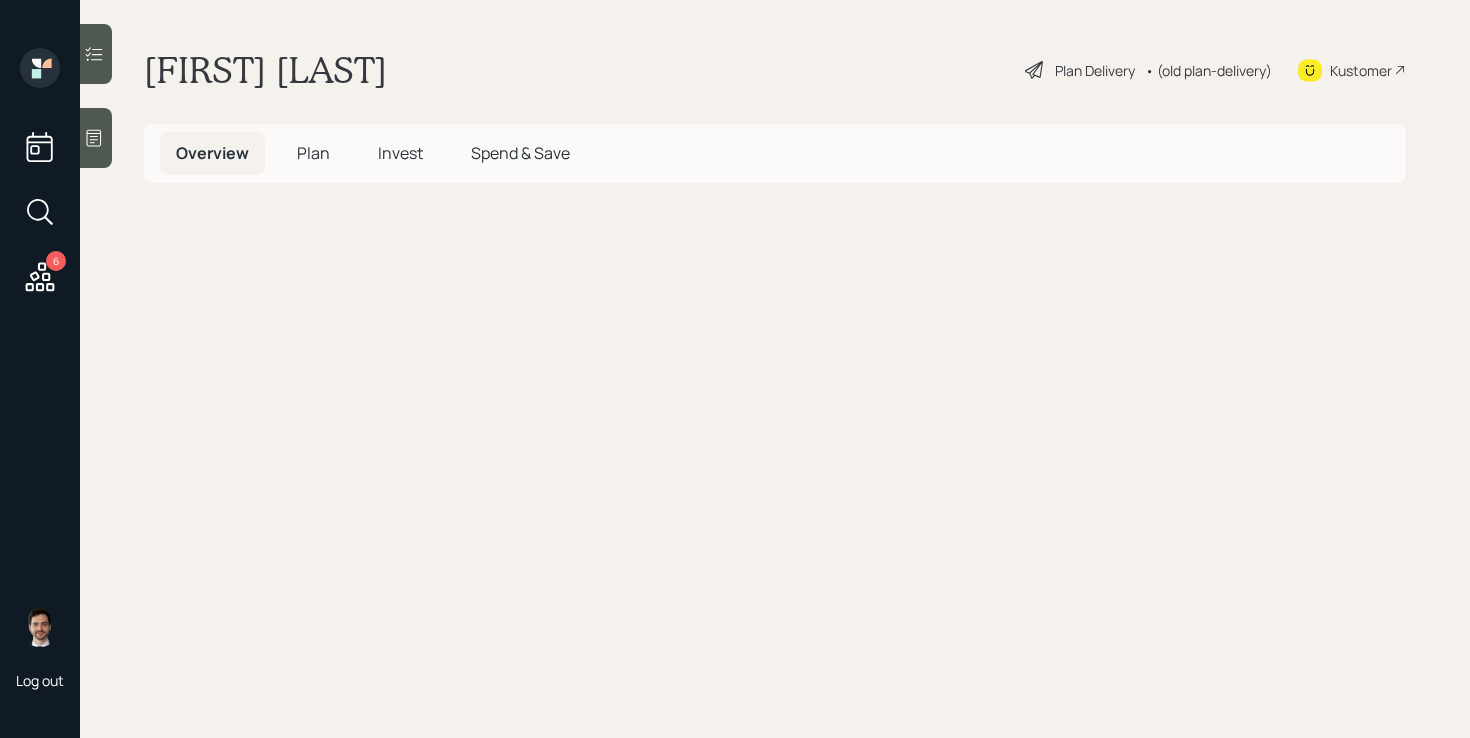 scroll, scrollTop: 0, scrollLeft: 0, axis: both 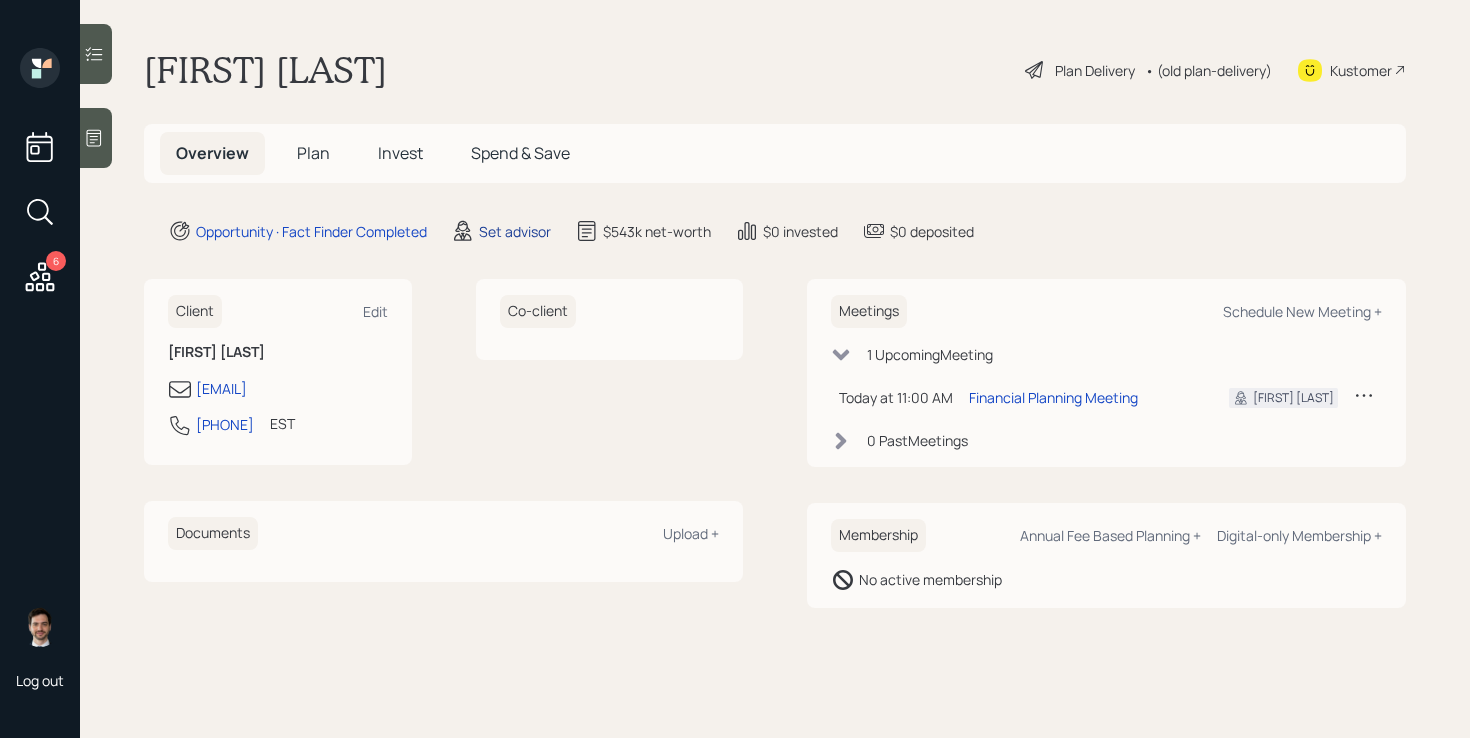 click on "Set advisor" at bounding box center [515, 231] 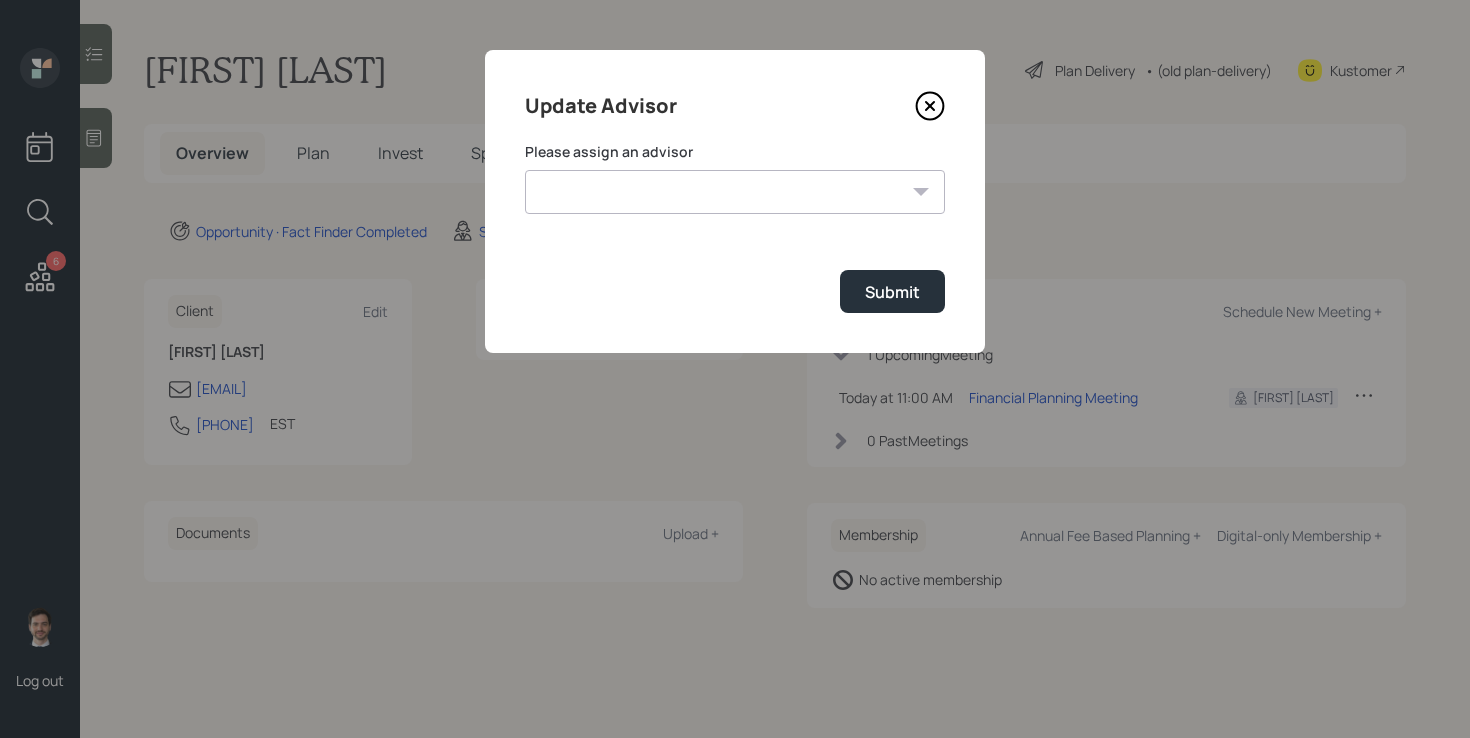 click on "Jonah Coleman Tyler End Michael Russo Treva Nostdahl Eric Schwartz James DiStasi Hunter Neumayer Sami Boghos Harrison Schaefer" at bounding box center [735, 192] 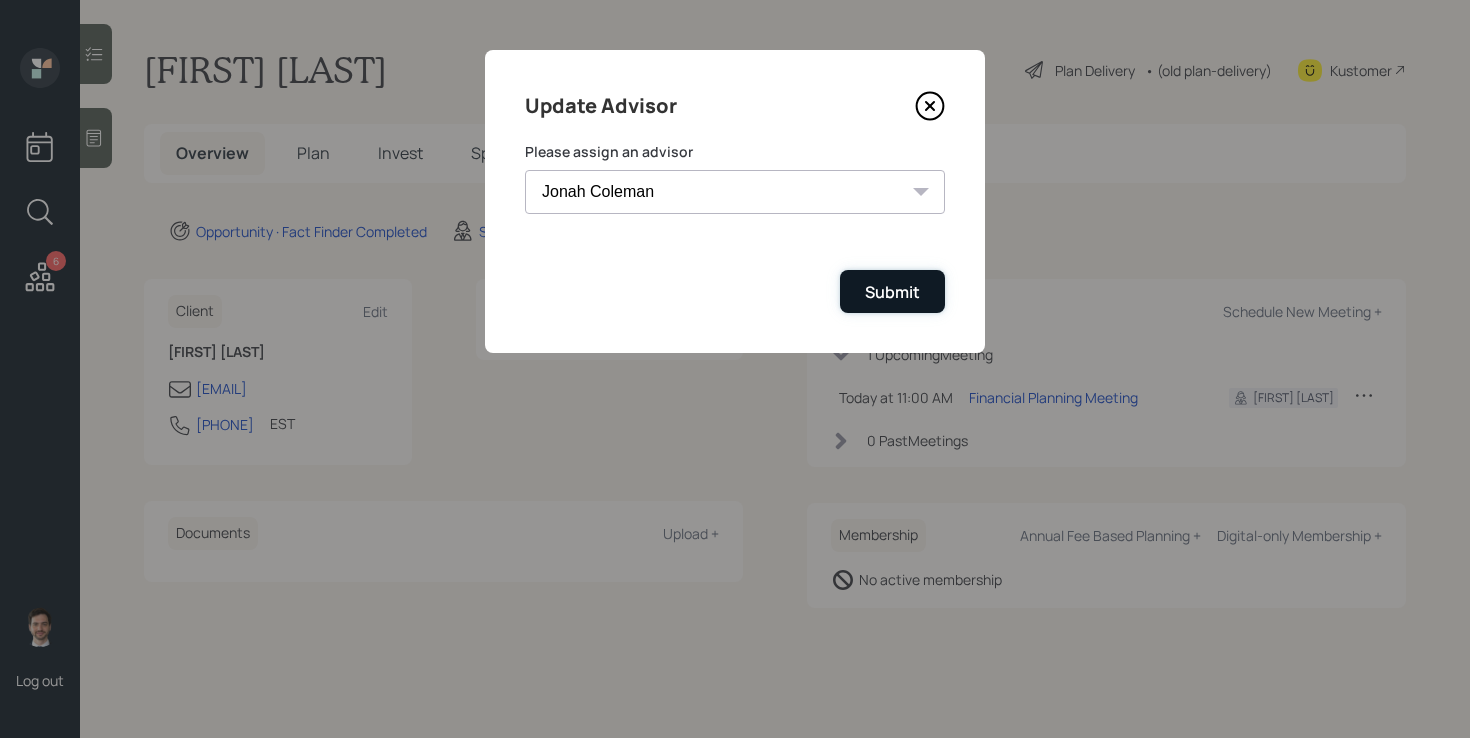 click on "Submit" at bounding box center (892, 292) 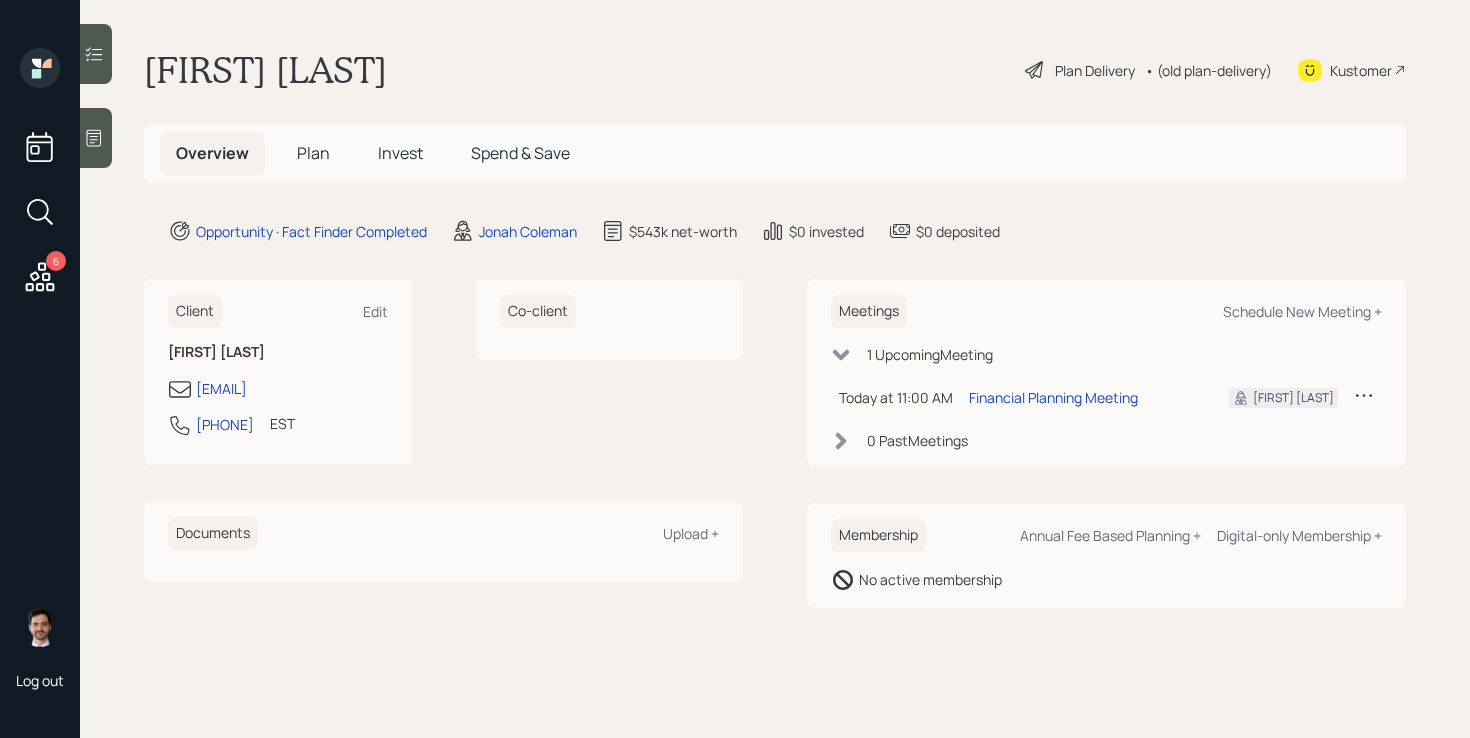 click on "Plan" at bounding box center [313, 153] 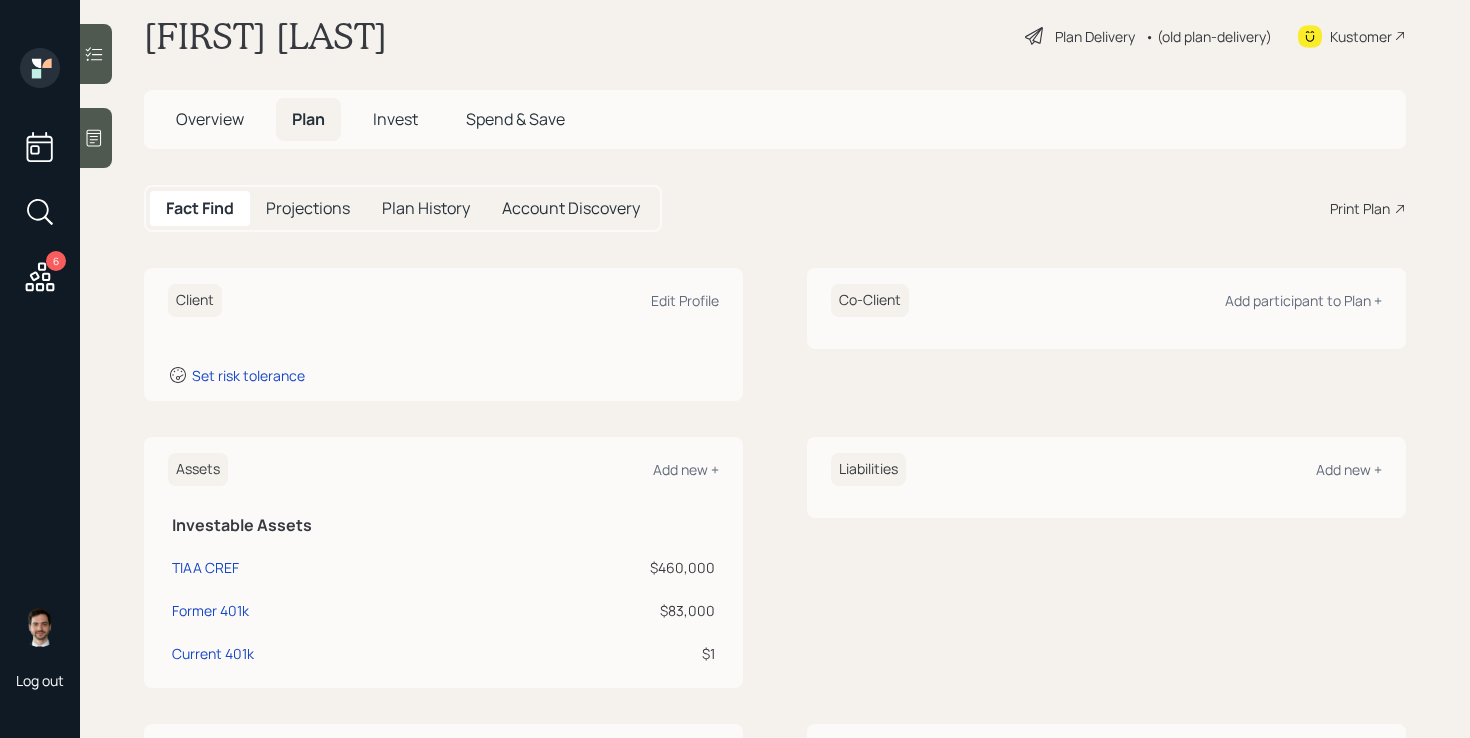 scroll, scrollTop: 0, scrollLeft: 0, axis: both 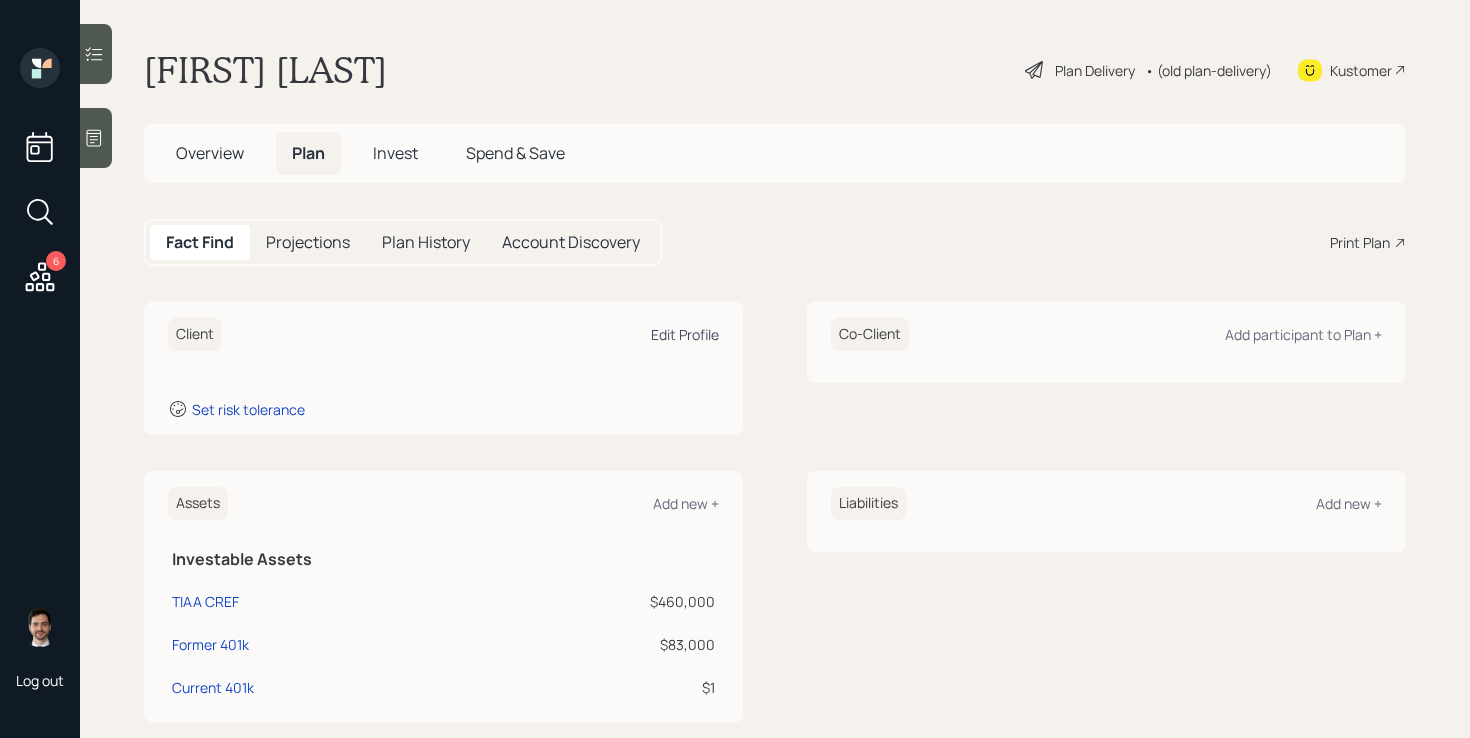 click on "Edit Profile" at bounding box center (685, 334) 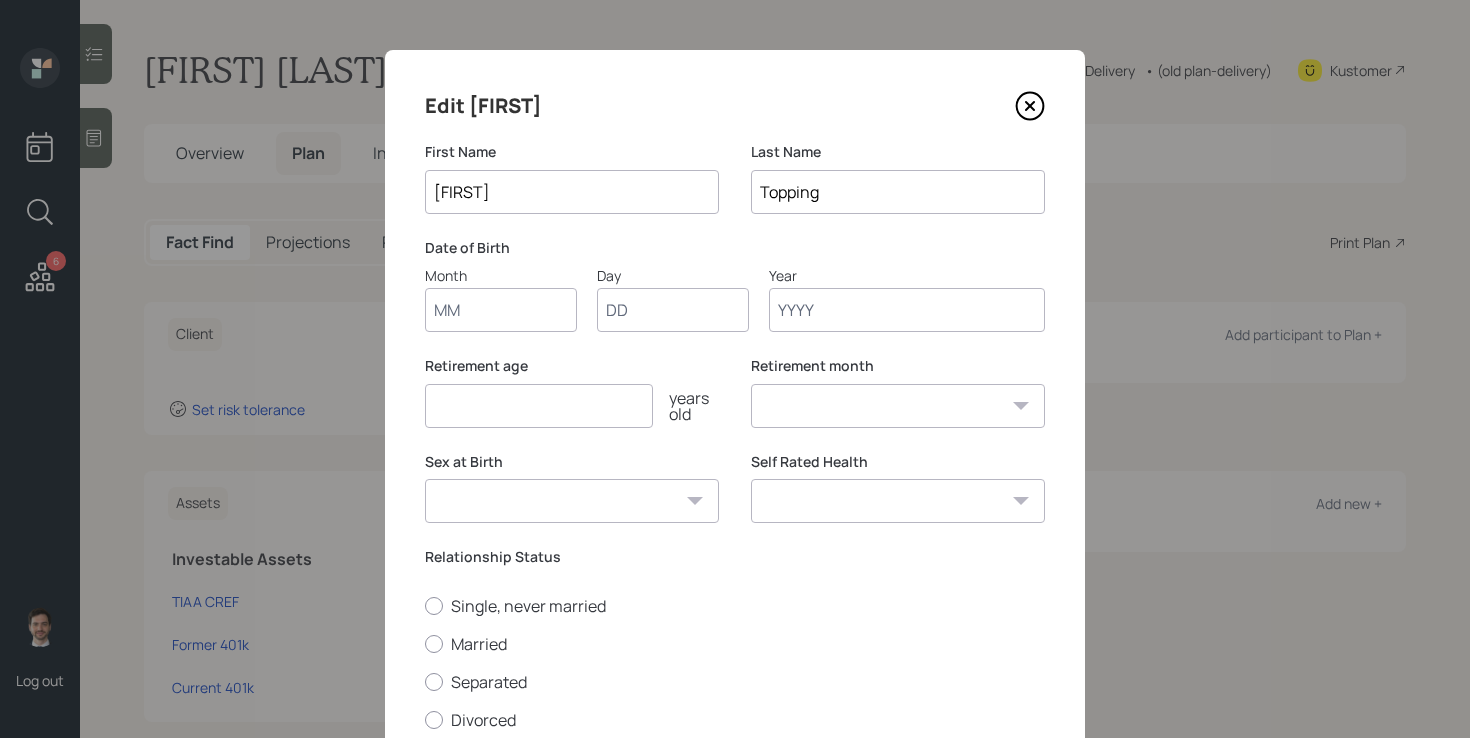 click on "Month" at bounding box center (501, 310) 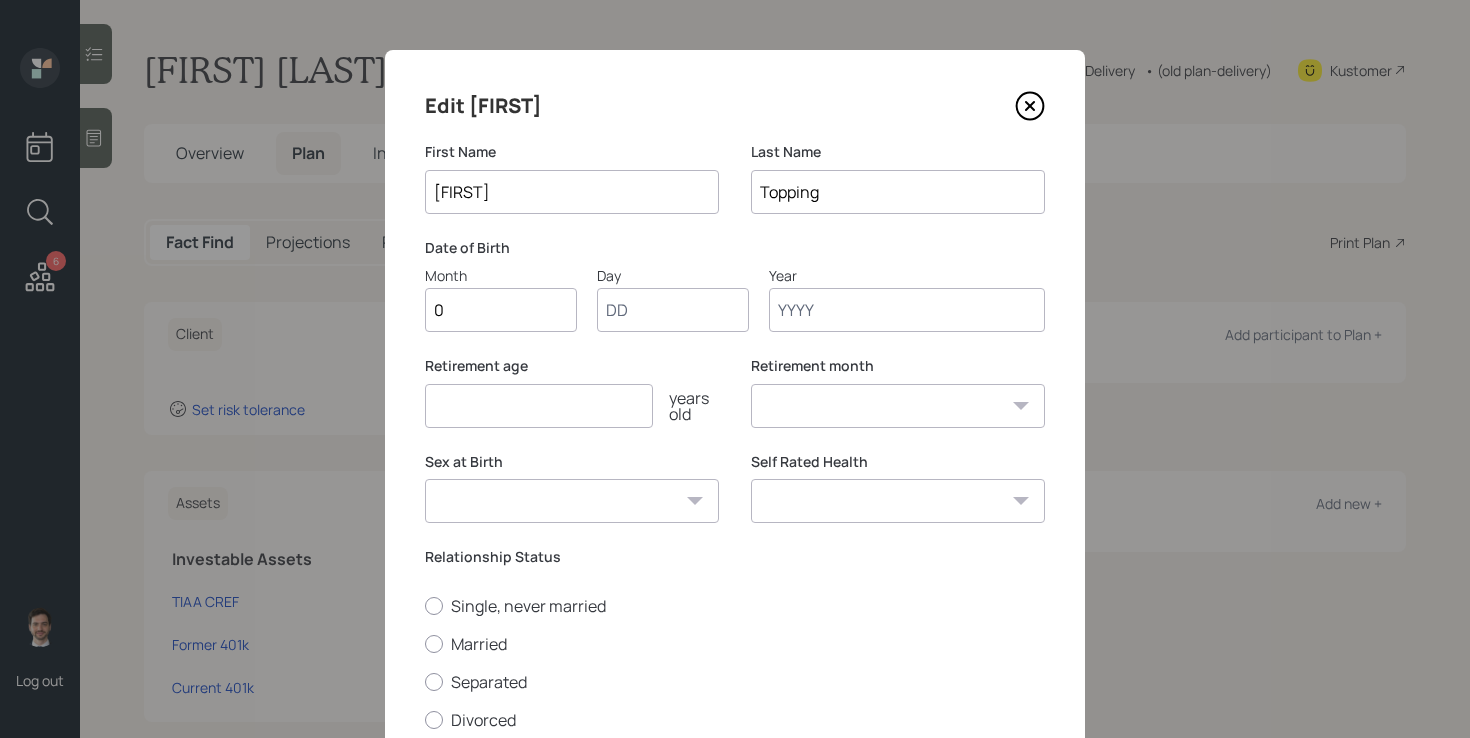 type on "08" 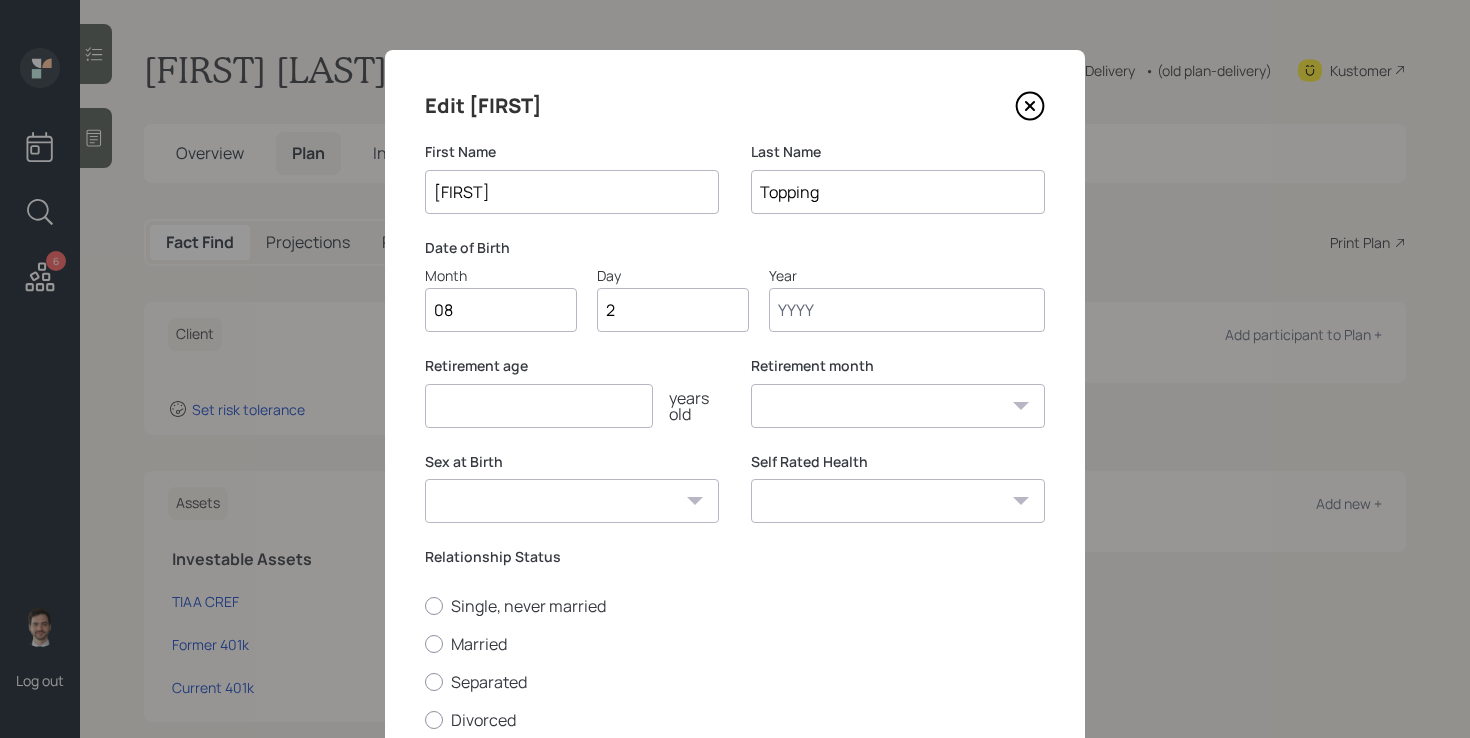 type on "21" 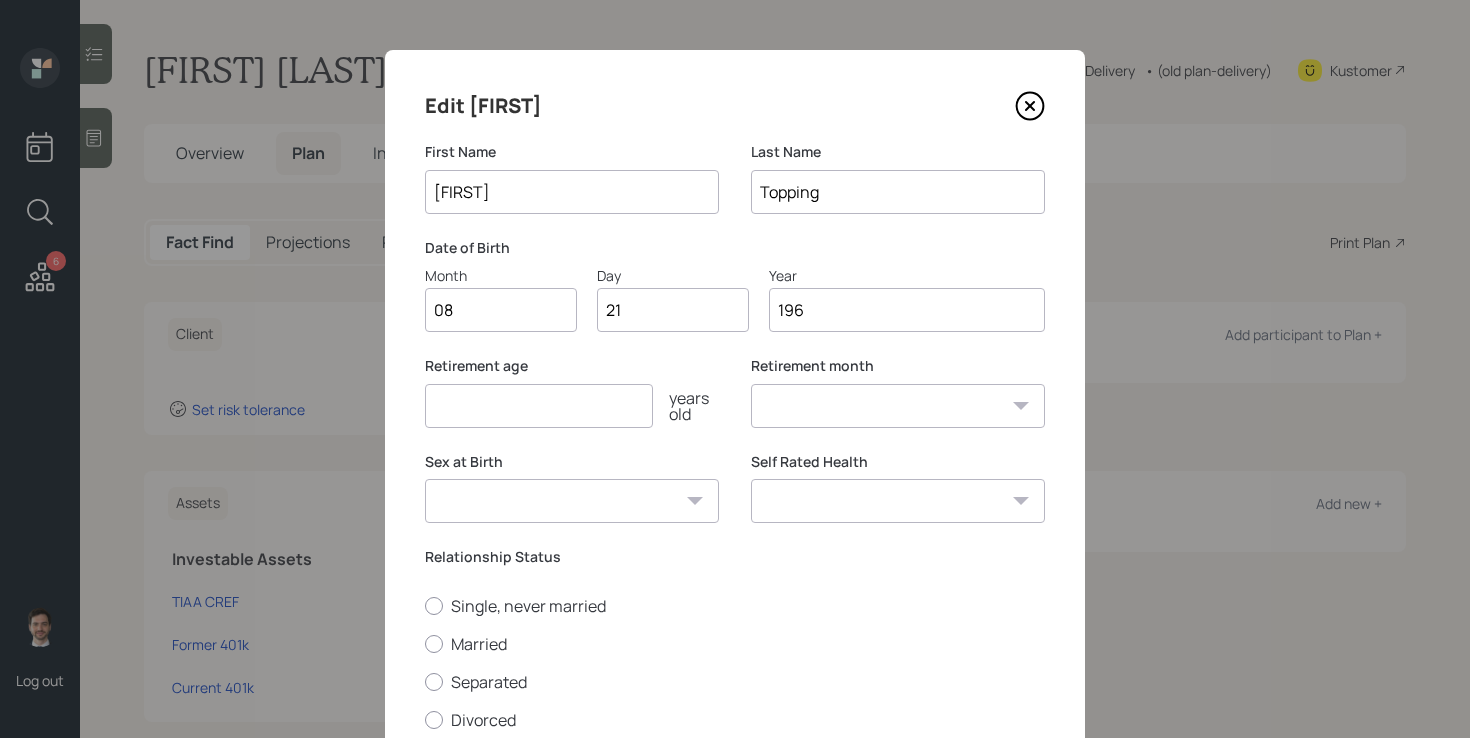 type on "1969" 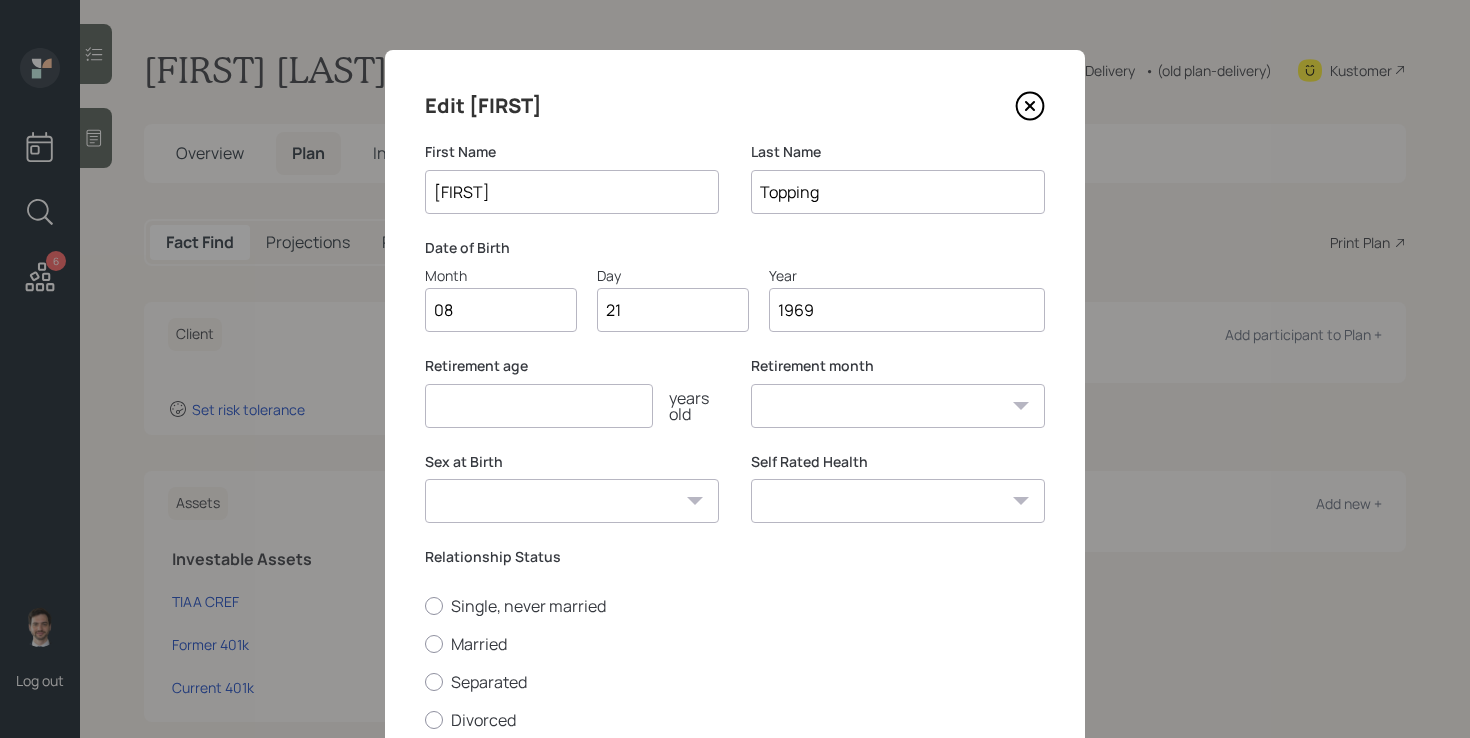 select on "8" 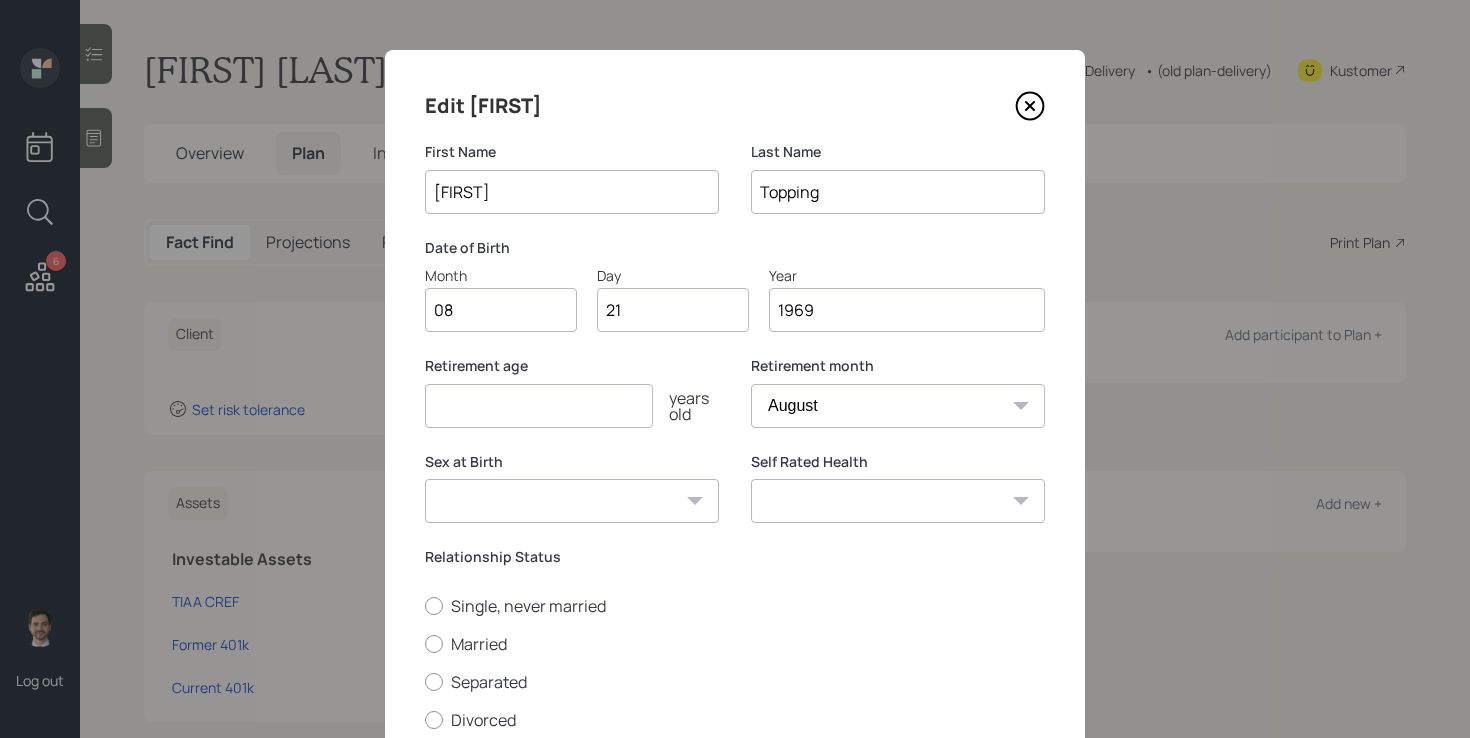 type on "1969" 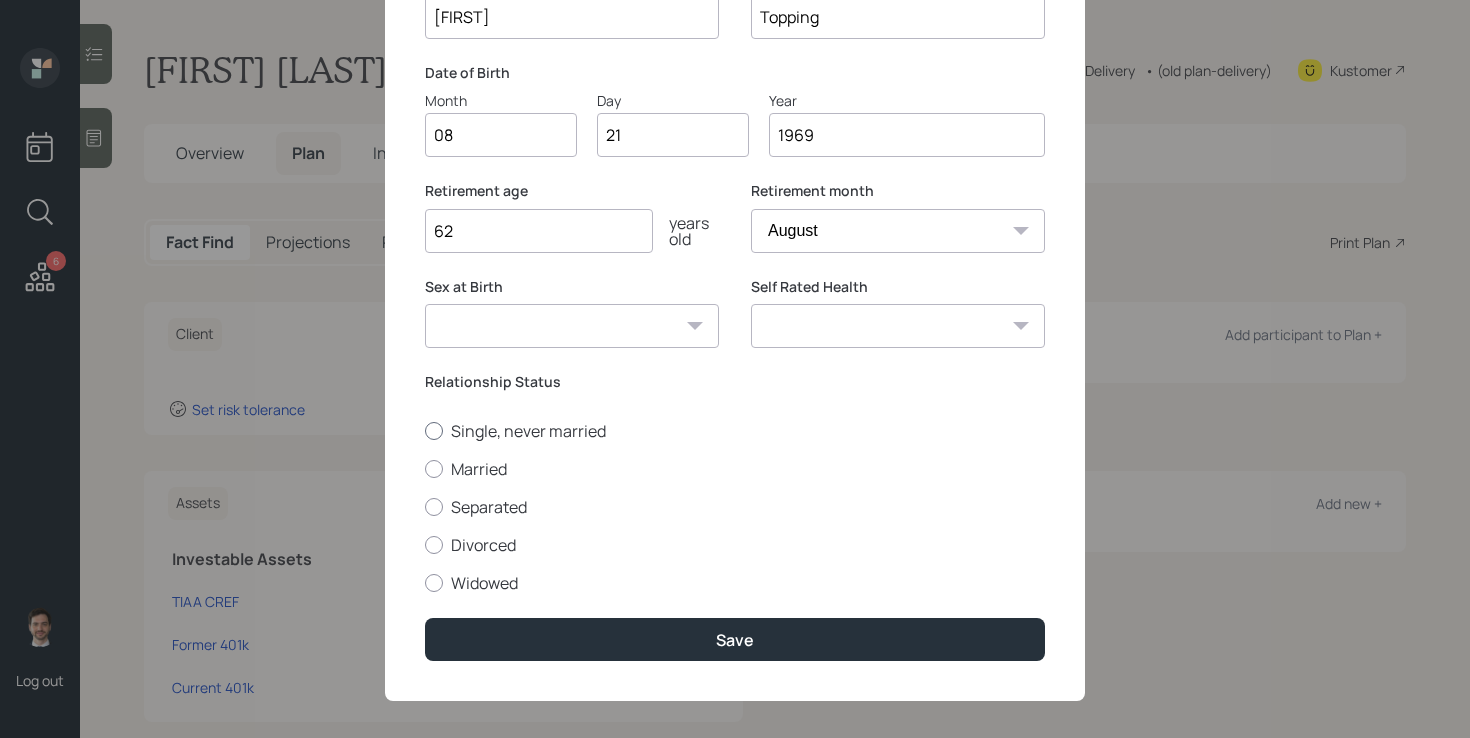 scroll, scrollTop: 189, scrollLeft: 0, axis: vertical 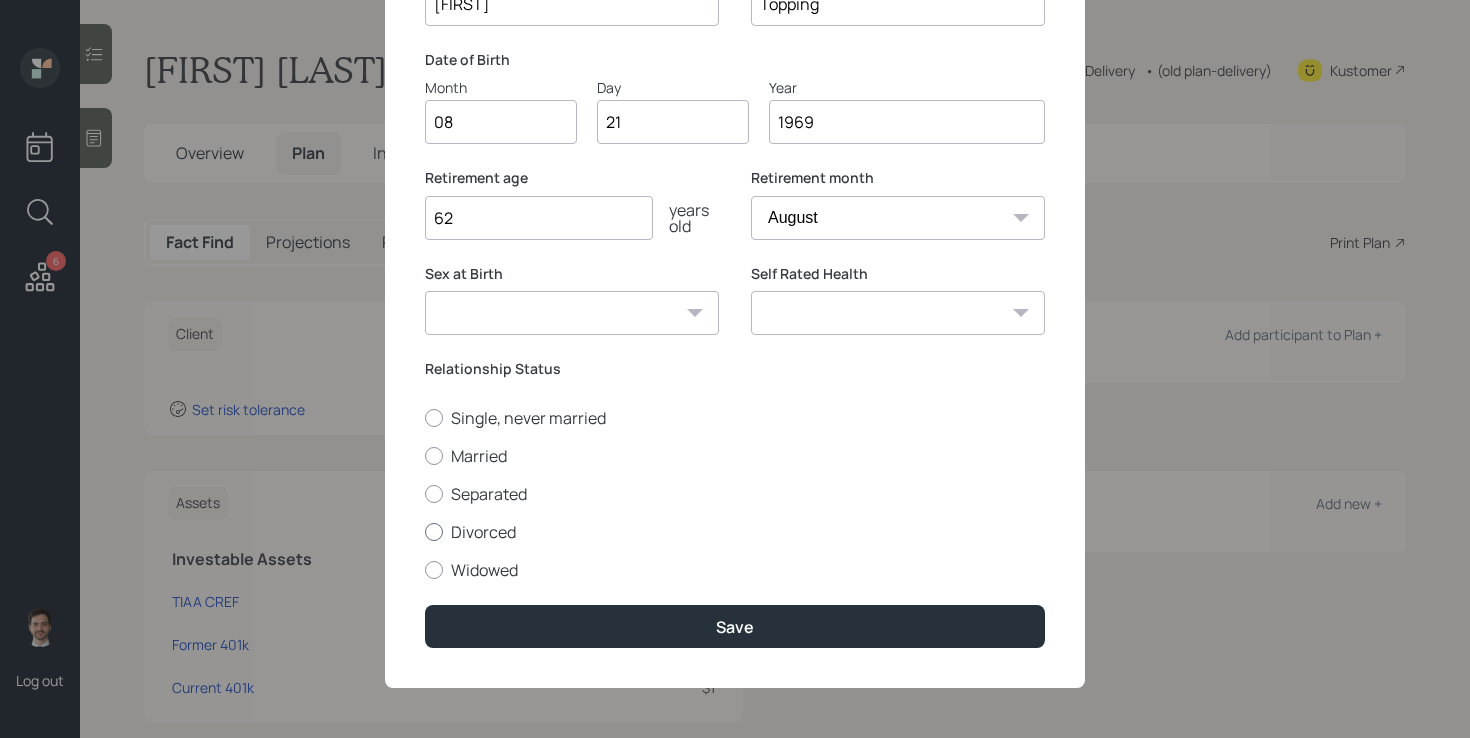 type on "62" 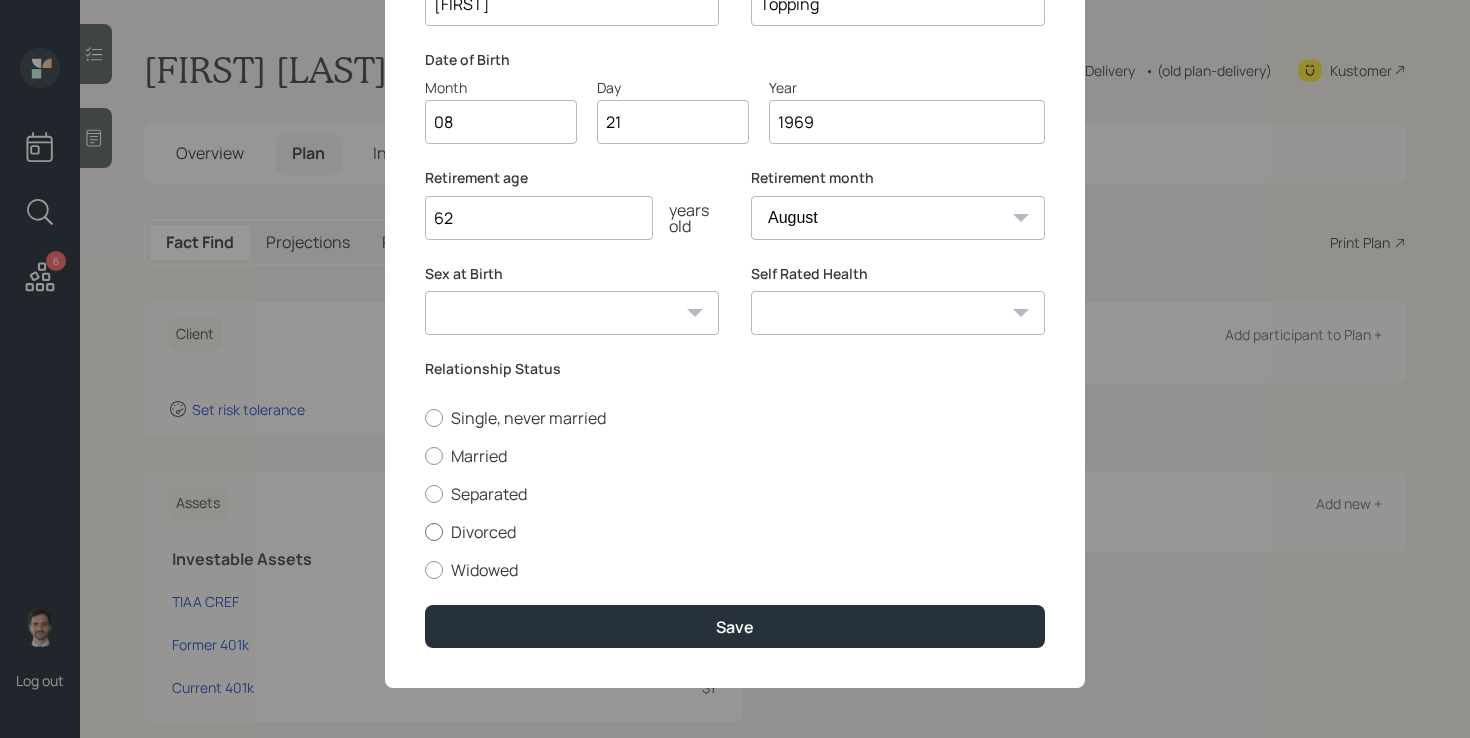 radio on "true" 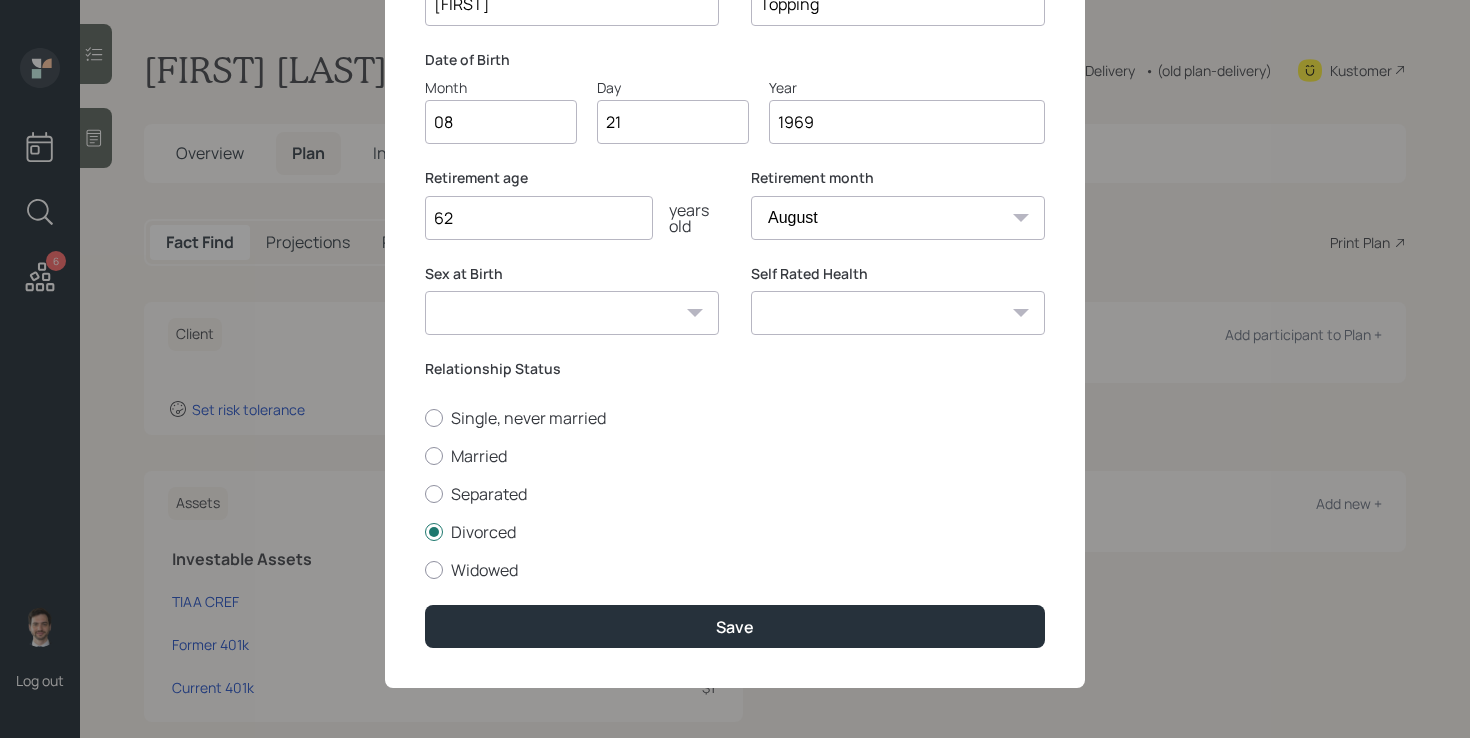 click on "Excellent Very Good Good Fair Poor" at bounding box center [898, 313] 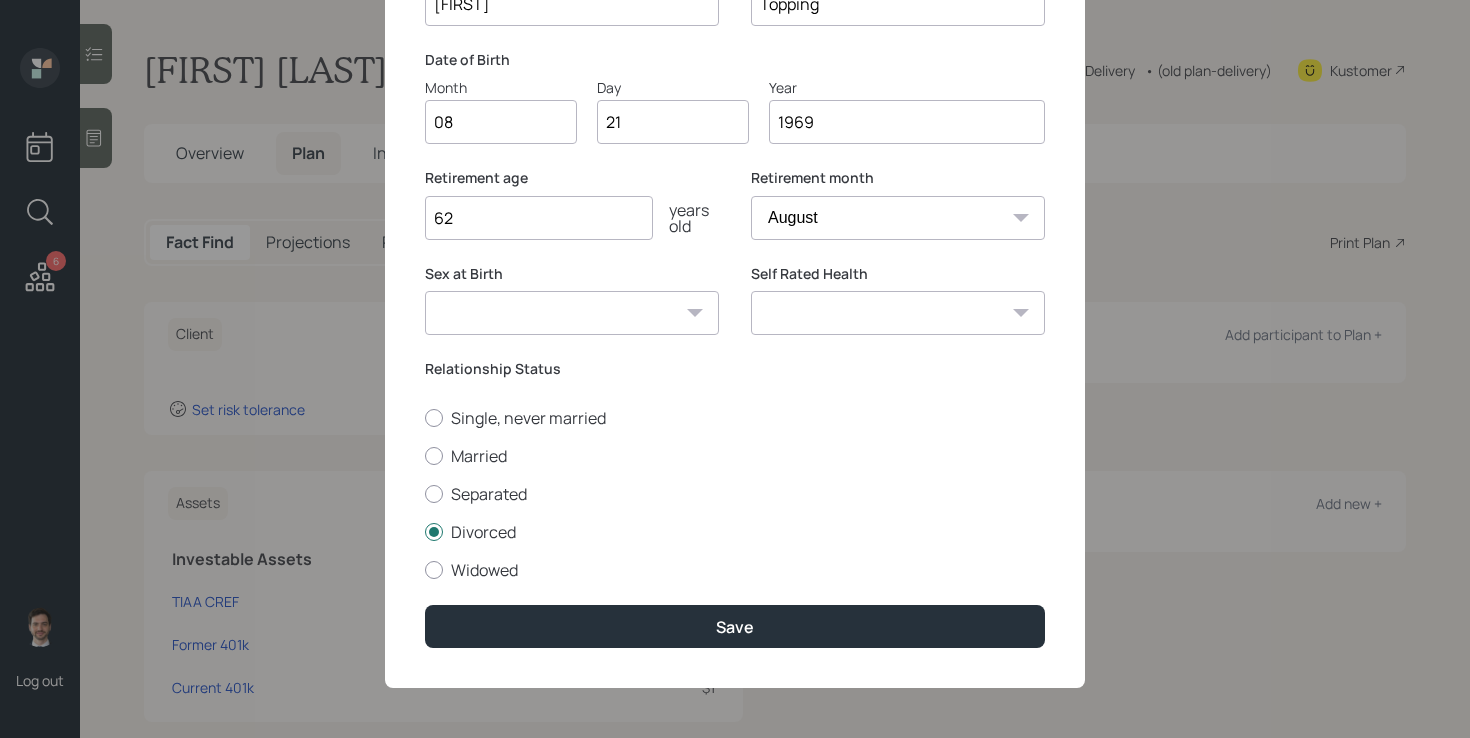 select on "very_good" 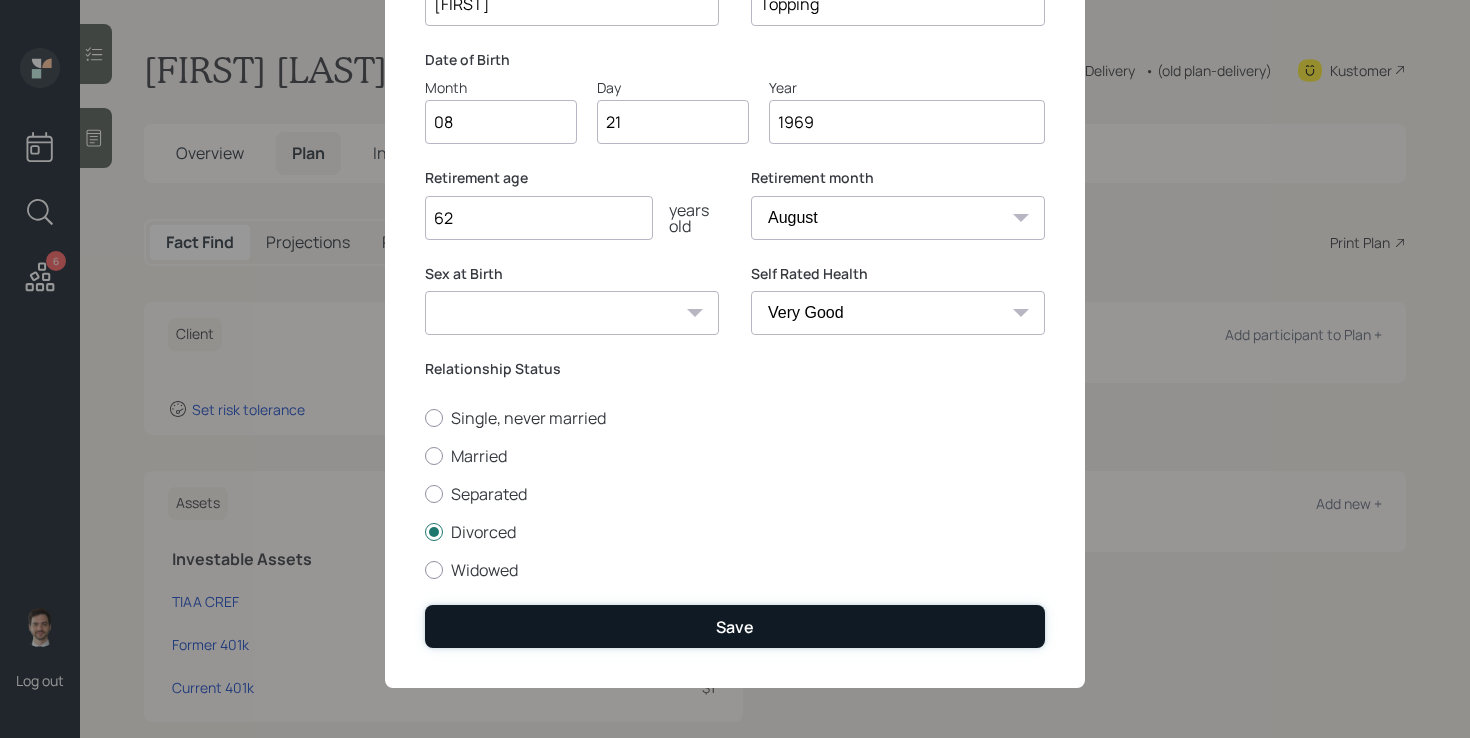 click on "Save" at bounding box center [735, 627] 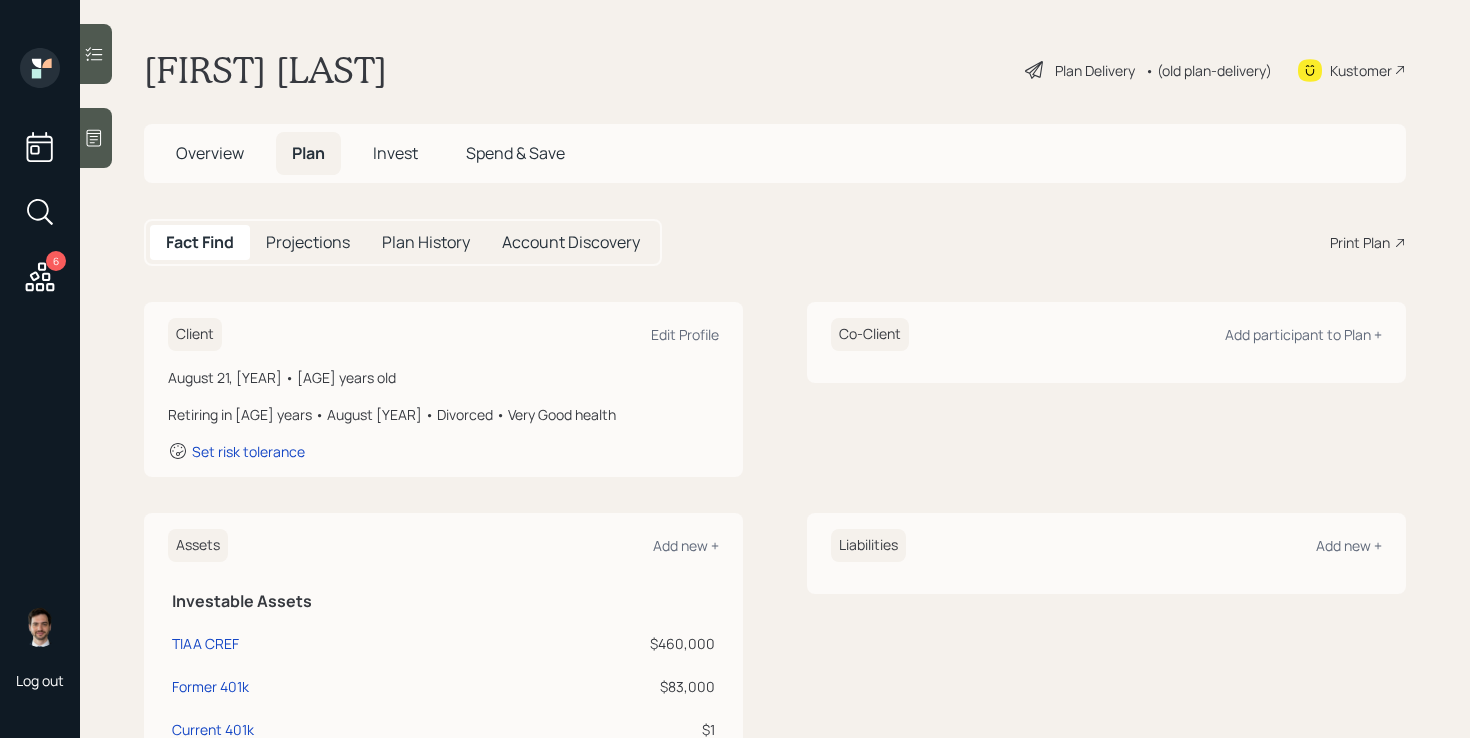 click on "Plan Delivery" at bounding box center [1095, 70] 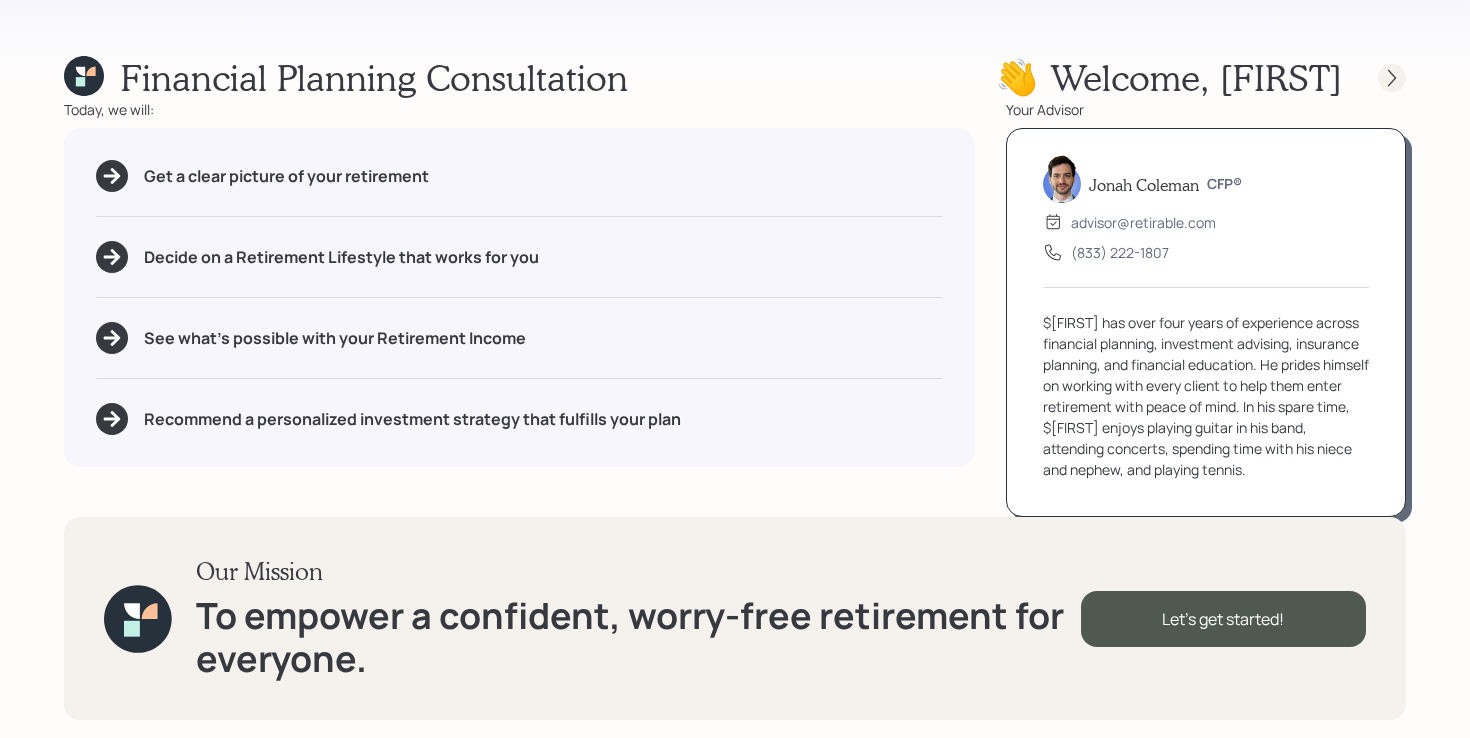 click 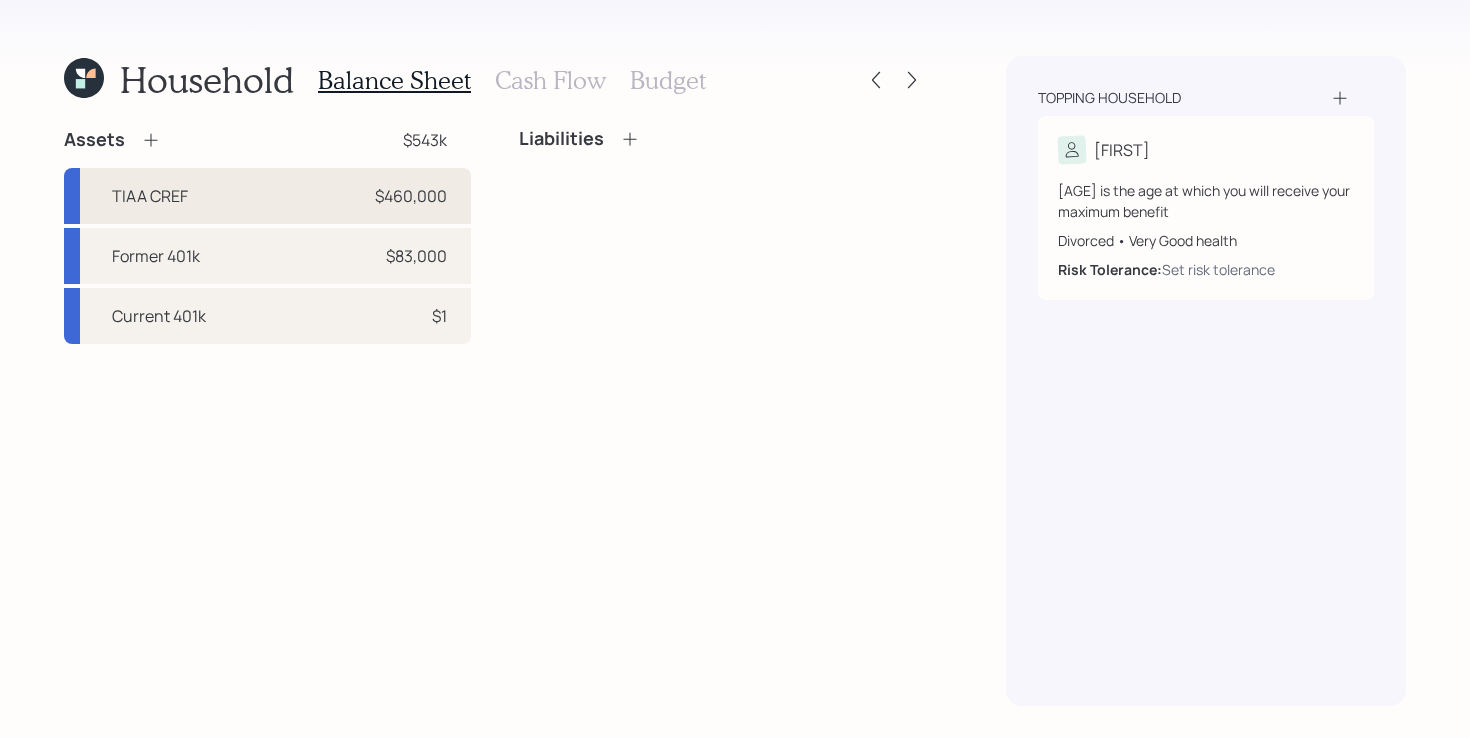 click on "TIAA CREF $460,000" at bounding box center (267, 196) 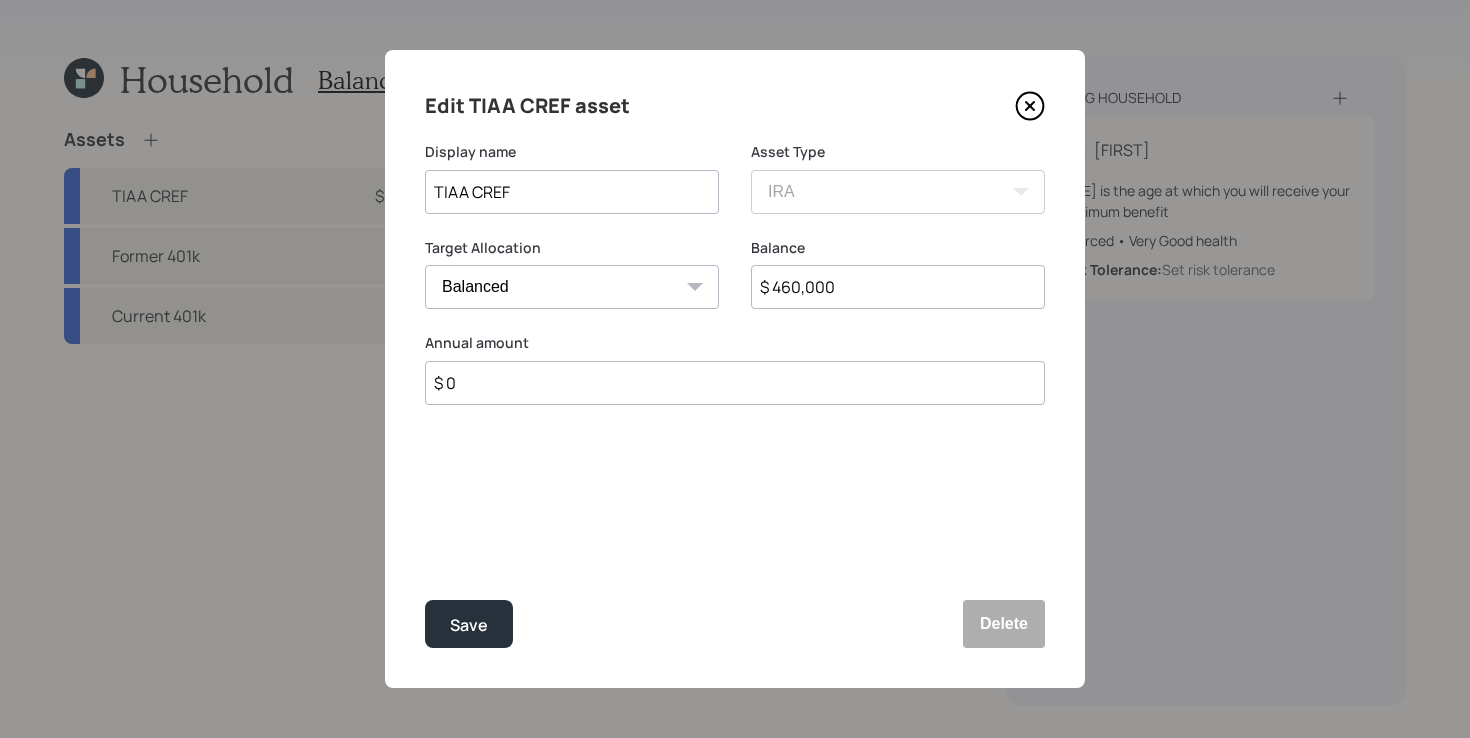 click on "TIAA CREF" at bounding box center [572, 192] 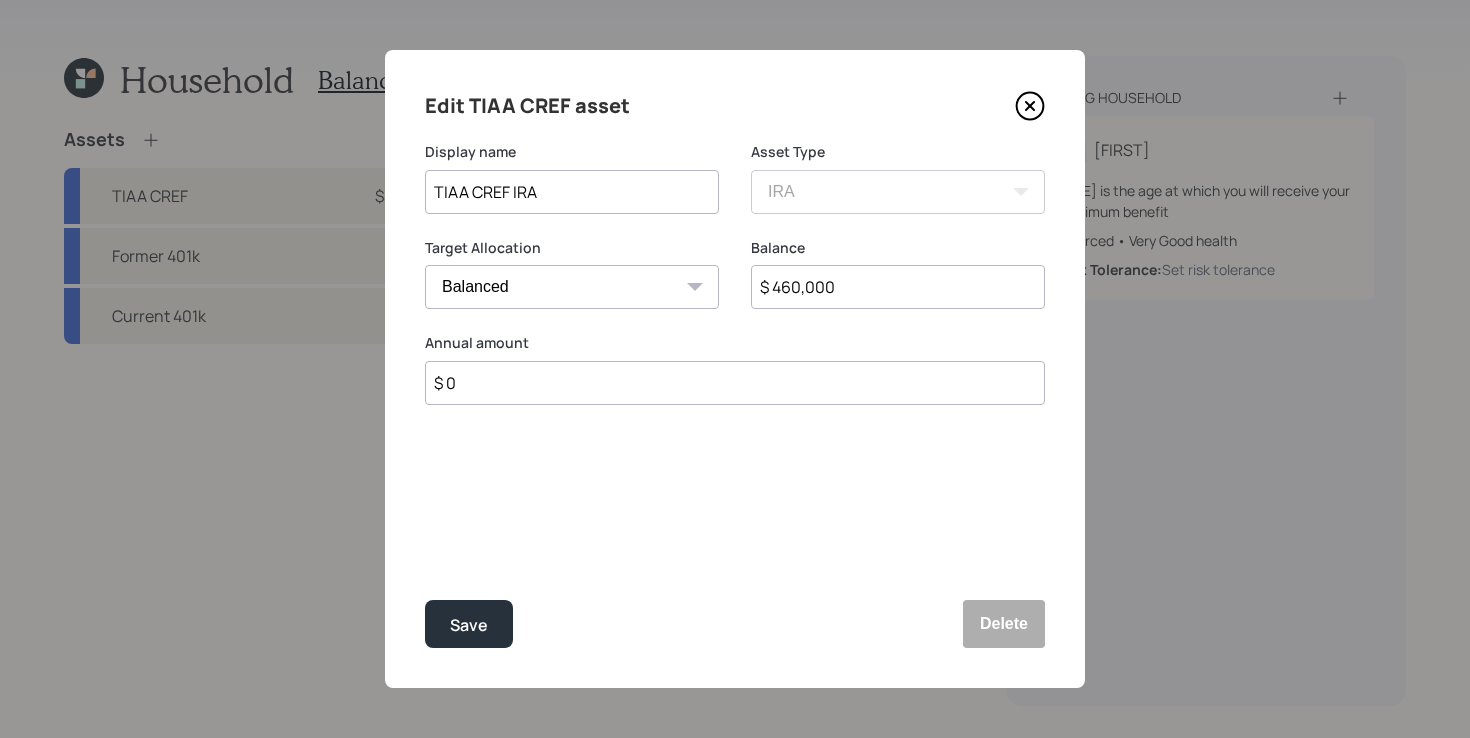 type on "TIAA CREF IRA" 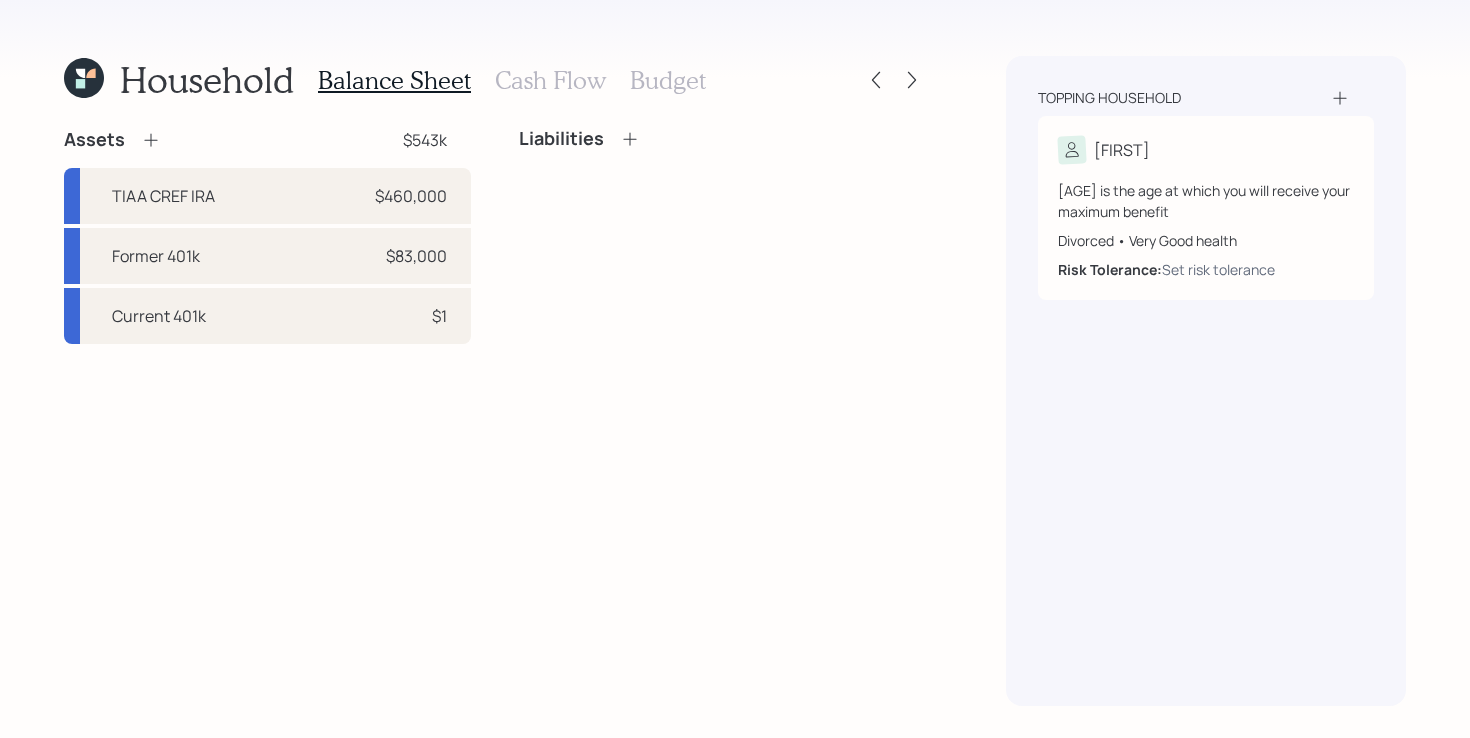 click on "Assets $543k TIAA CREF IRA $460,000 Former 401k $83,000 Current 401k $1 Liabilities" at bounding box center [495, 417] 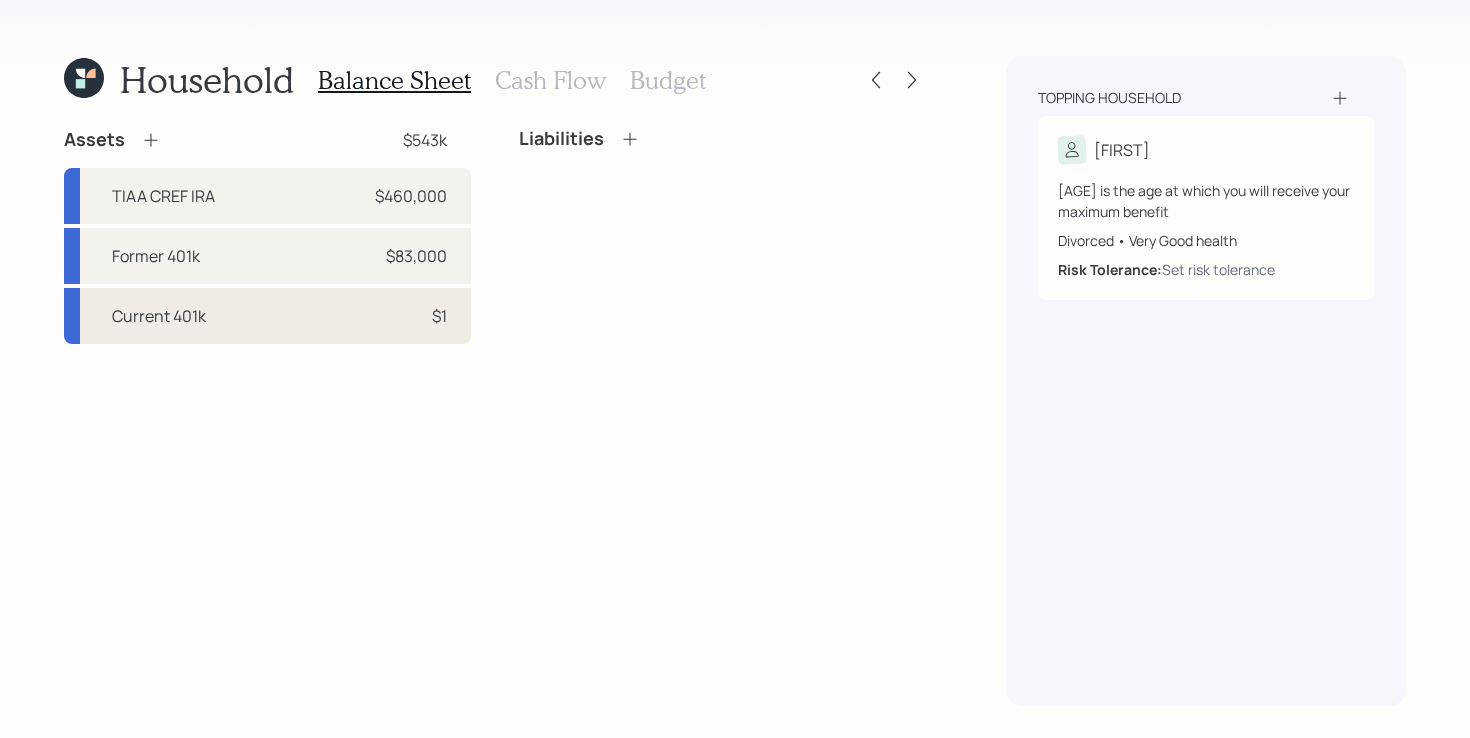 click on "Current 401k $1" at bounding box center (267, 316) 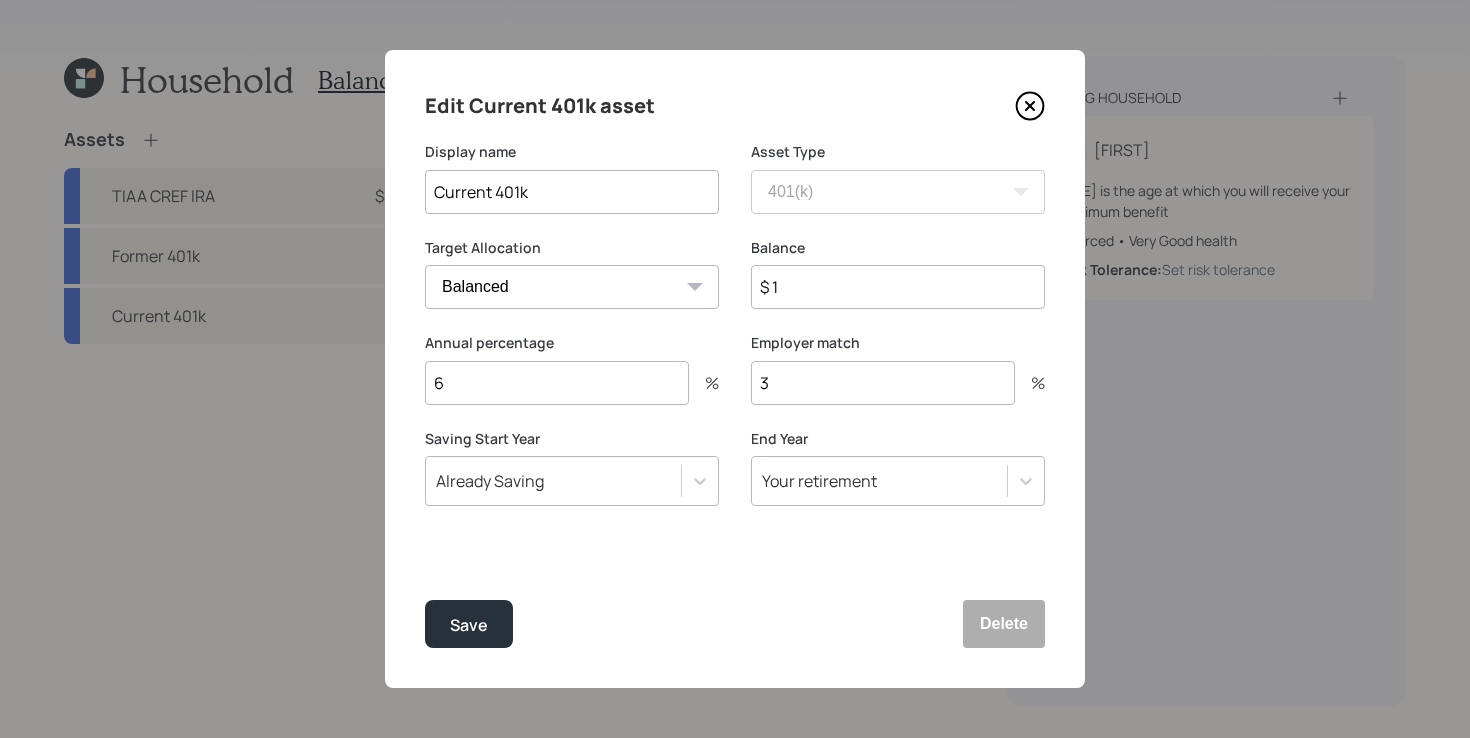 click on "$ 1" at bounding box center (898, 287) 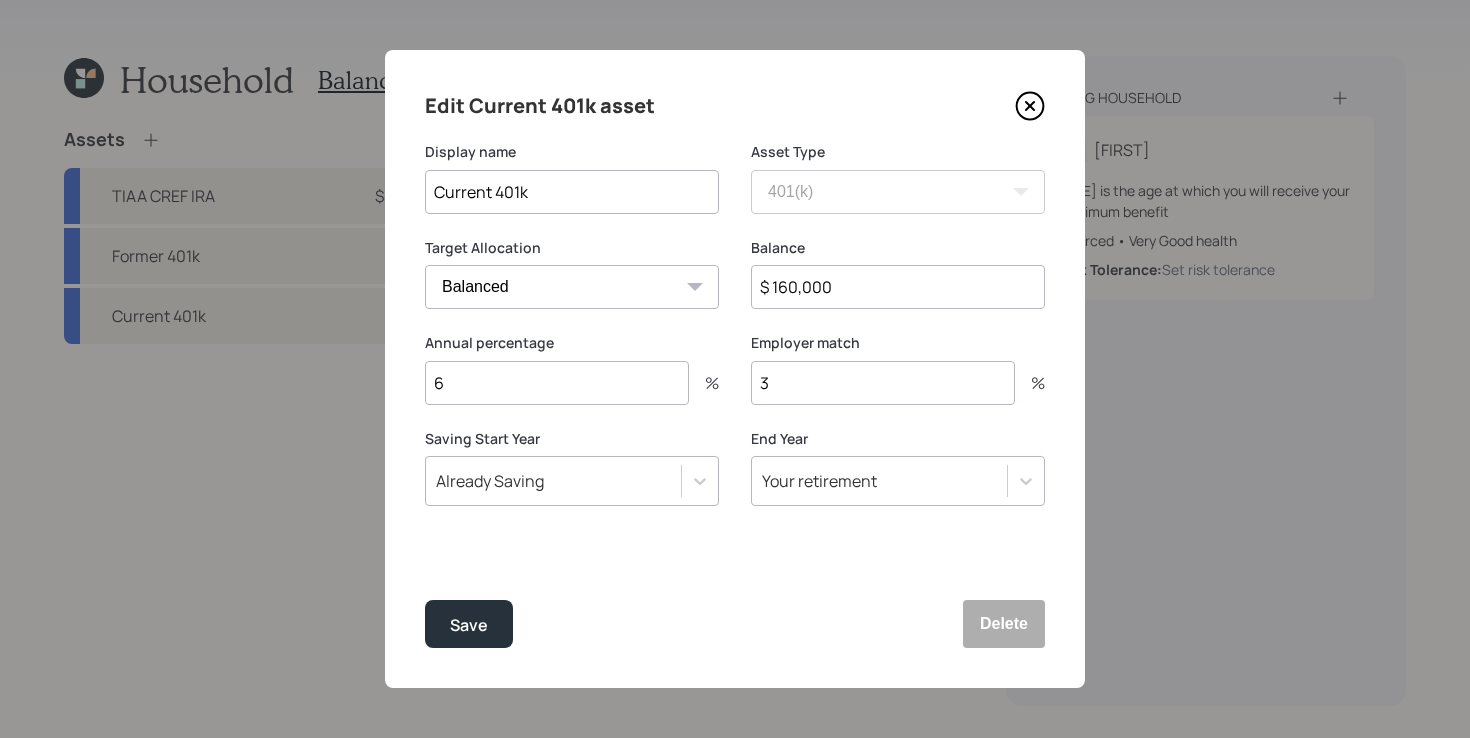 type on "$ 160,000" 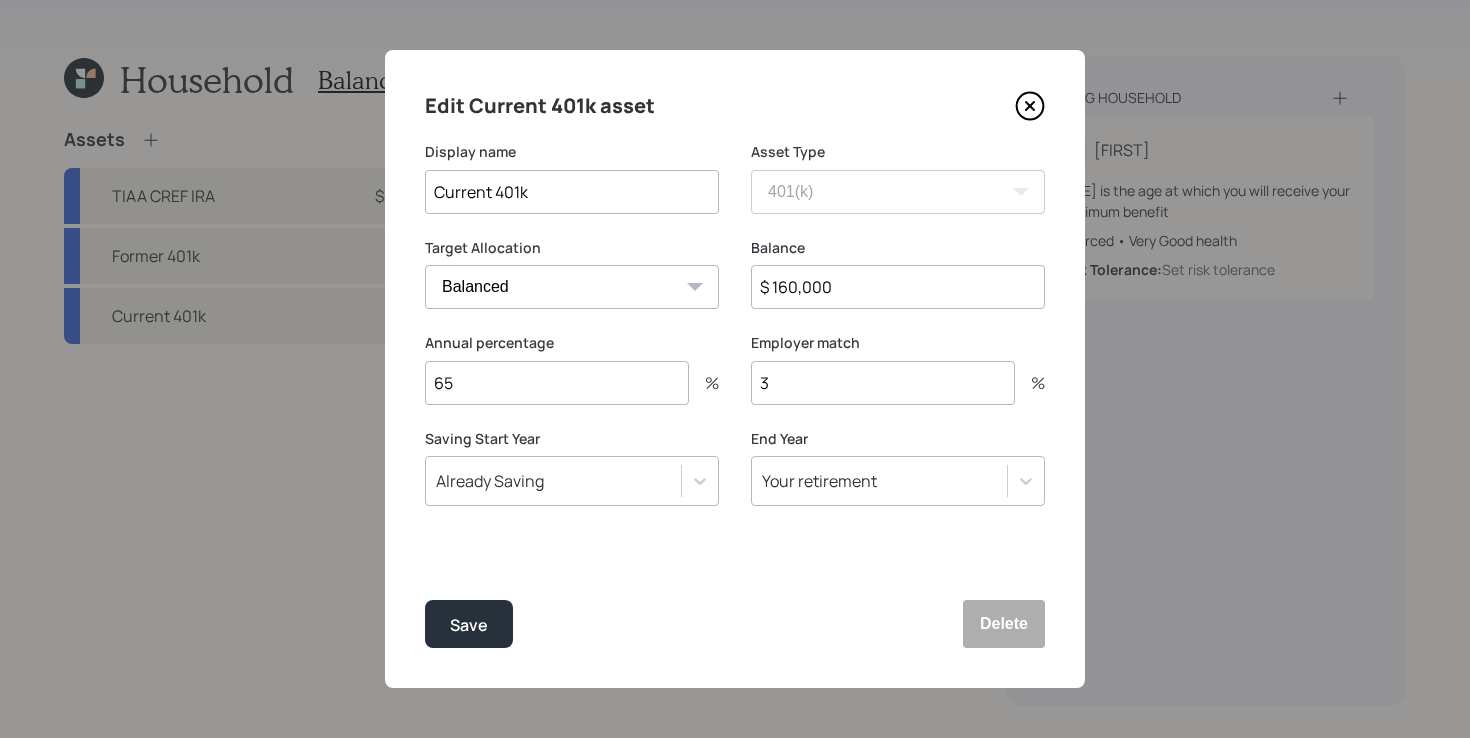 type on "6" 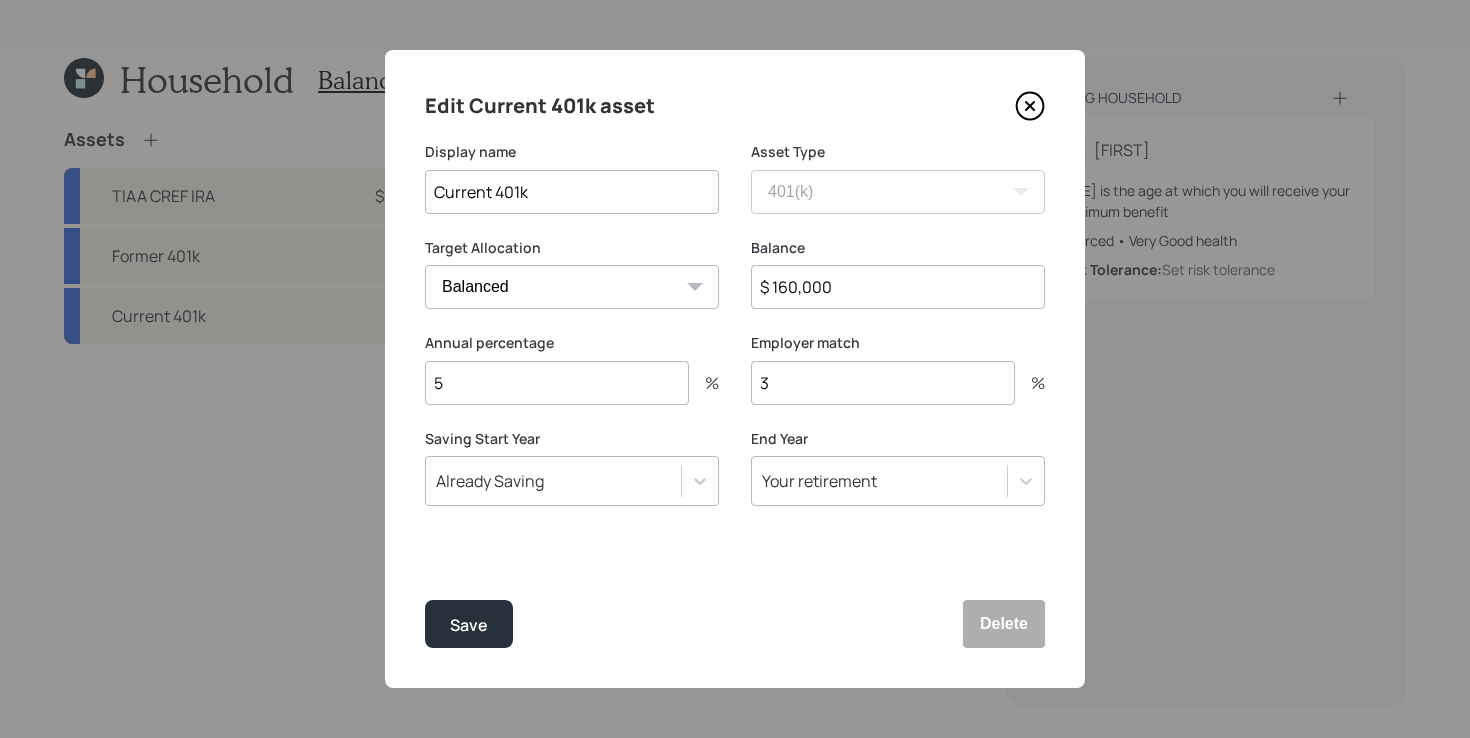 type on "5" 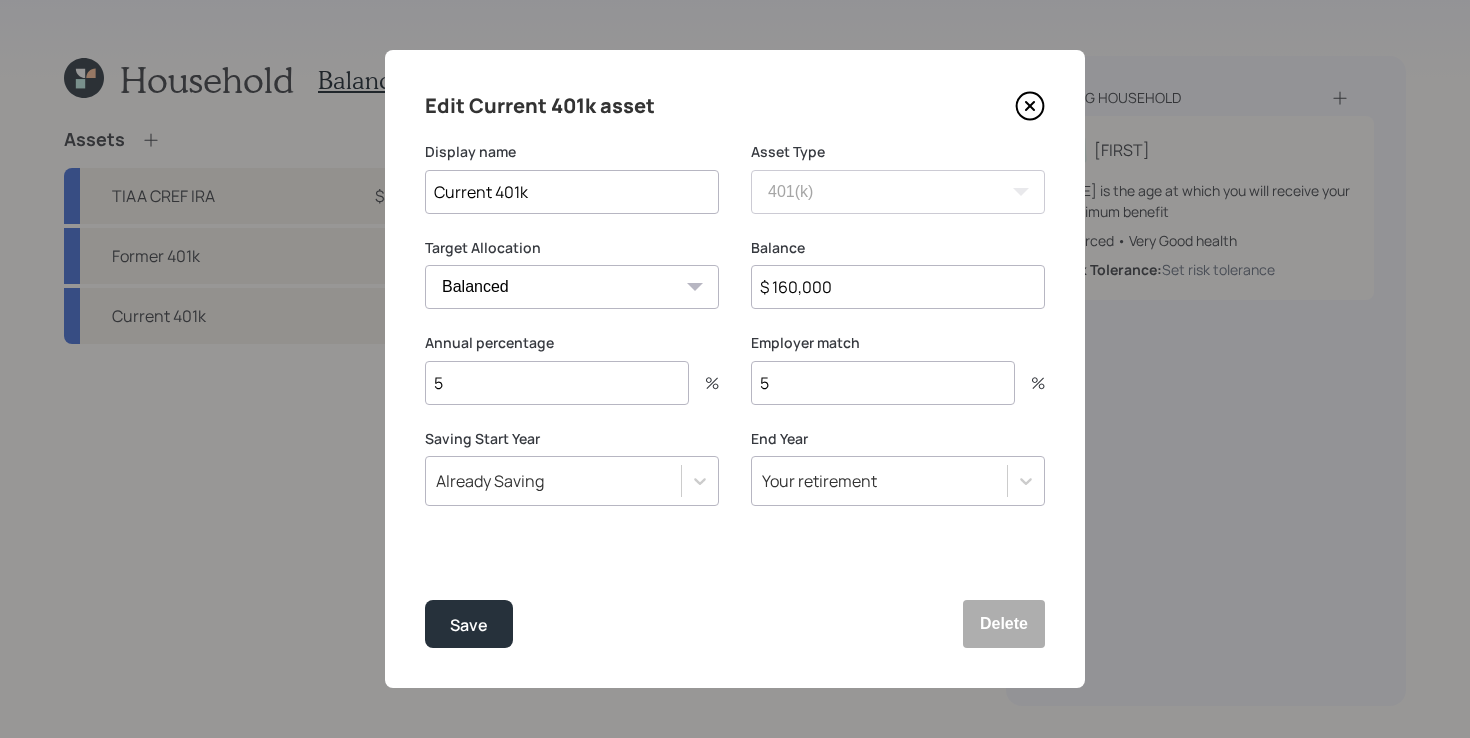 type on "5" 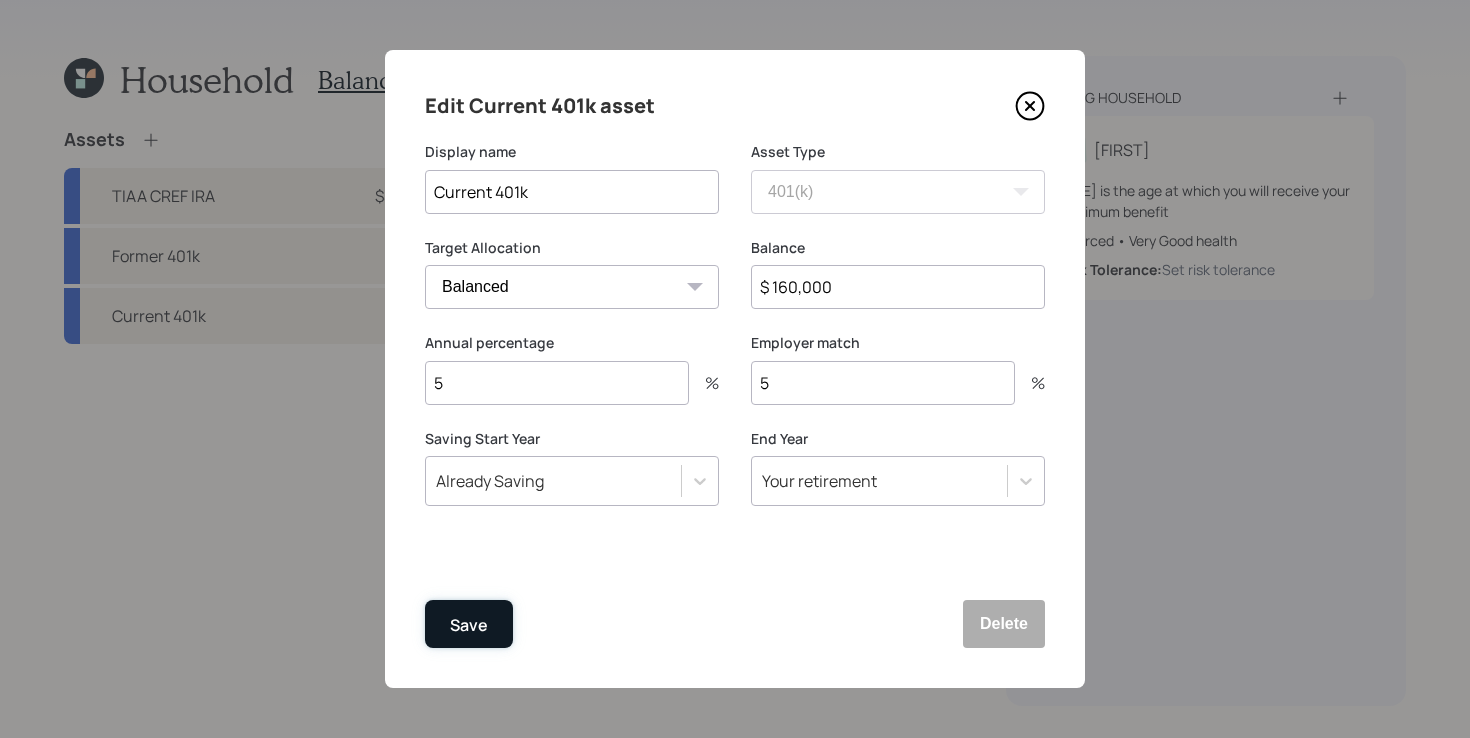 click on "Save" at bounding box center (469, 625) 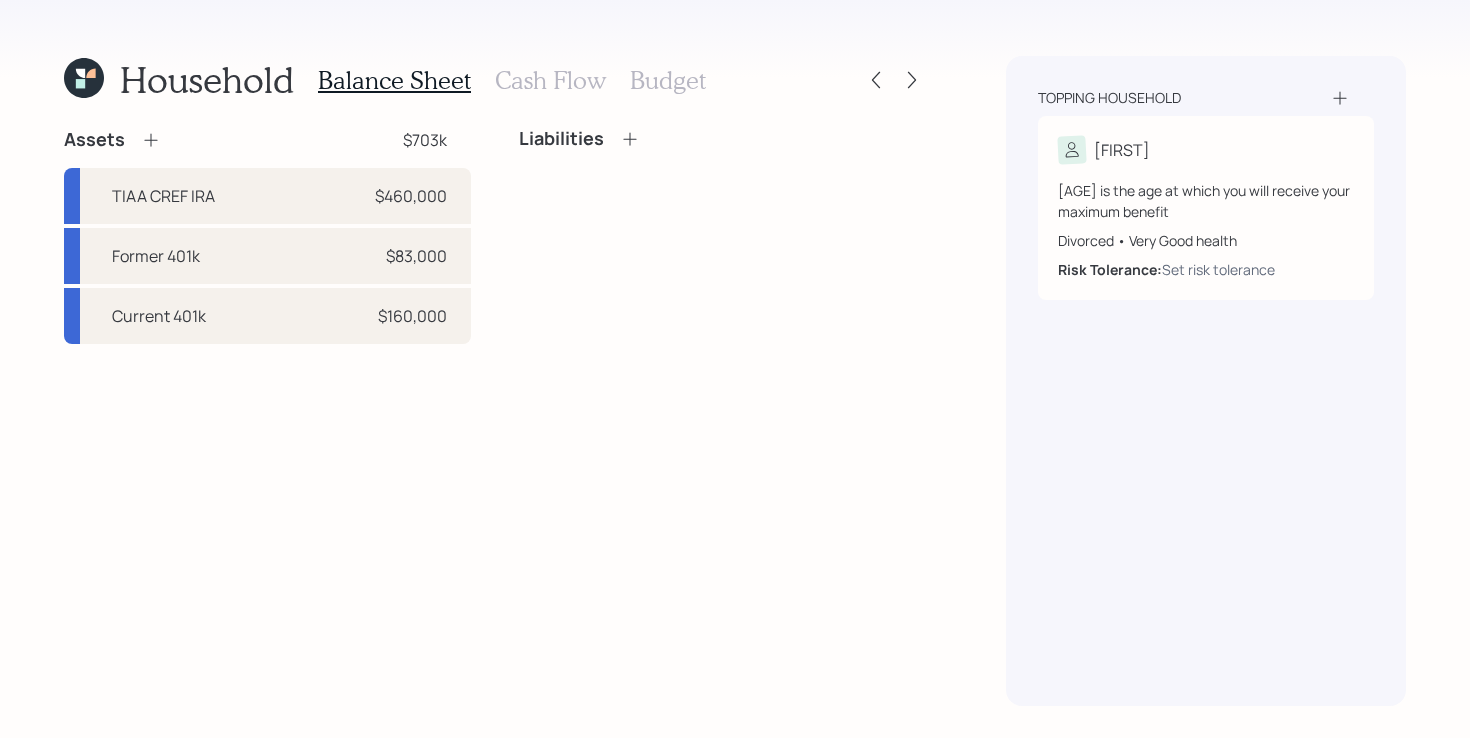 click on "Assets $703k TIAA CREF IRA $460,000 Former 401k $83,000 Current 401k $160,000 Liabilities" at bounding box center (495, 417) 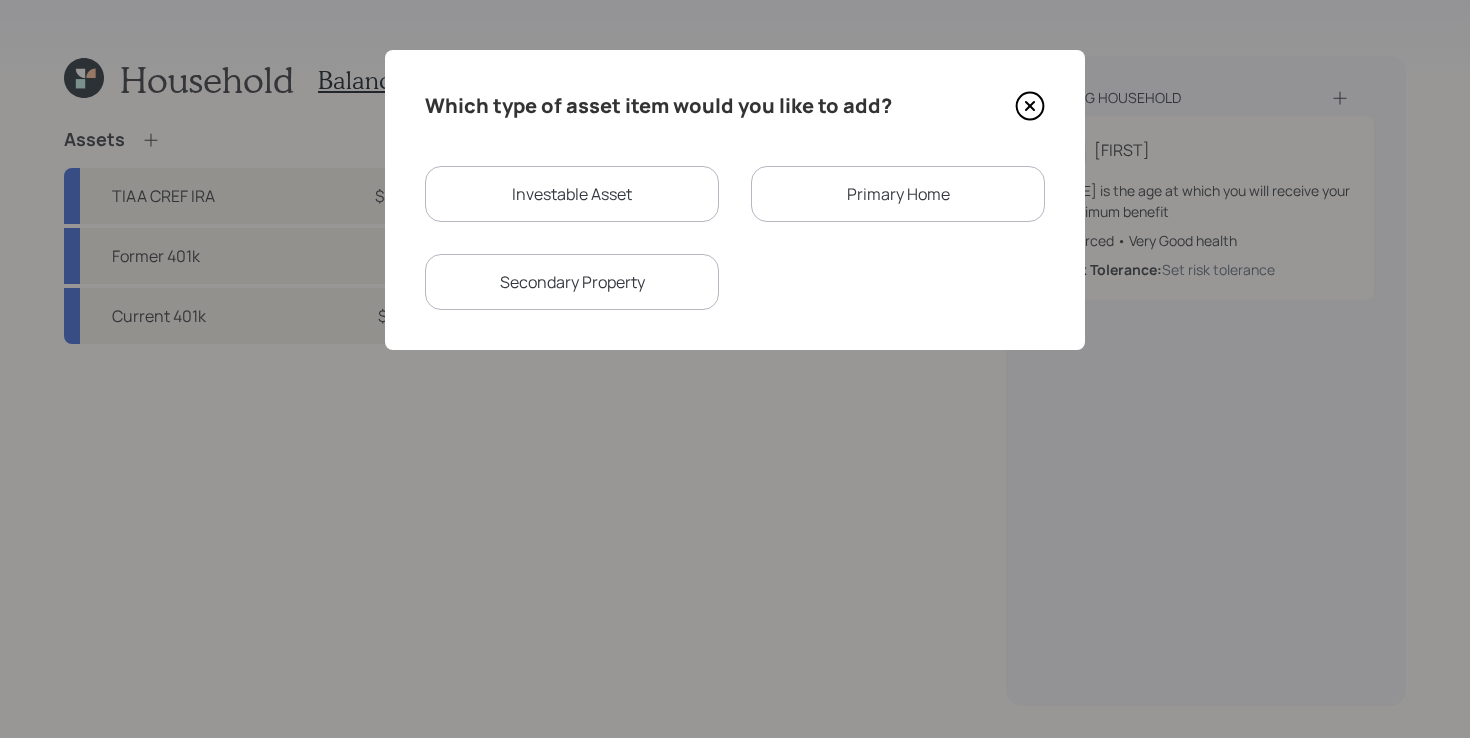 click on "Investable Asset" at bounding box center (572, 194) 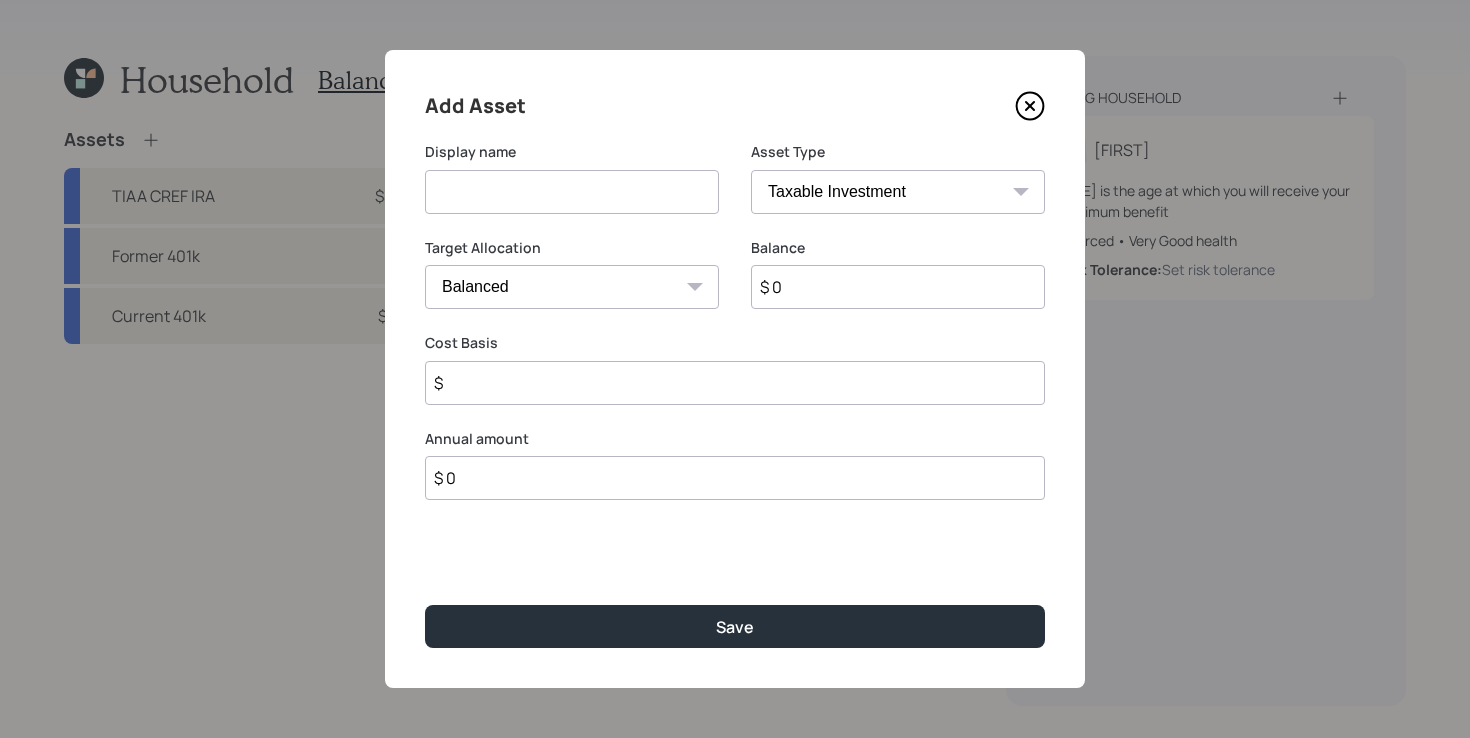 click on "Display name" at bounding box center (572, 190) 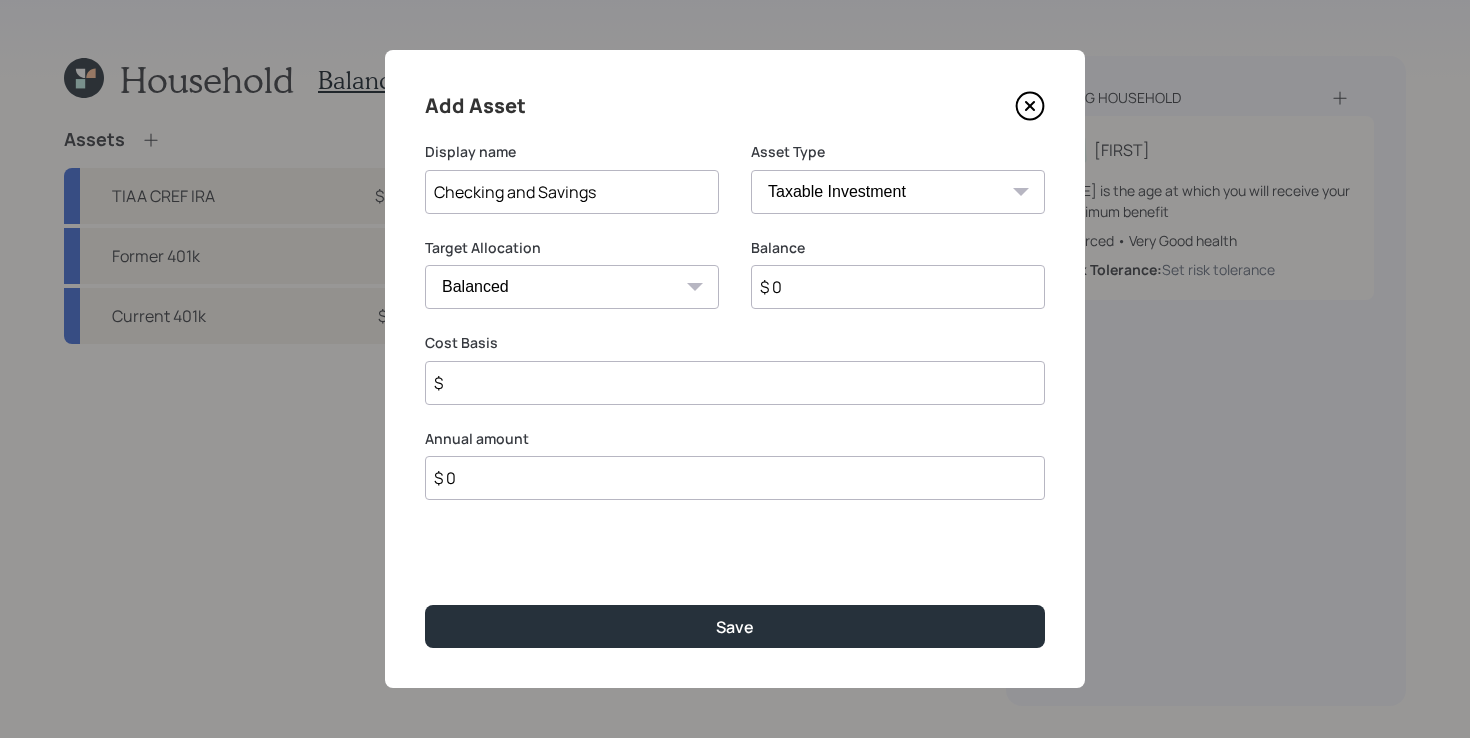 type on "Checking and Savings" 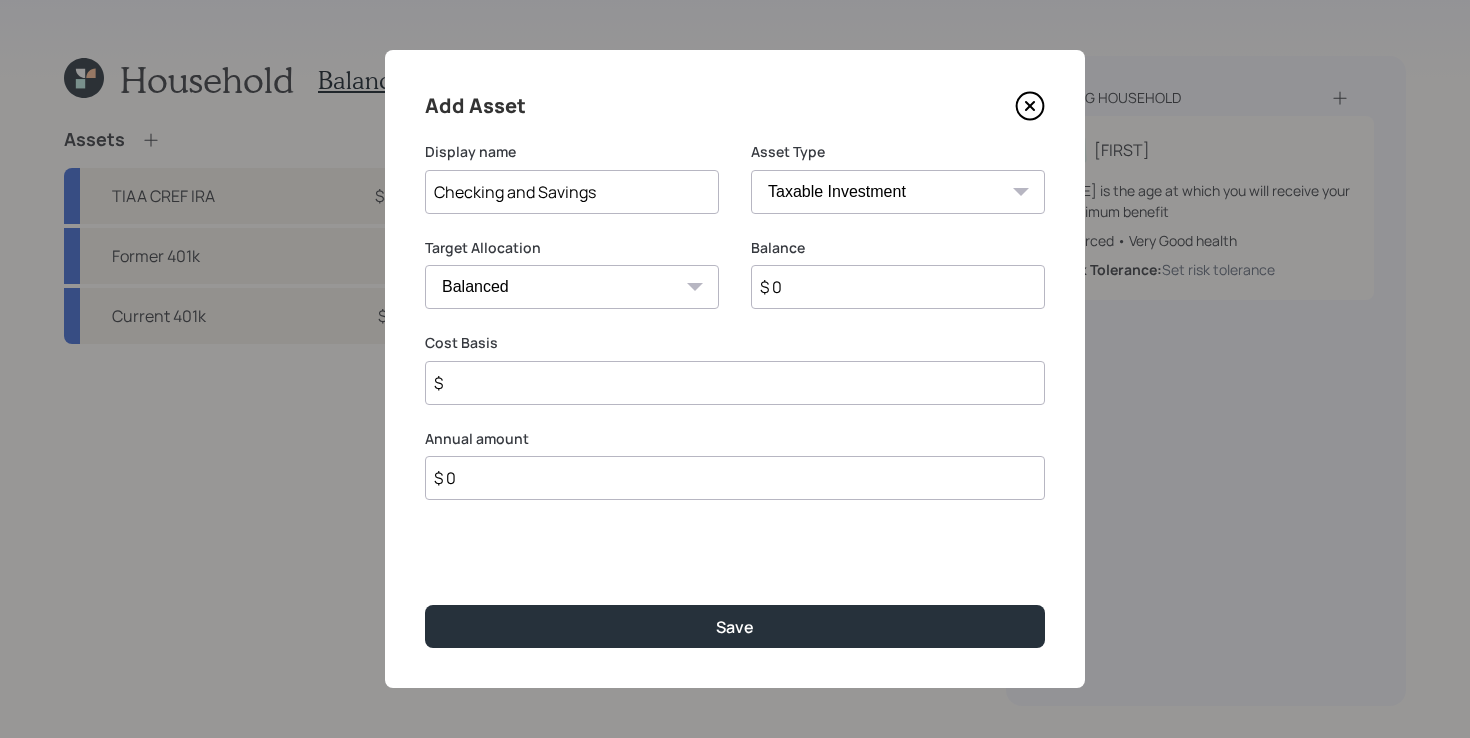 select on "emergency_fund" 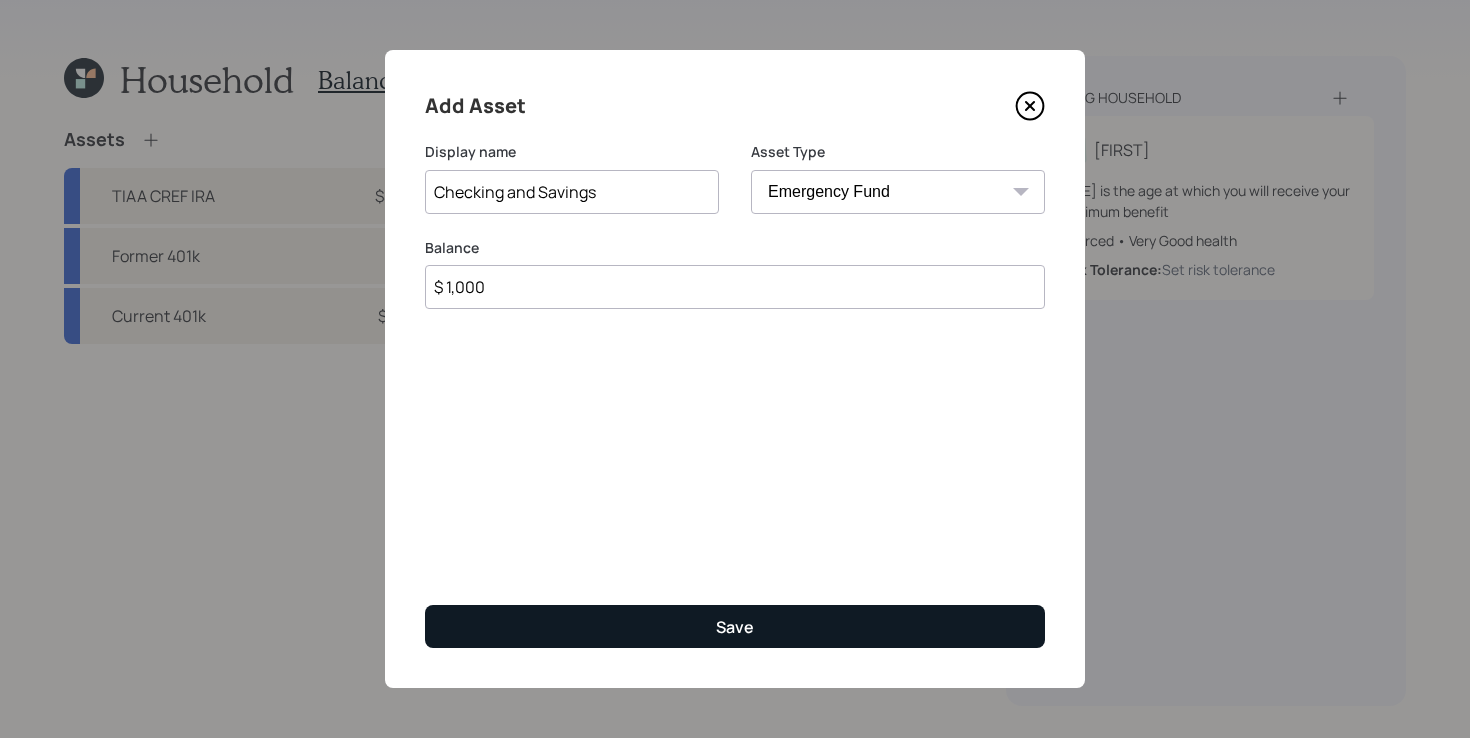 type on "$ 1,000" 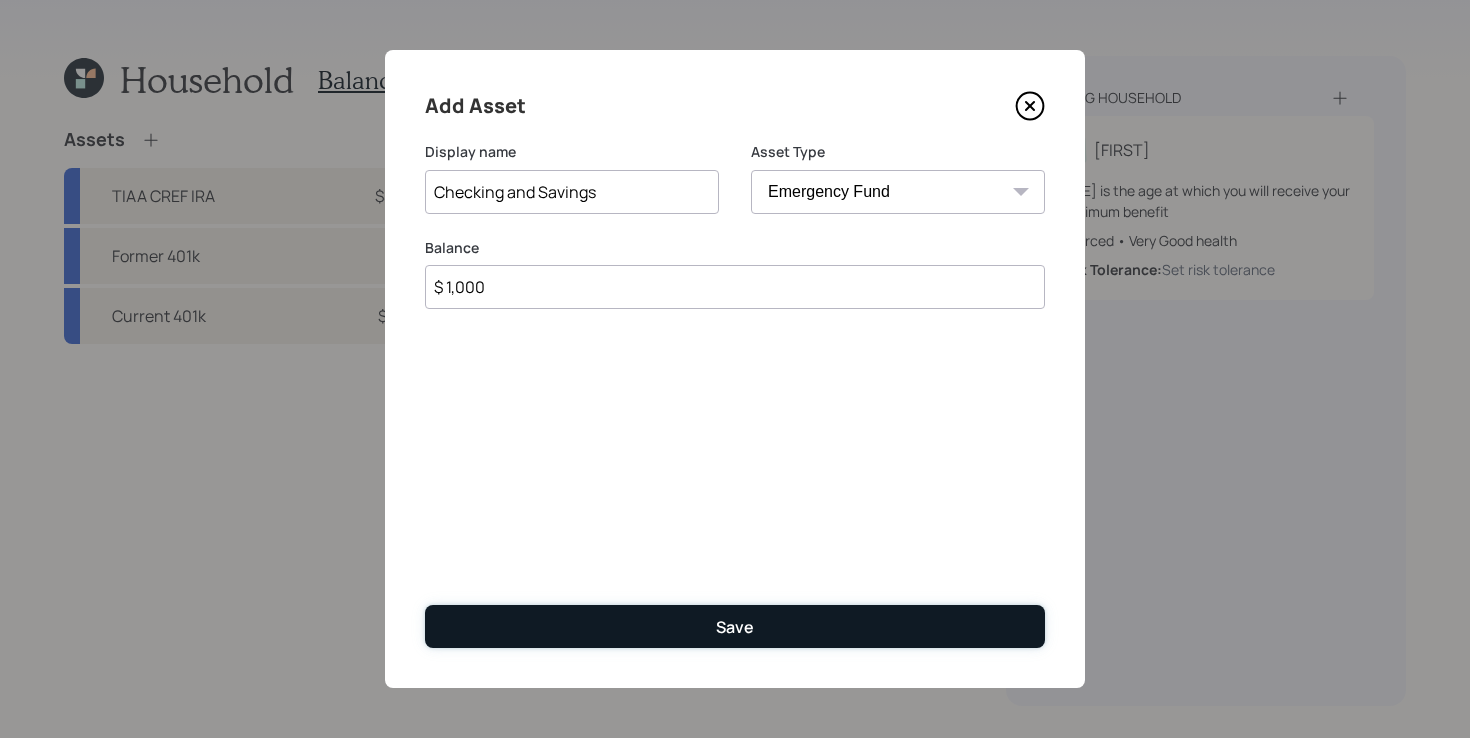 click on "Save" at bounding box center [735, 626] 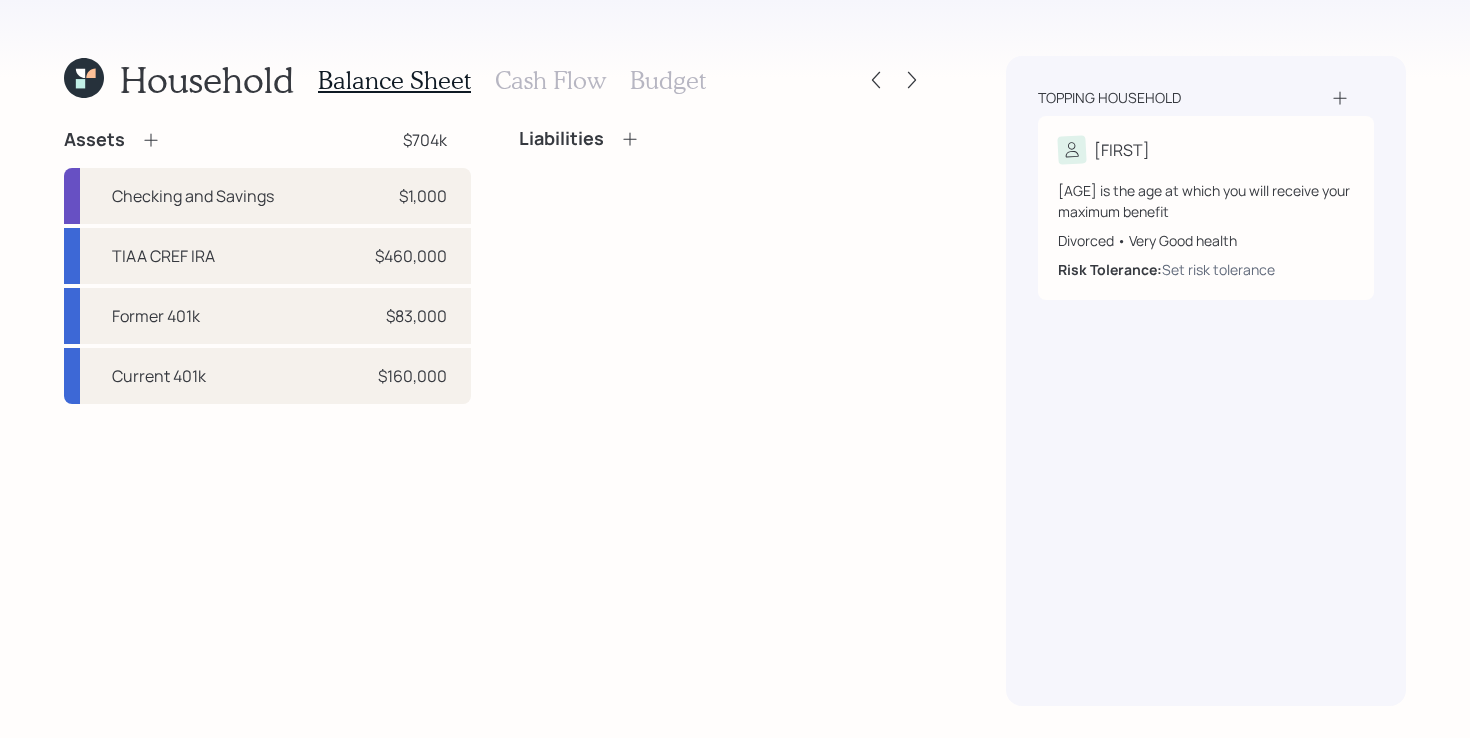 click on "Assets $704k Checking and Savings $1,000 TIAA CREF IRA $460,000 Former 401k $83,000 Current 401k $160,000 Liabilities" at bounding box center [495, 417] 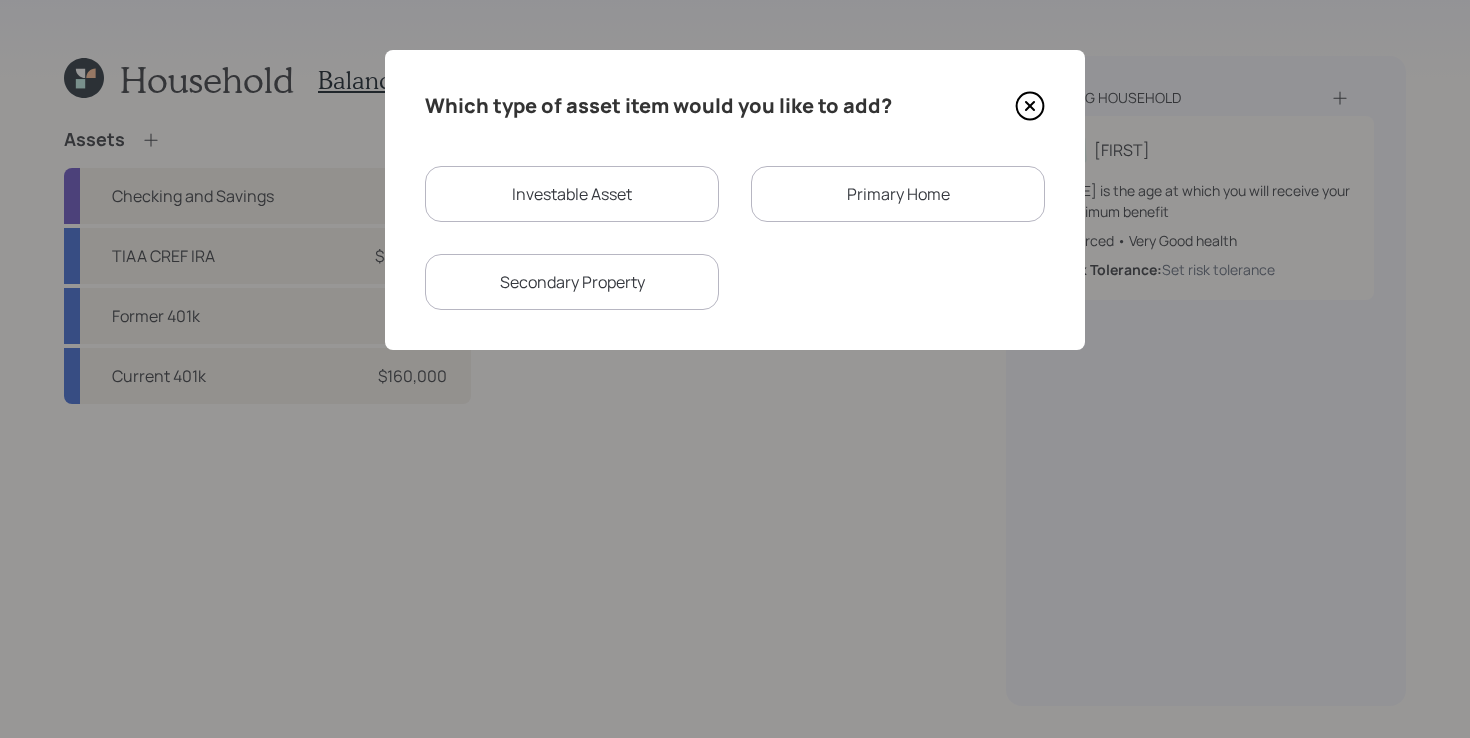 click on "Which type of asset item would you like to add? Investable Asset Primary Home Secondary Property" at bounding box center [735, 200] 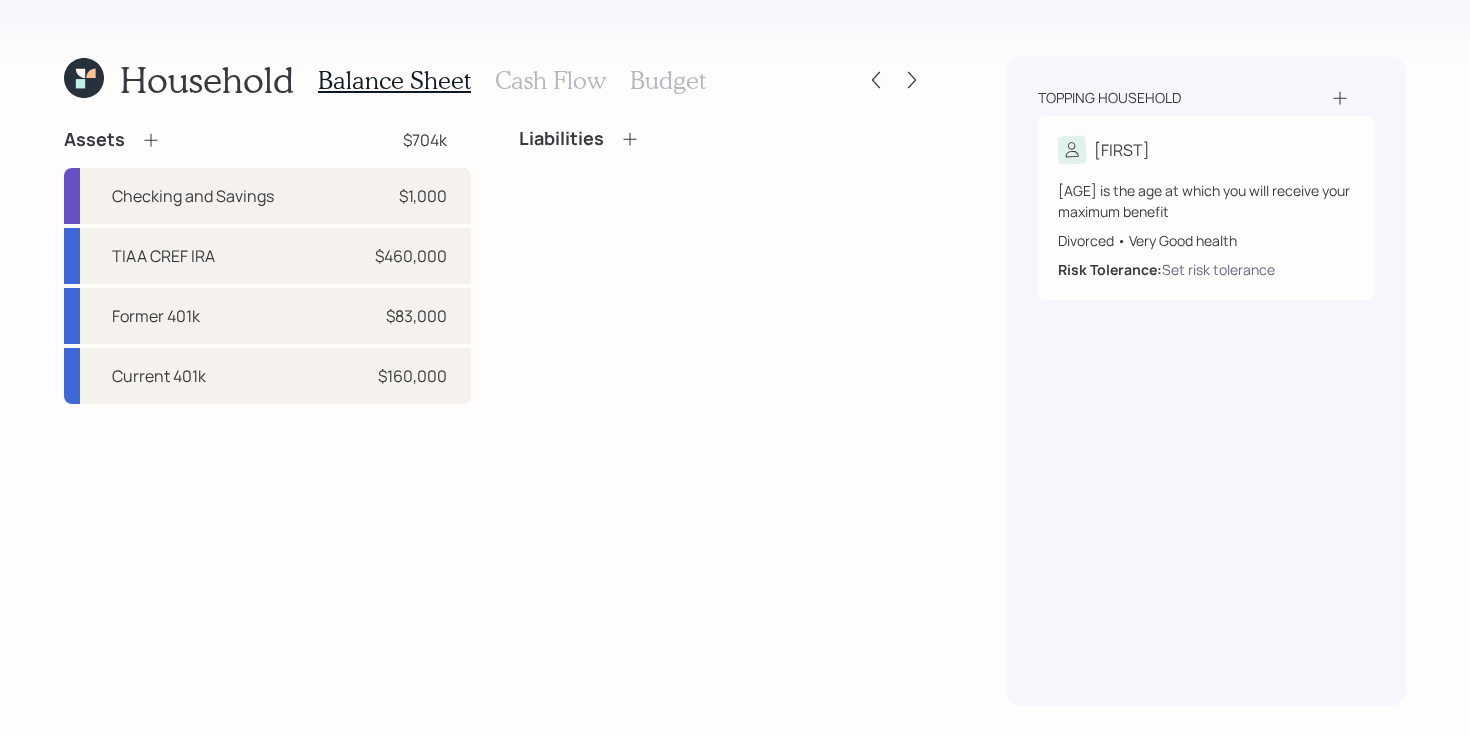 click 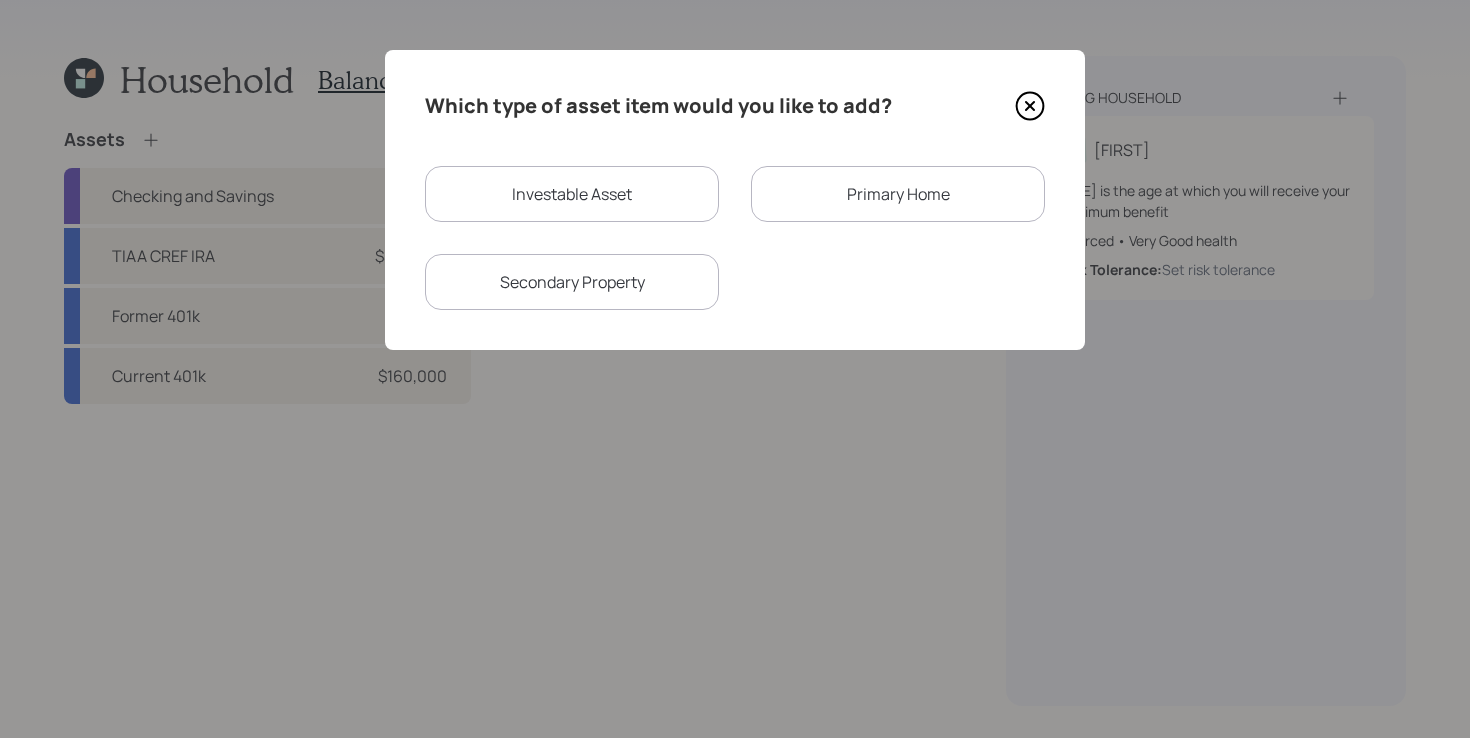 click on "Primary Home" at bounding box center (898, 194) 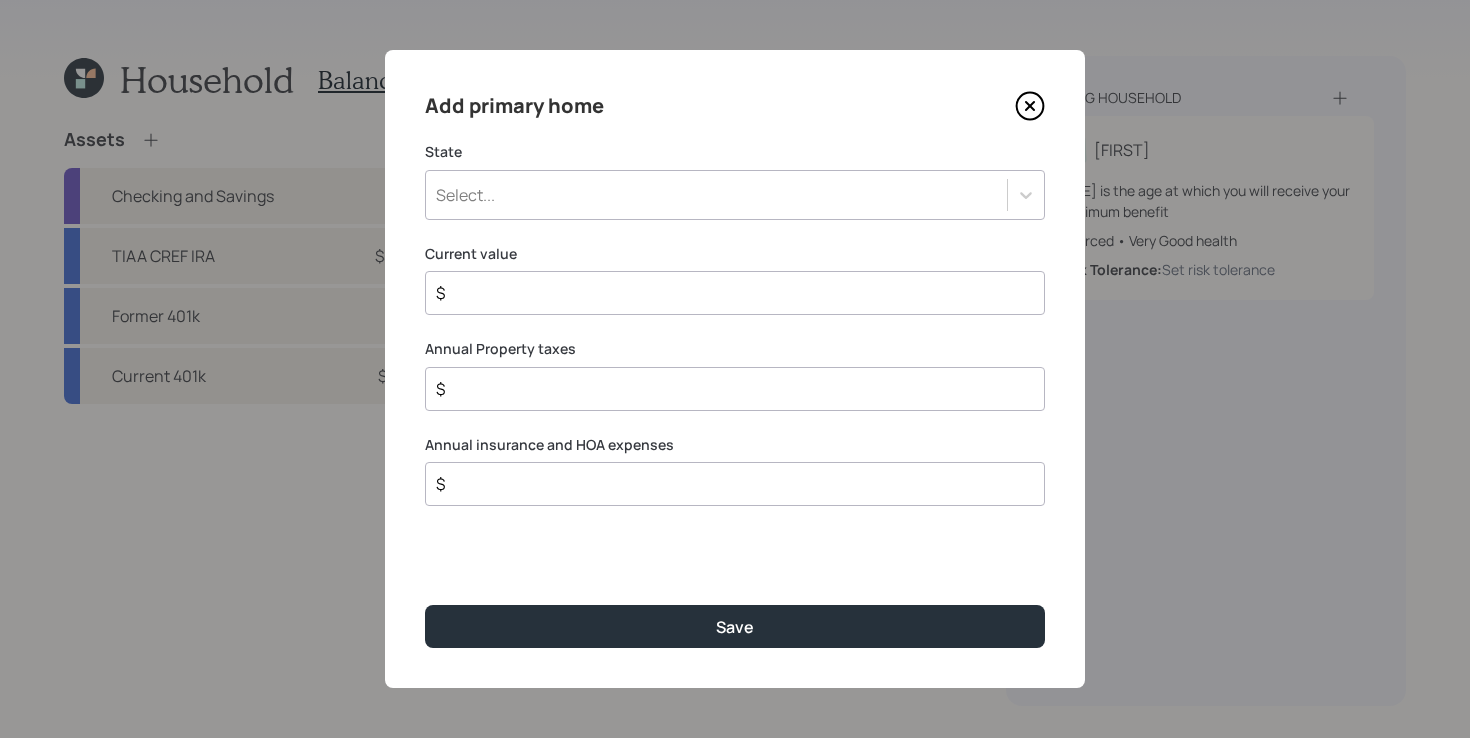 click on "Select..." at bounding box center (716, 195) 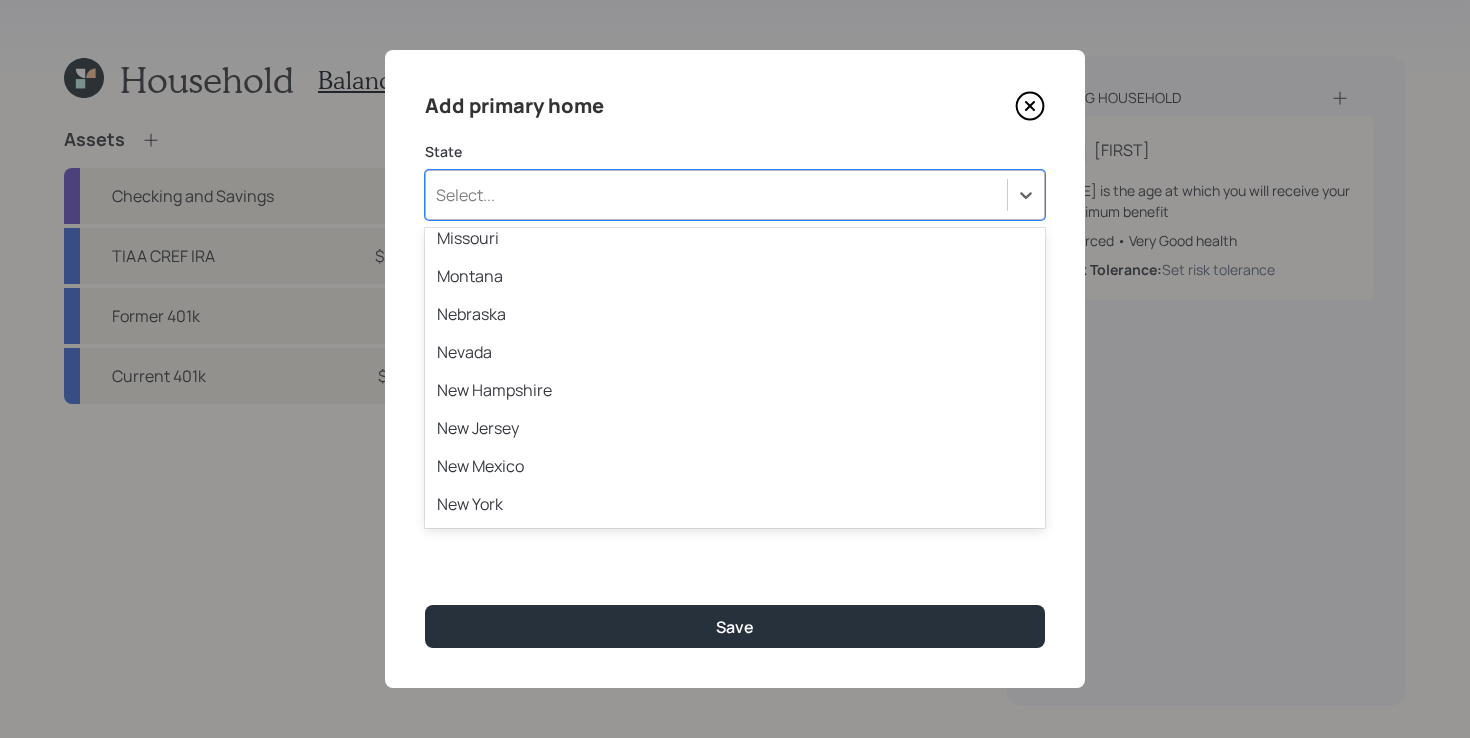 scroll, scrollTop: 962, scrollLeft: 0, axis: vertical 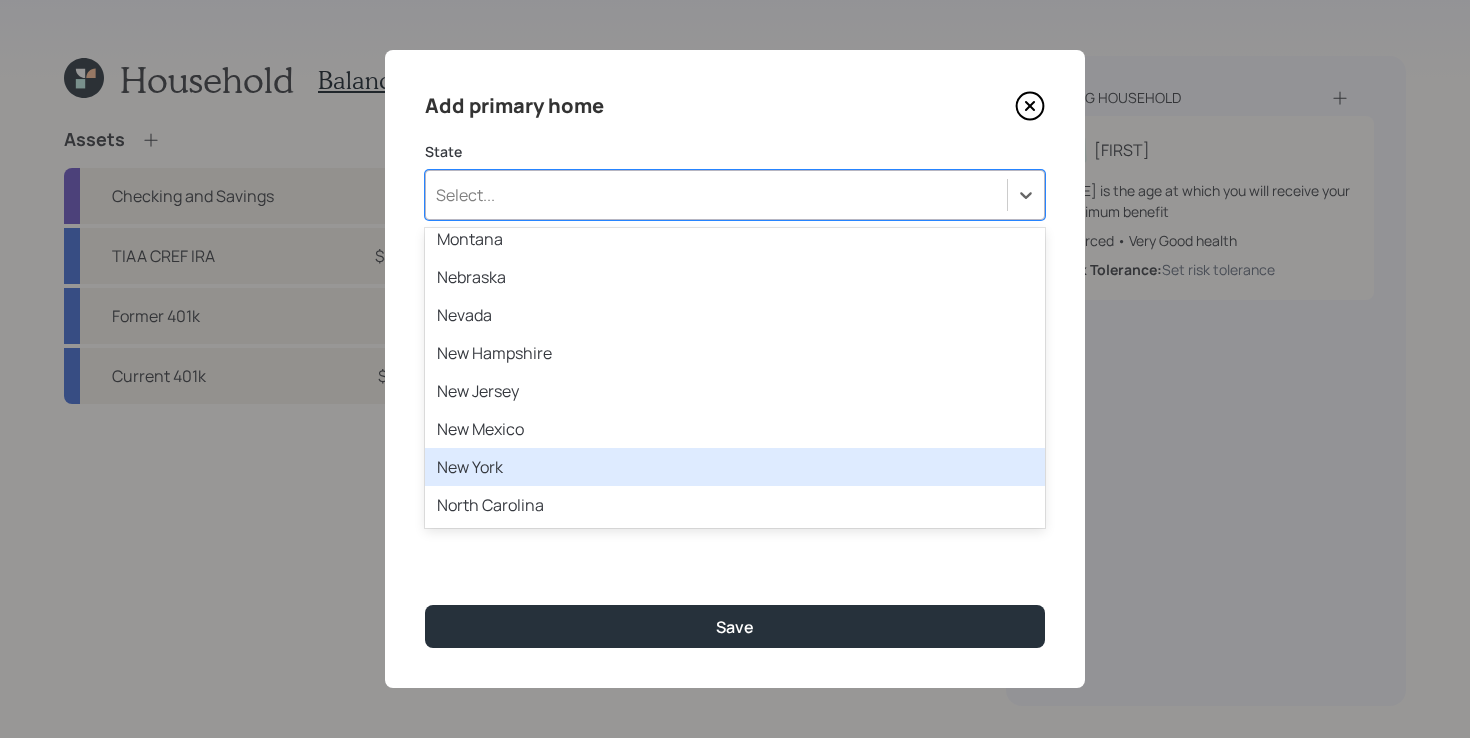 click on "New York" at bounding box center (735, 467) 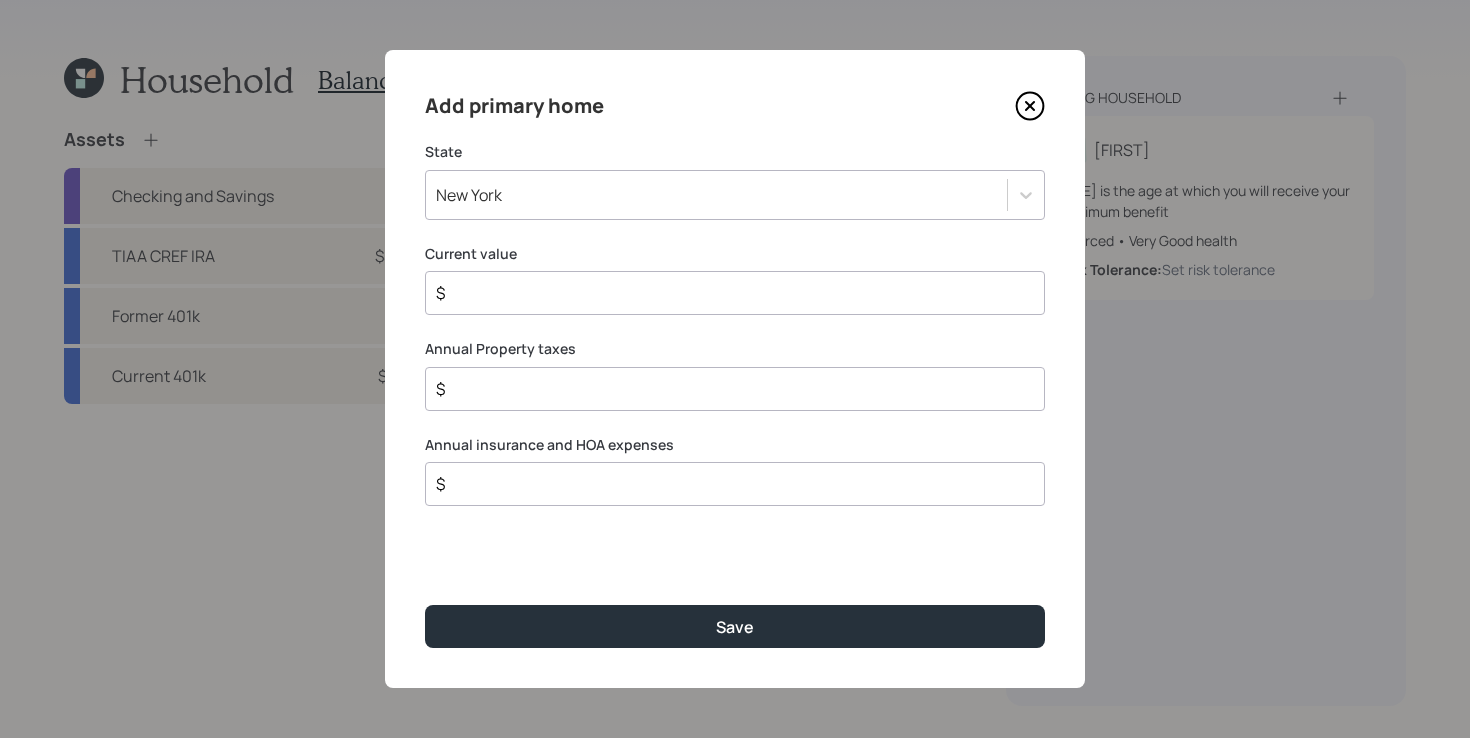 click on "$" at bounding box center [727, 293] 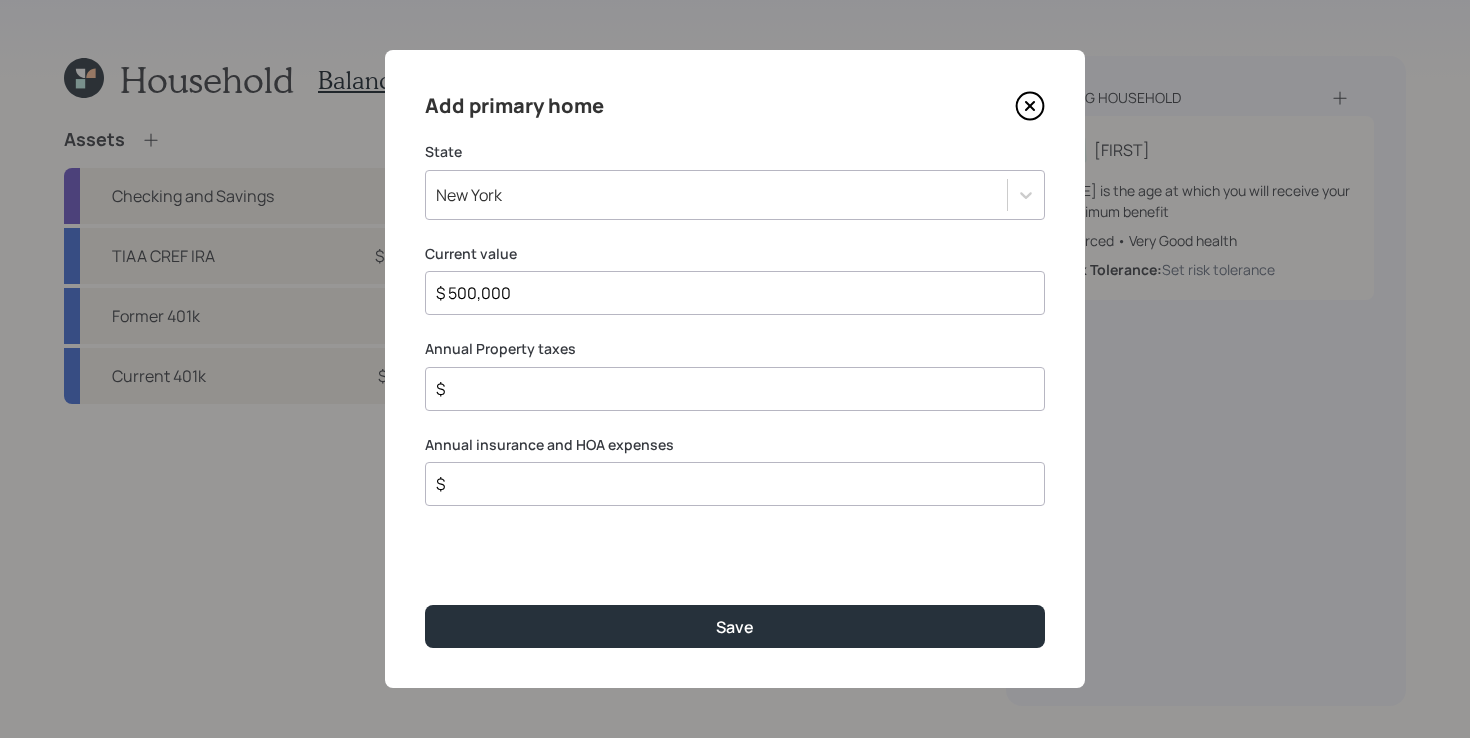 type on "$ 500,000" 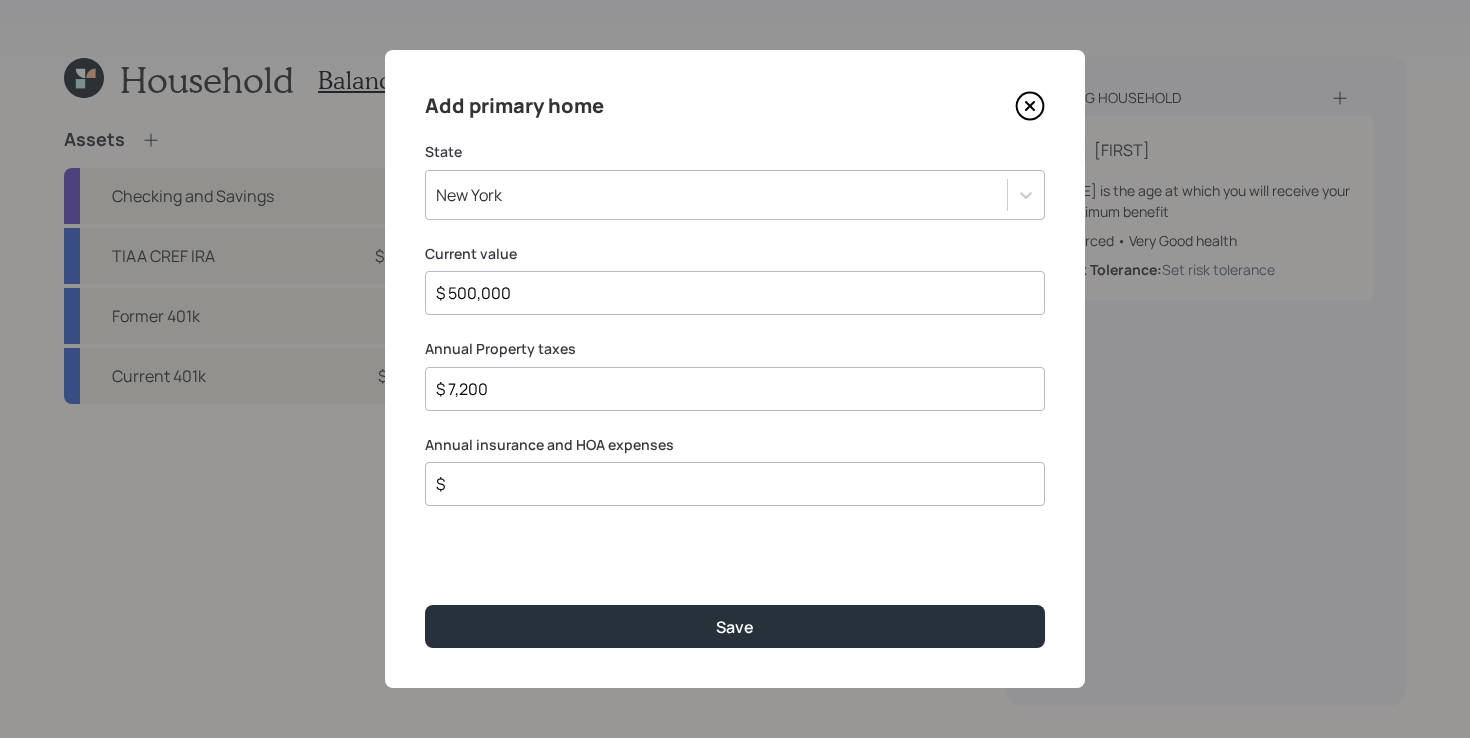 type on "$ 7,200" 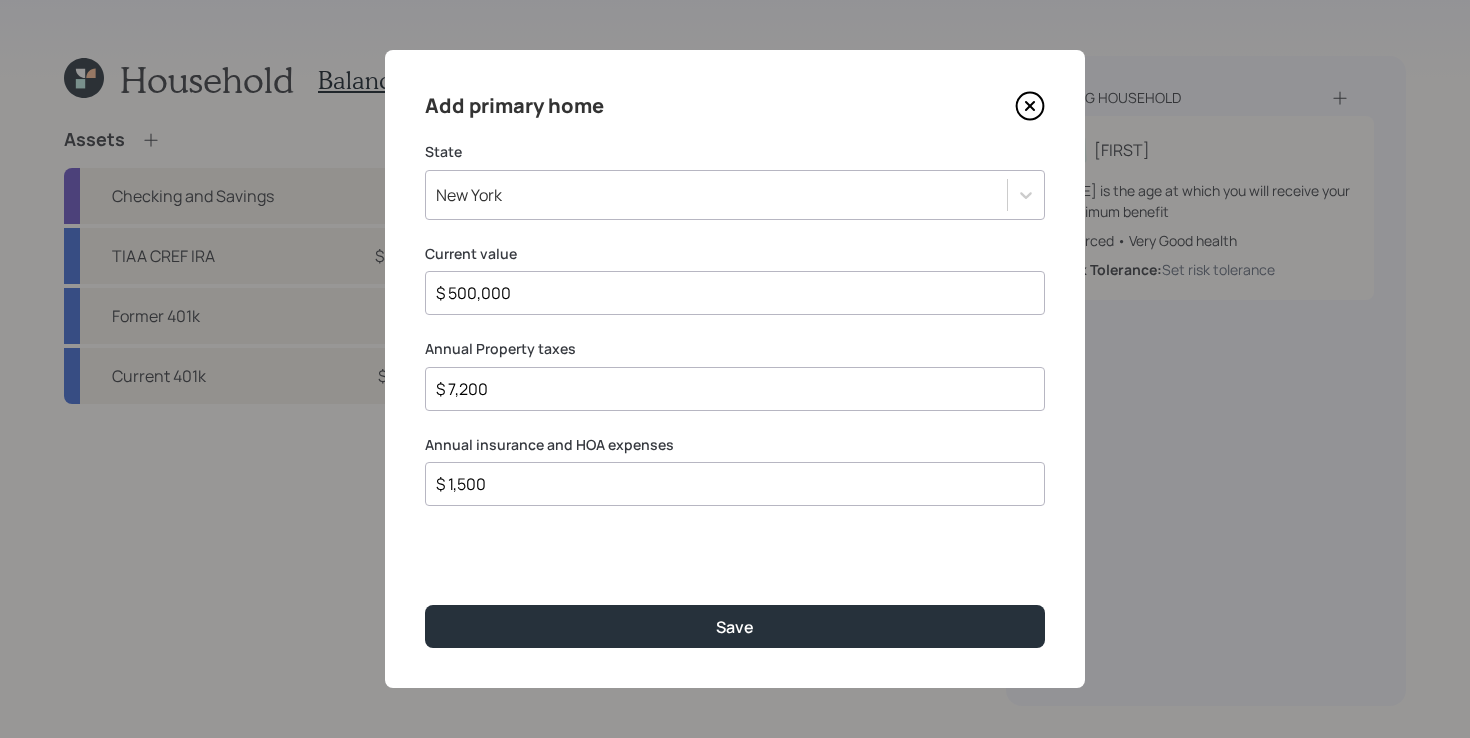 type on "$ 1,500" 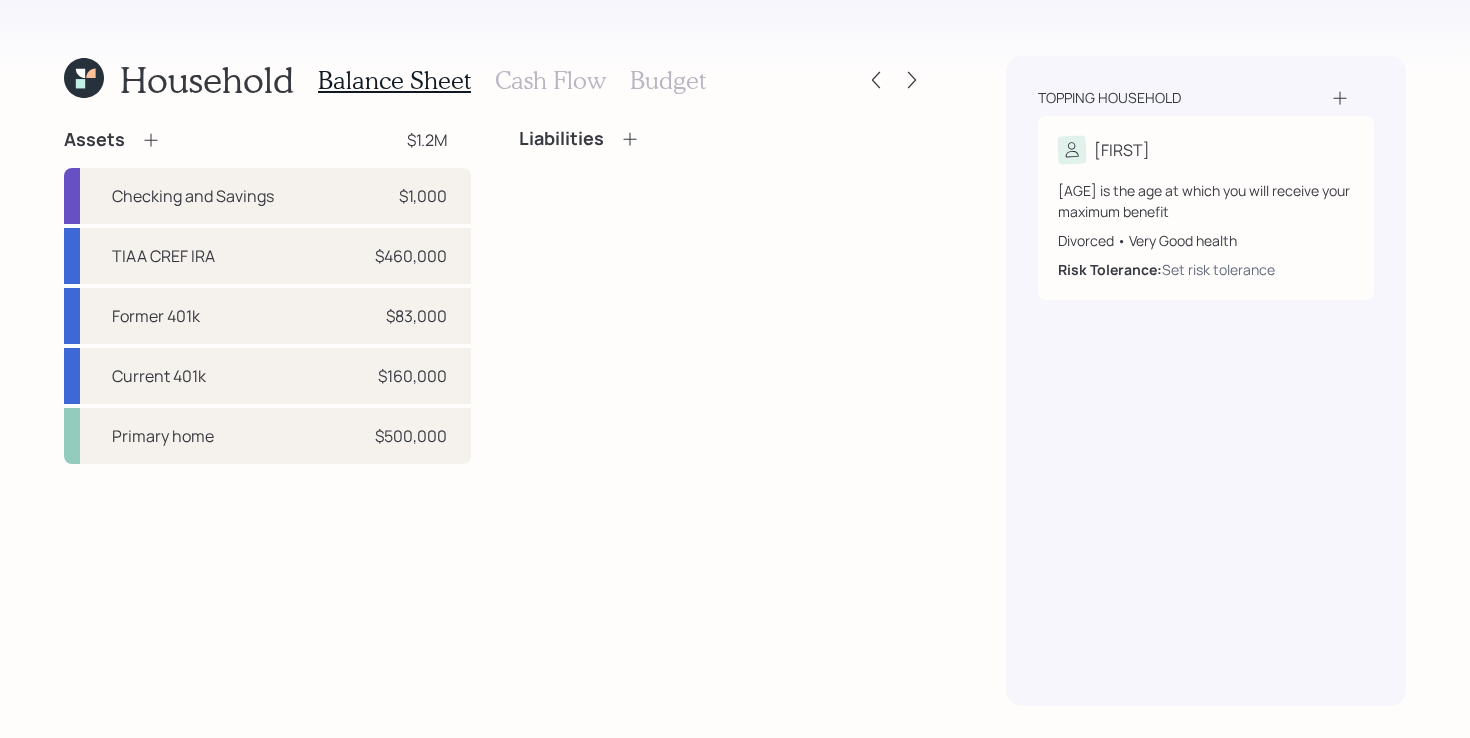 click 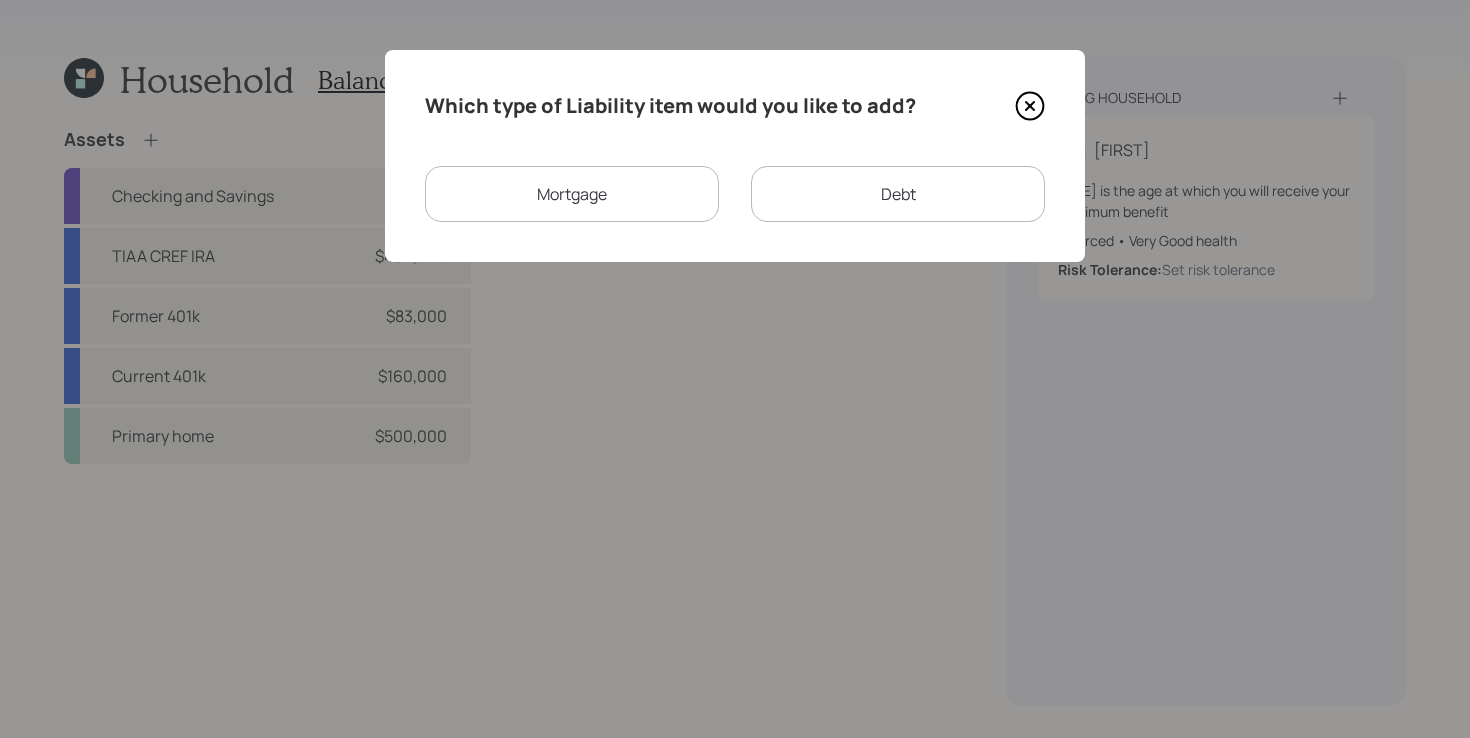 click on "Mortgage" at bounding box center [572, 194] 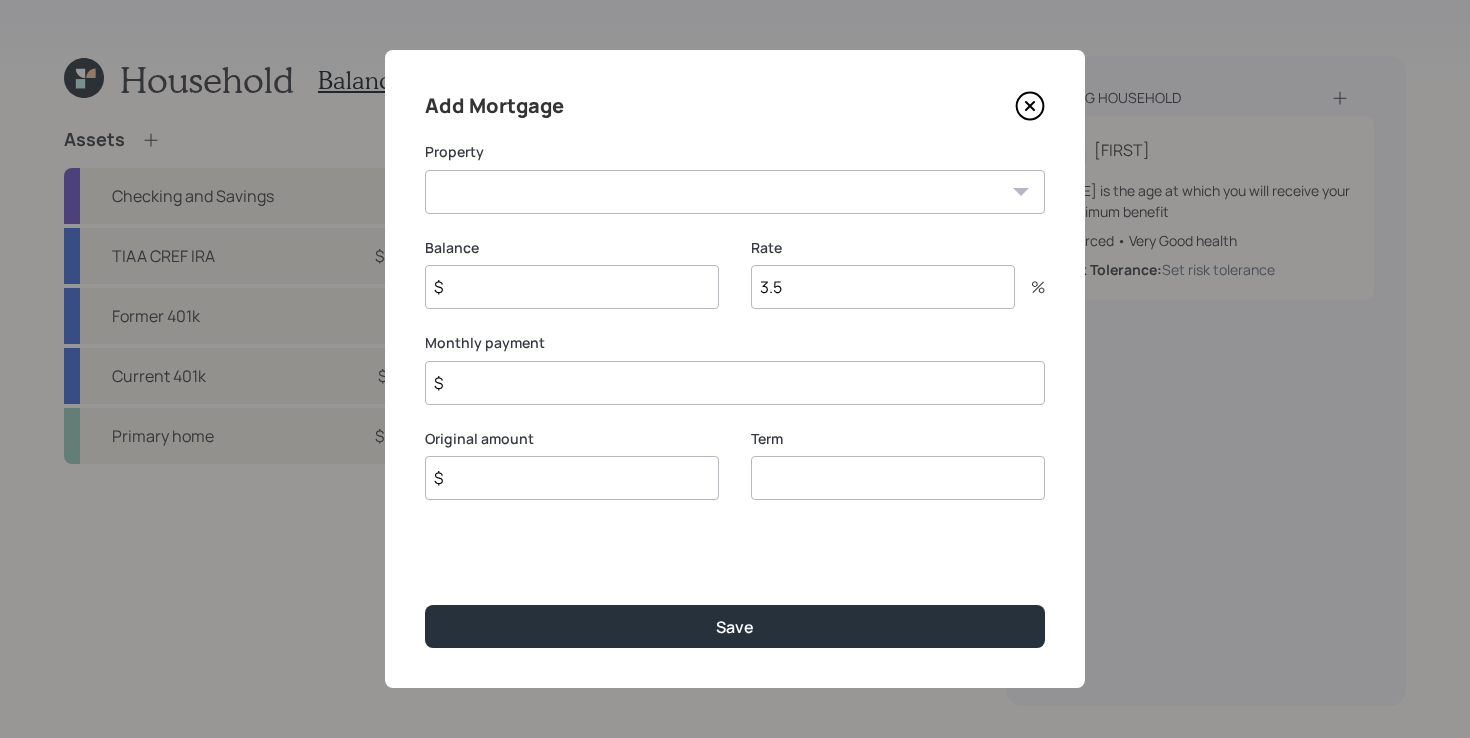 click on "NY Primary home" at bounding box center (735, 192) 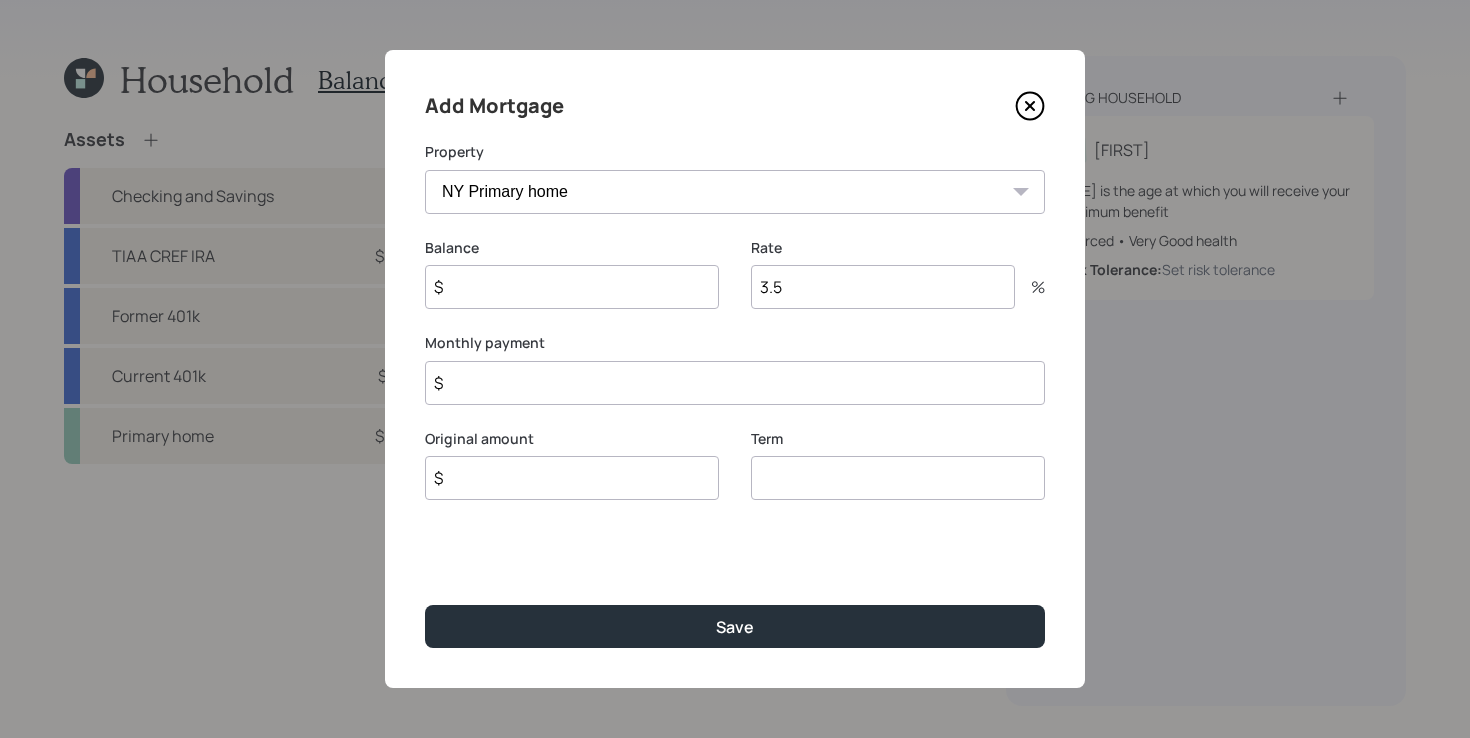 click on "$" at bounding box center [572, 287] 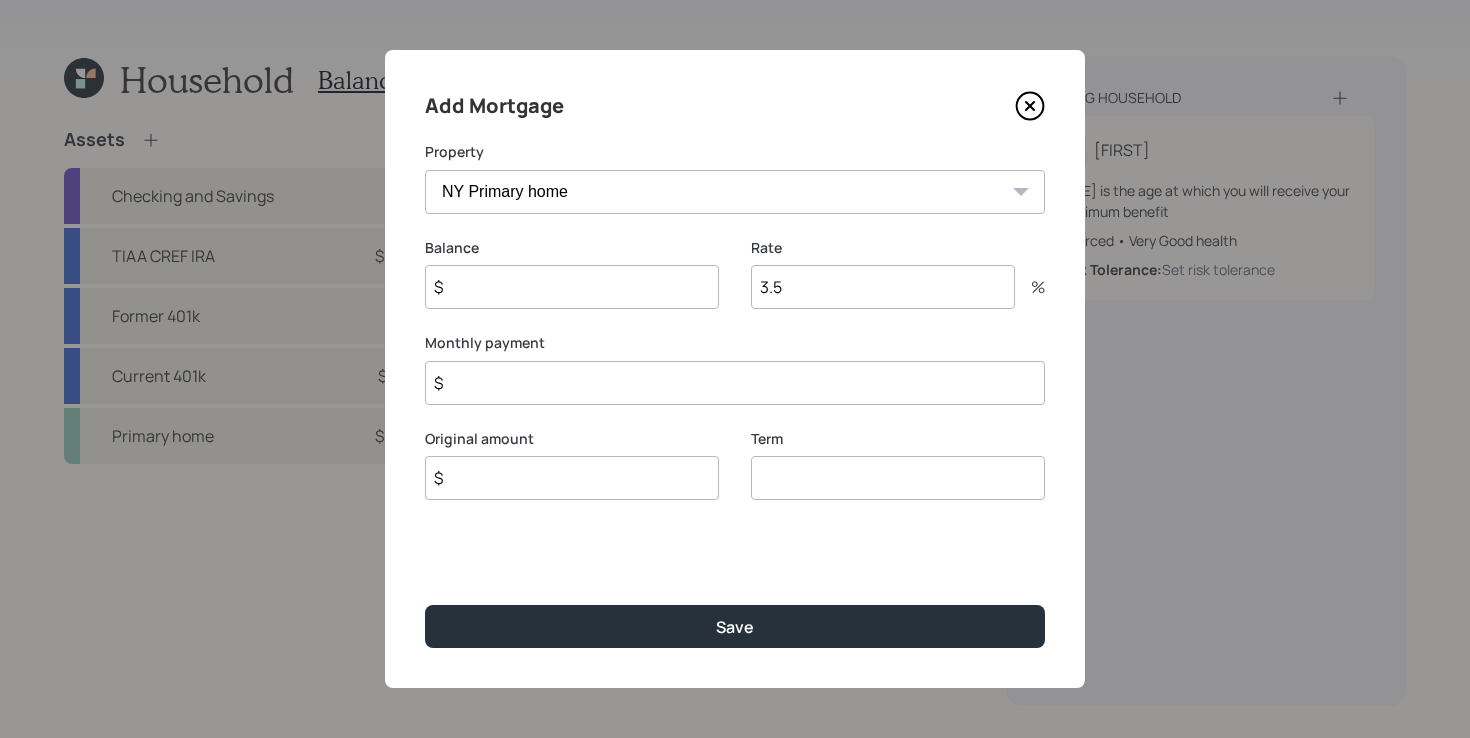 click on "3.5" at bounding box center [883, 287] 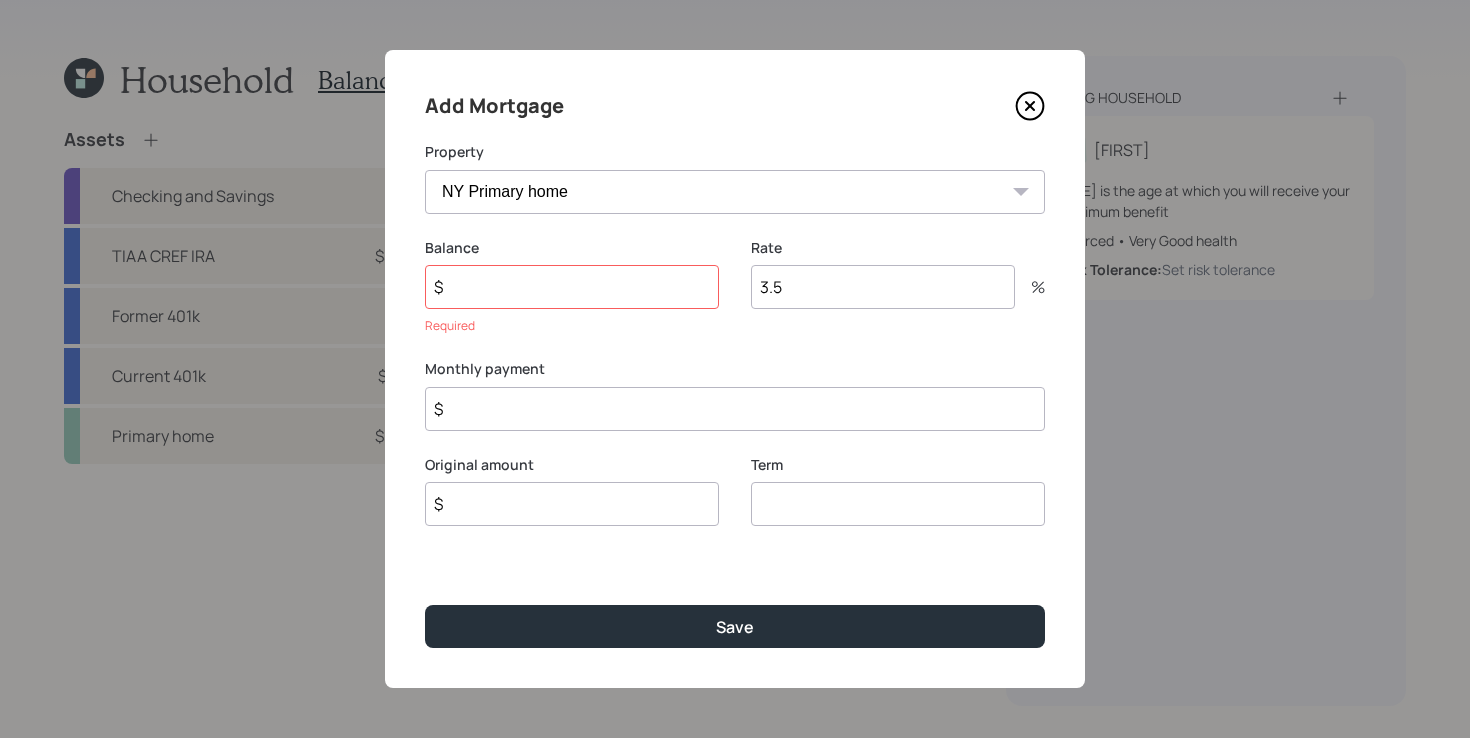 click on "3.5" at bounding box center [883, 287] 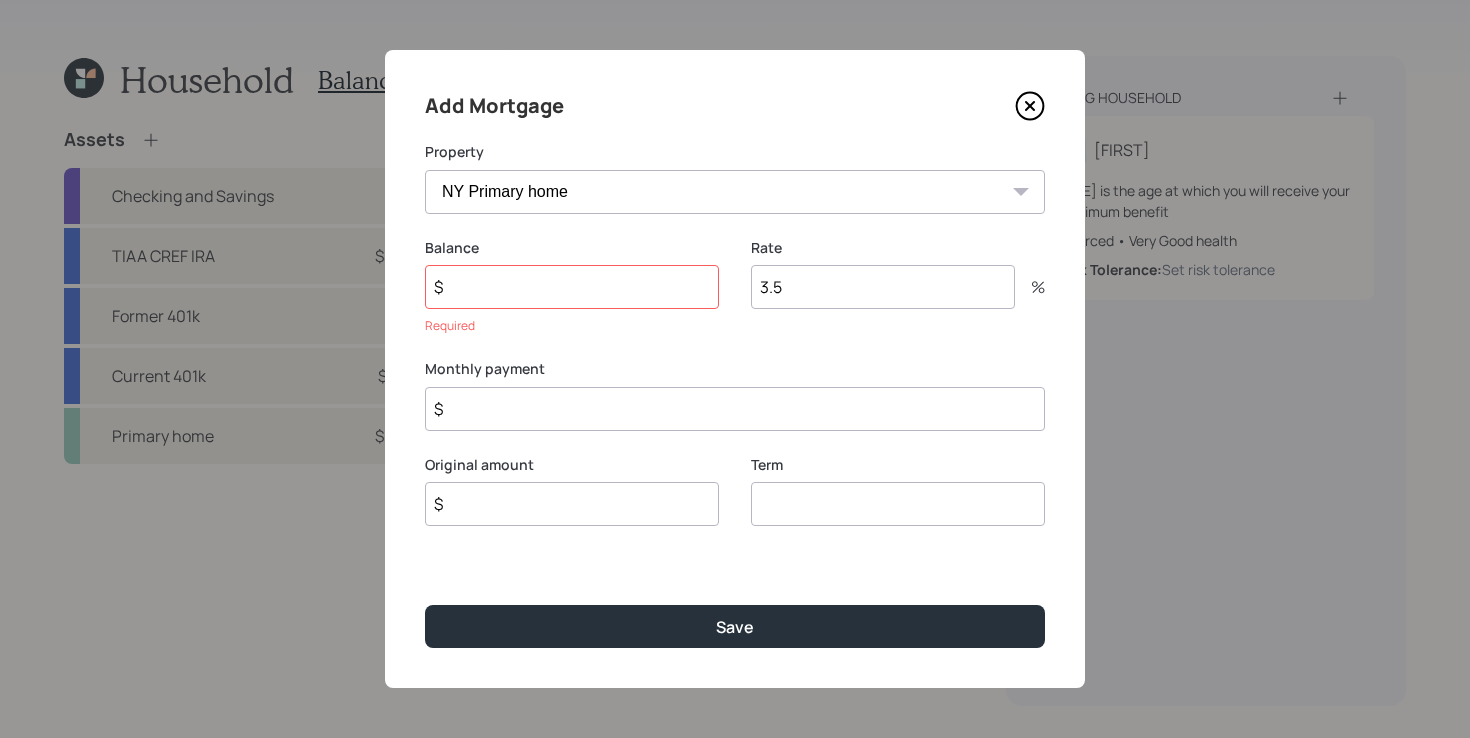 click 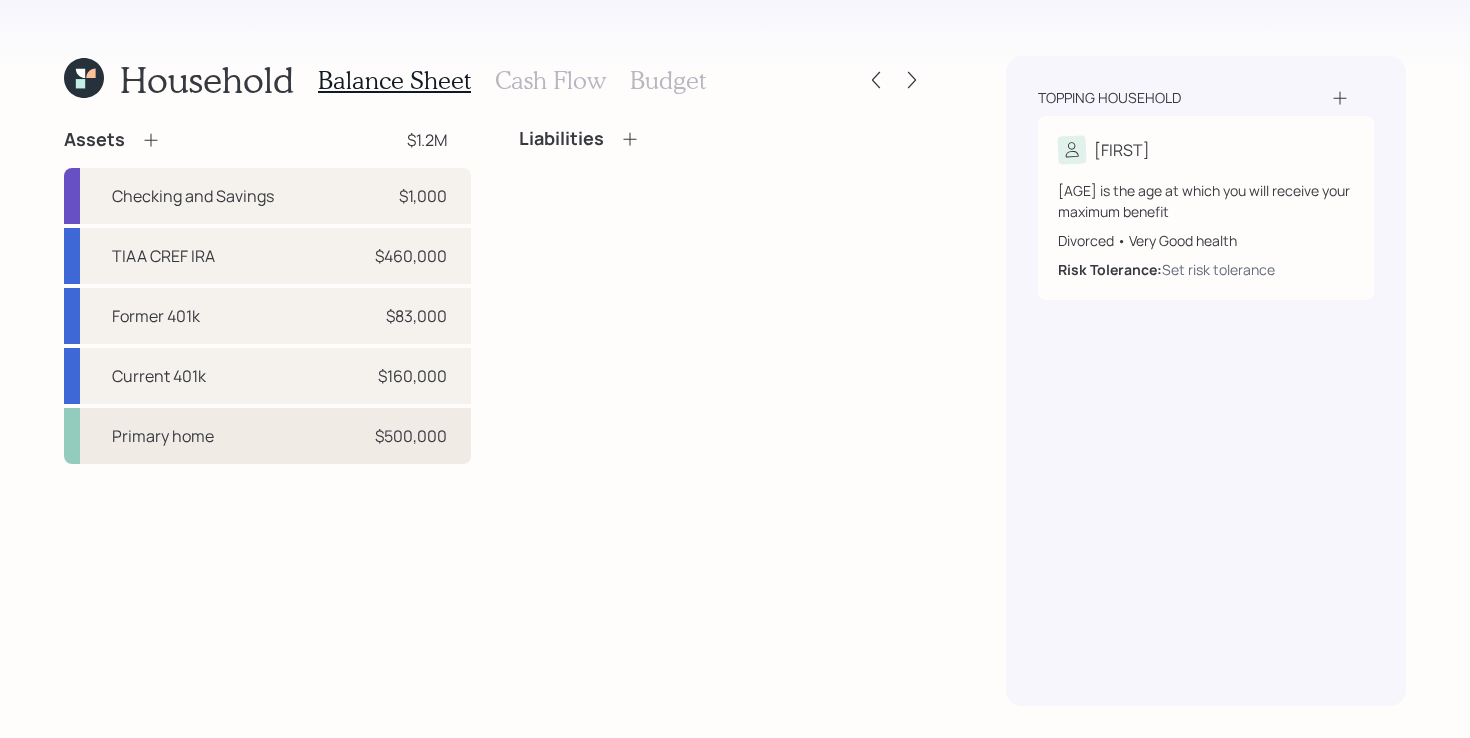 click on "Primary home $500,000" at bounding box center [267, 436] 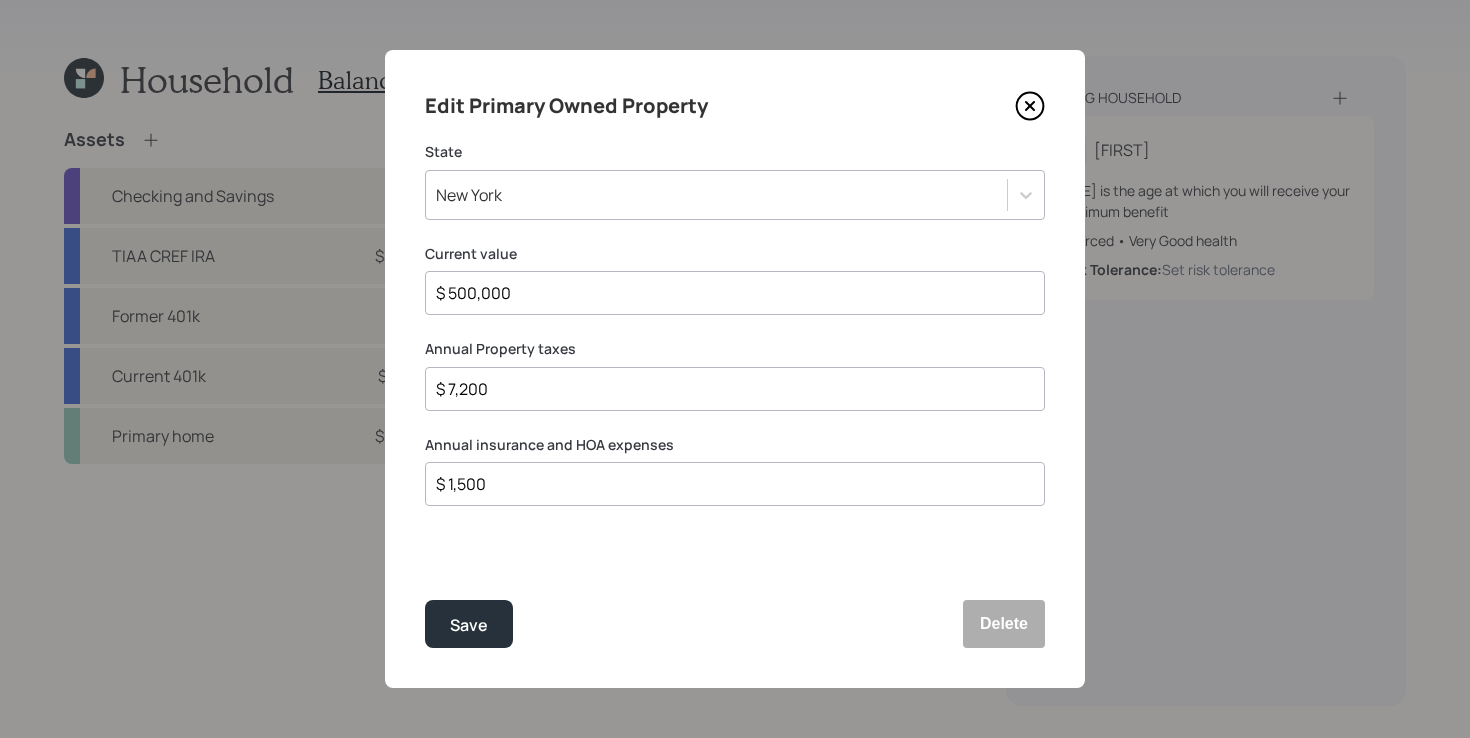 click 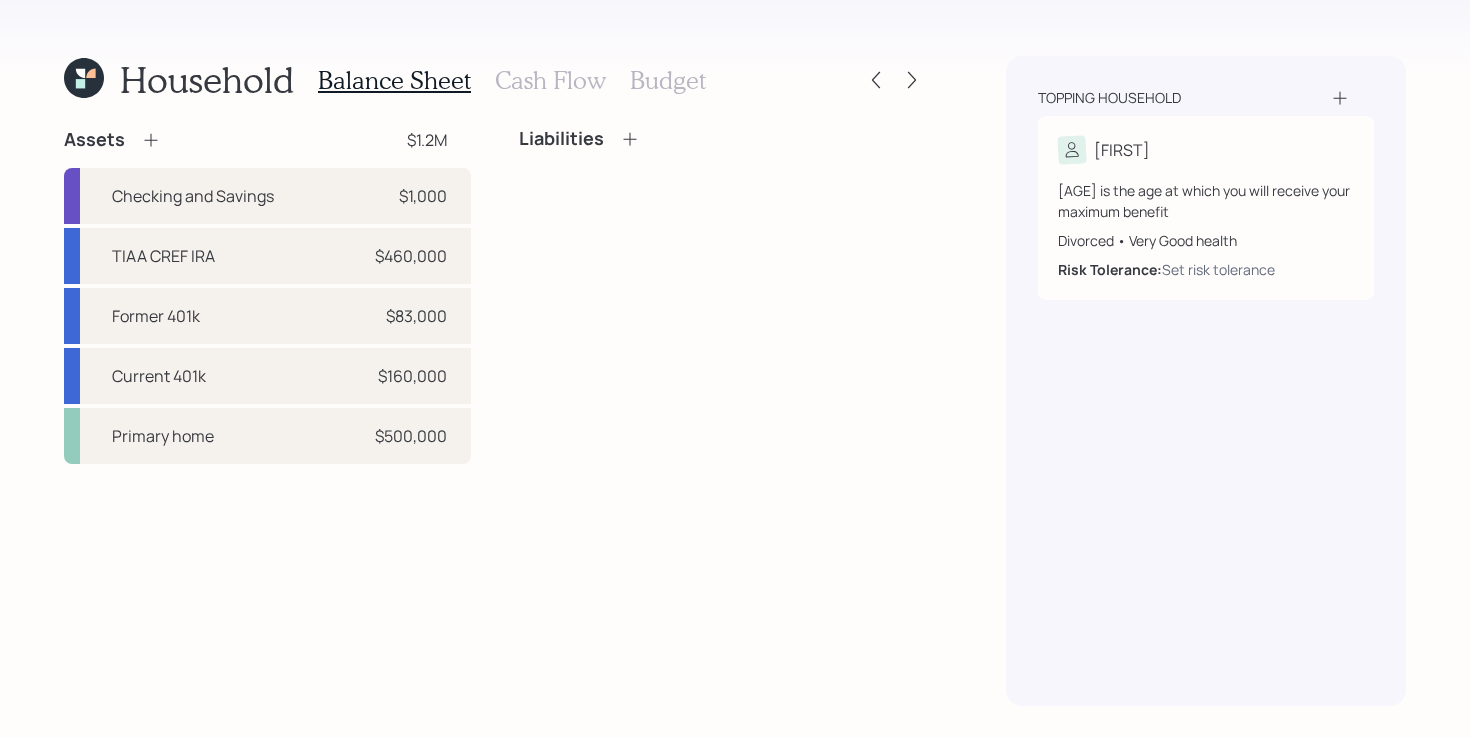 click 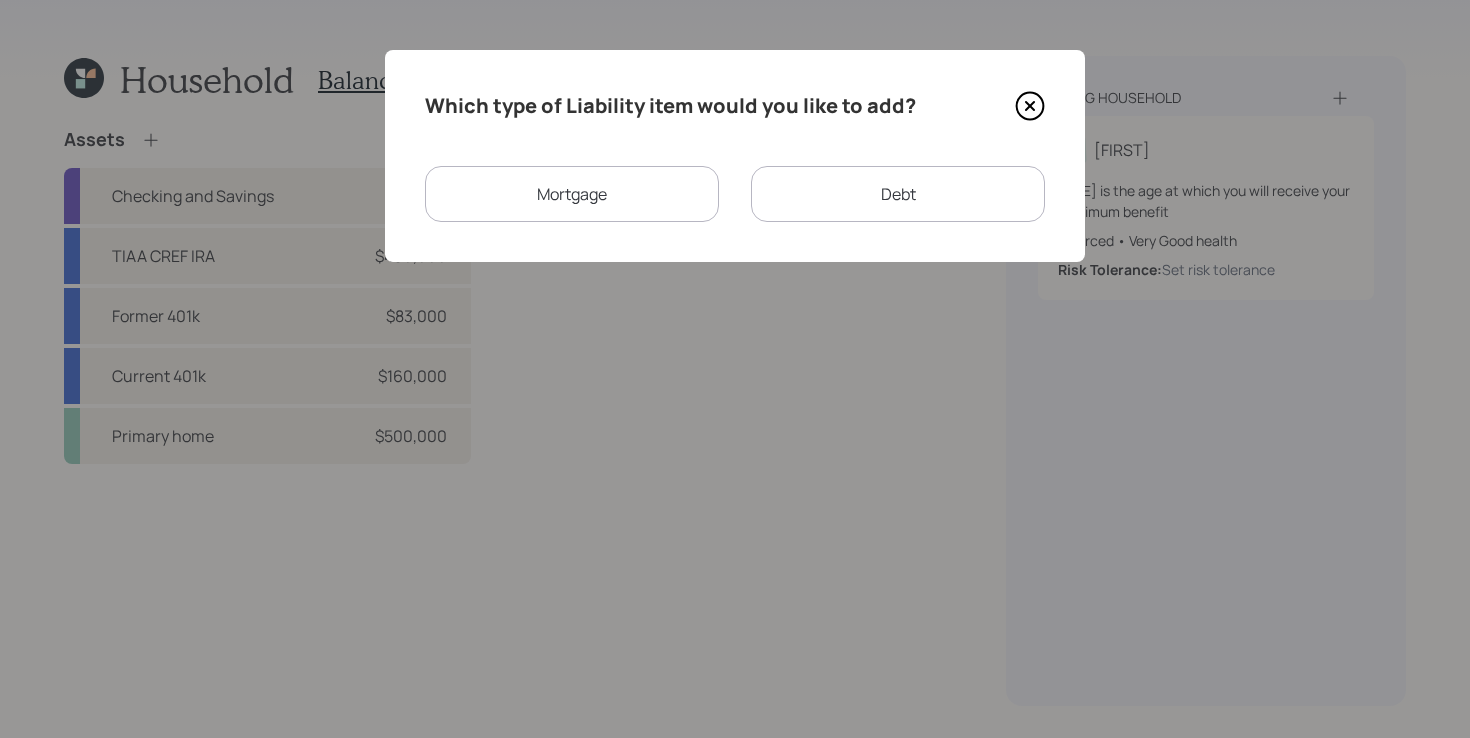 click on "Mortgage" at bounding box center (572, 194) 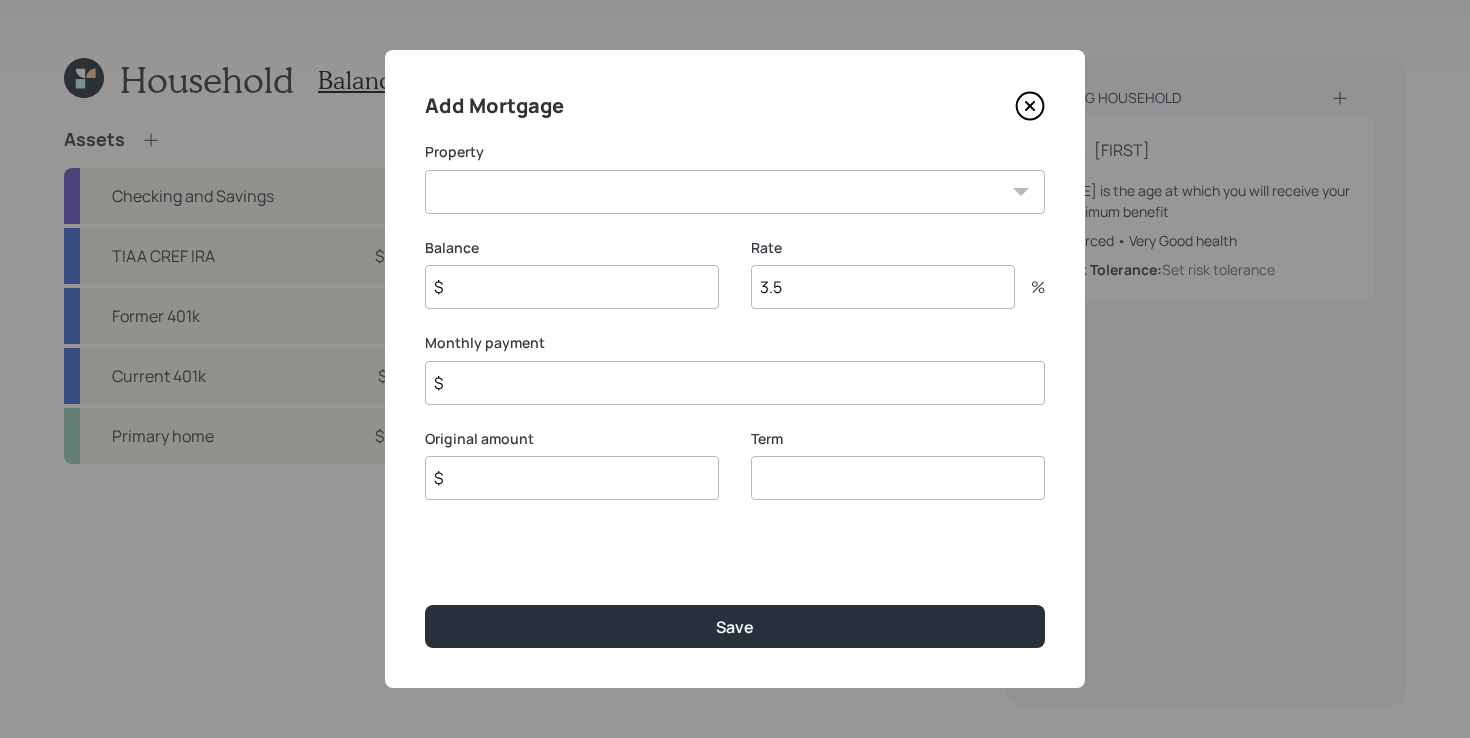 click on "$" at bounding box center [735, 383] 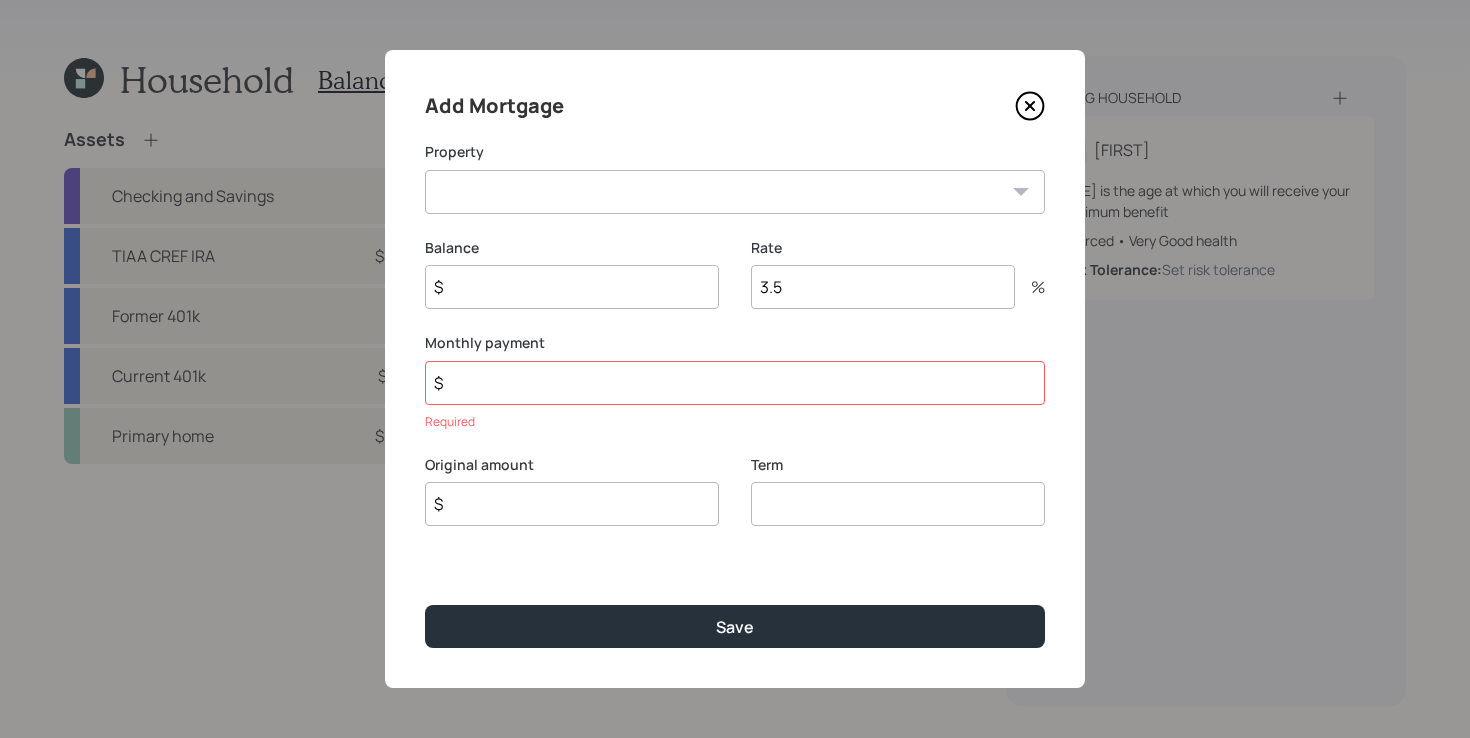 click on "3.5" at bounding box center [883, 287] 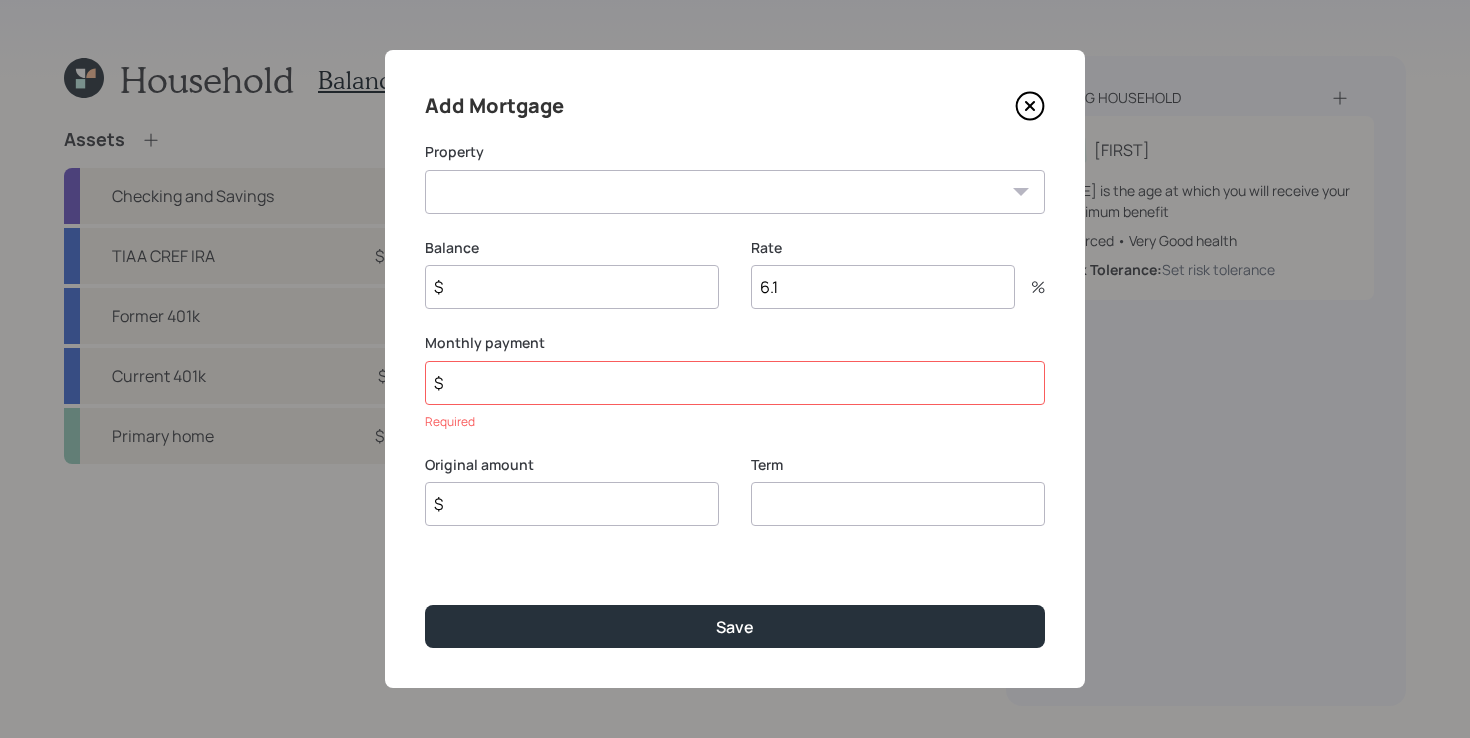 type on "6.1" 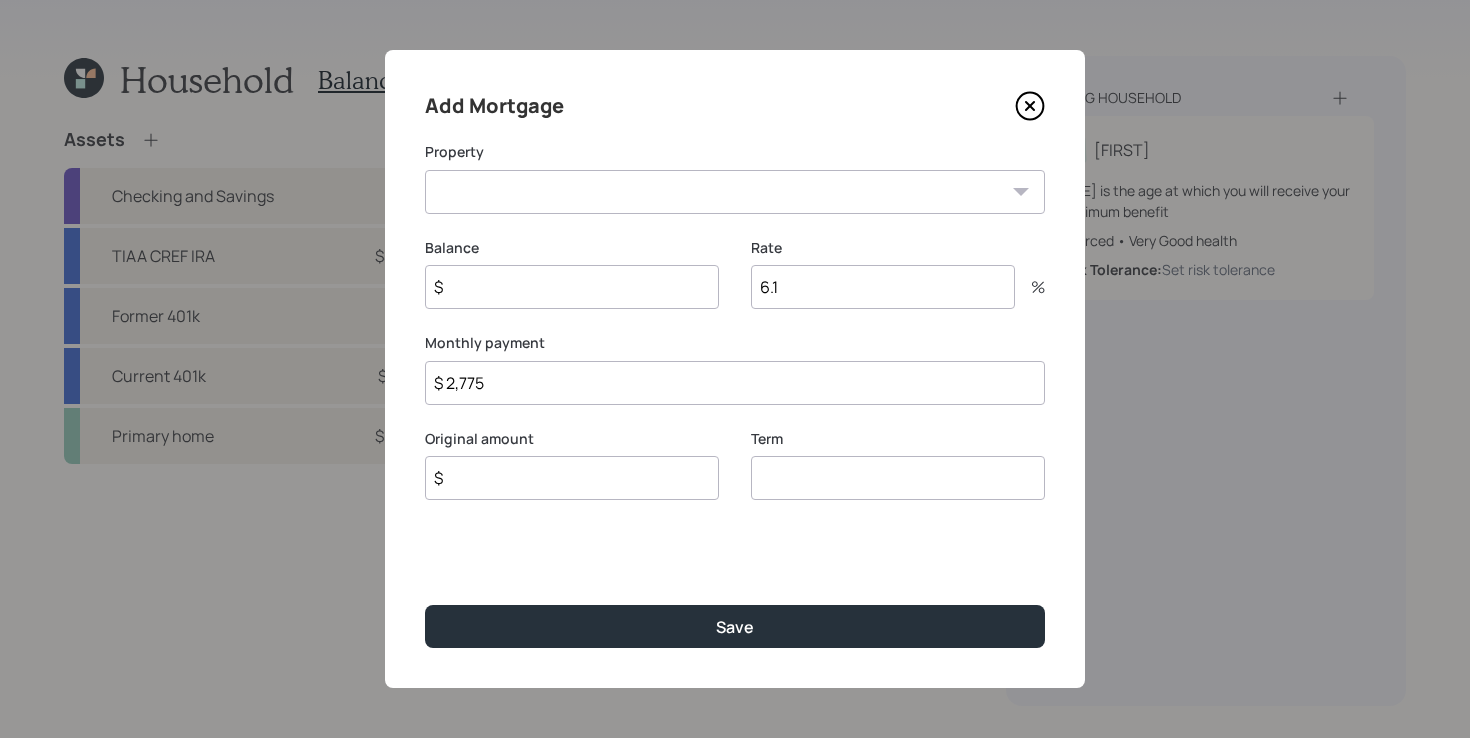 type on "$ 2,775" 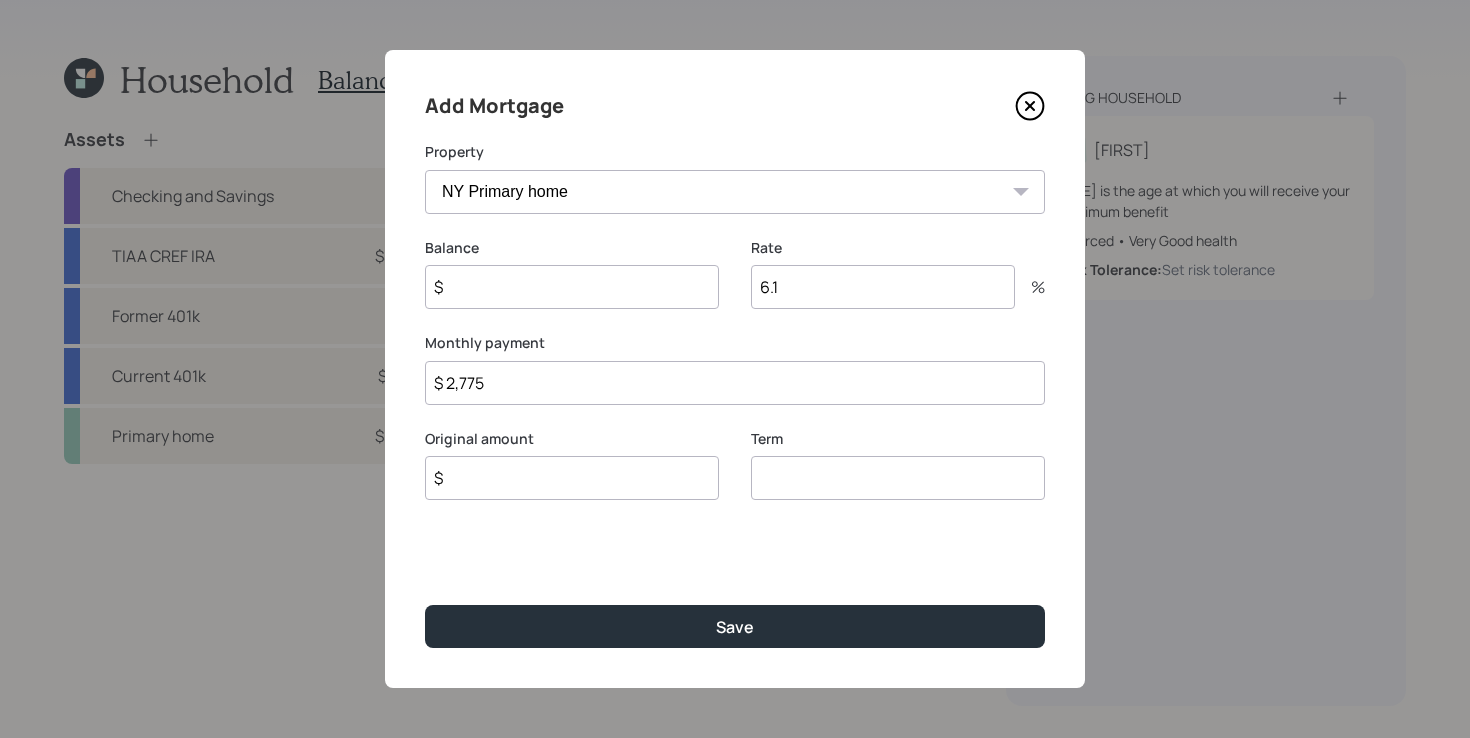 click at bounding box center [898, 478] 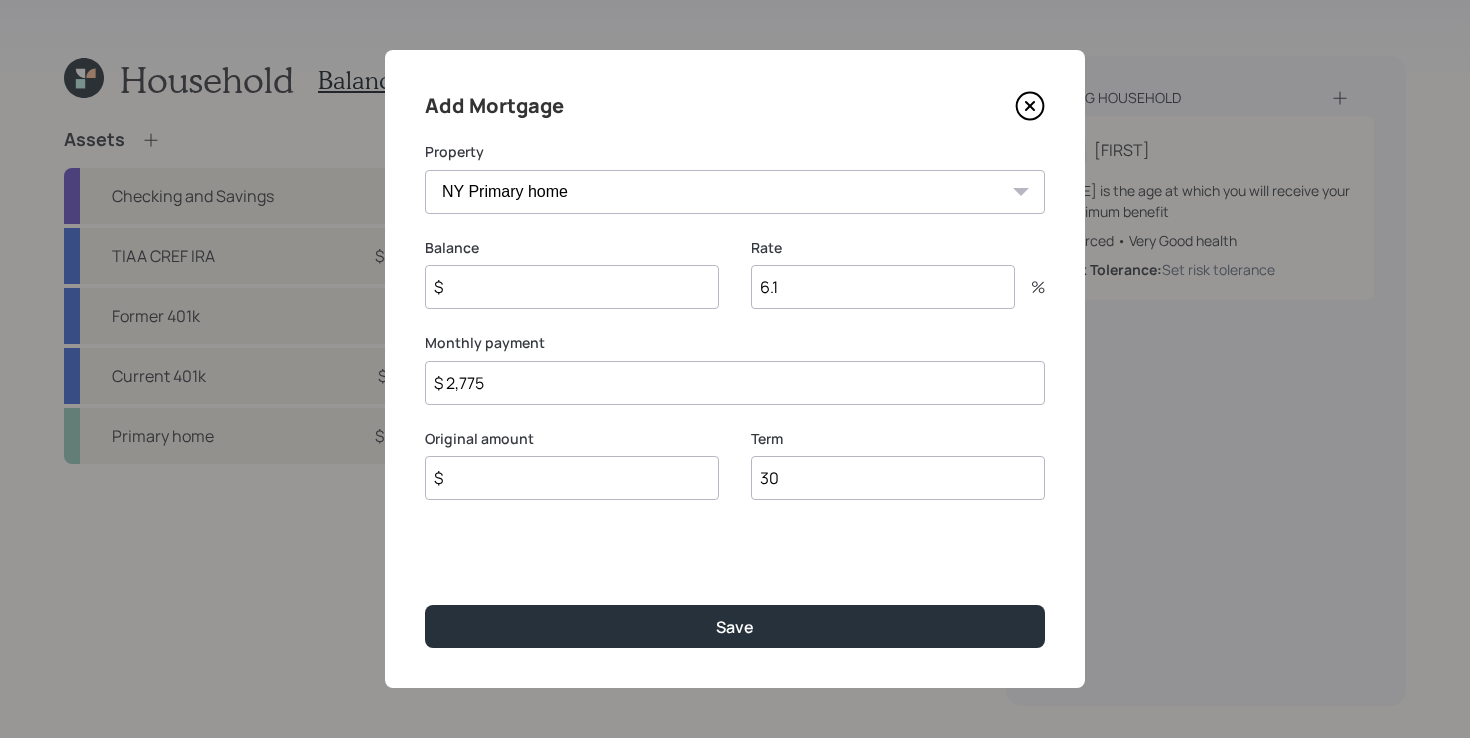 type on "30" 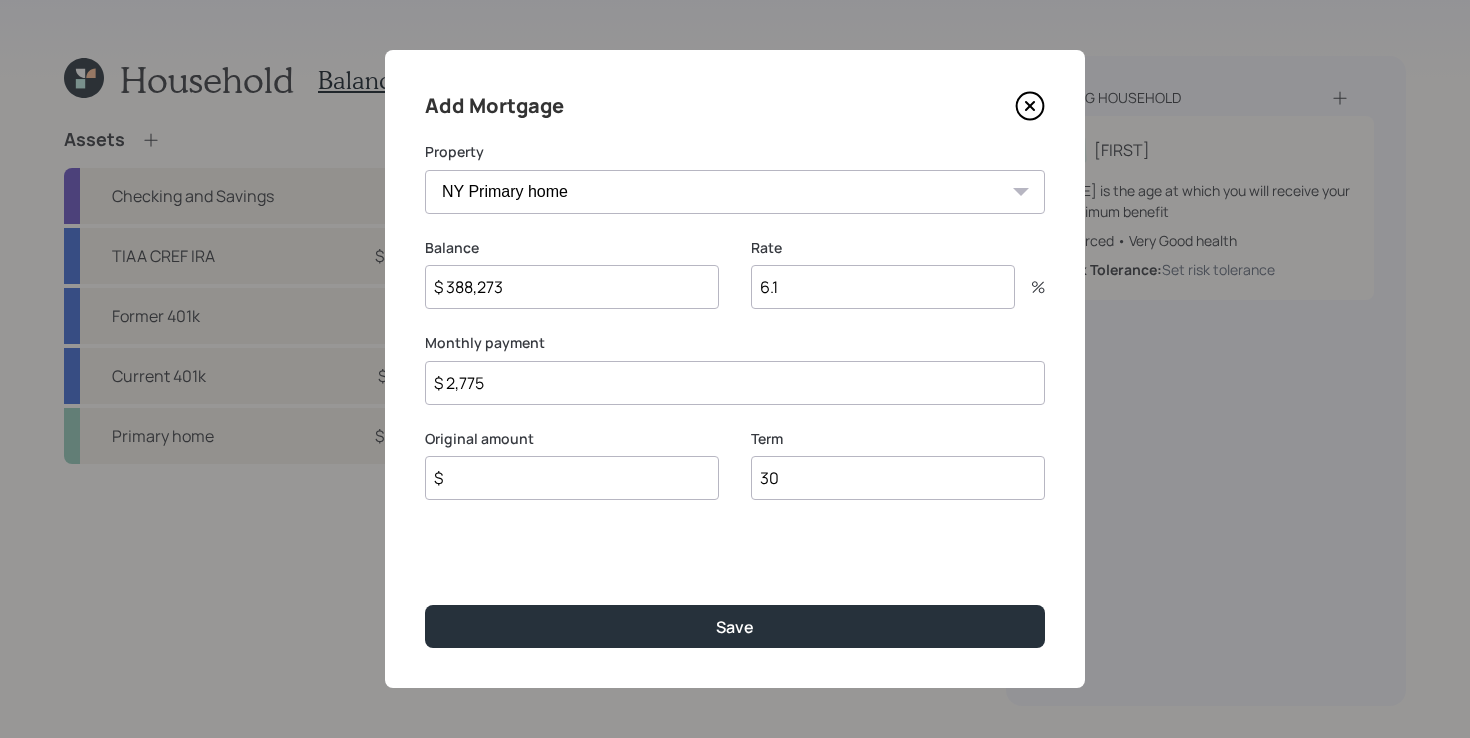 type on "$ 388,273" 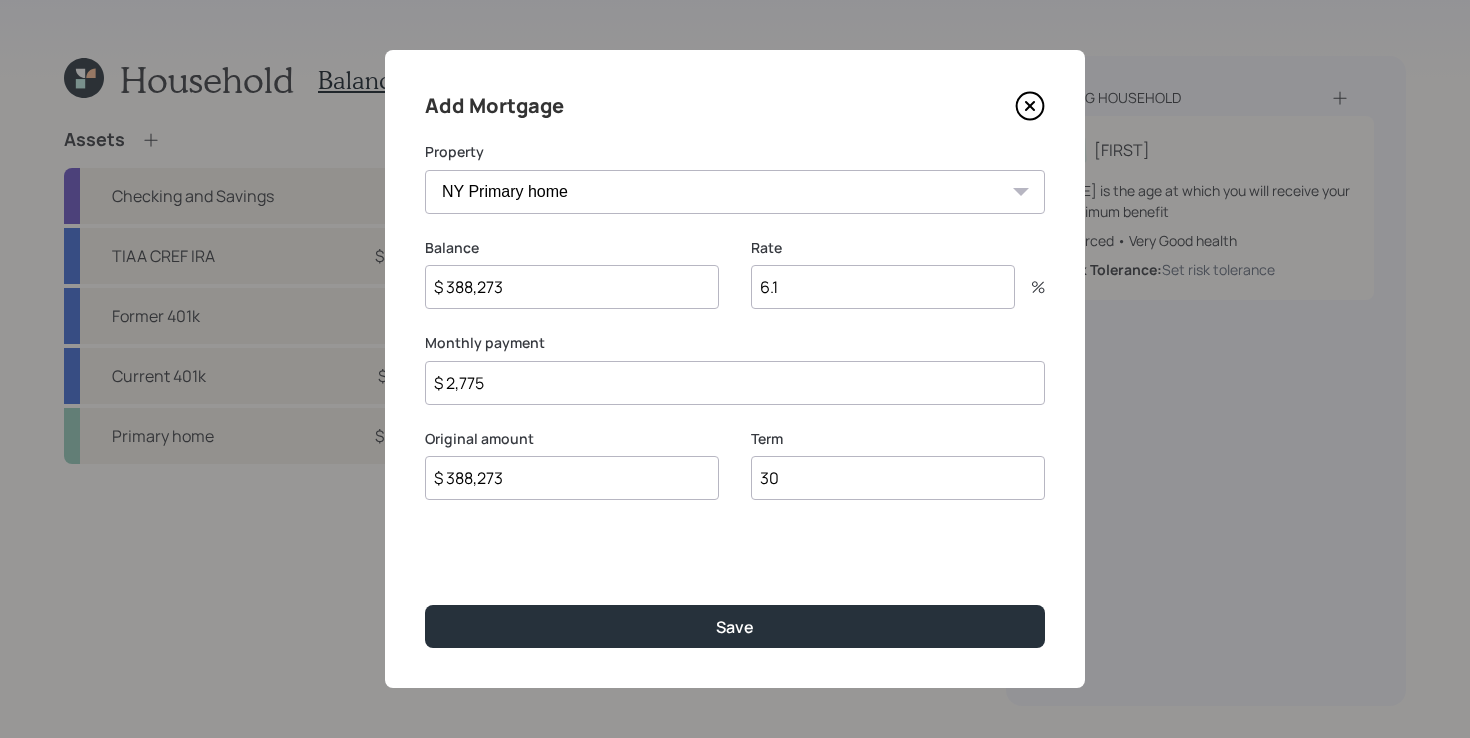 type on "$ 388,273" 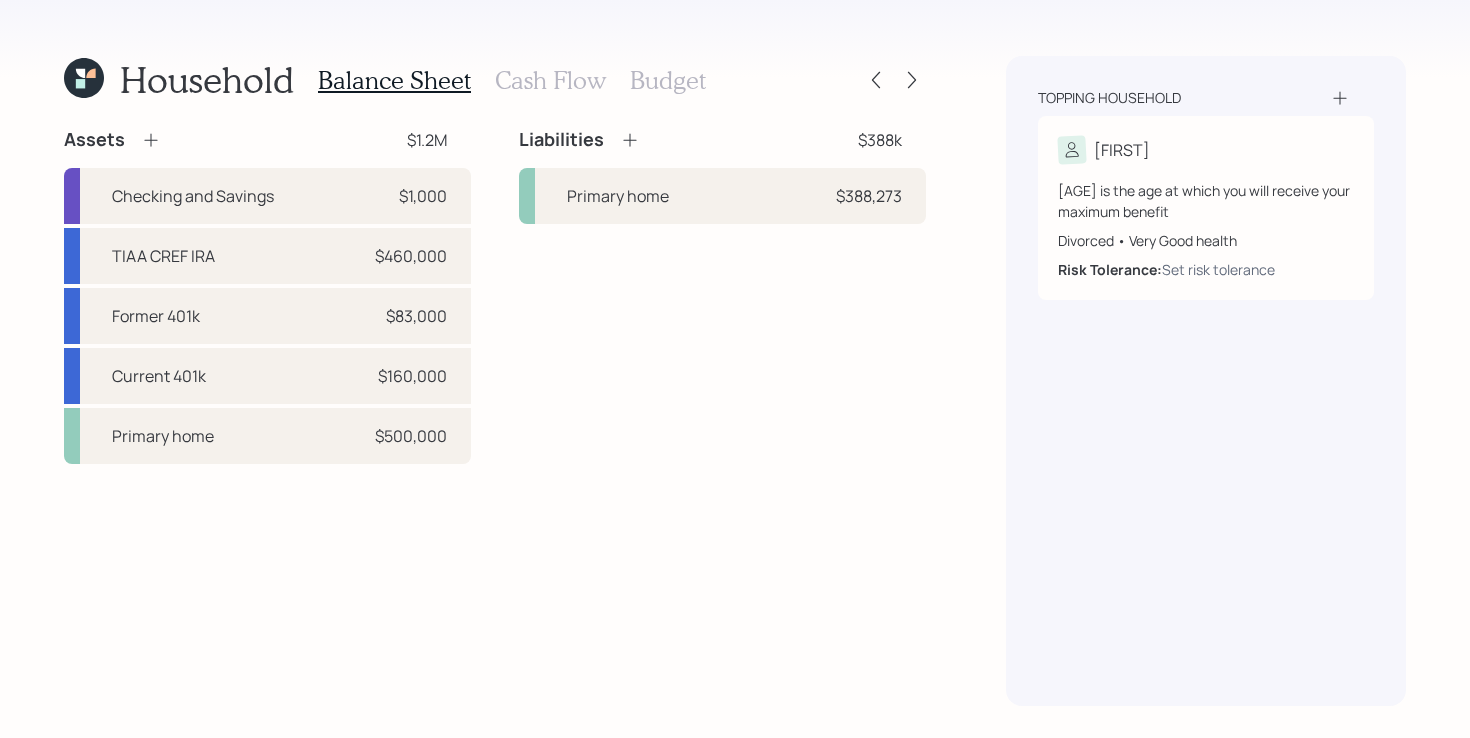 click 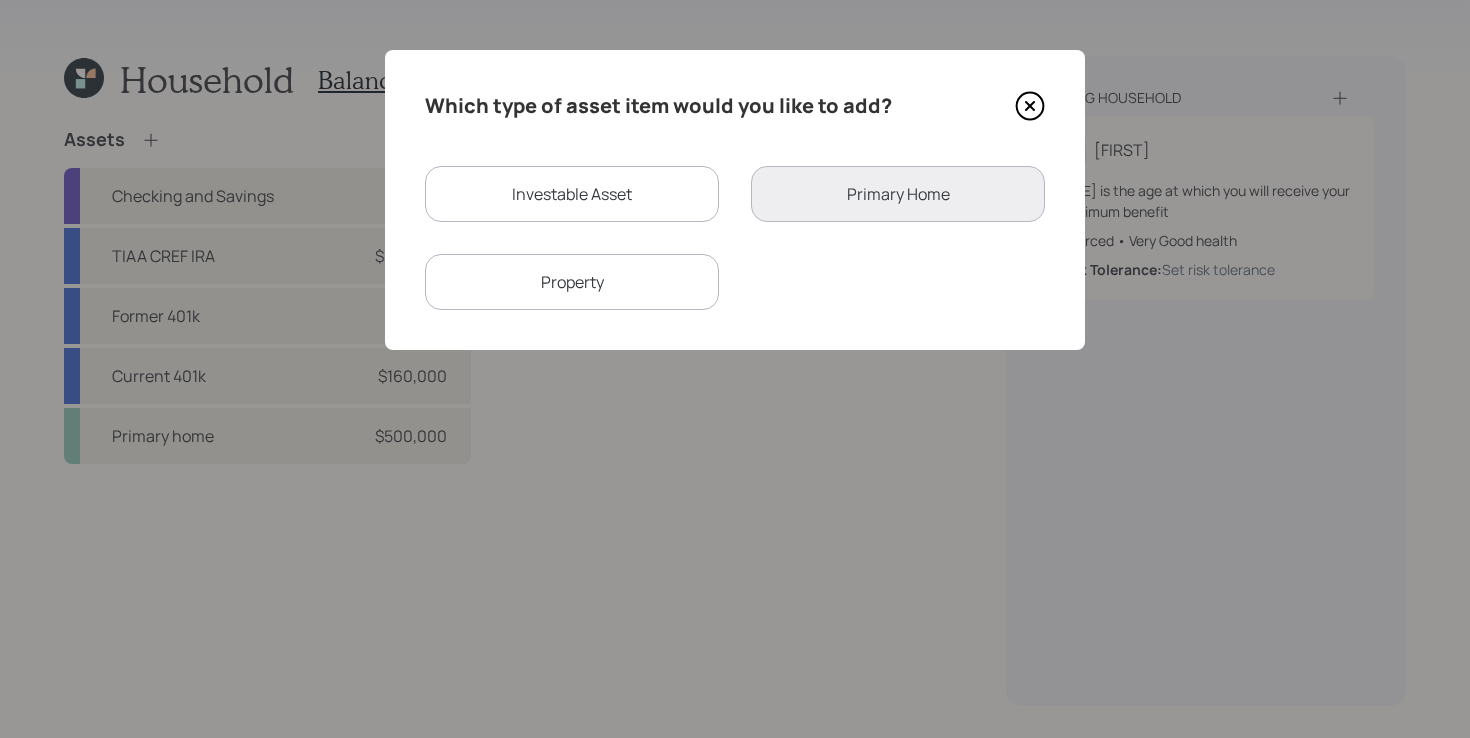 click on "Property" at bounding box center (572, 282) 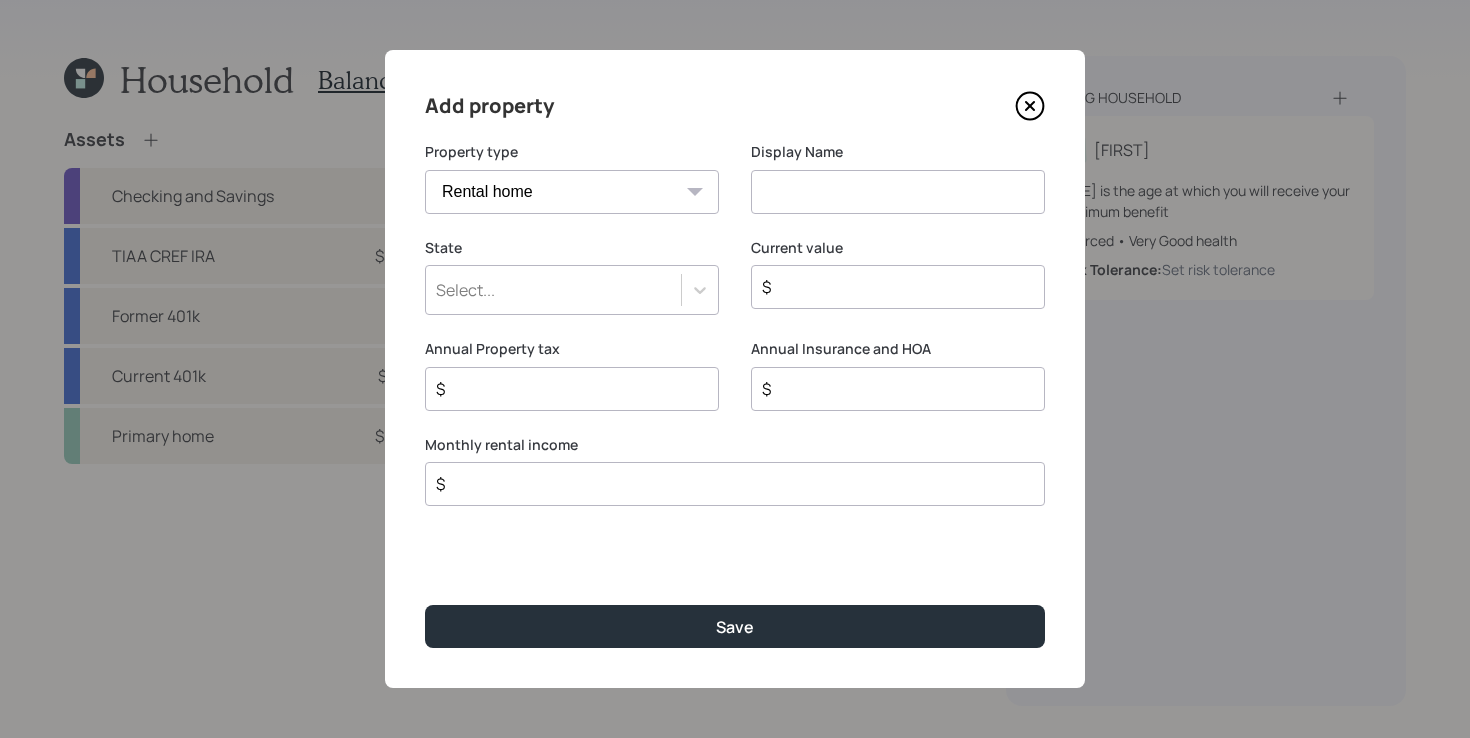 click on "Vacation home Rental home" at bounding box center (572, 192) 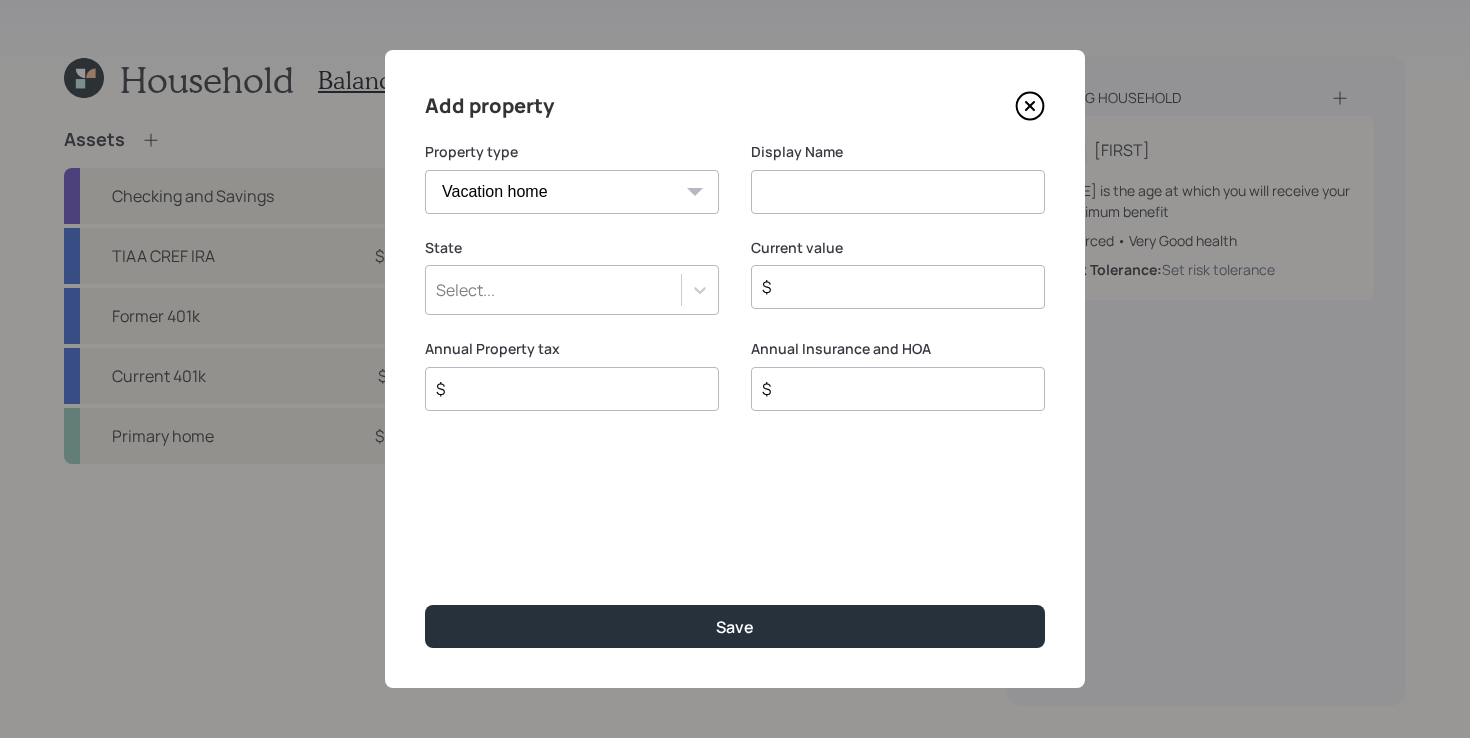 click at bounding box center (898, 192) 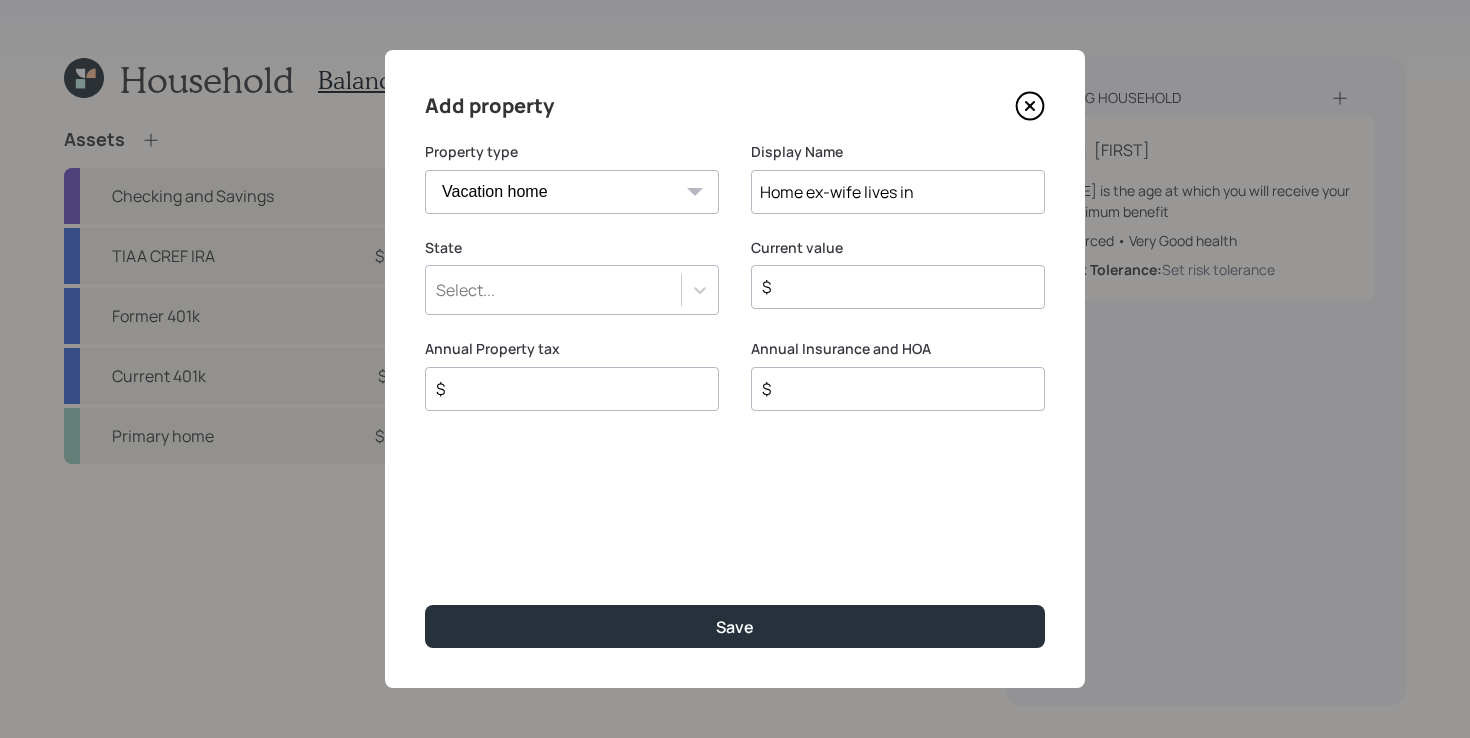 type on "Home ex-wife lives in" 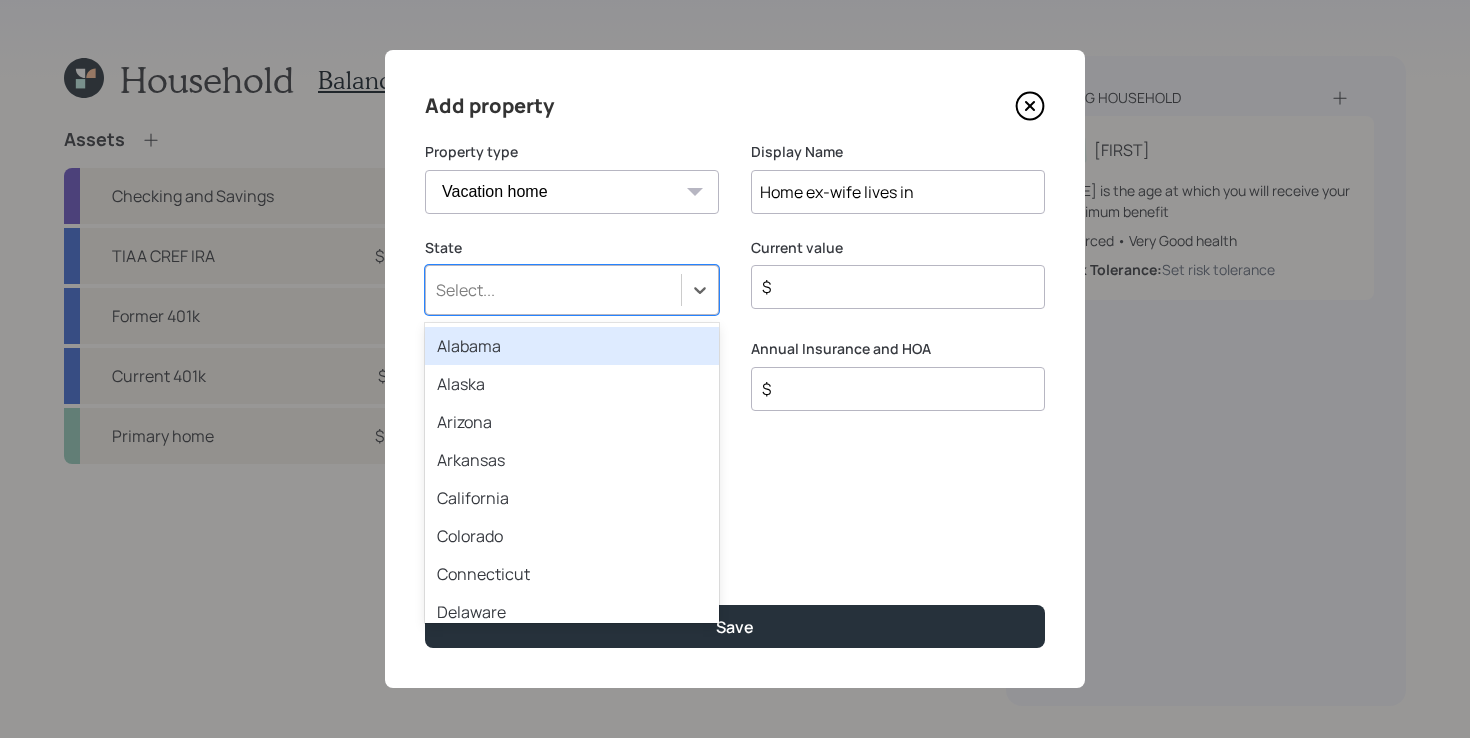 click on "Select..." at bounding box center [553, 290] 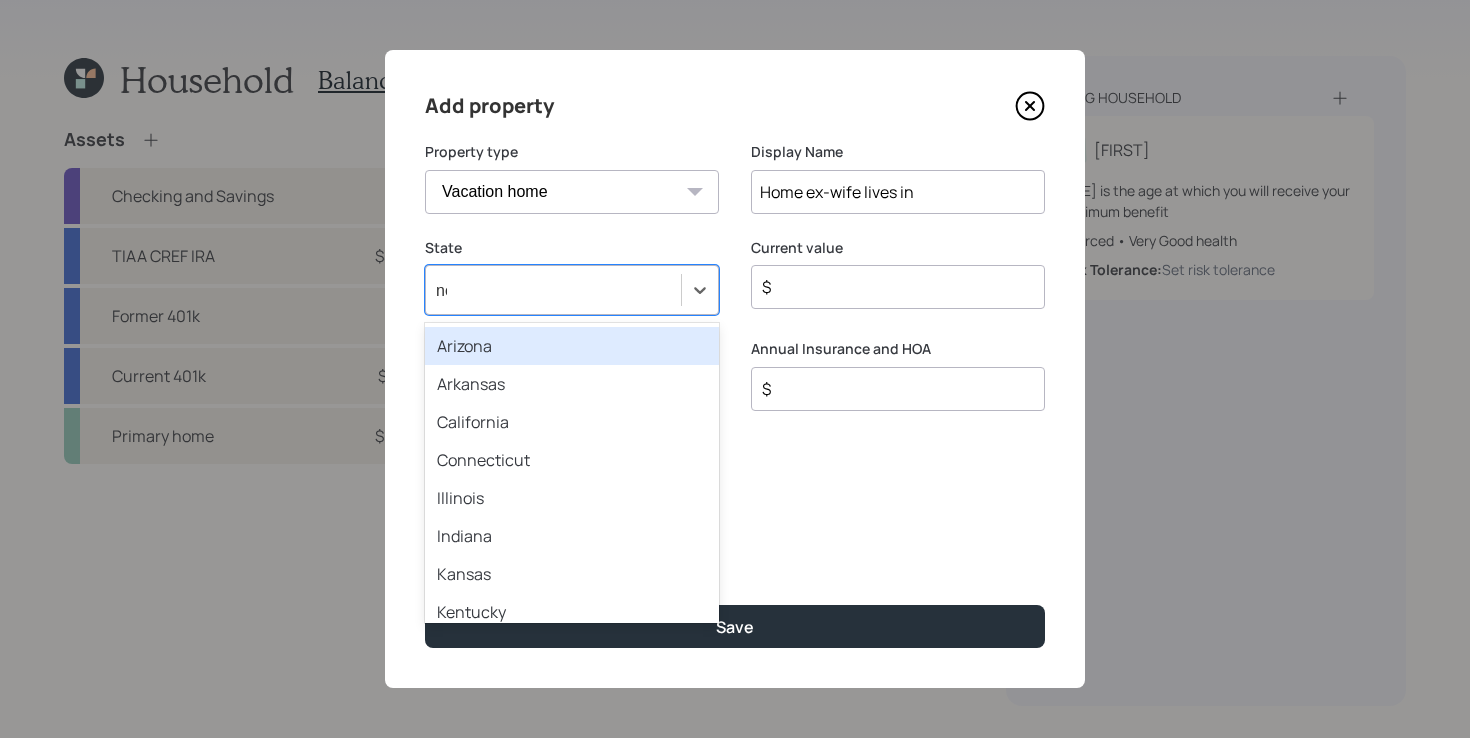 type on "new" 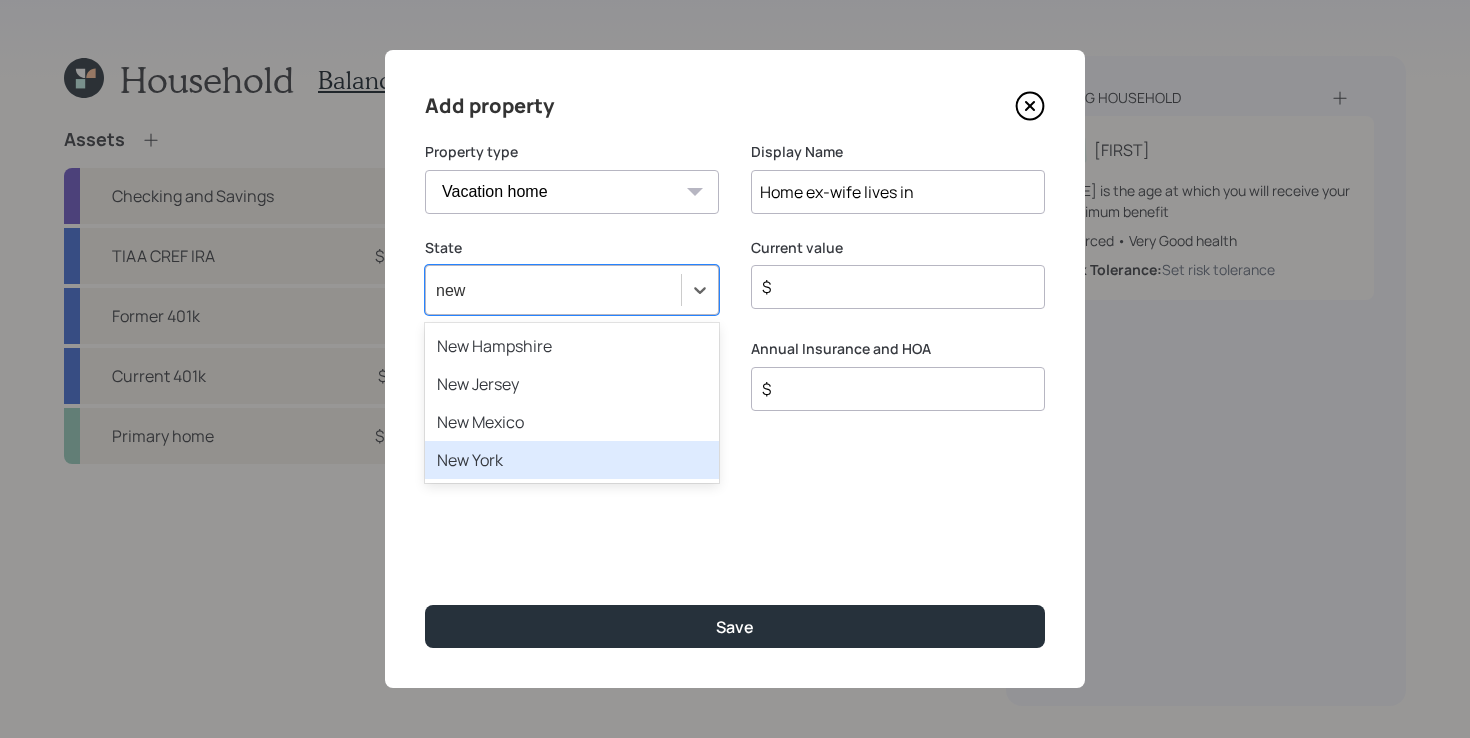 type 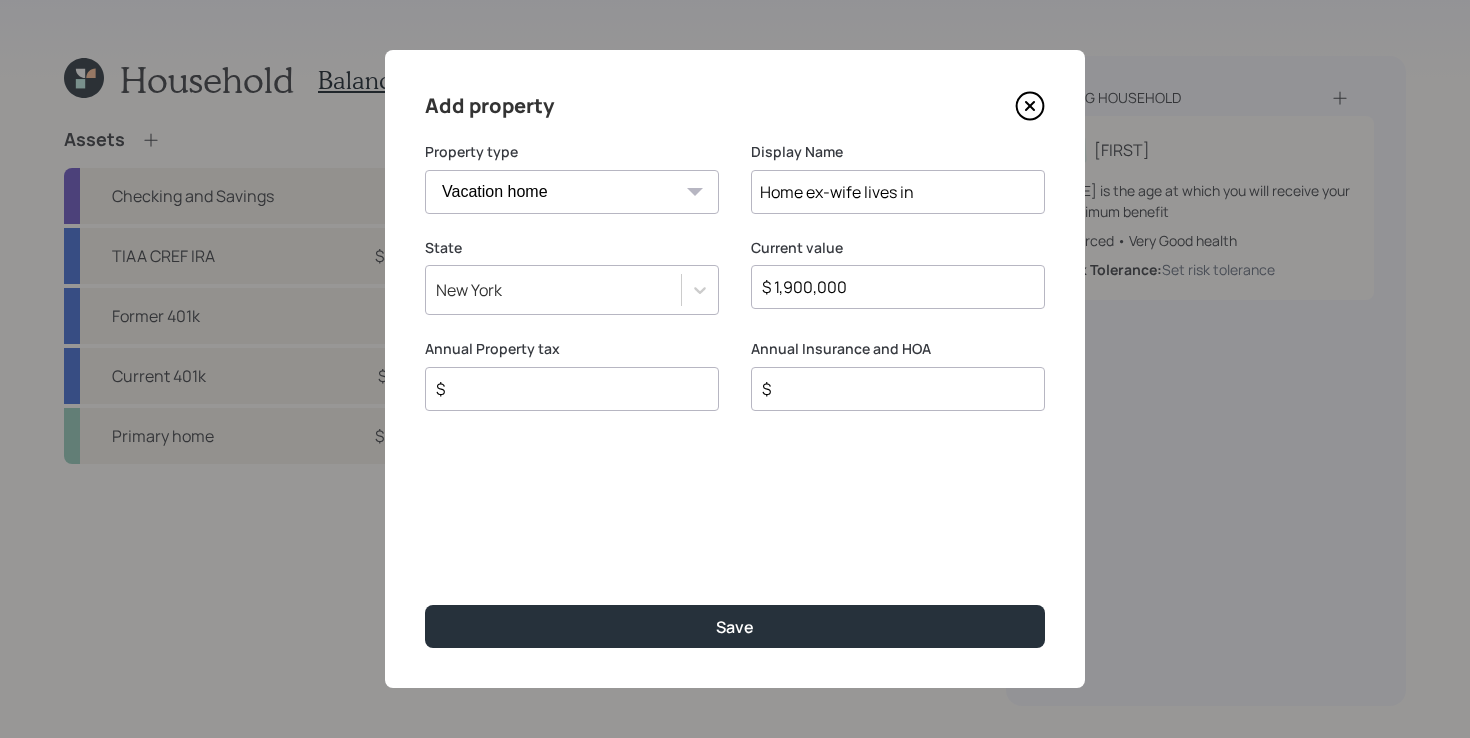 type on "$ 1,900,000" 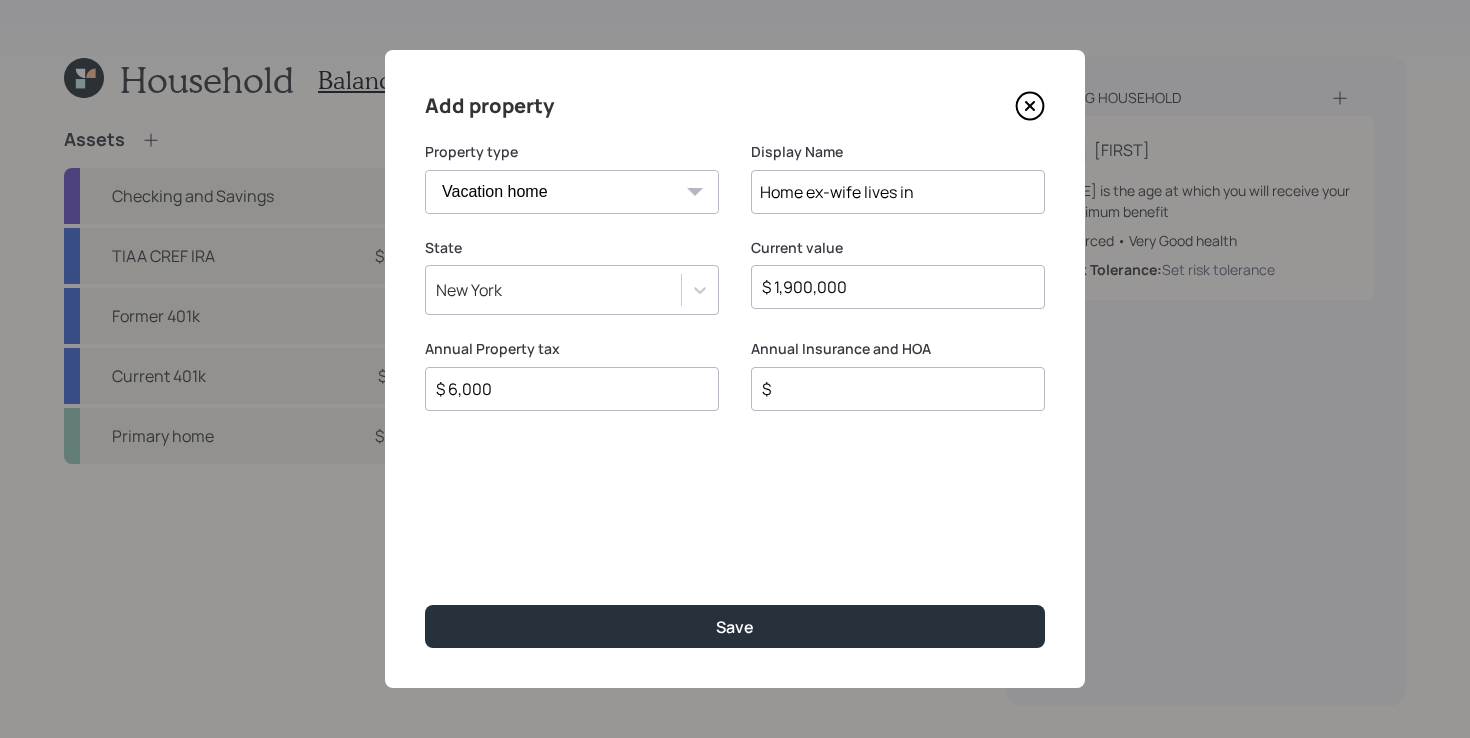 type on "$ 6,000" 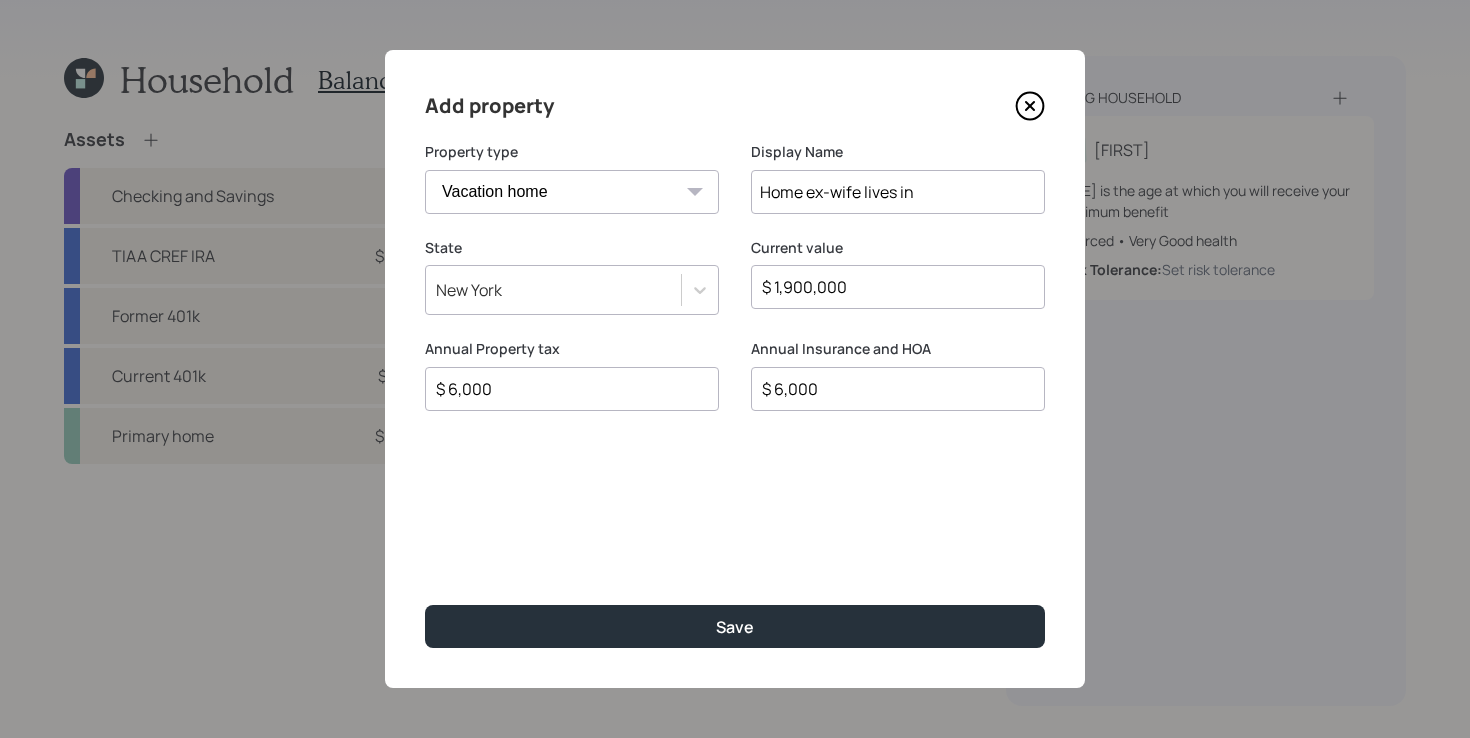type on "$ 6,000" 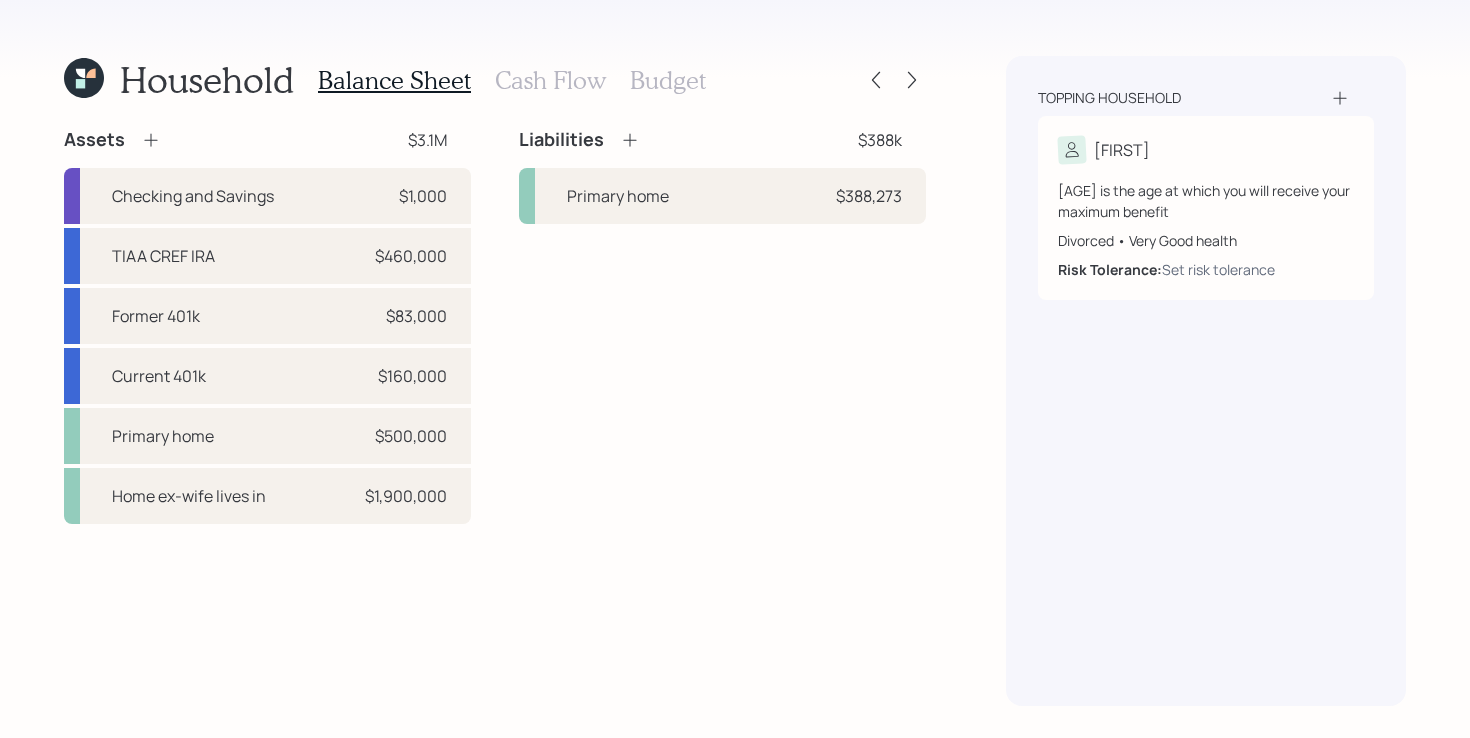 click on "Liabilities $388k Primary home $388,273" at bounding box center [722, 326] 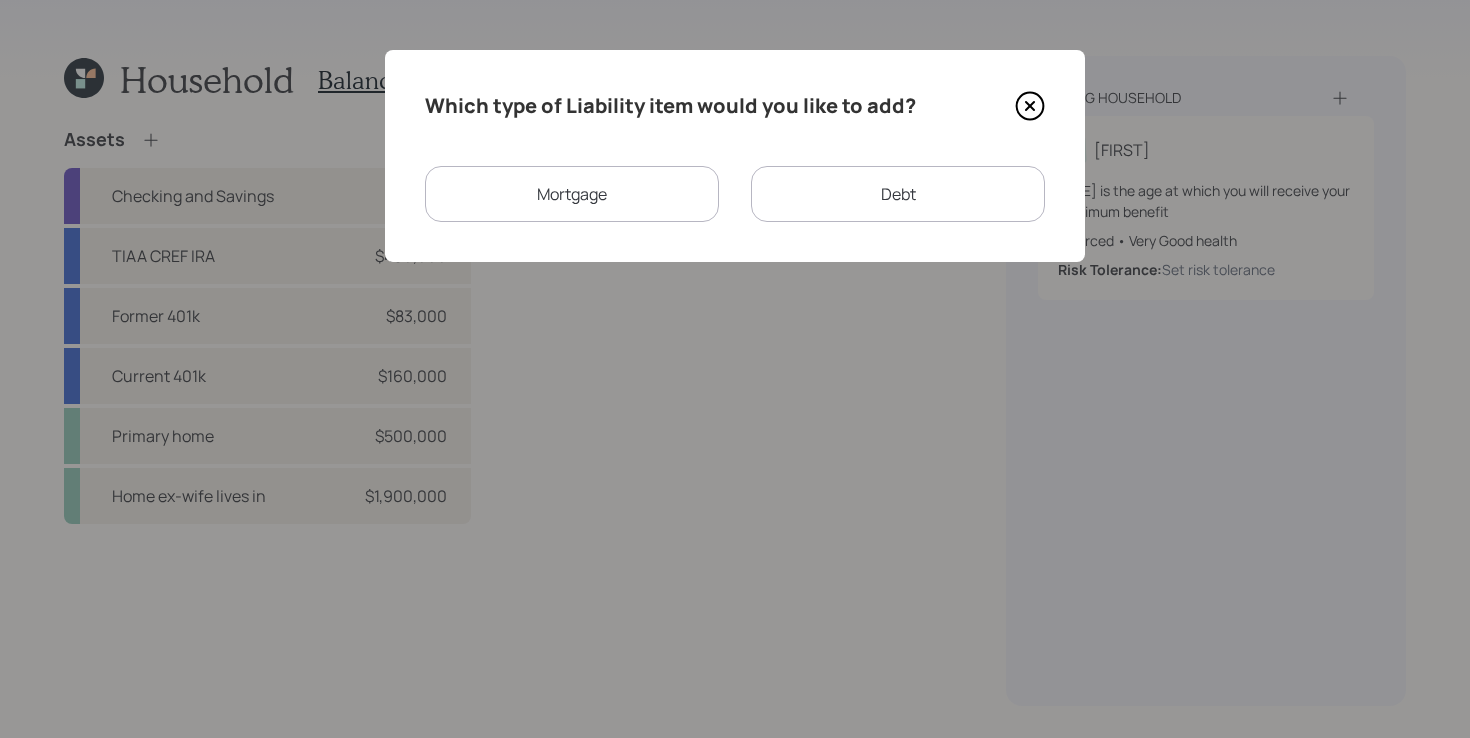 click on "Mortgage" at bounding box center [572, 194] 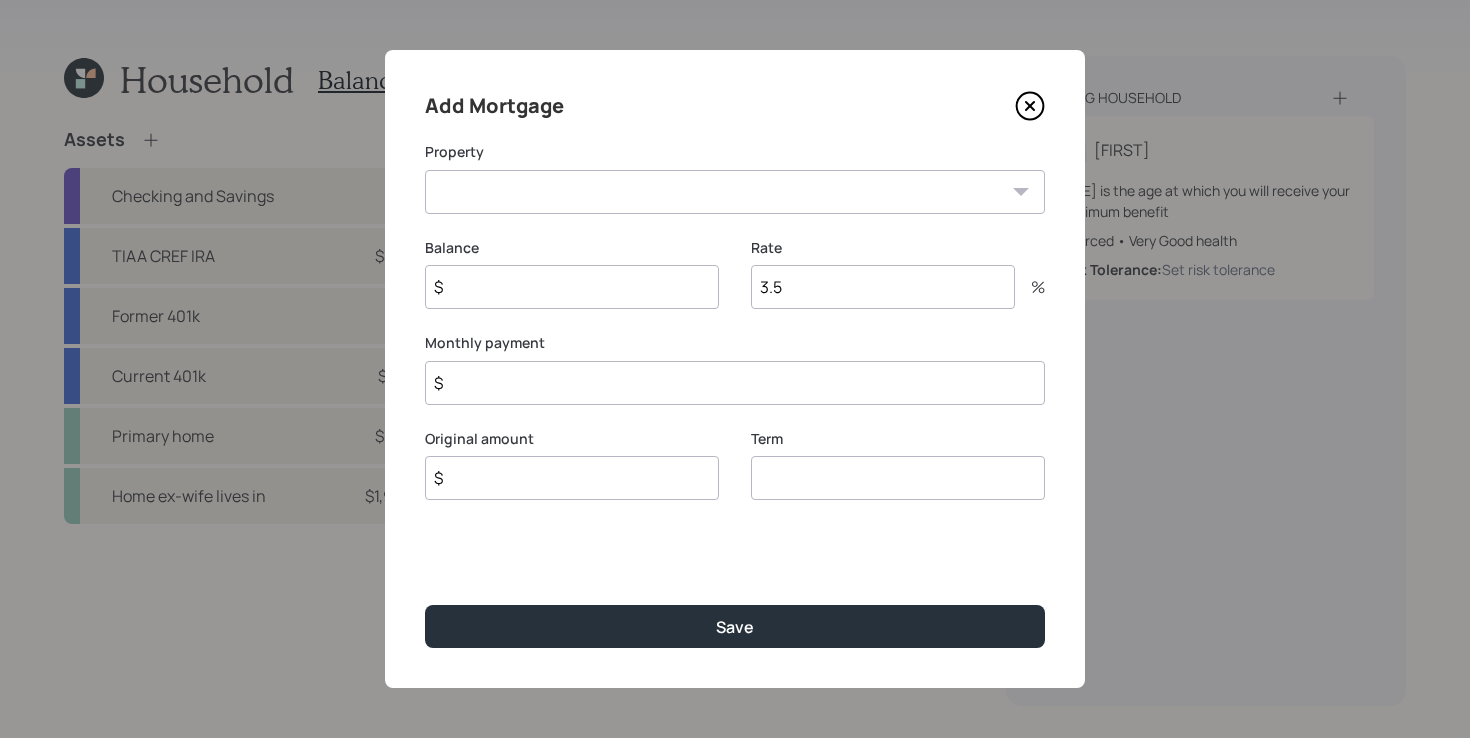 click on "Home ex-wife lives in" at bounding box center (735, 192) 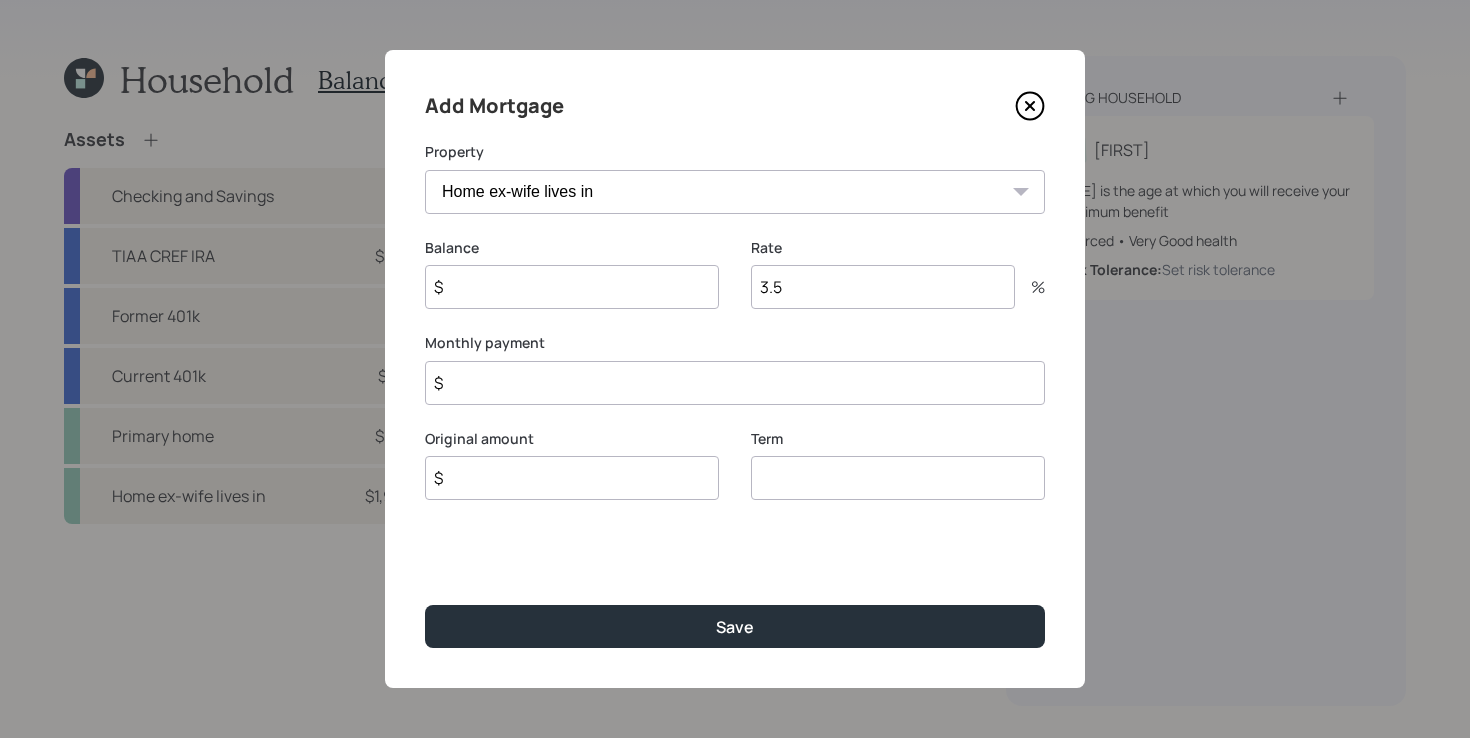 click on "$" at bounding box center [572, 287] 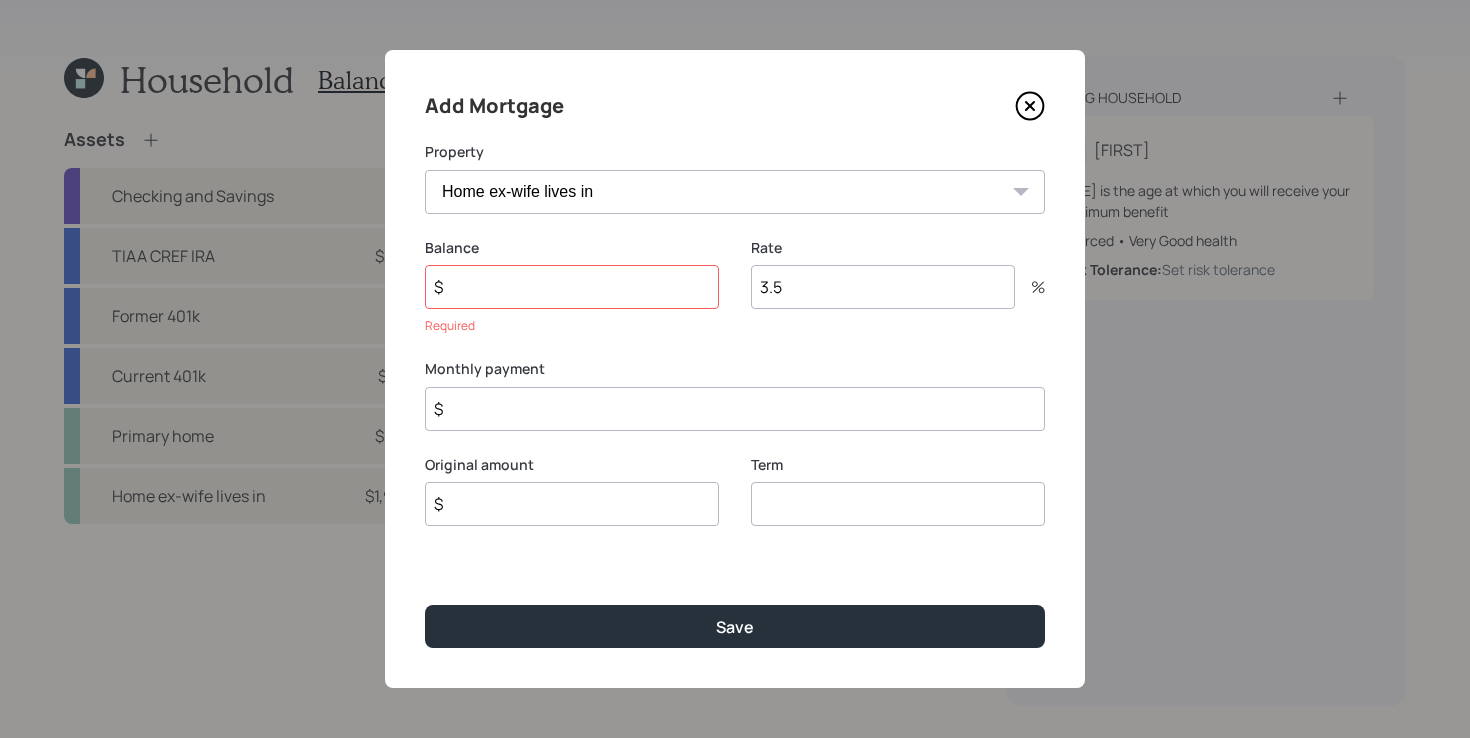 click on "Monthly payment $" at bounding box center (735, 395) 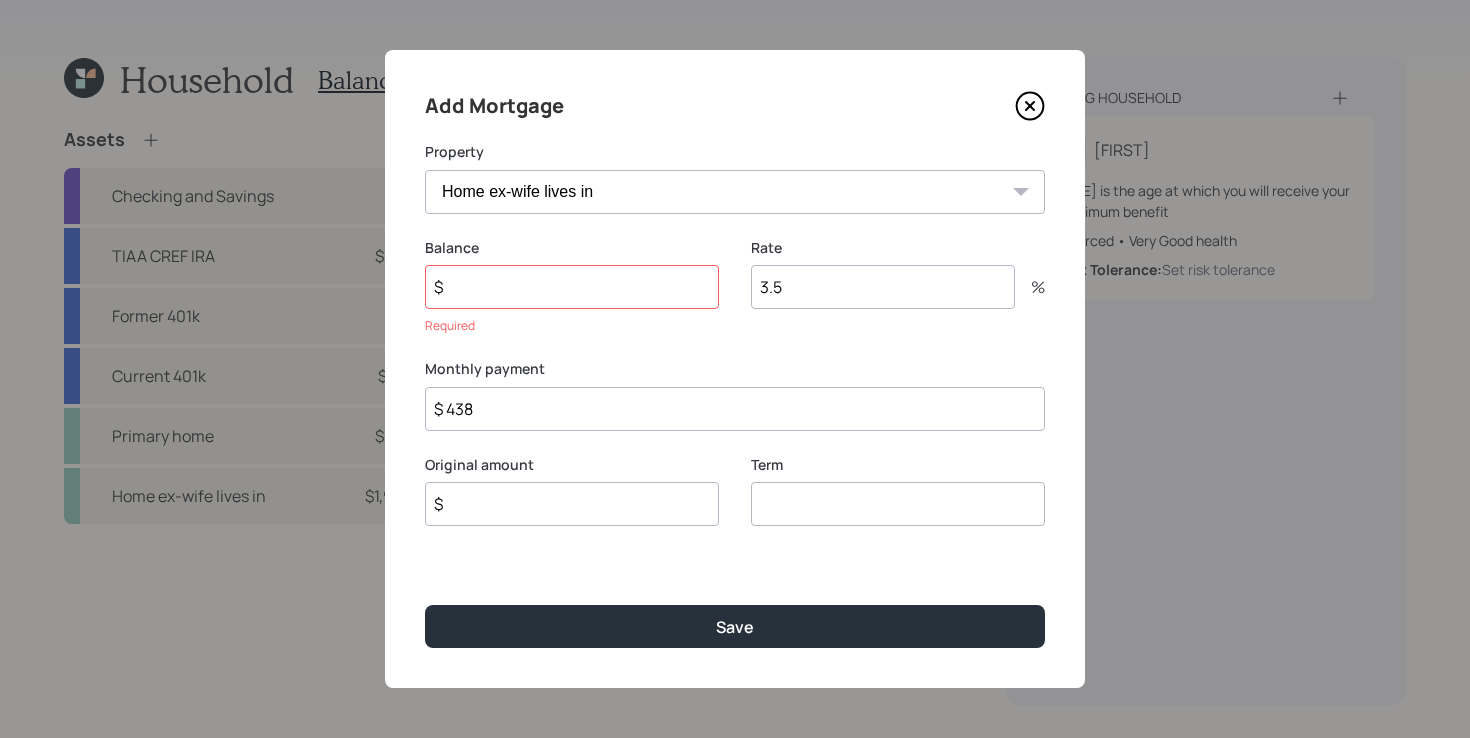 type on "$ 438" 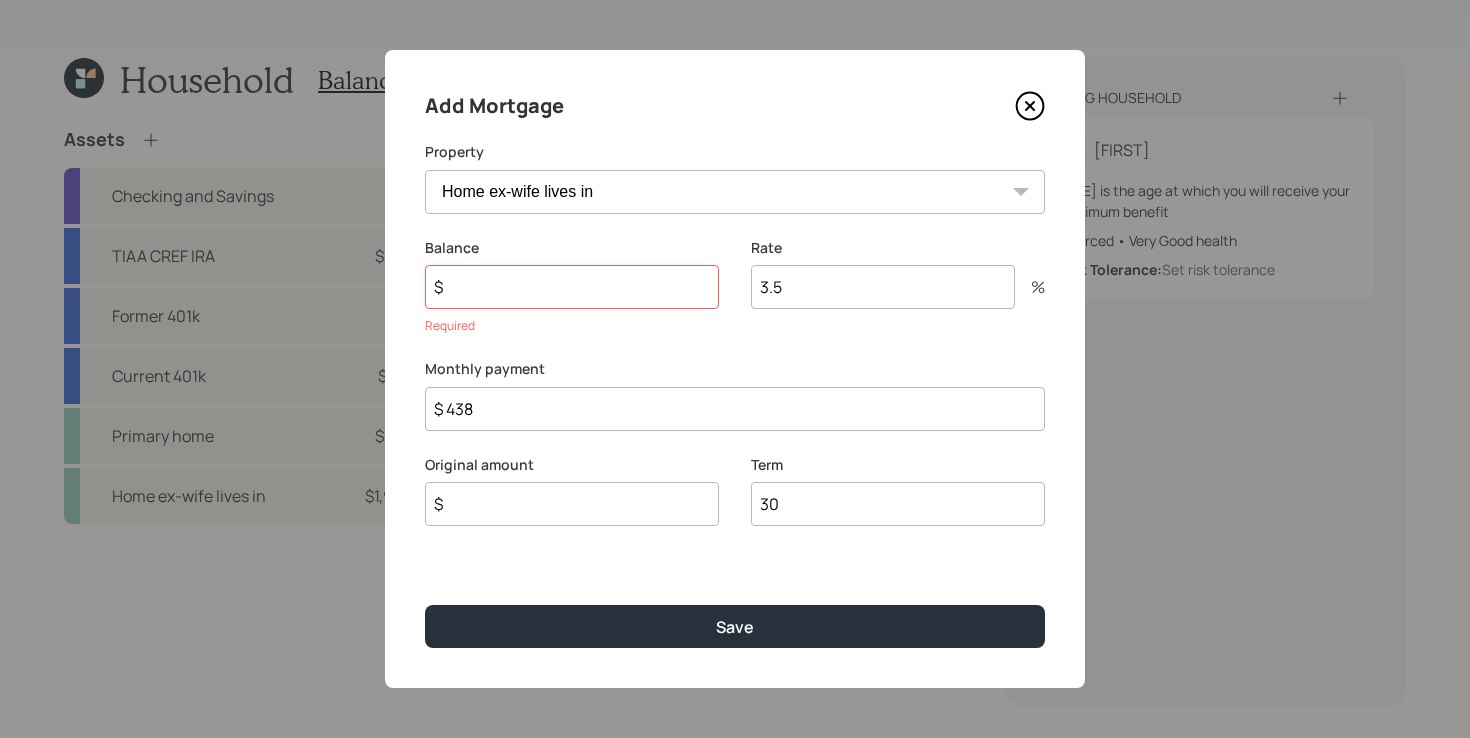 type on "30" 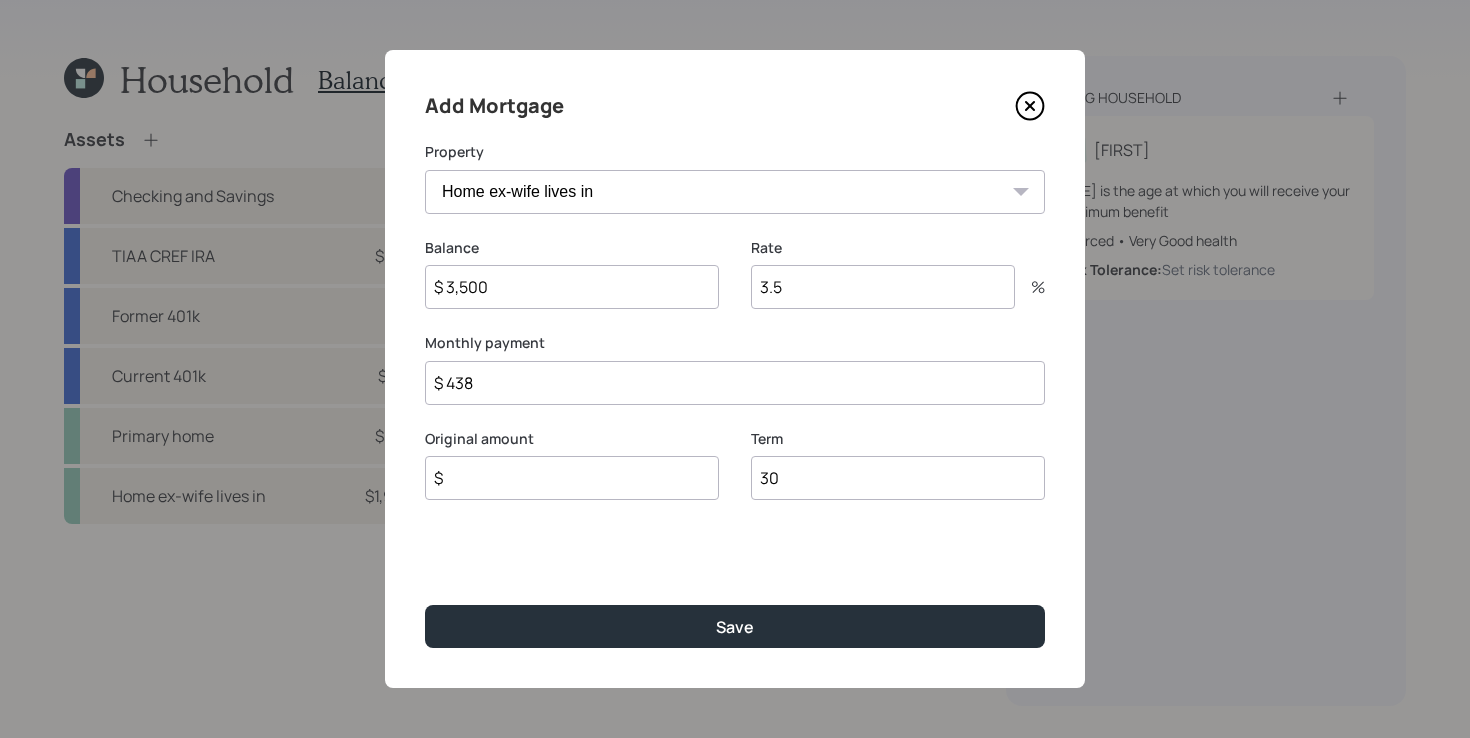 click on "$ 3,500" at bounding box center (572, 287) 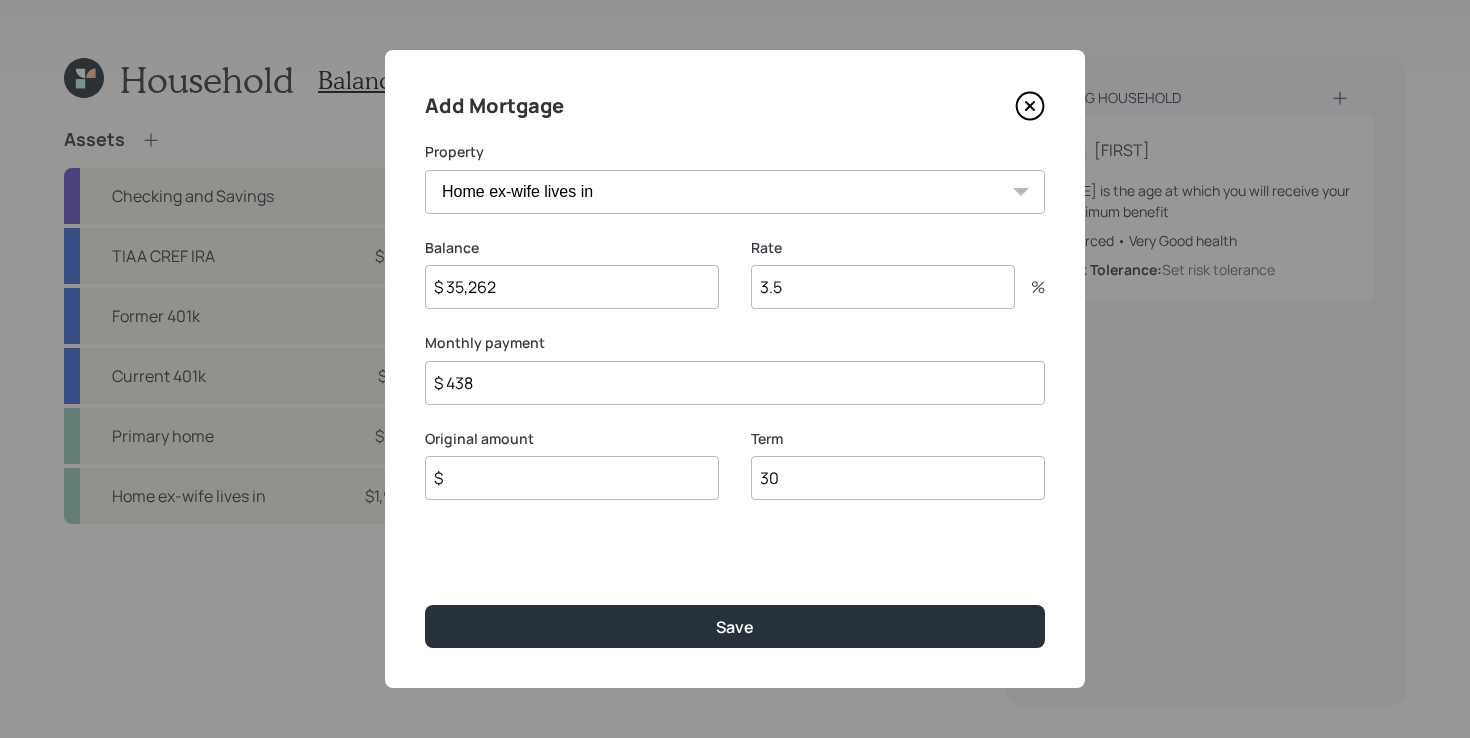 type on "$ 35,262" 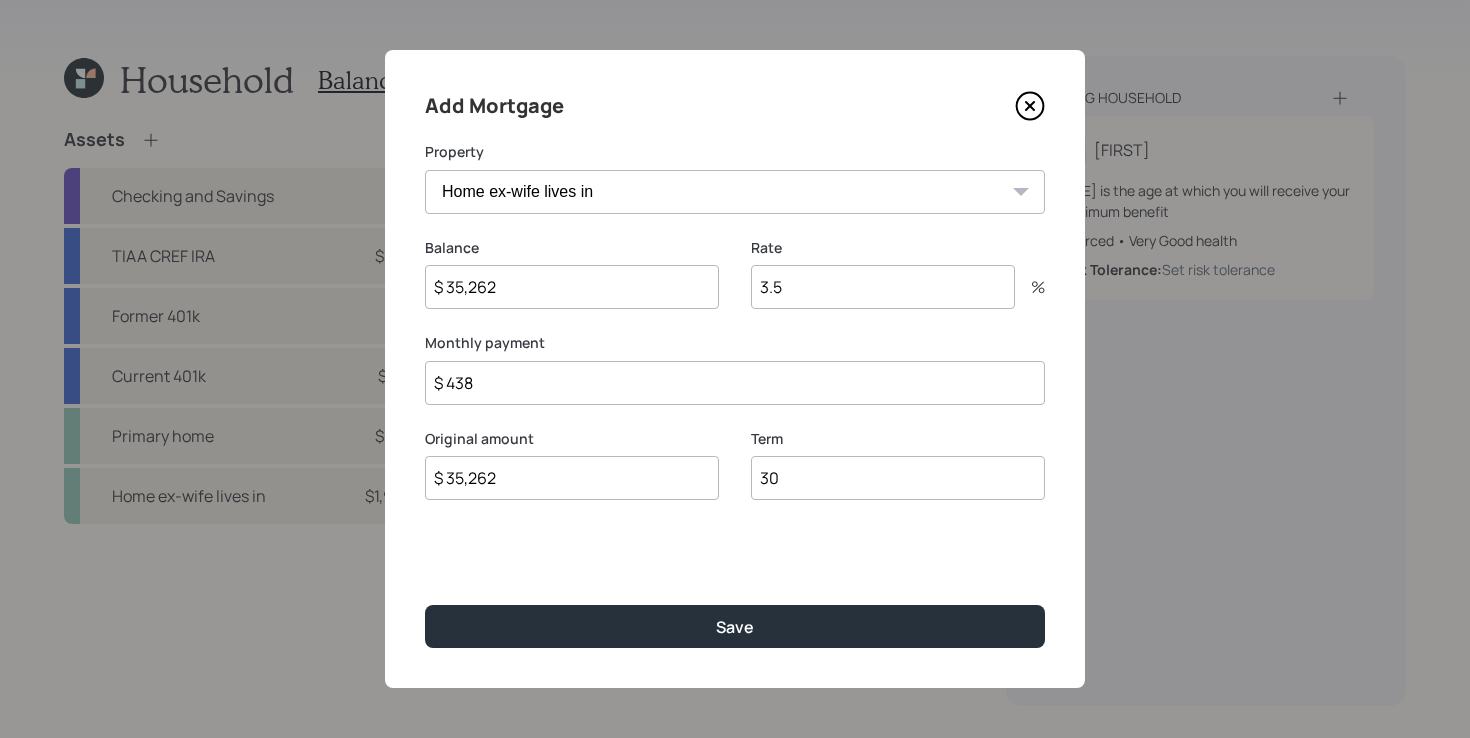 type on "$ 35,262" 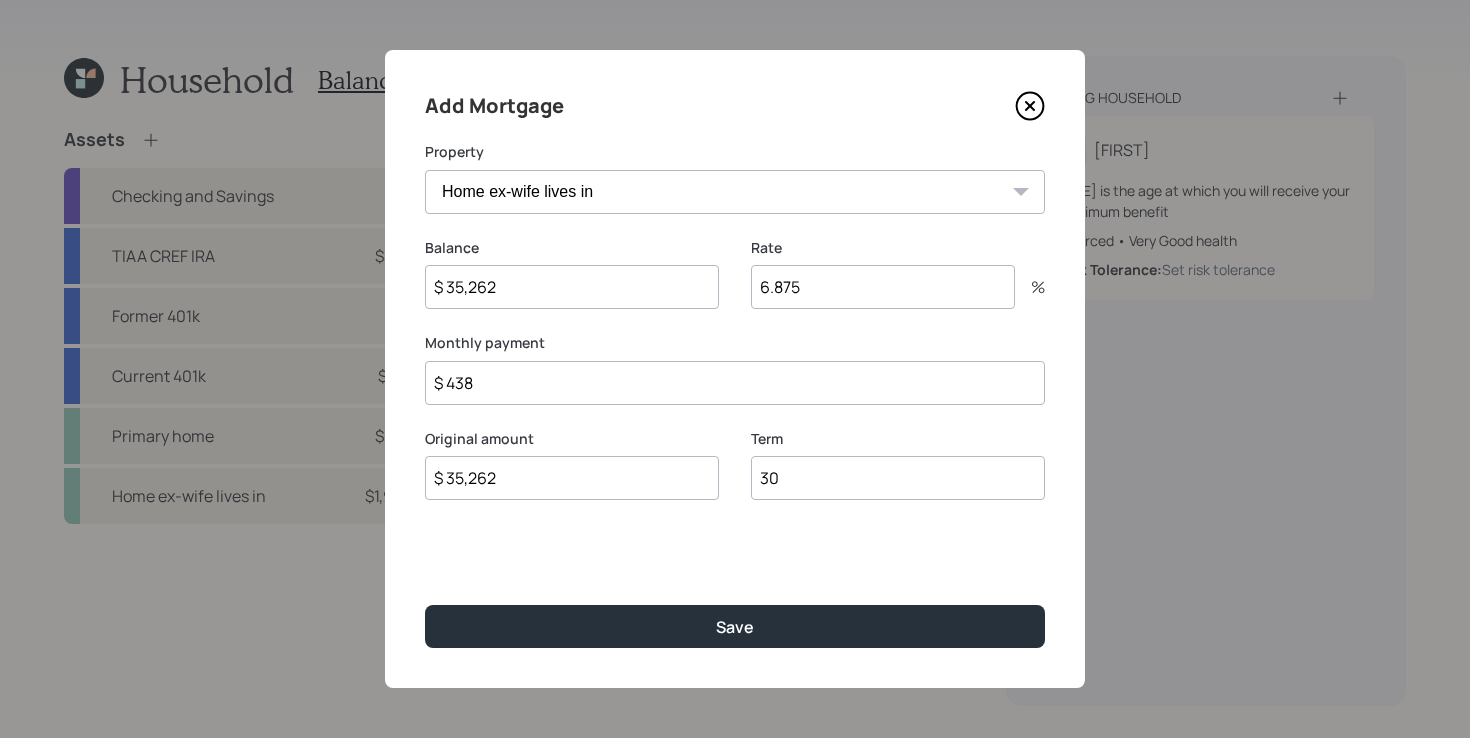click on "Save" at bounding box center (735, 626) 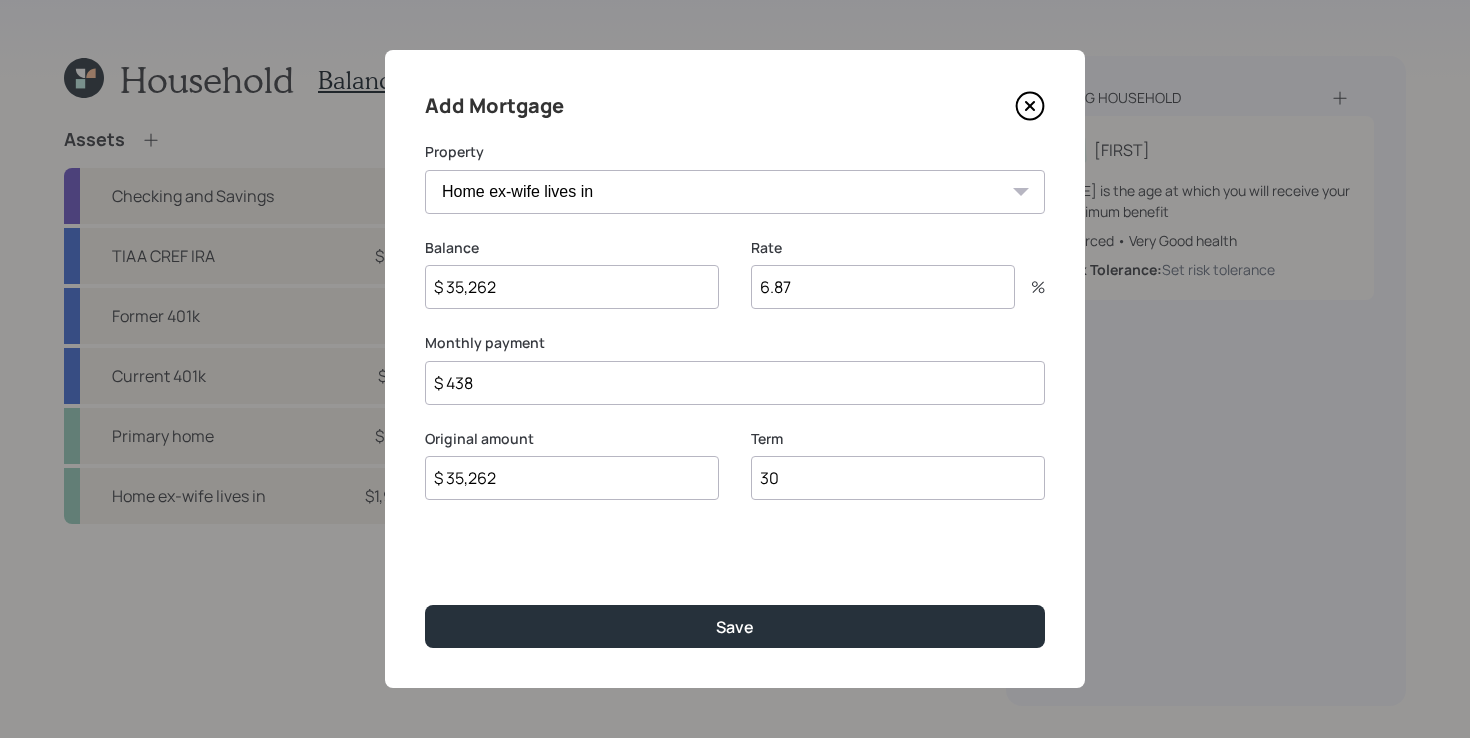 type on "6.87" 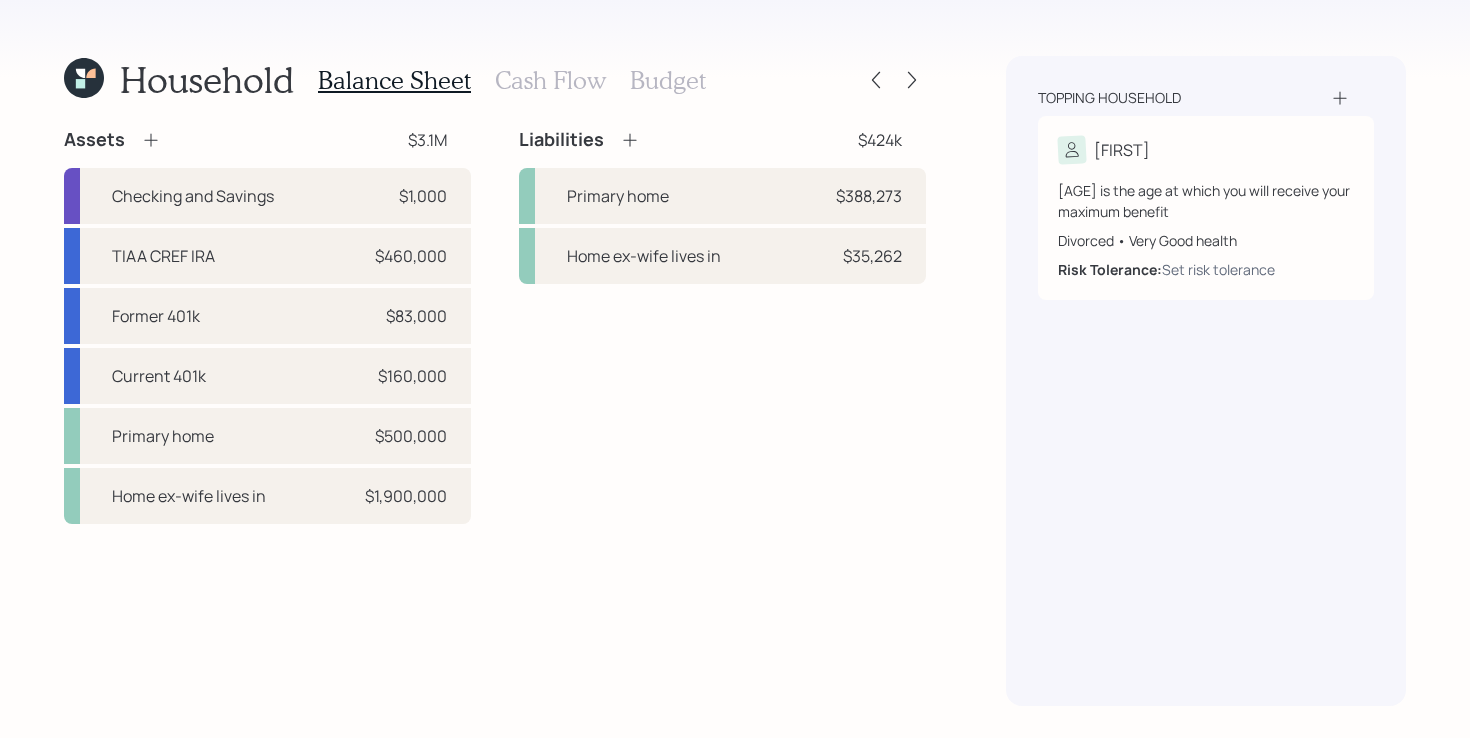click on "Assets $3.1M Checking and Savings $1,000 TIAA CREF IRA $460,000 Former 401k $83,000 Current 401k $160,000 Primary home $500,000 Home ex-wife lives in $1,900,000 Liabilities $424k Primary home $388,273 Home ex-wife lives in $35,262" at bounding box center [495, 417] 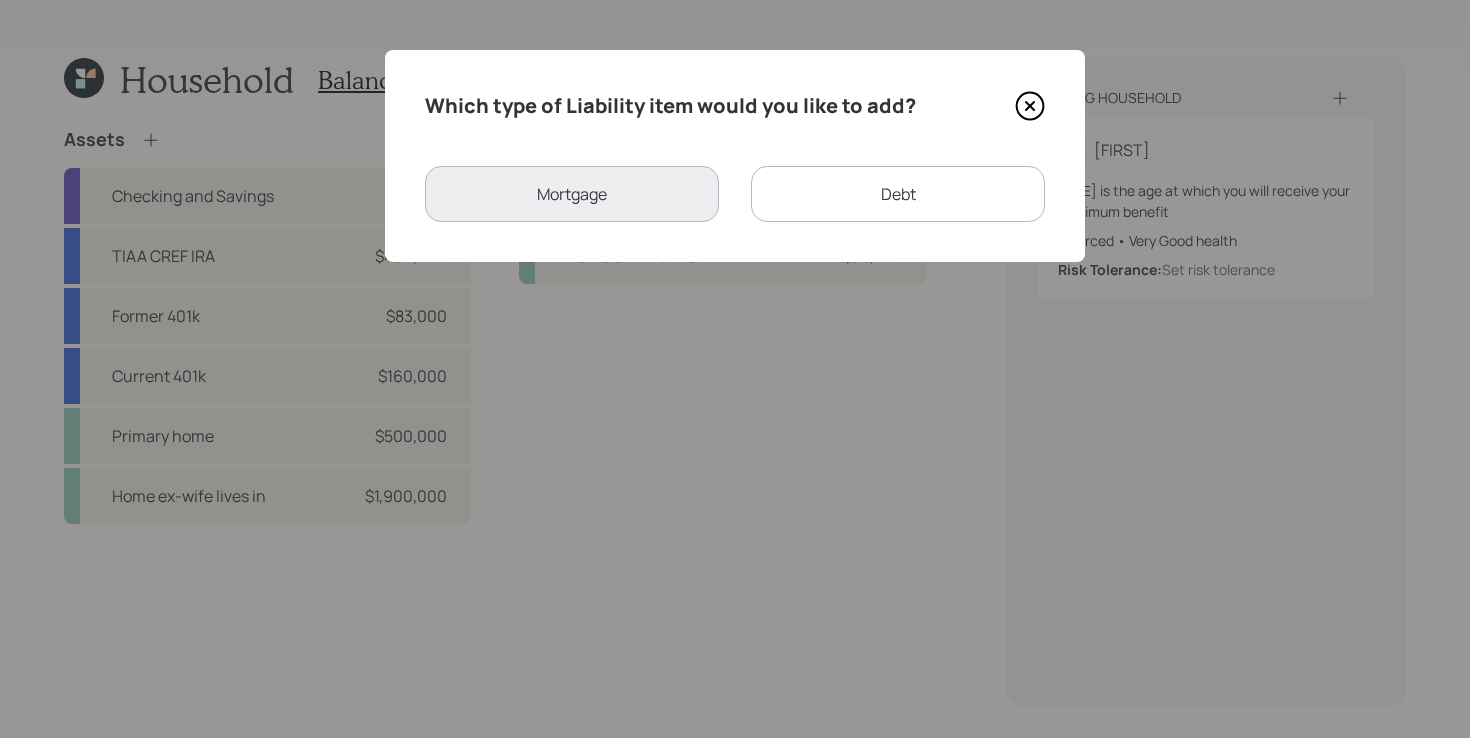click on "Debt" at bounding box center (898, 194) 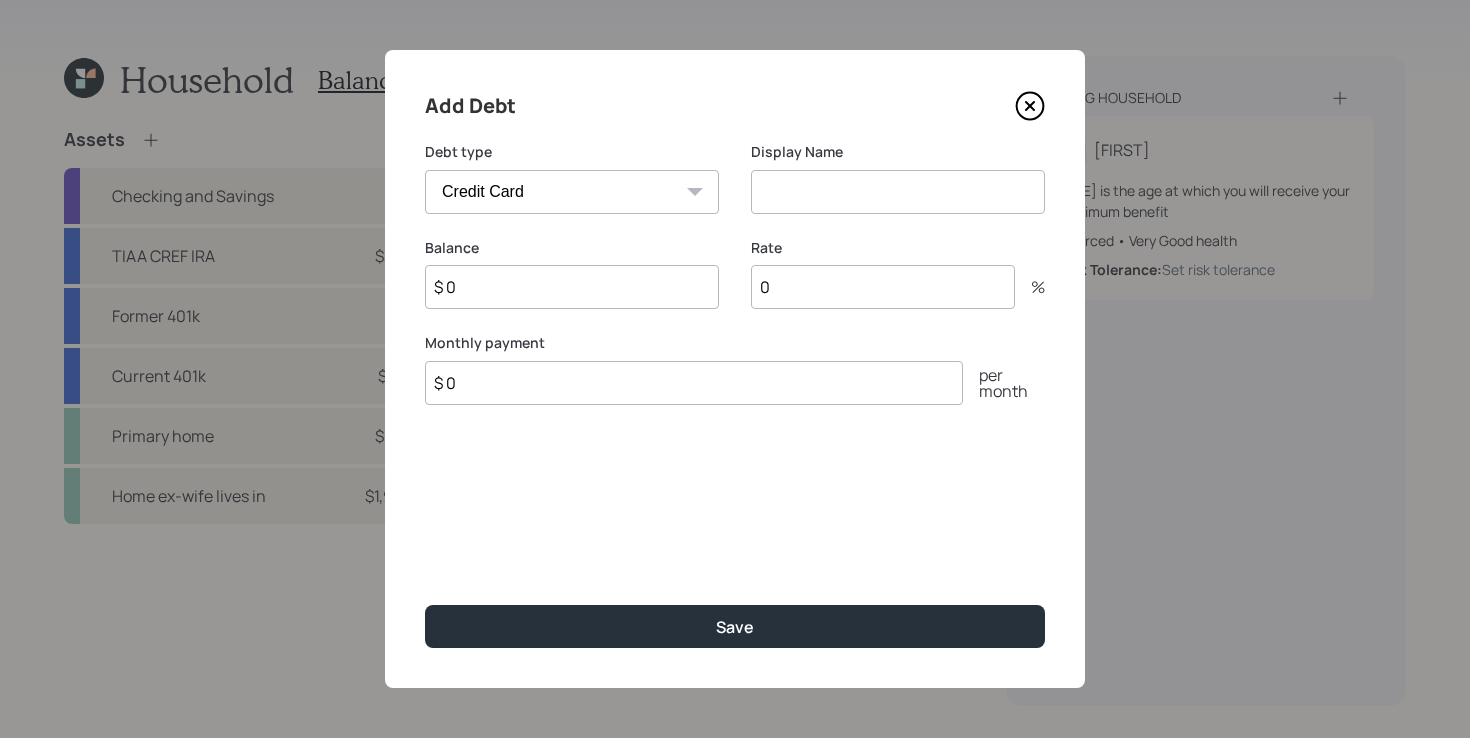 click on "Car Credit Card Medical Student Other" at bounding box center [572, 192] 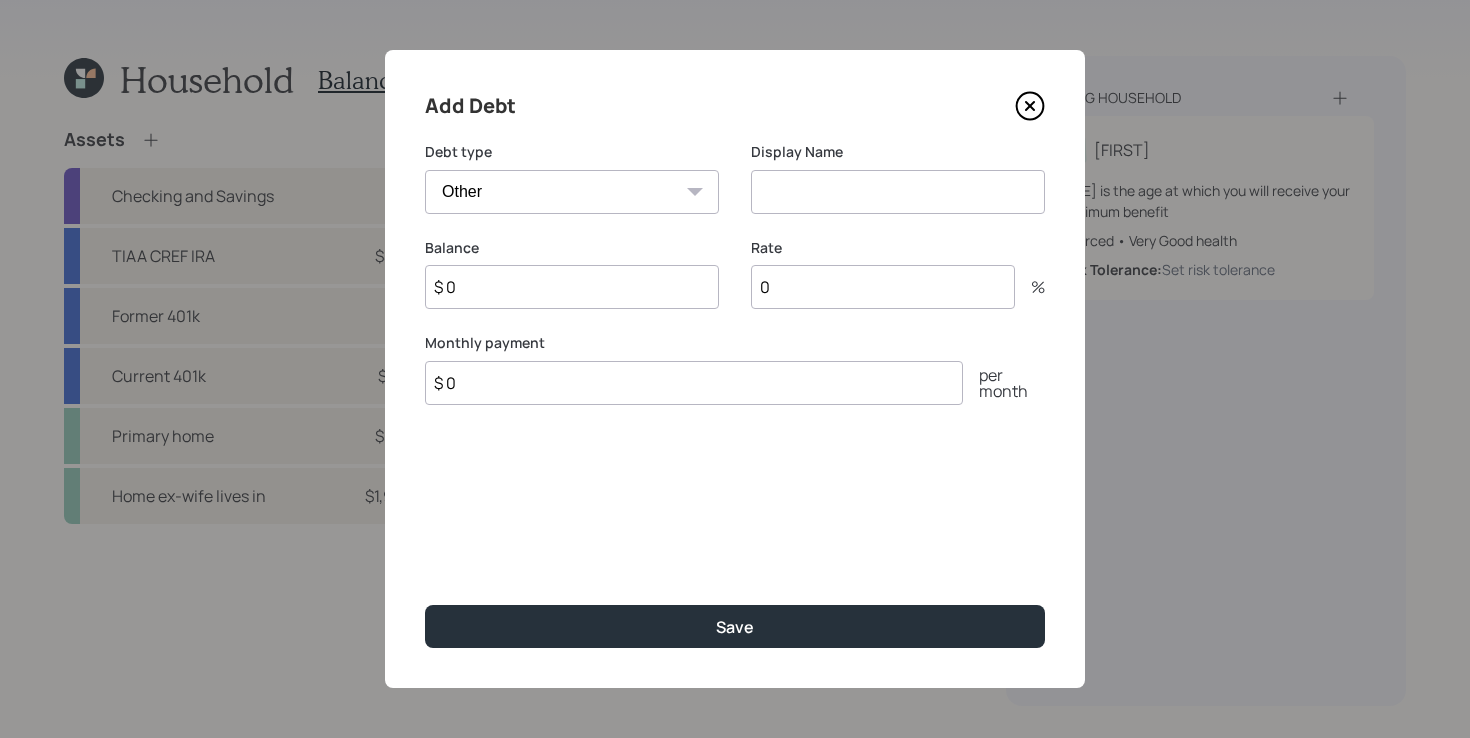 click at bounding box center [898, 192] 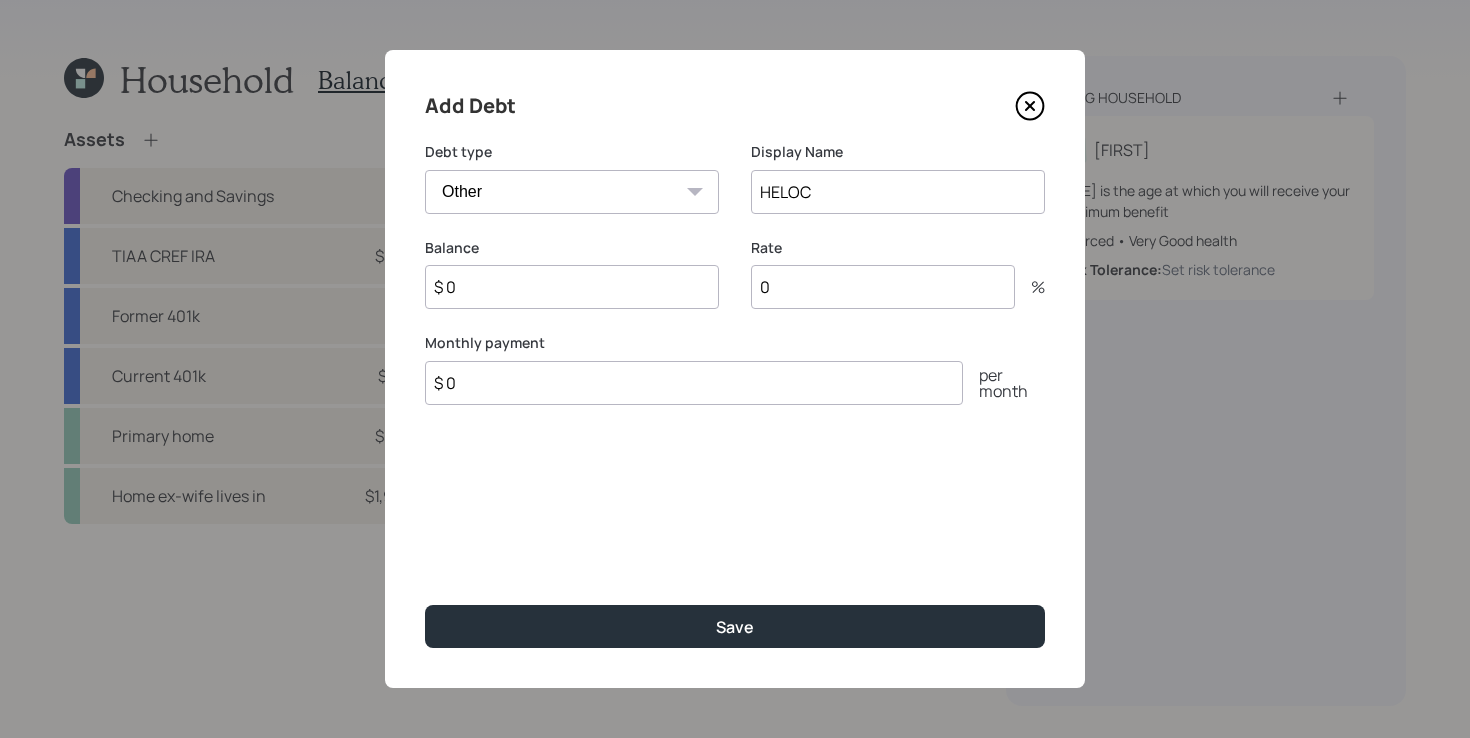 type on "HELOC" 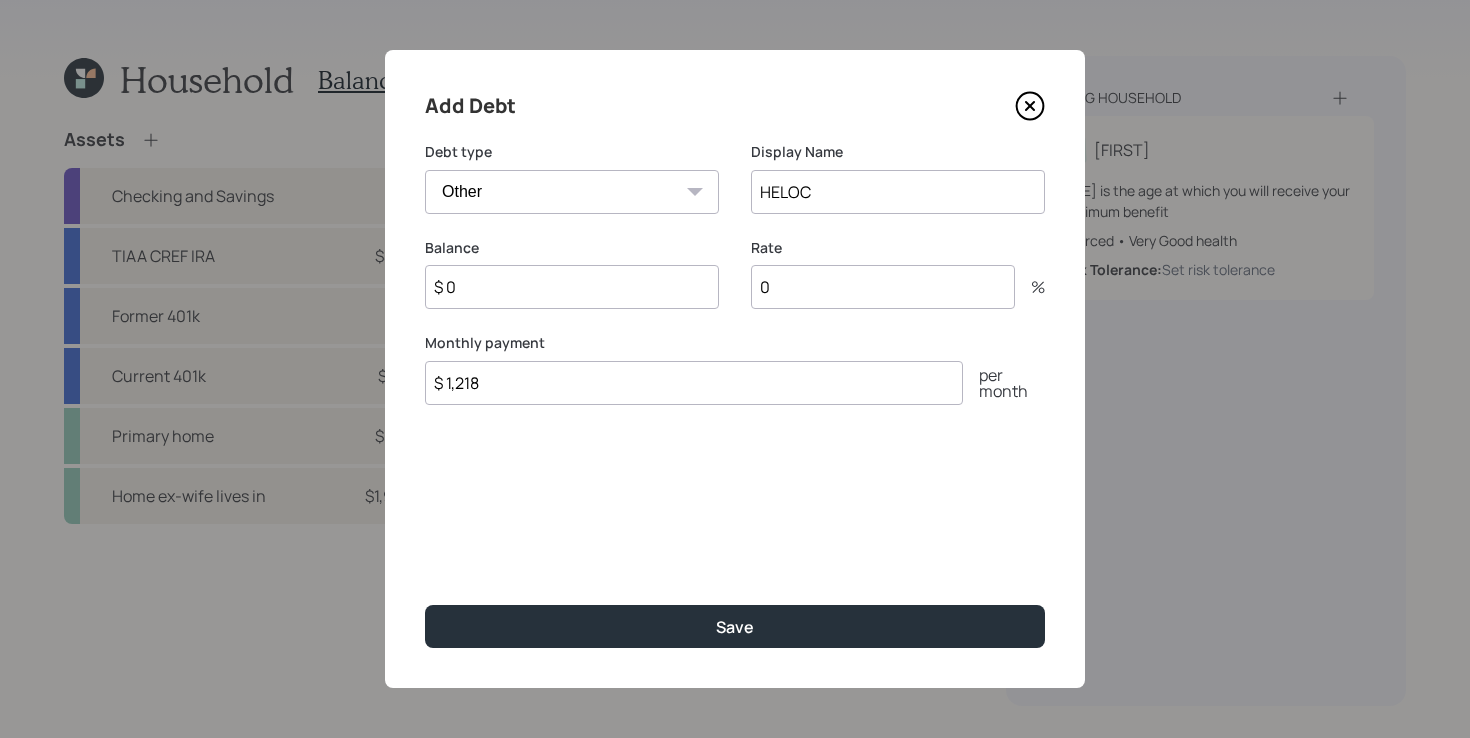 type on "$ 1,218" 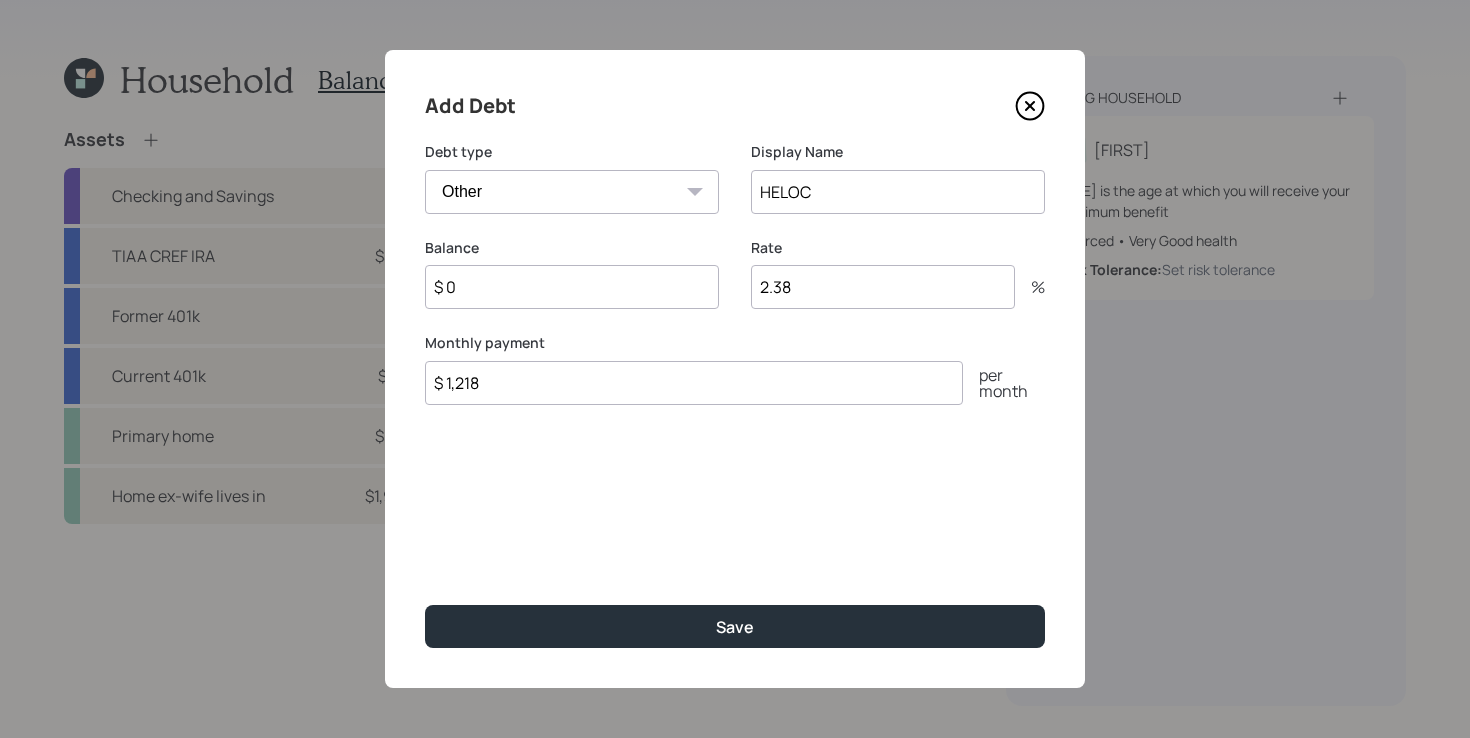 type on "2.38" 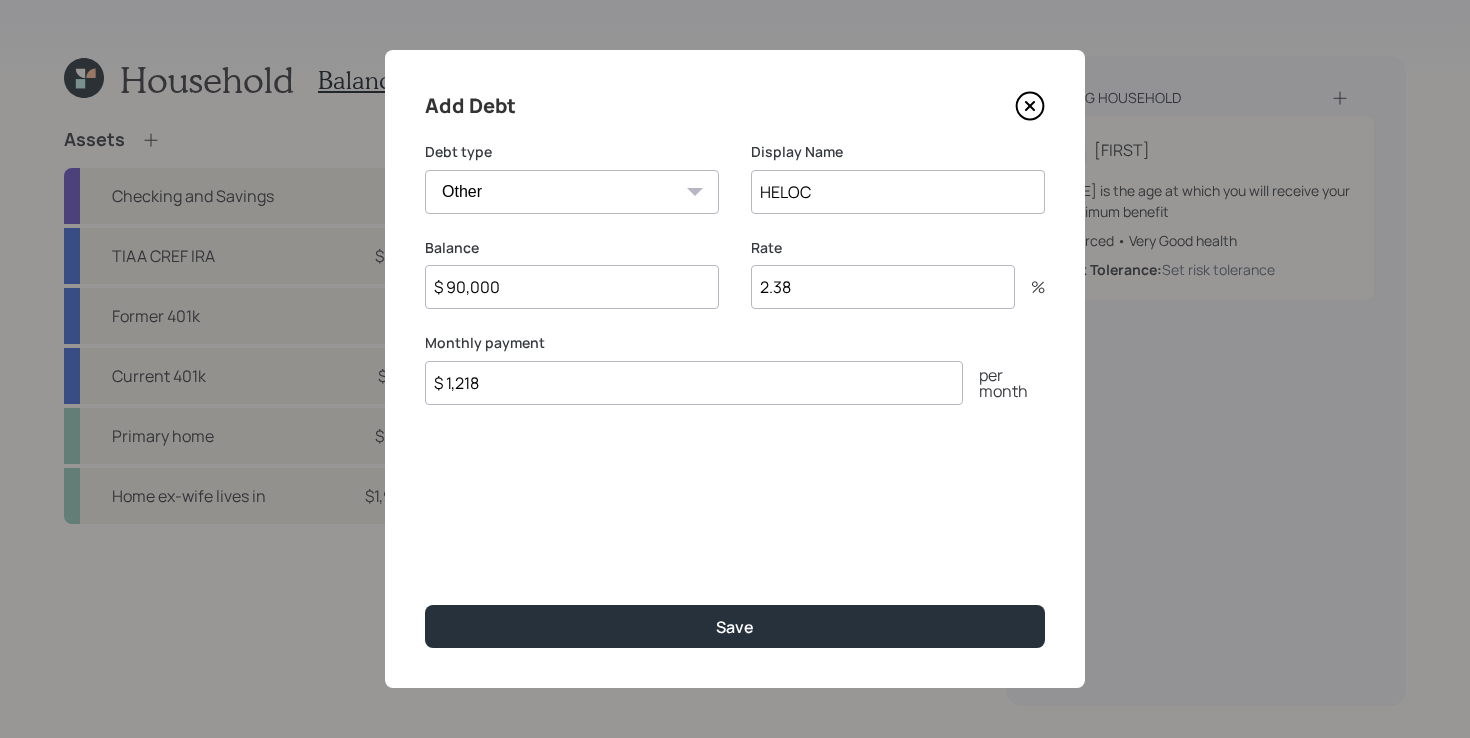 type on "$ 90,000" 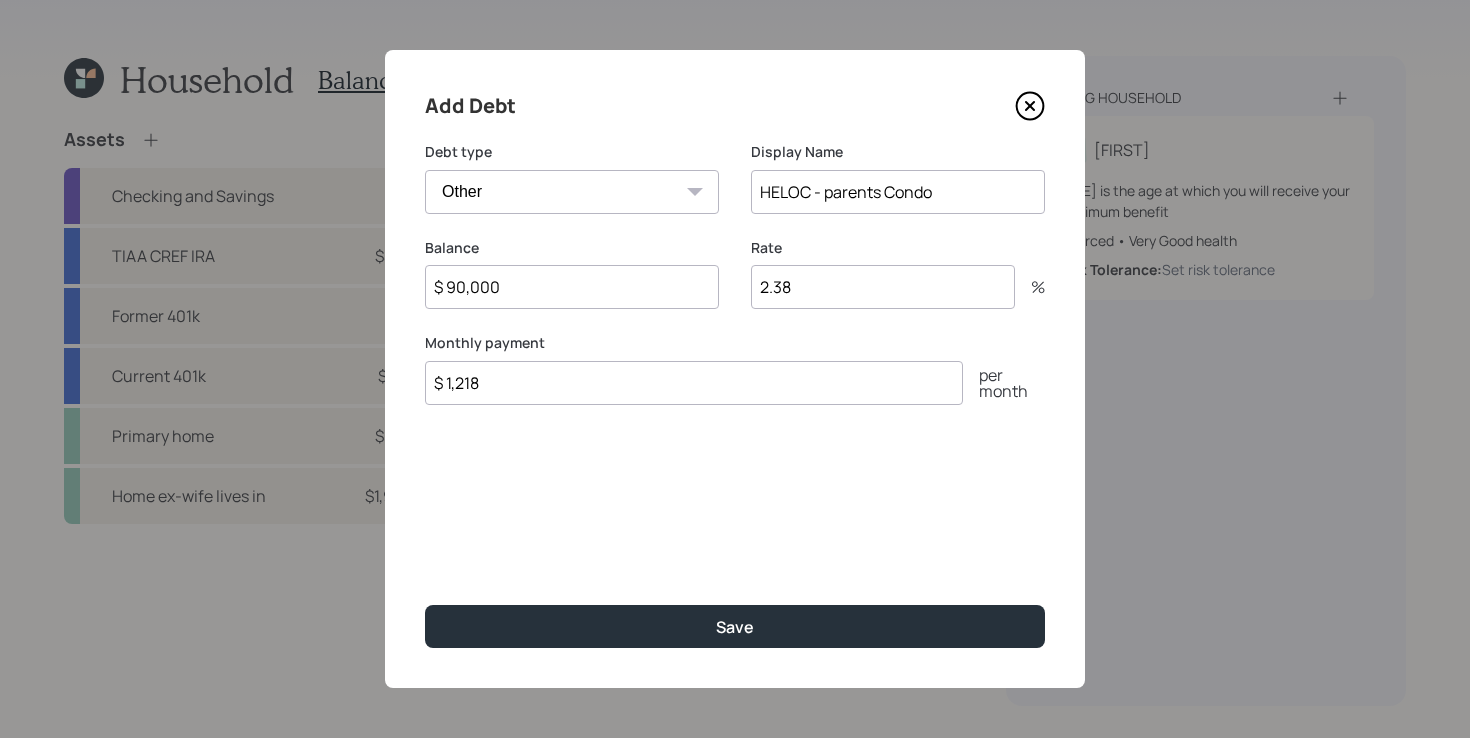 type on "HELOC - parents Condo" 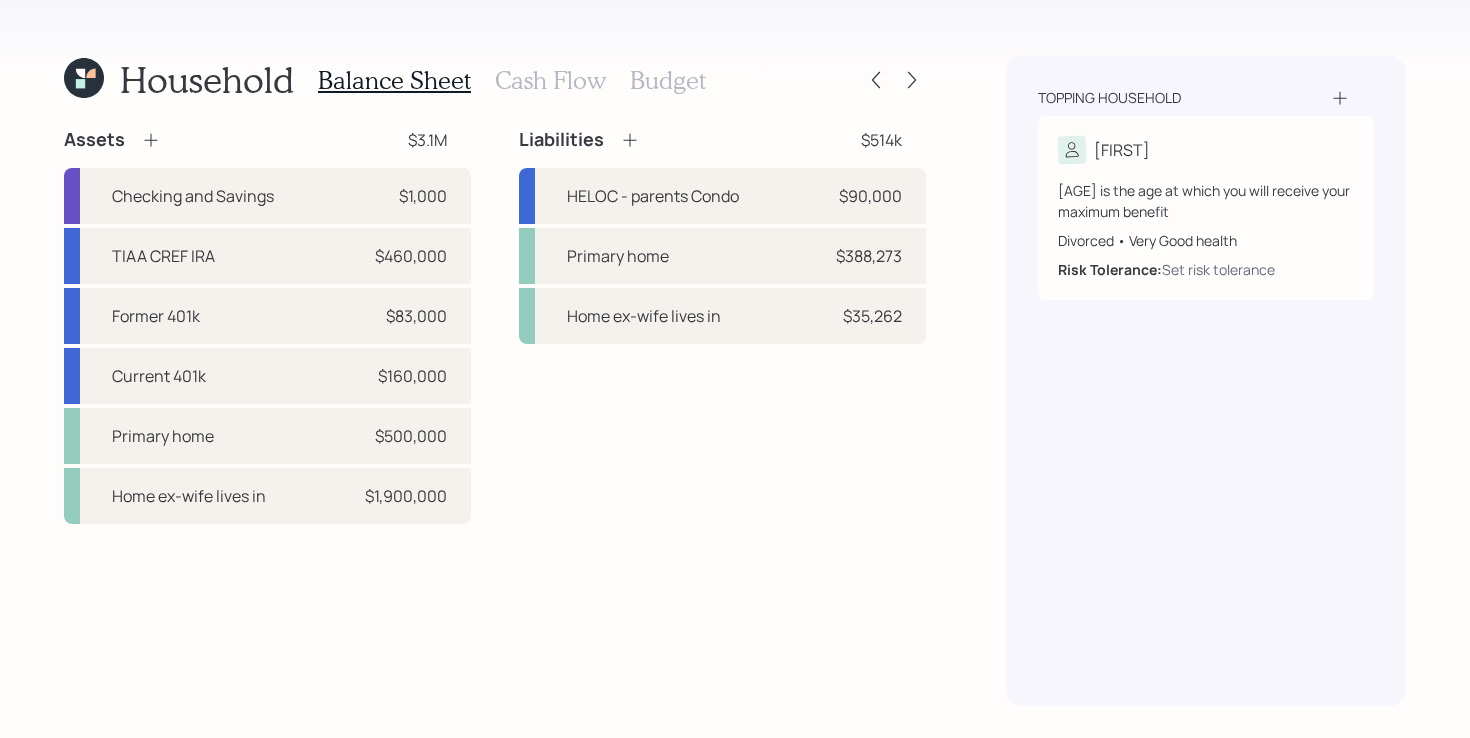 click on "Liabilities $514k HELOC - parents Condo $90,000 Primary home $388,273 Home ex-wife lives in $35,262" at bounding box center (722, 326) 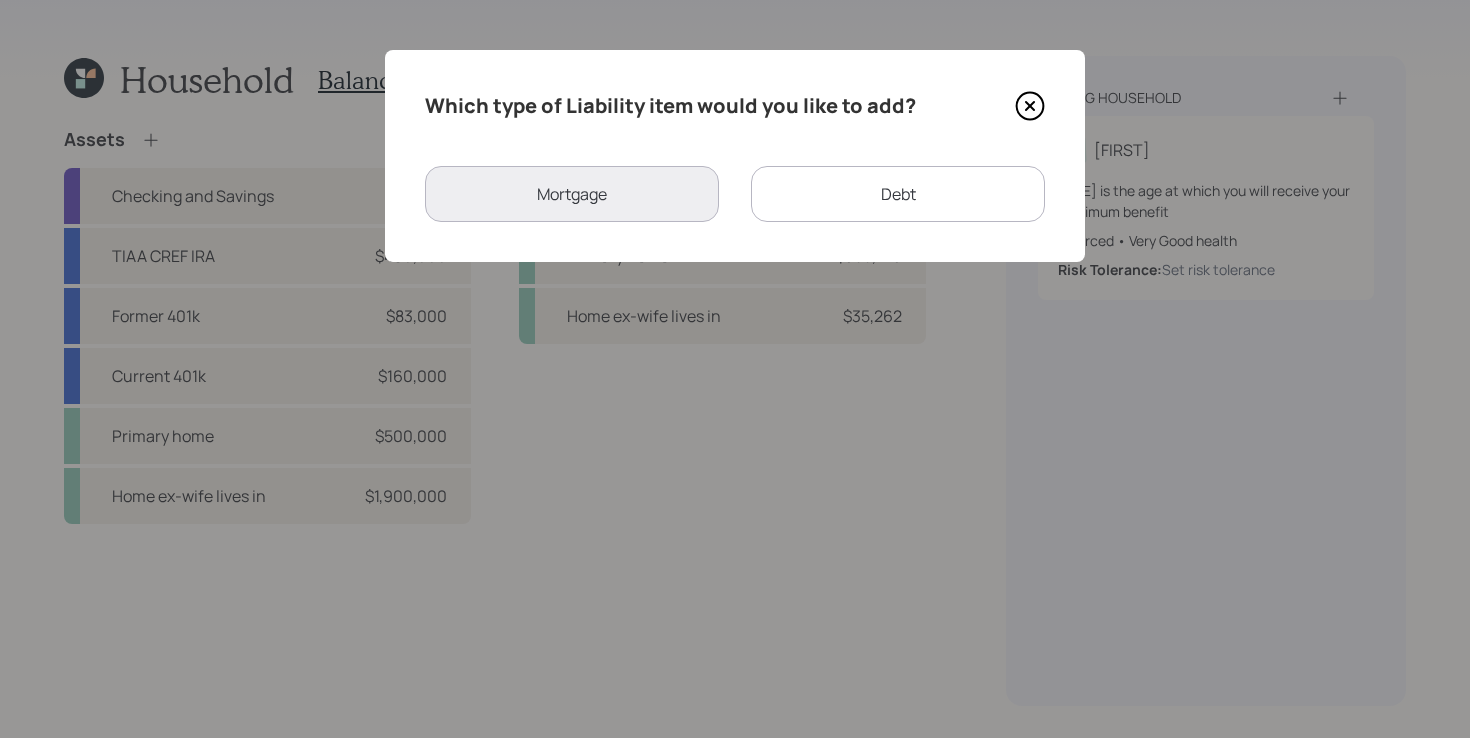 click on "Debt" at bounding box center [898, 194] 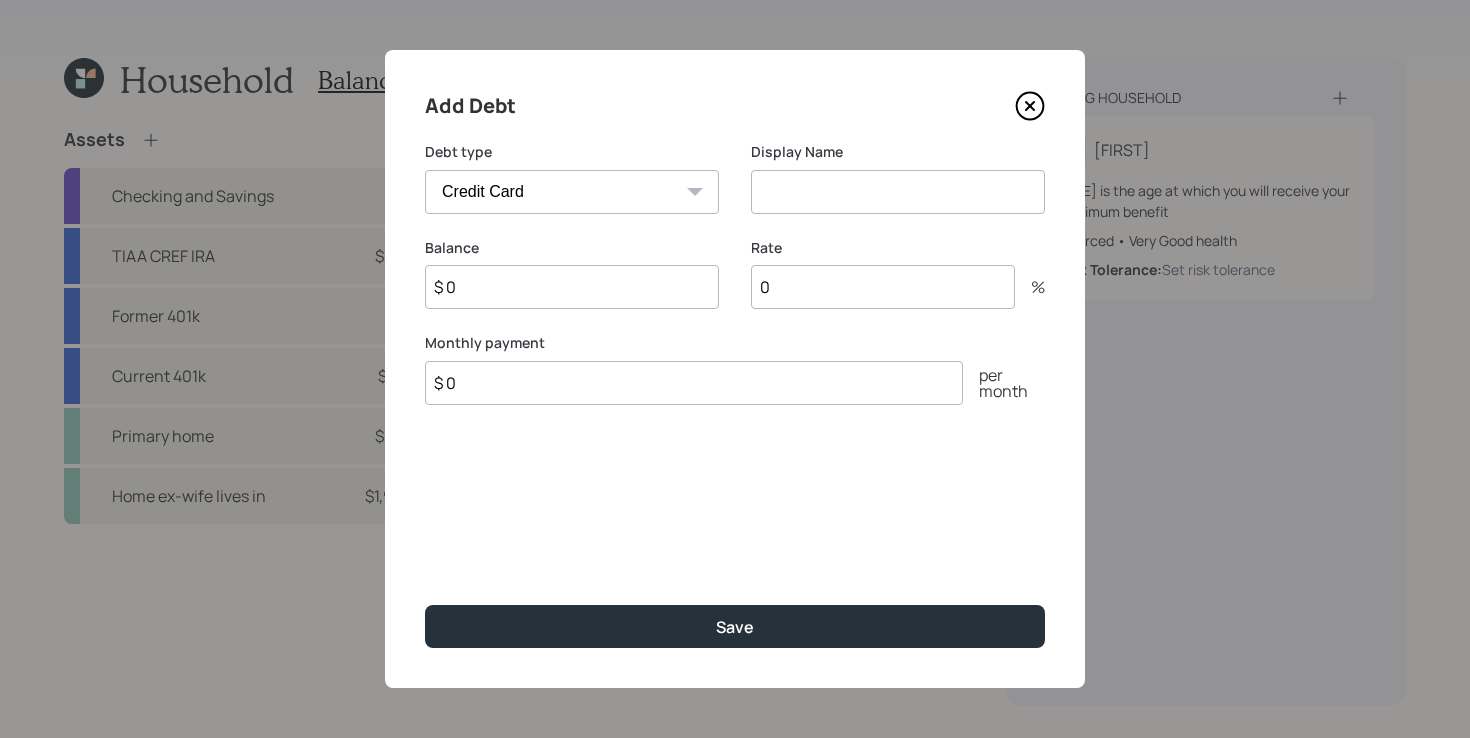 click on "Car Credit Card Medical Student Other" at bounding box center (572, 192) 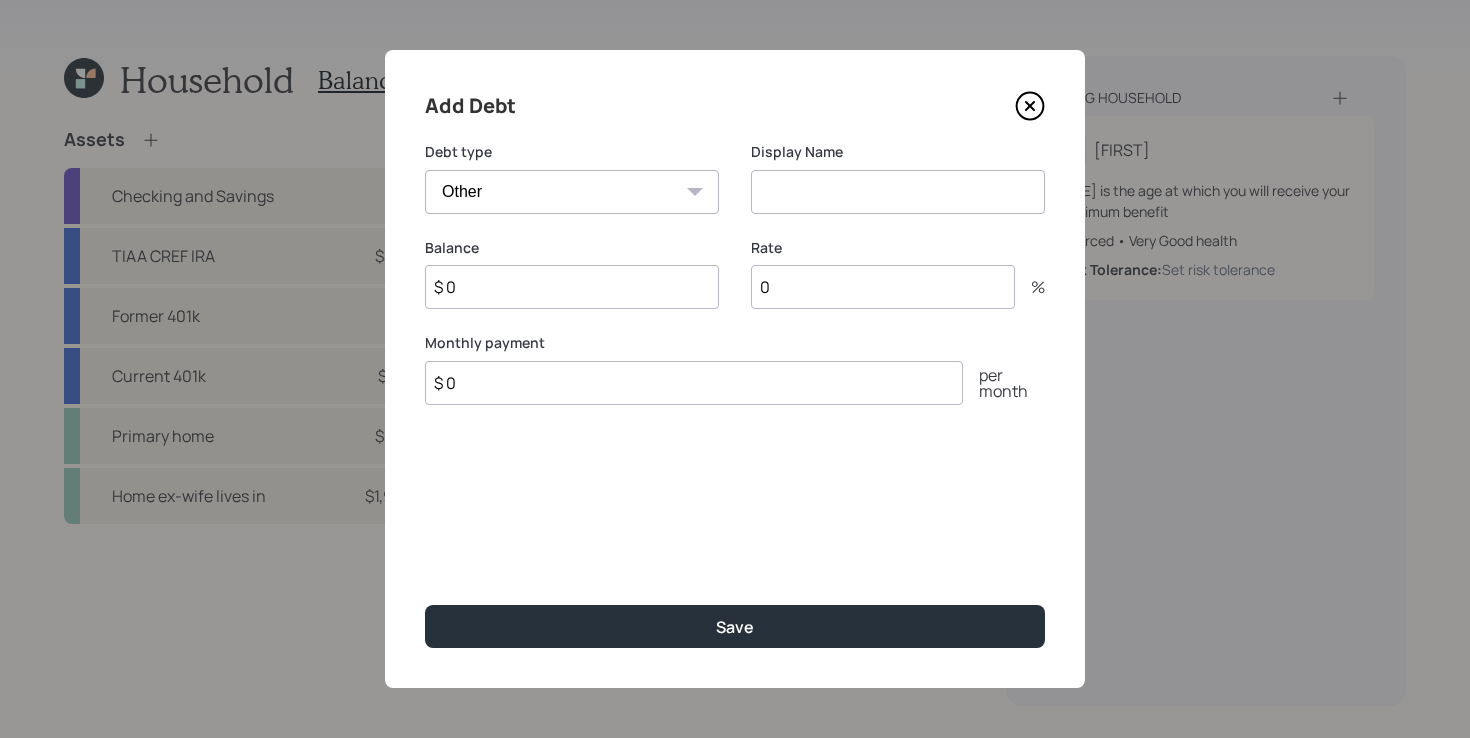 click at bounding box center [898, 192] 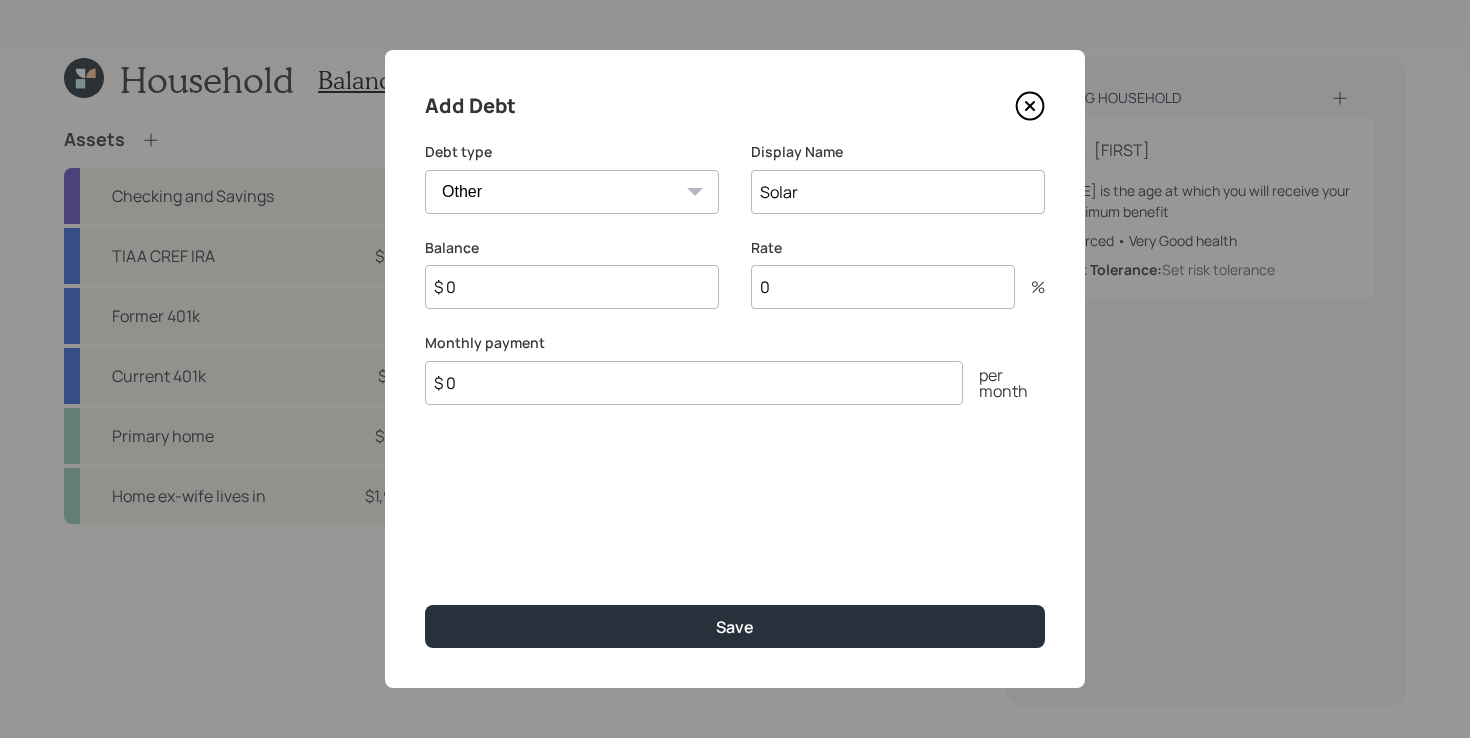 type on "Solar" 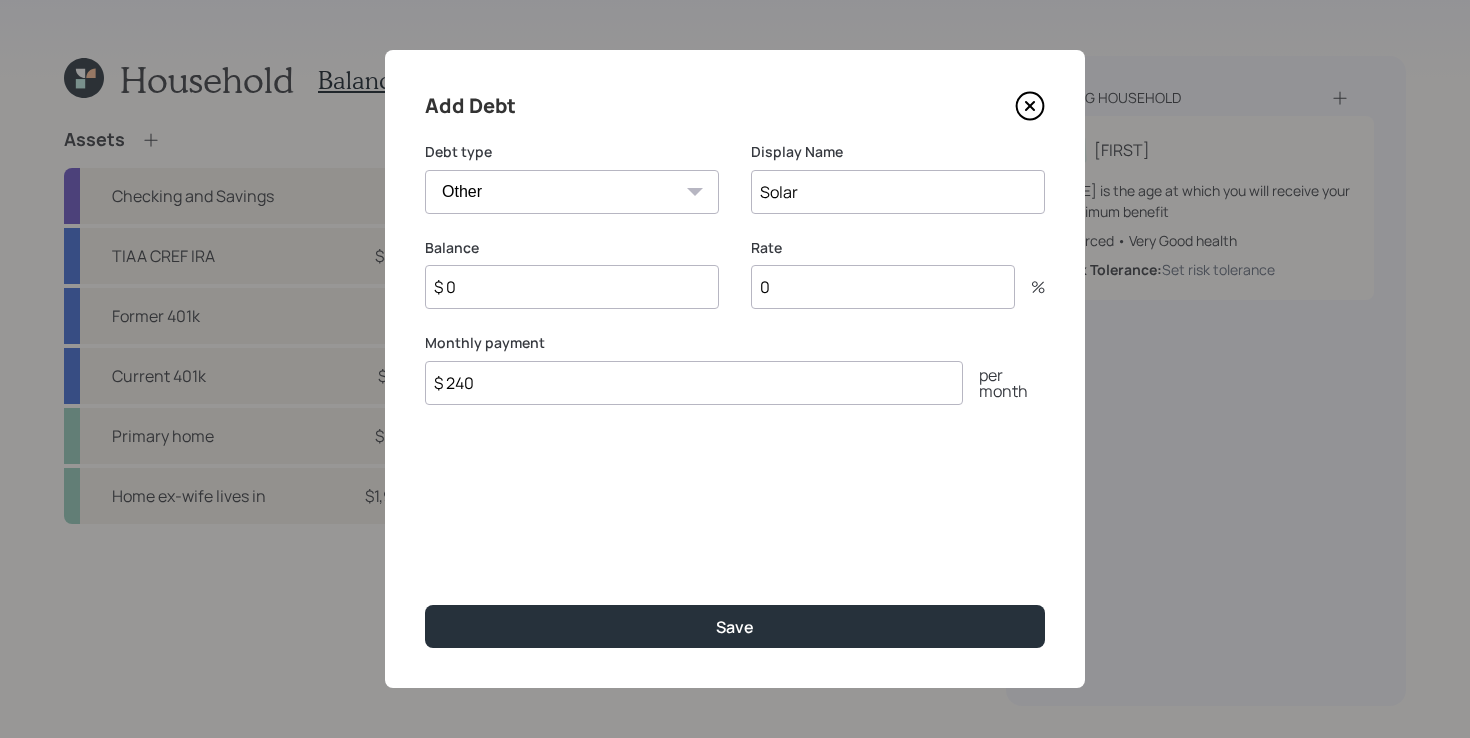 type on "$ 240" 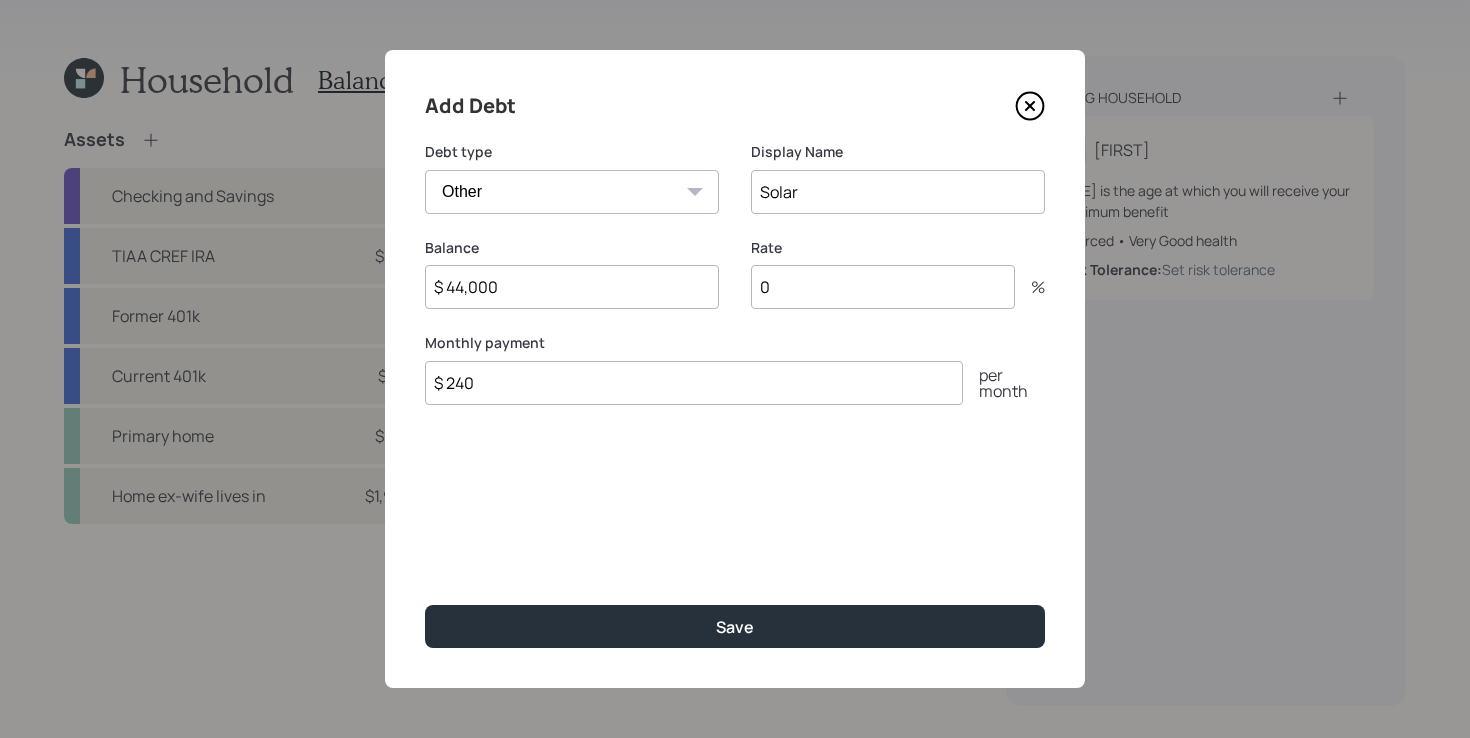 type on "$ 44,000" 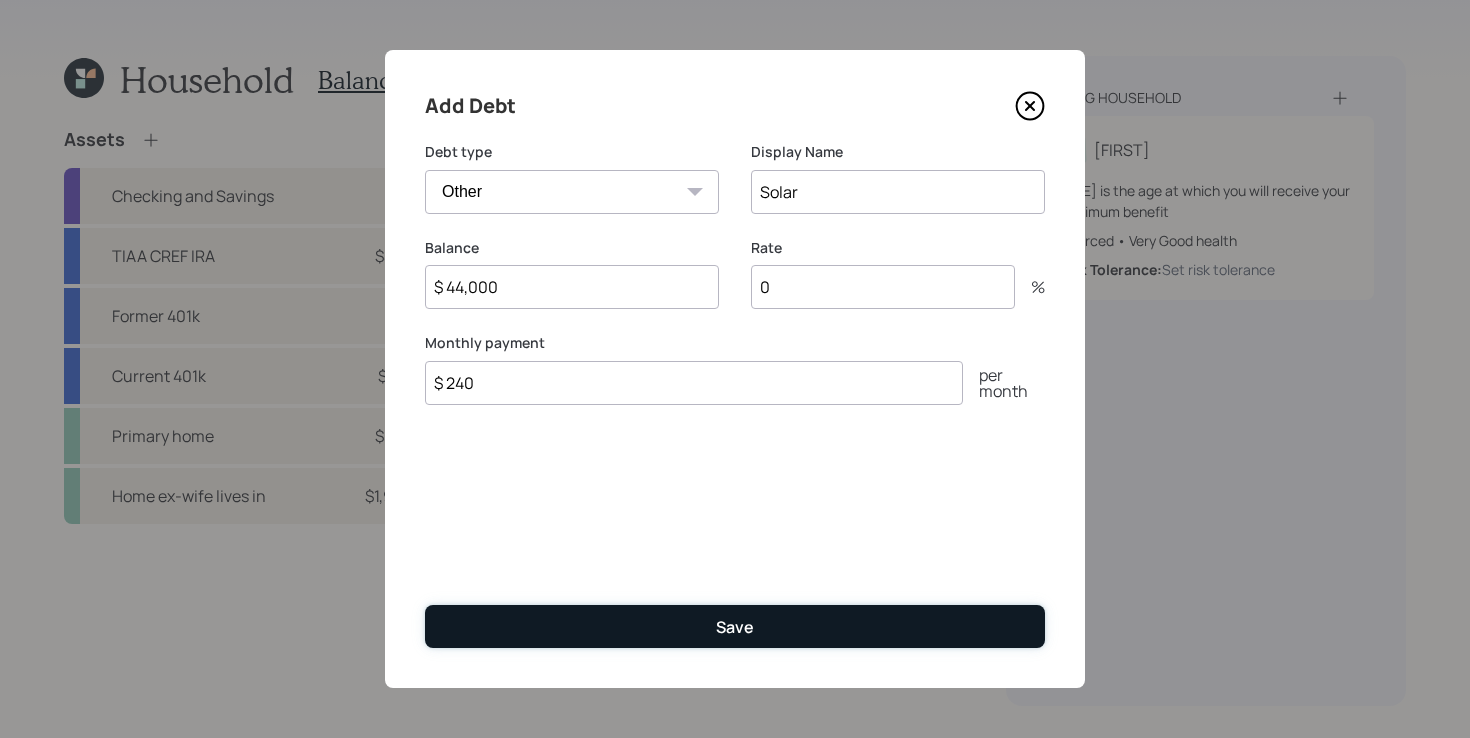 click on "Save" at bounding box center [735, 626] 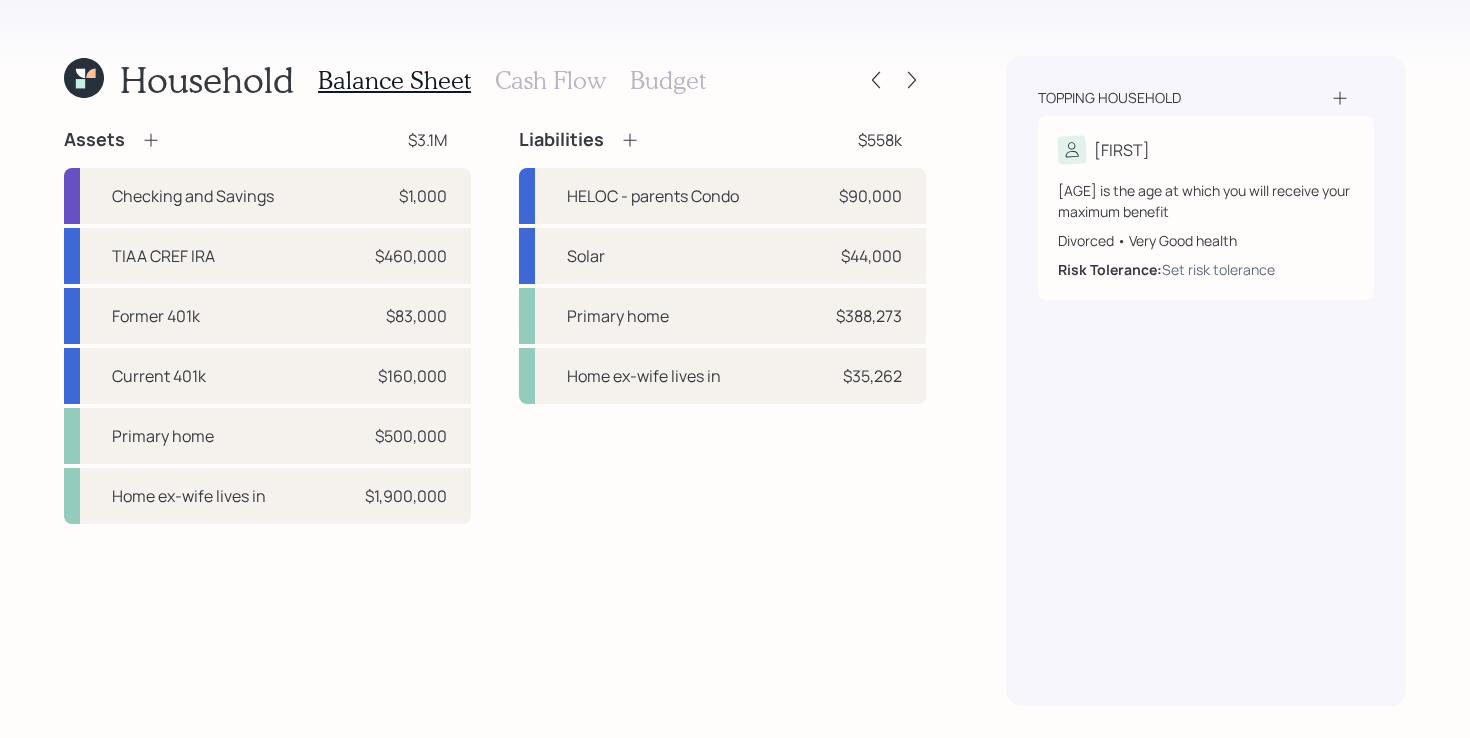 click on "Assets $3.1M Checking and Savings $1,000 TIAA CREF IRA $460,000 Former 401k $83,000 Current 401k $160,000 Primary home $500,000 Home ex-wife lives in $1,900,000 Liabilities $558k HELOC - parents Condo $90,000 Solar  $44,000 Primary home $388,273 Home ex-wife lives in $35,262" at bounding box center (495, 326) 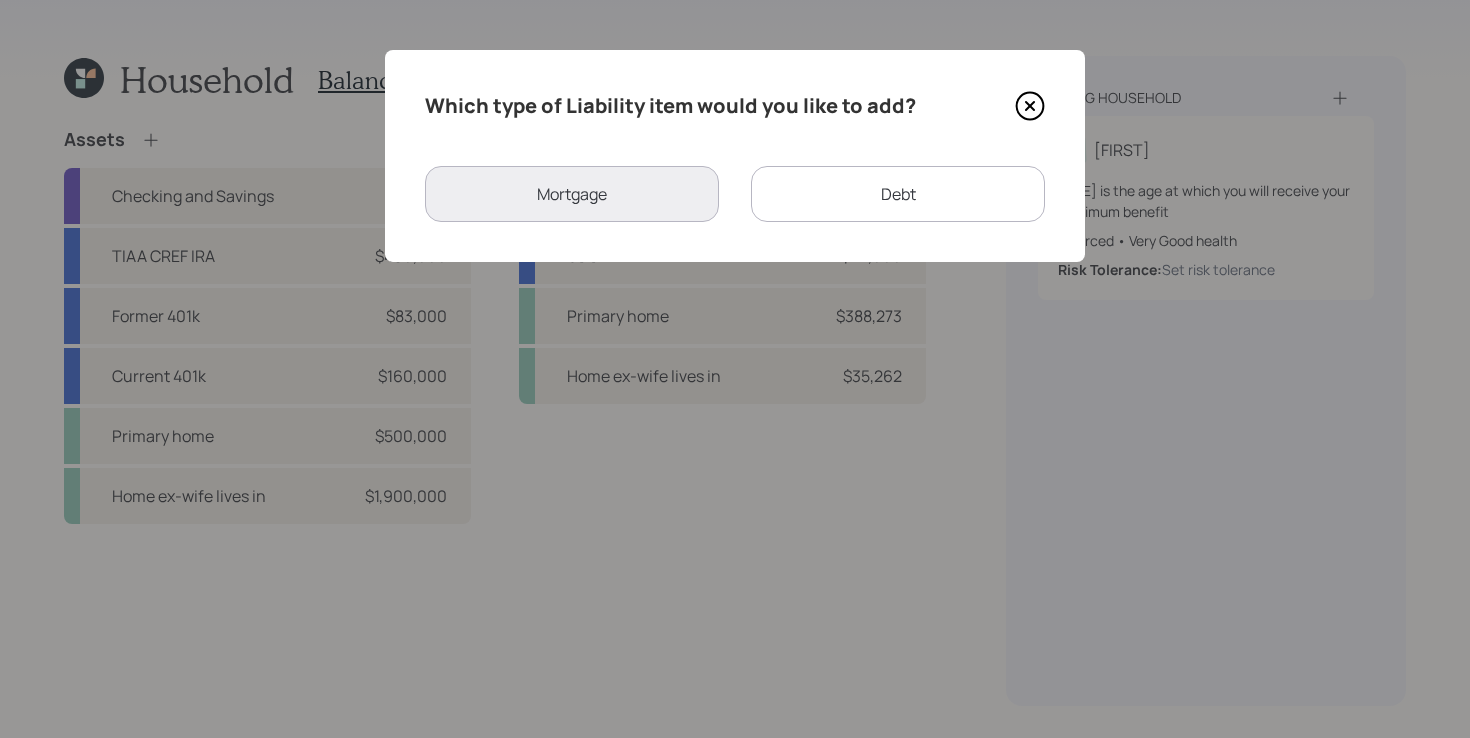 click on "Debt" at bounding box center (898, 194) 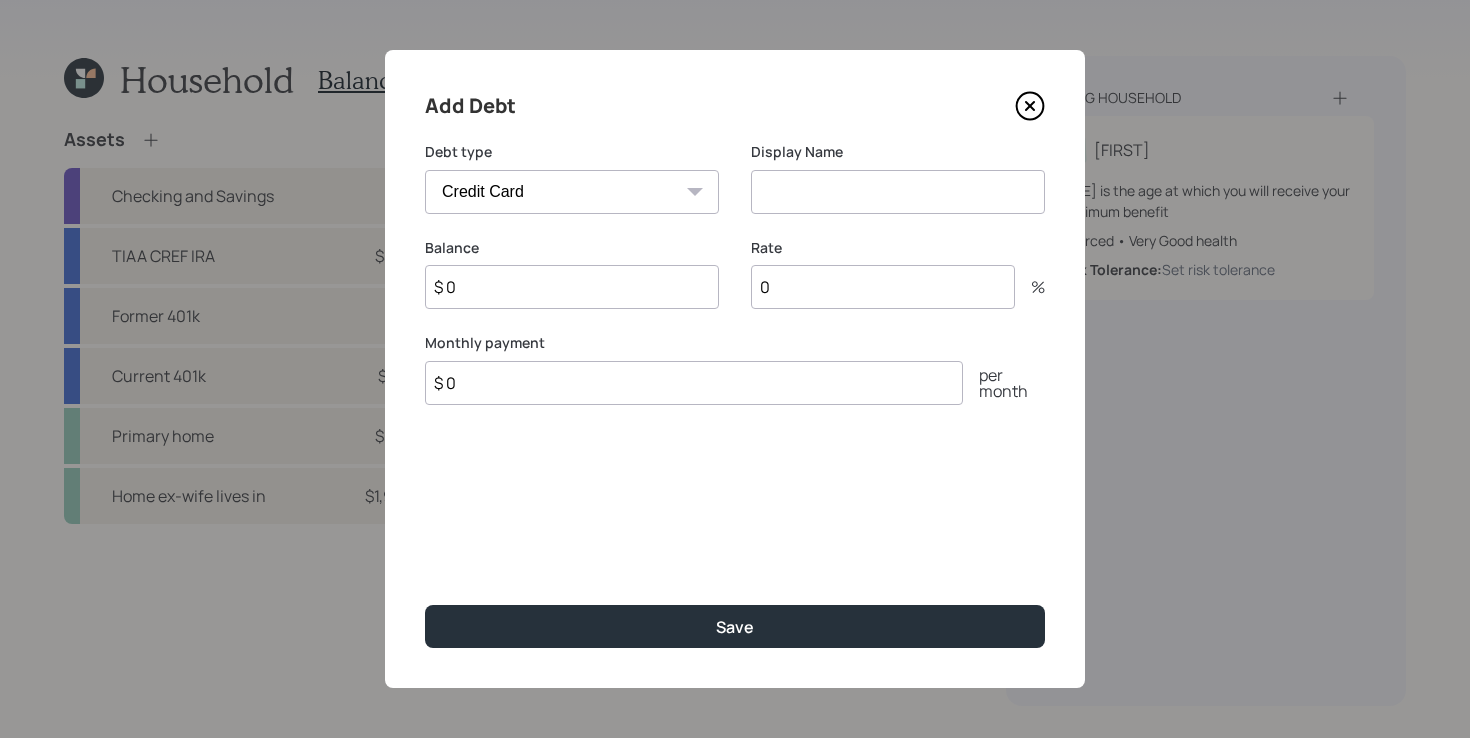 click on "Car Credit Card Medical Student Other" at bounding box center (572, 192) 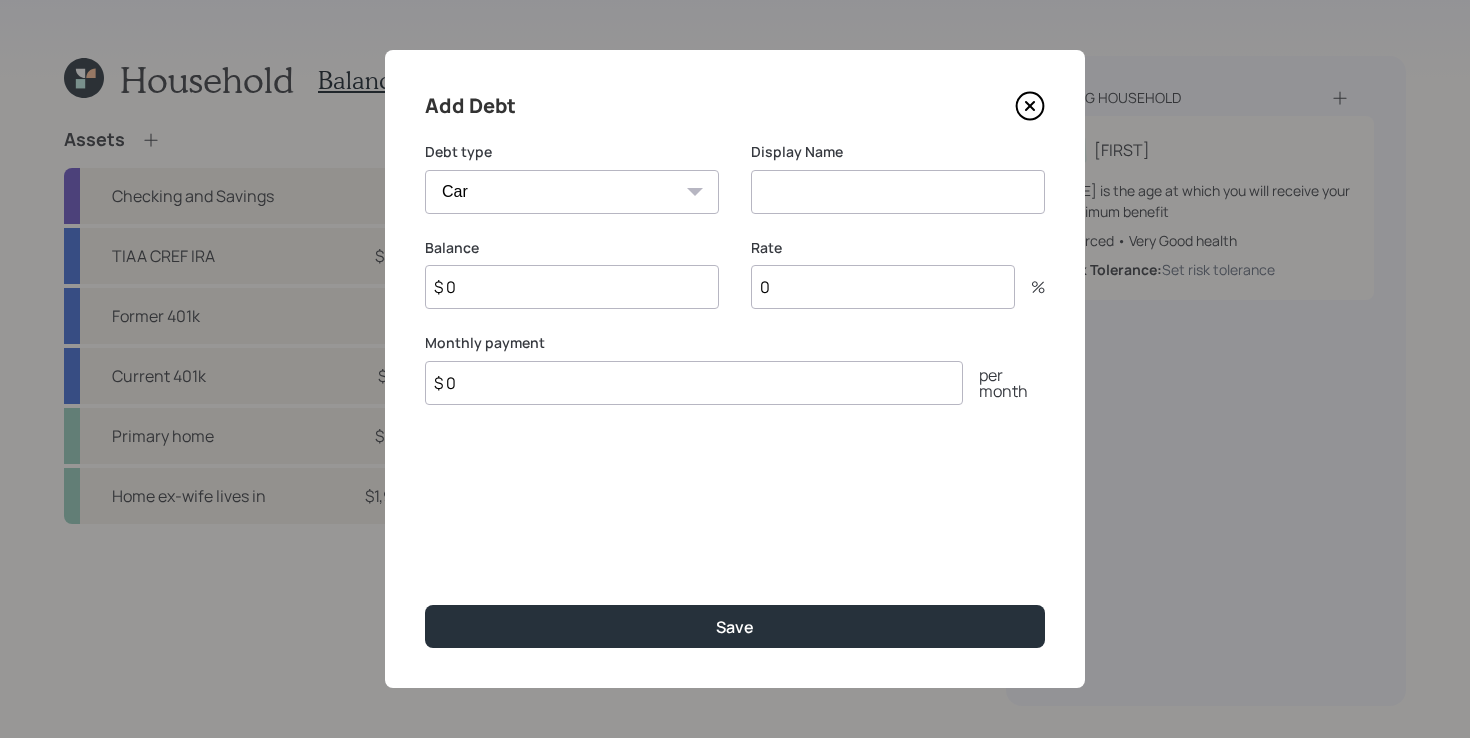click at bounding box center [898, 192] 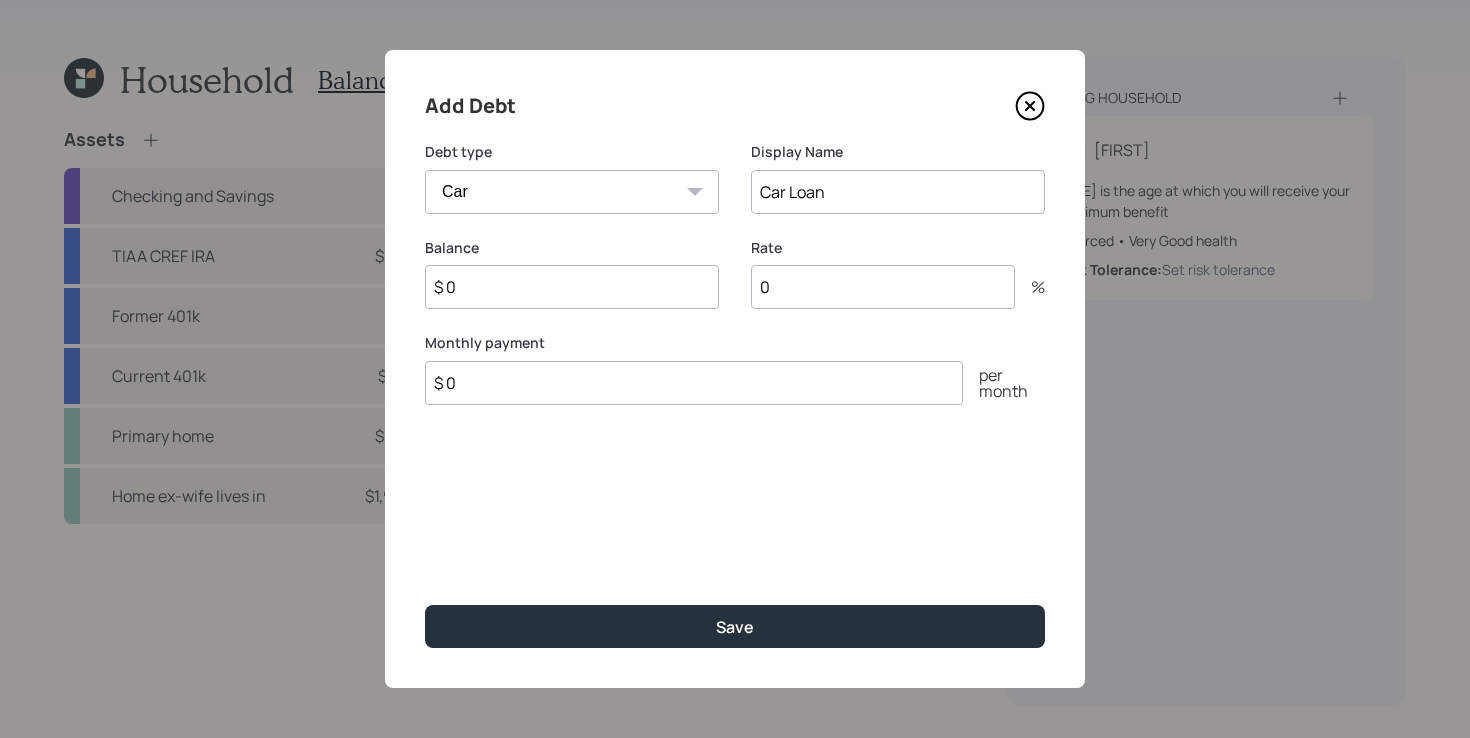 type on "Car Loan" 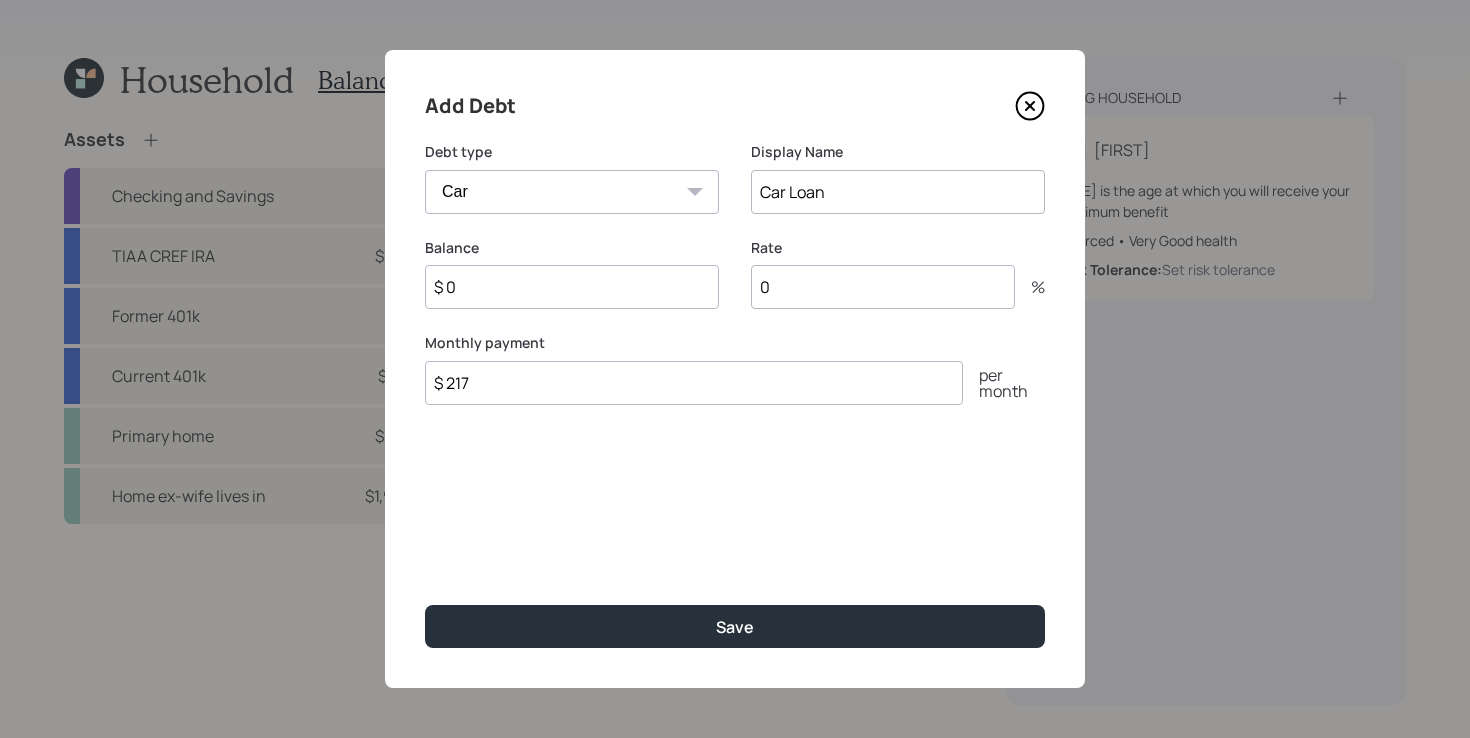 click on "$ 0" at bounding box center (572, 287) 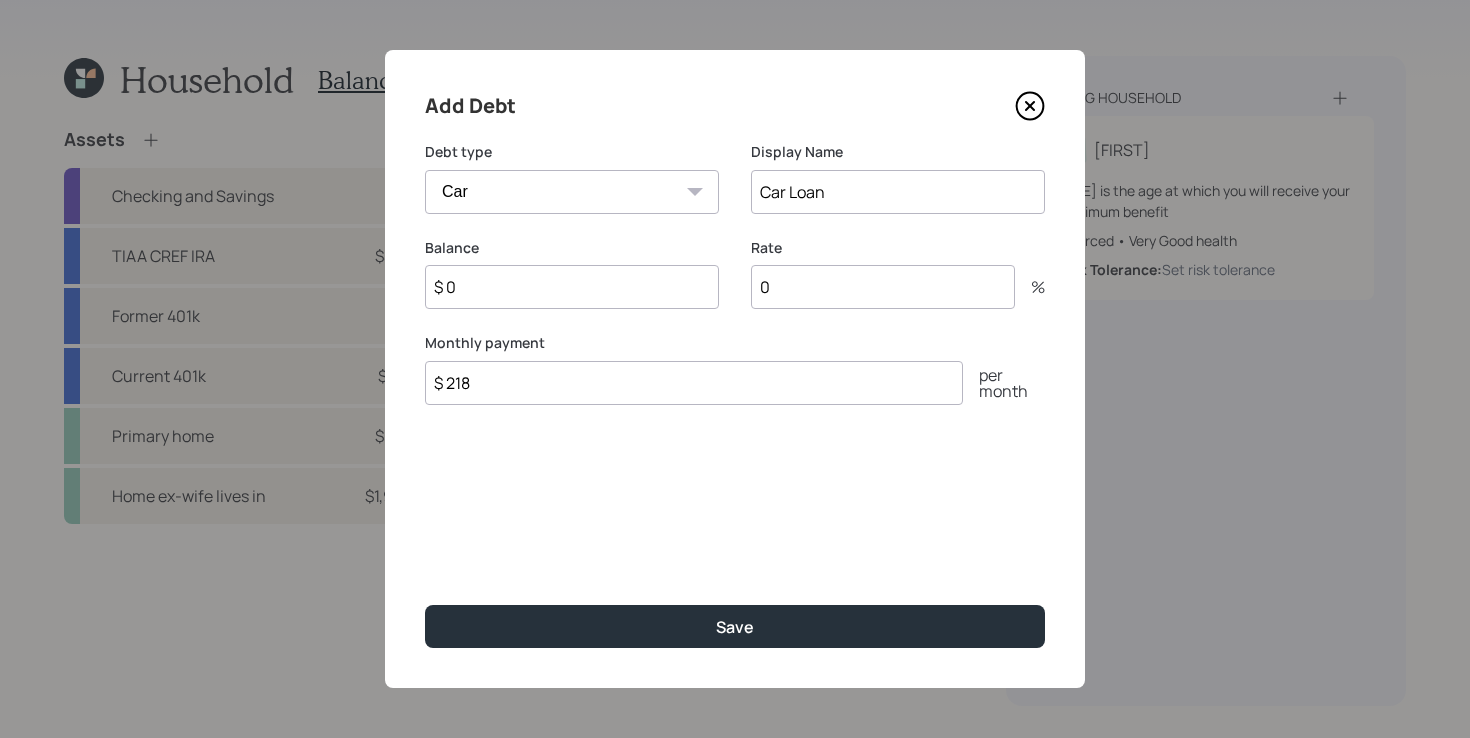 type on "$ 218" 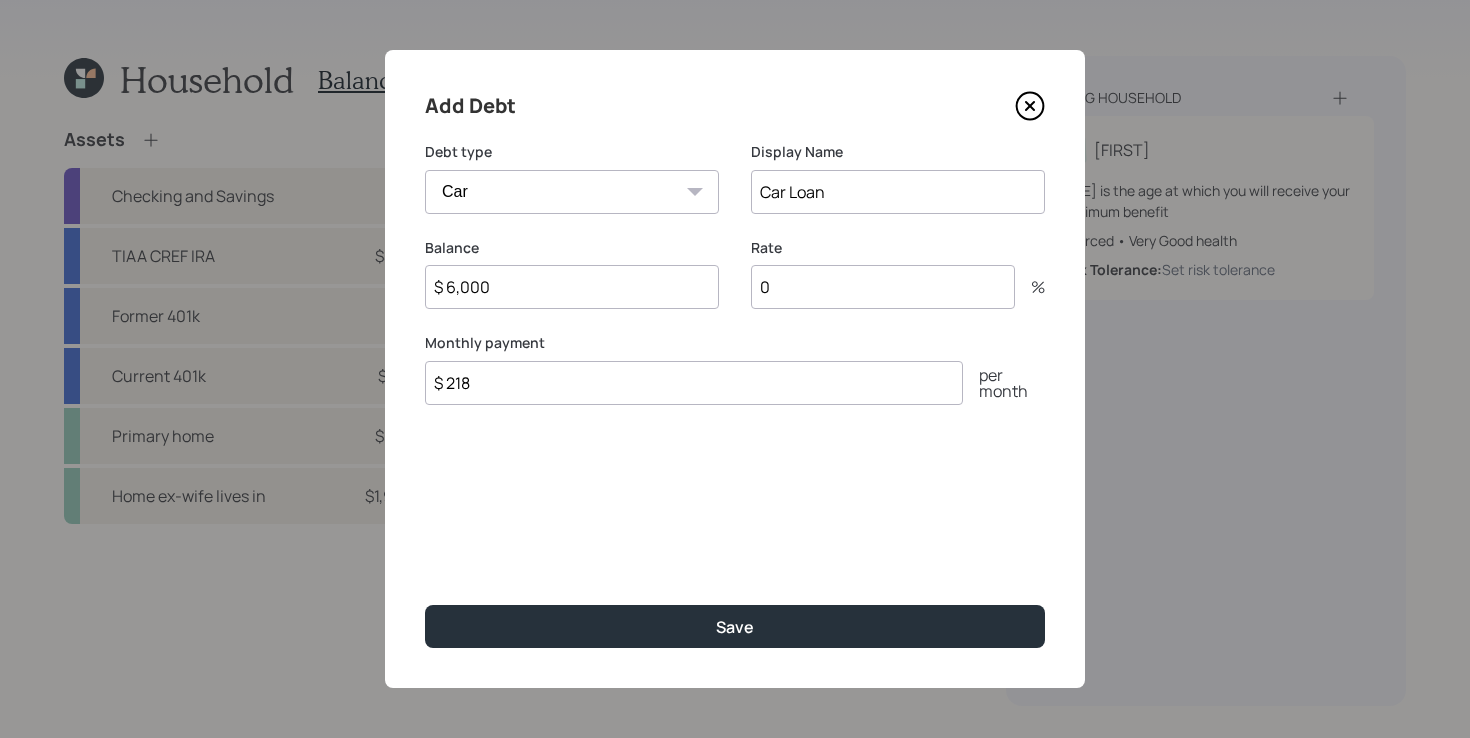type on "$ 6,000" 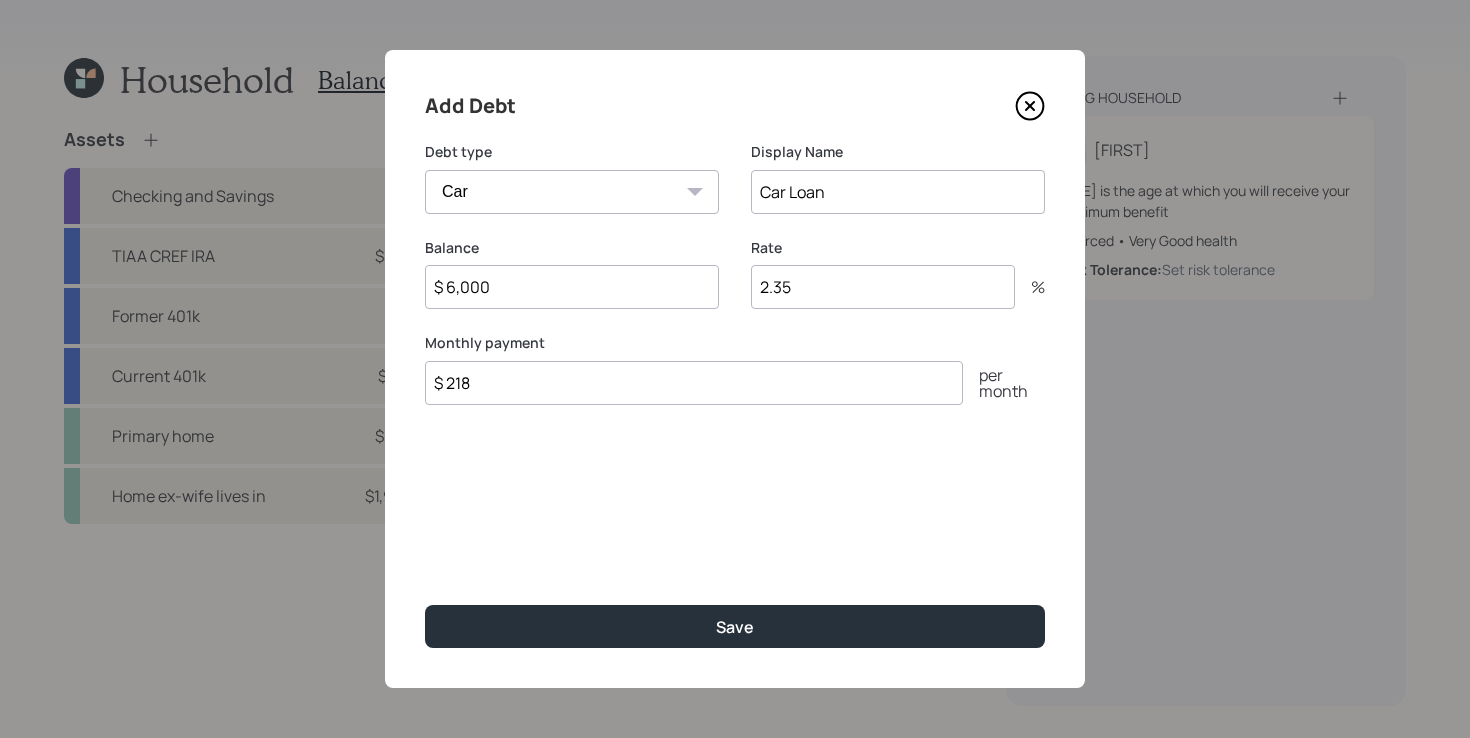 type on "2.35" 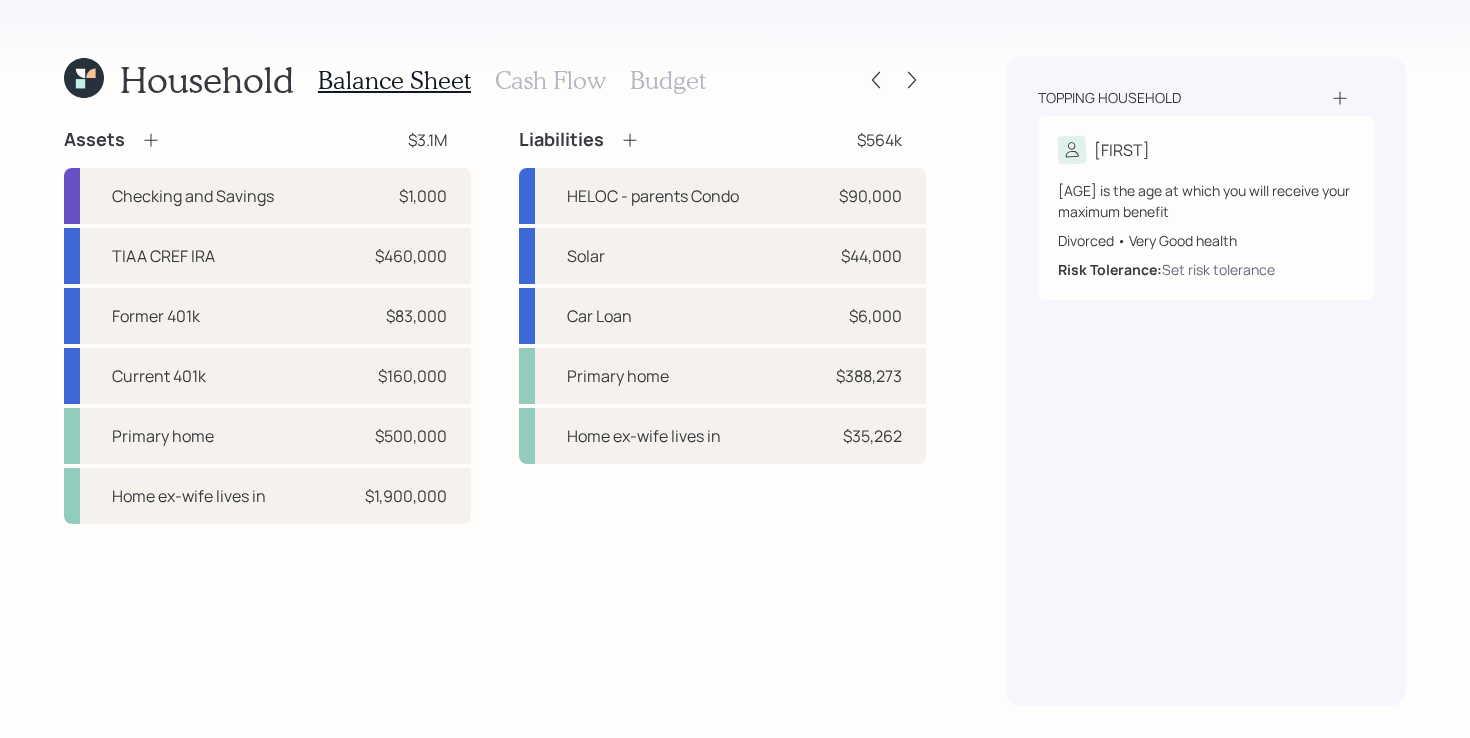 click on "Assets $3.1M Checking and Savings $1,000 TIAA CREF IRA $460,000 Former 401k $83,000 Current 401k $160,000 Primary home $500,000 Home ex-wife lives in $1,900,000 Liabilities $564k HELOC - parents Condo $90,000 Solar $44,000 Car Loan $6,000 Primary home $388,273 Home ex-wife lives in $35,262" at bounding box center [495, 326] 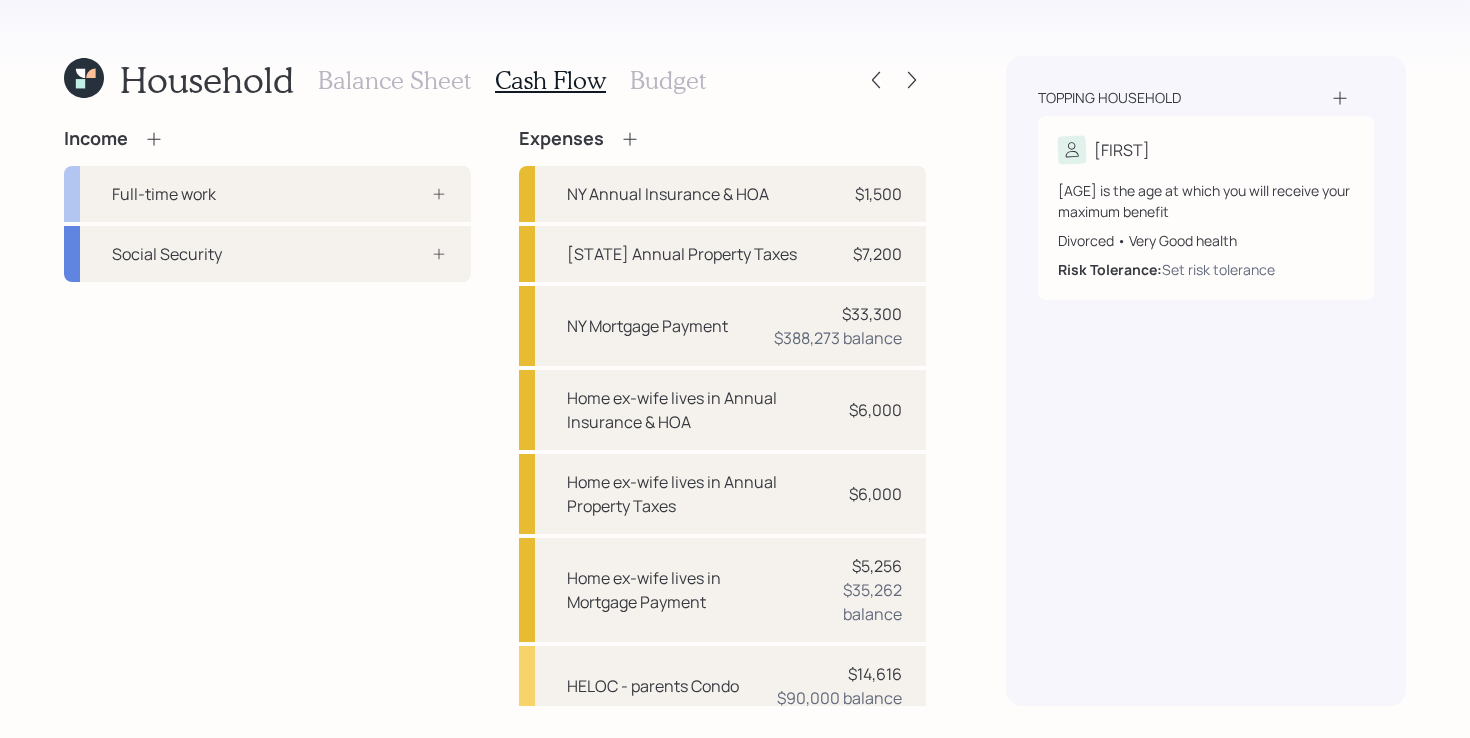 click on "Income Full-time work Social Security" at bounding box center (267, 601) 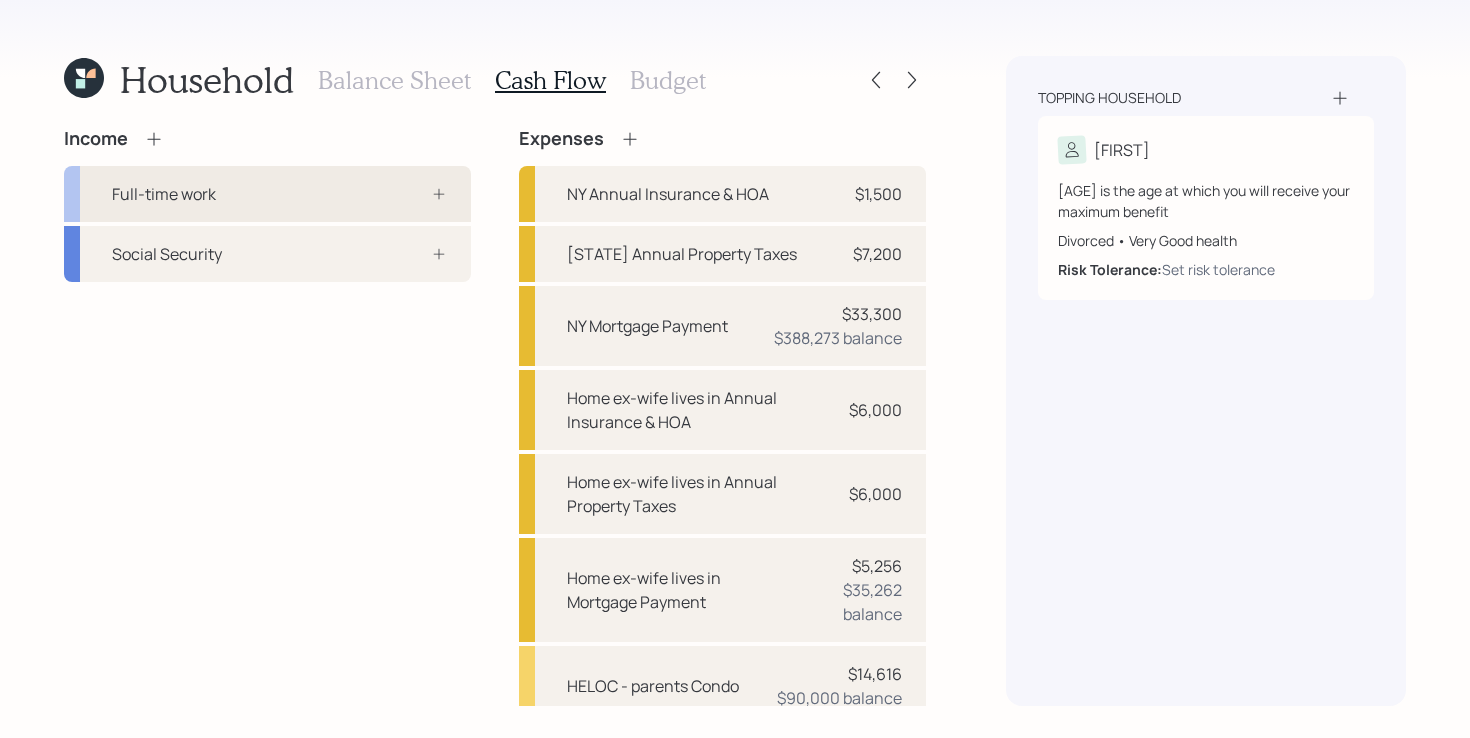 click 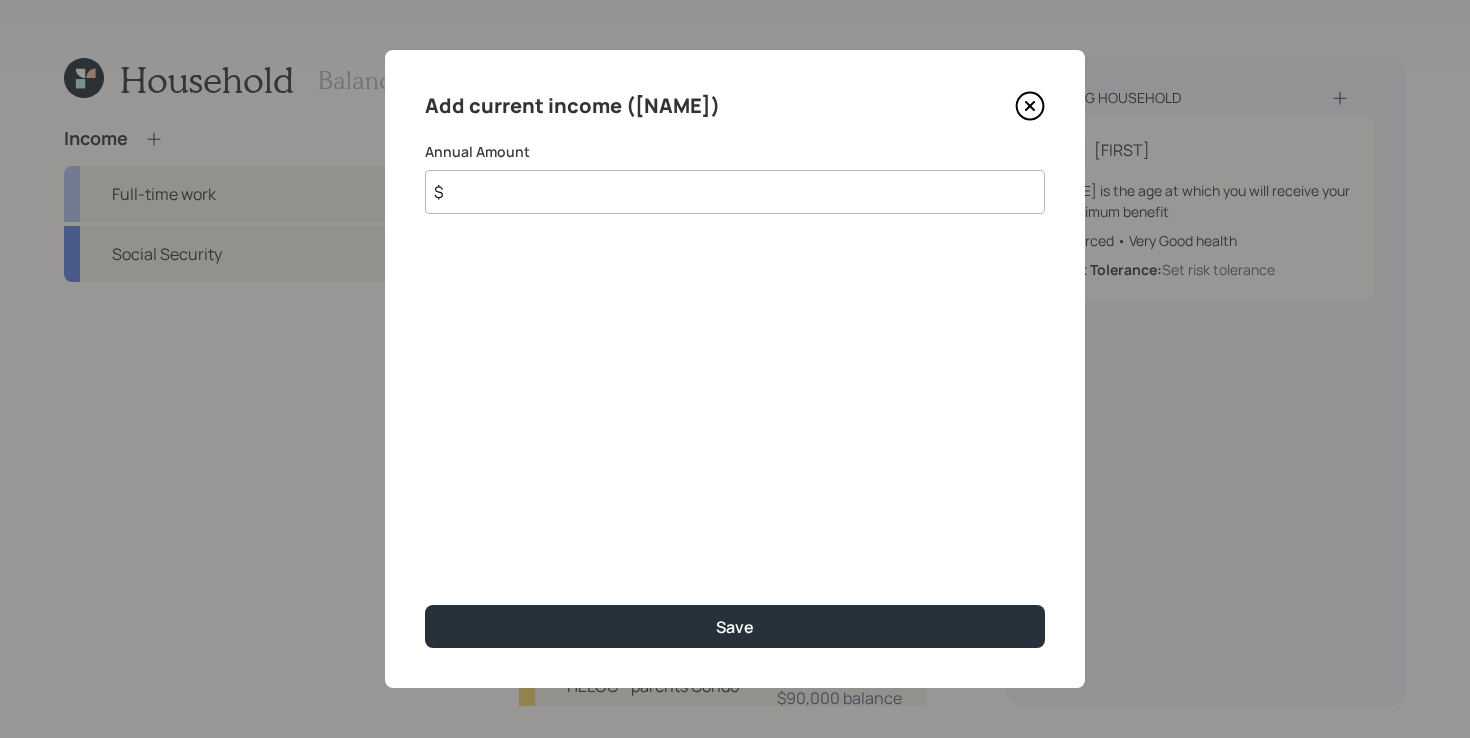 click on "$" at bounding box center [735, 192] 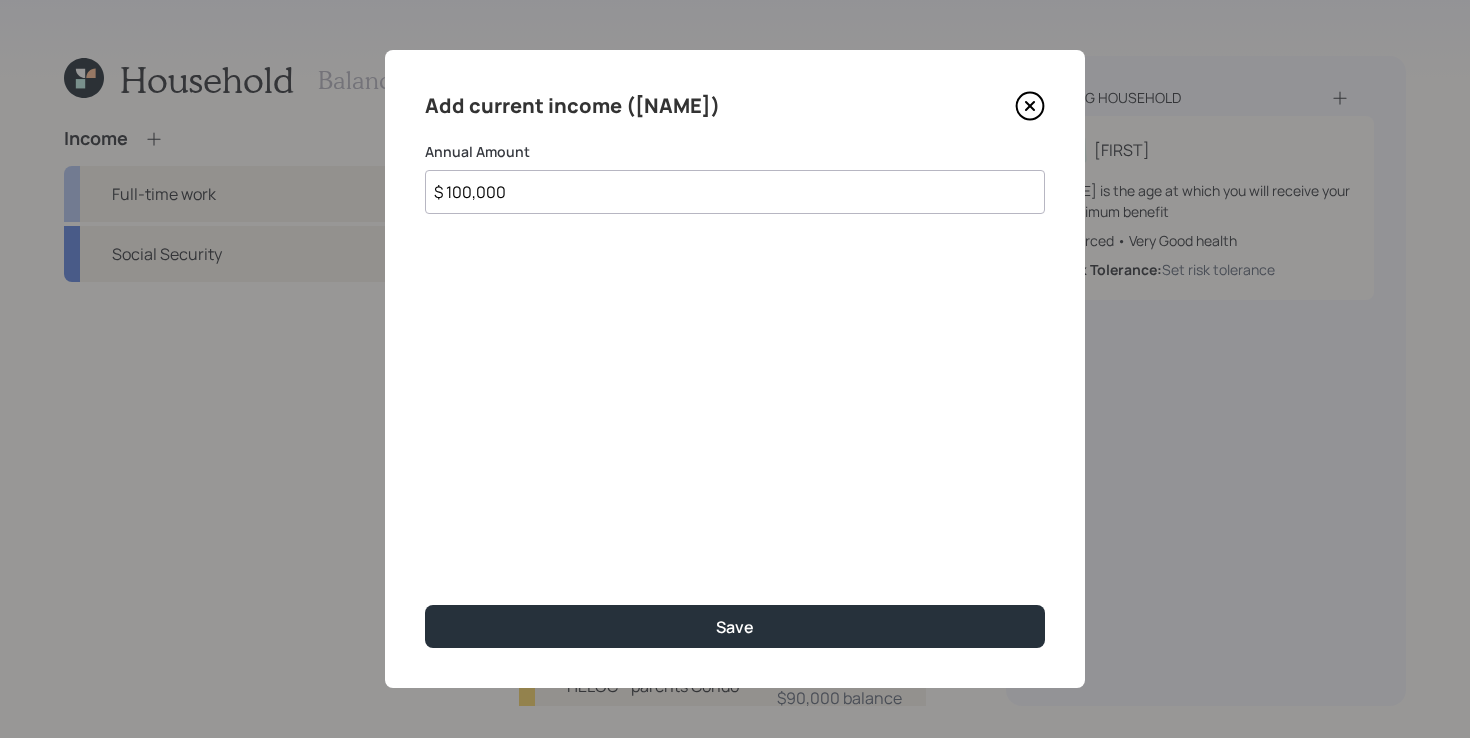 type on "$ 100,000" 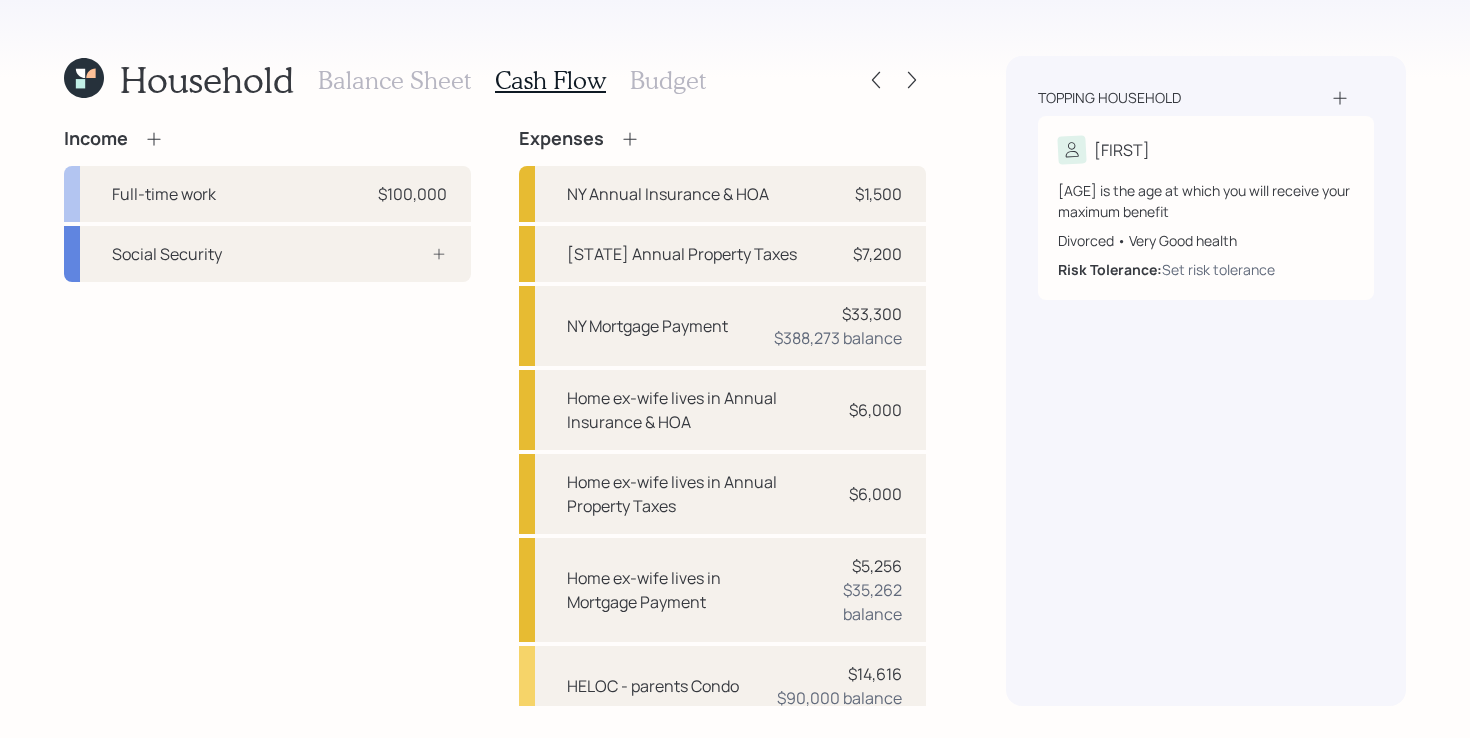 click on "Income Full-time work $100,000 Social Security" at bounding box center (267, 601) 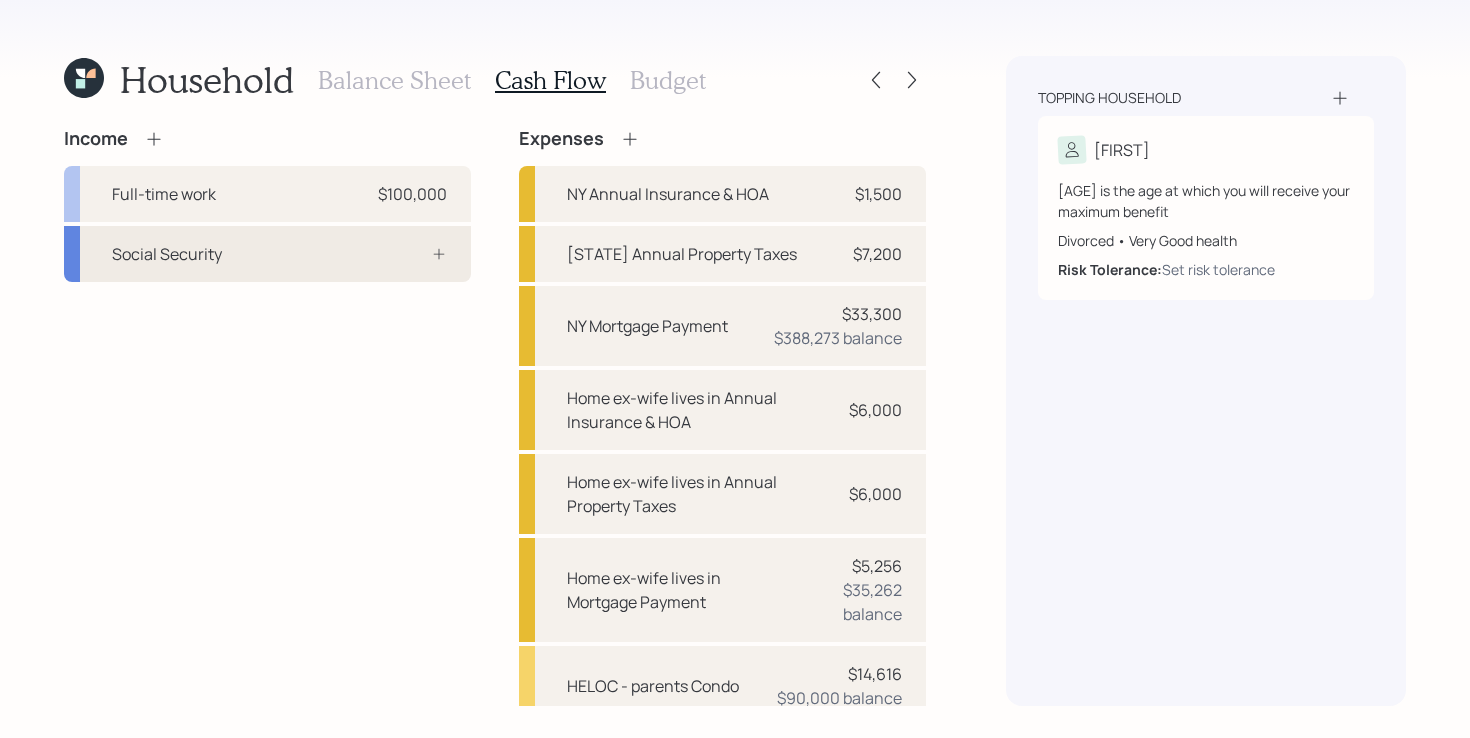 click on "Social Security" at bounding box center [267, 254] 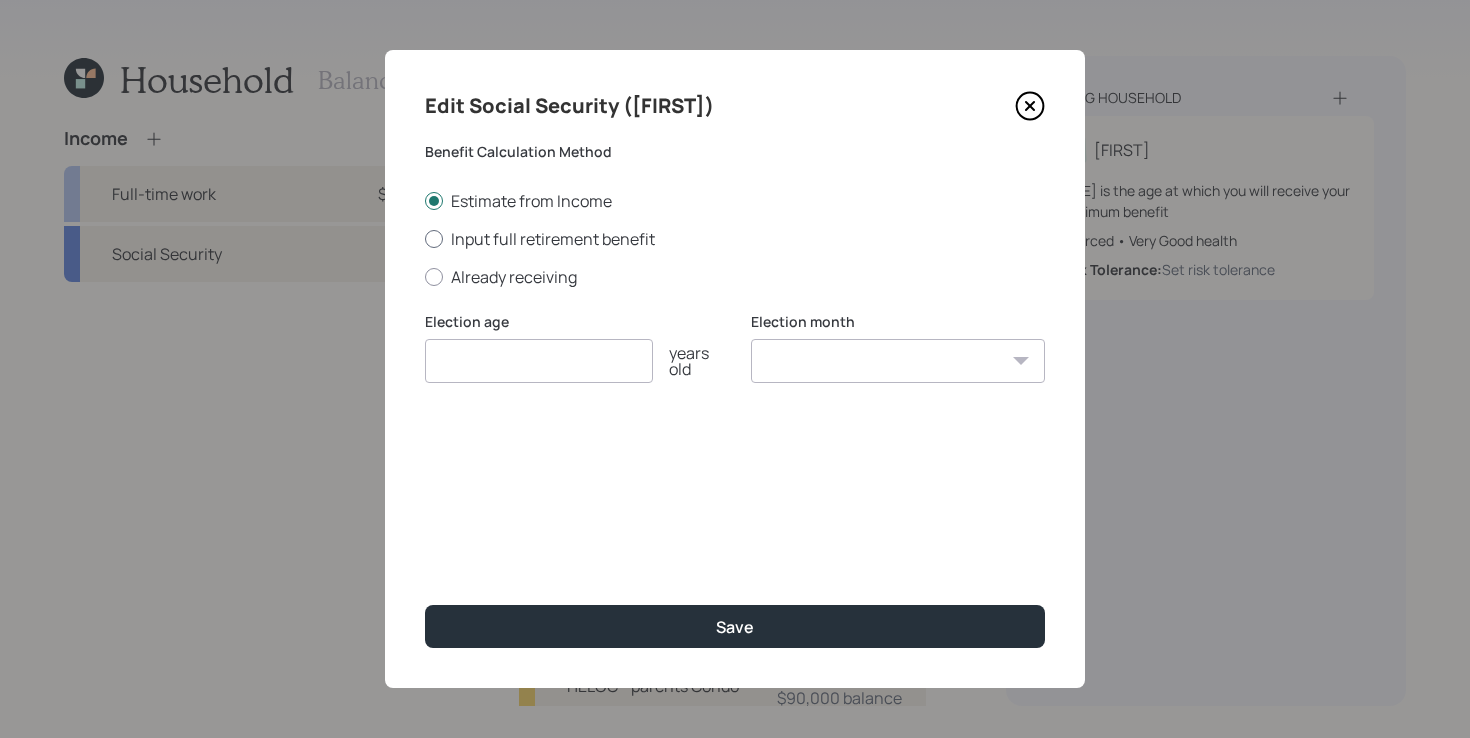 click on "Input full retirement benefit" at bounding box center (735, 239) 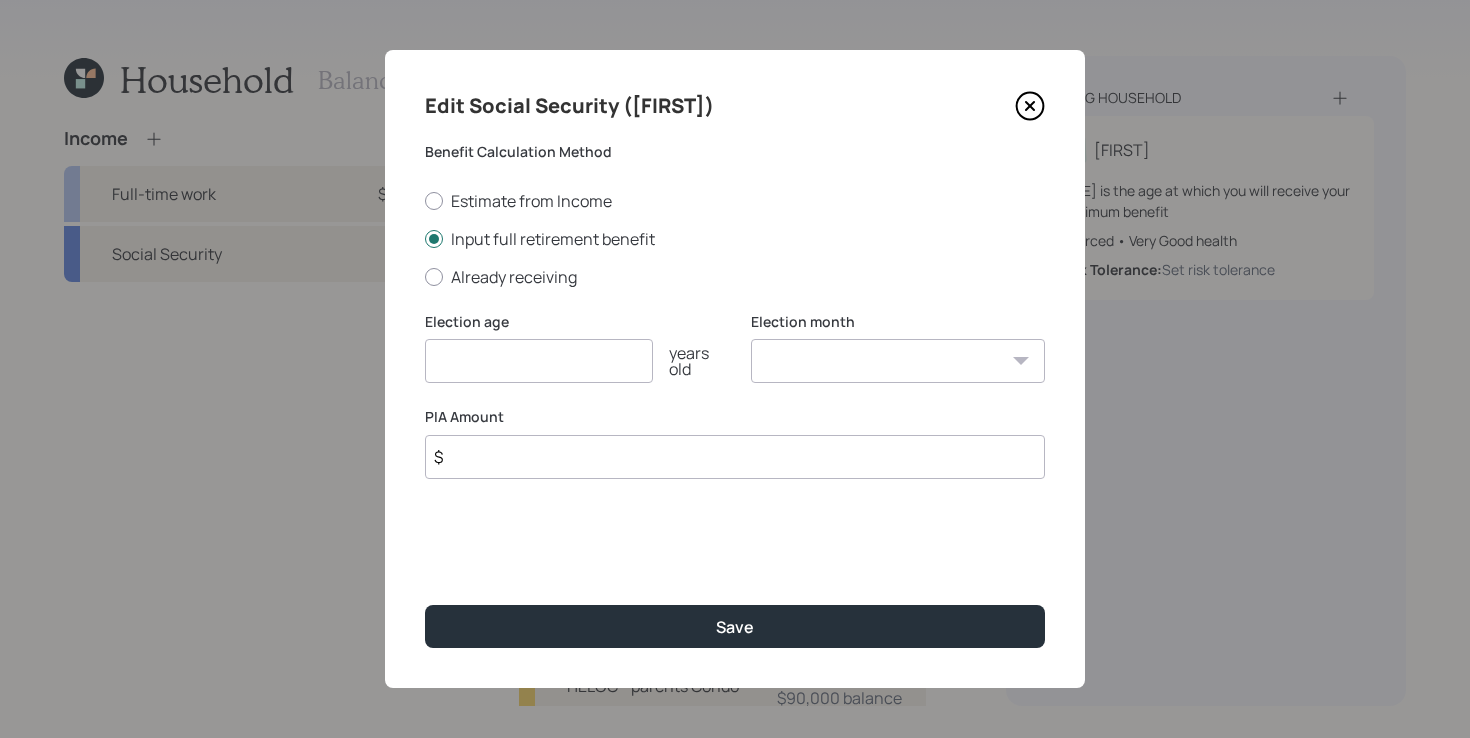 click at bounding box center (539, 361) 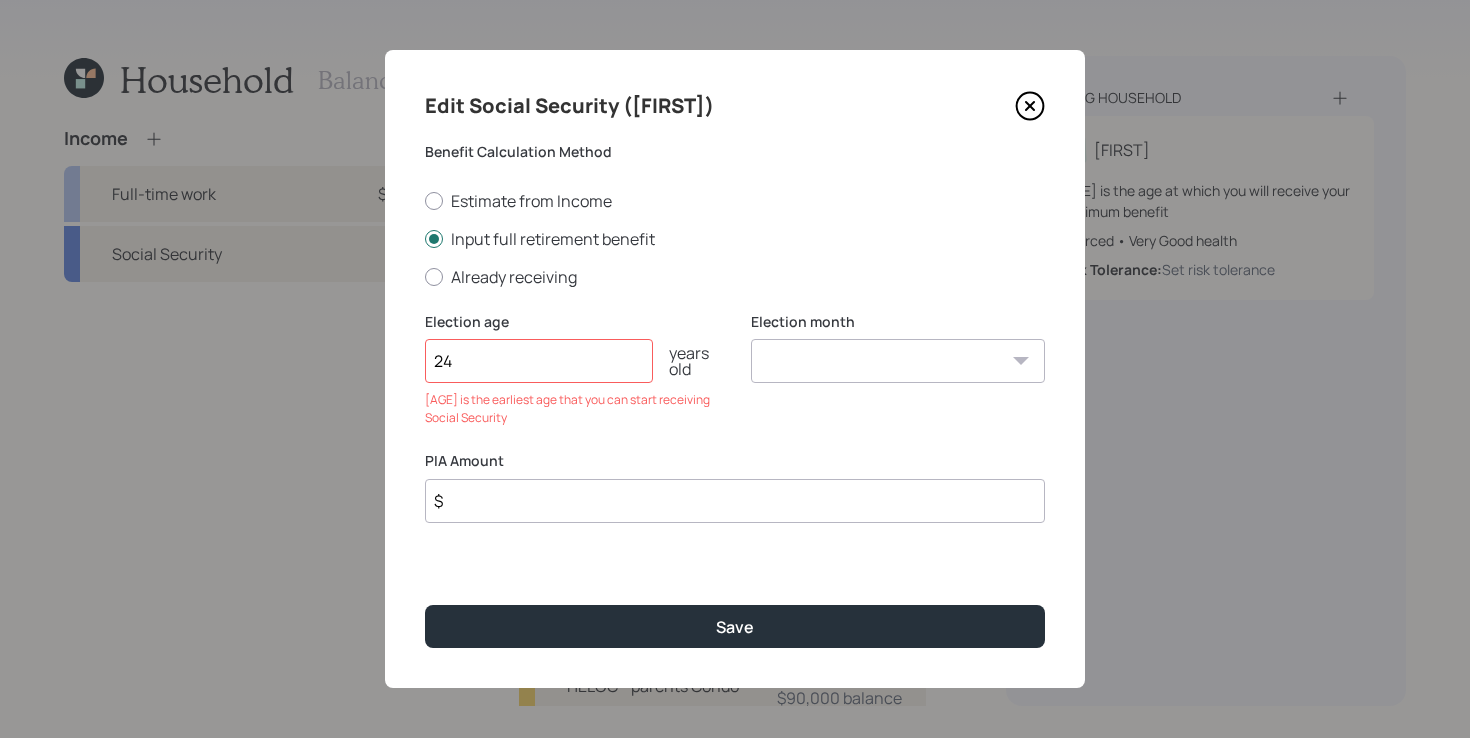 type on "2" 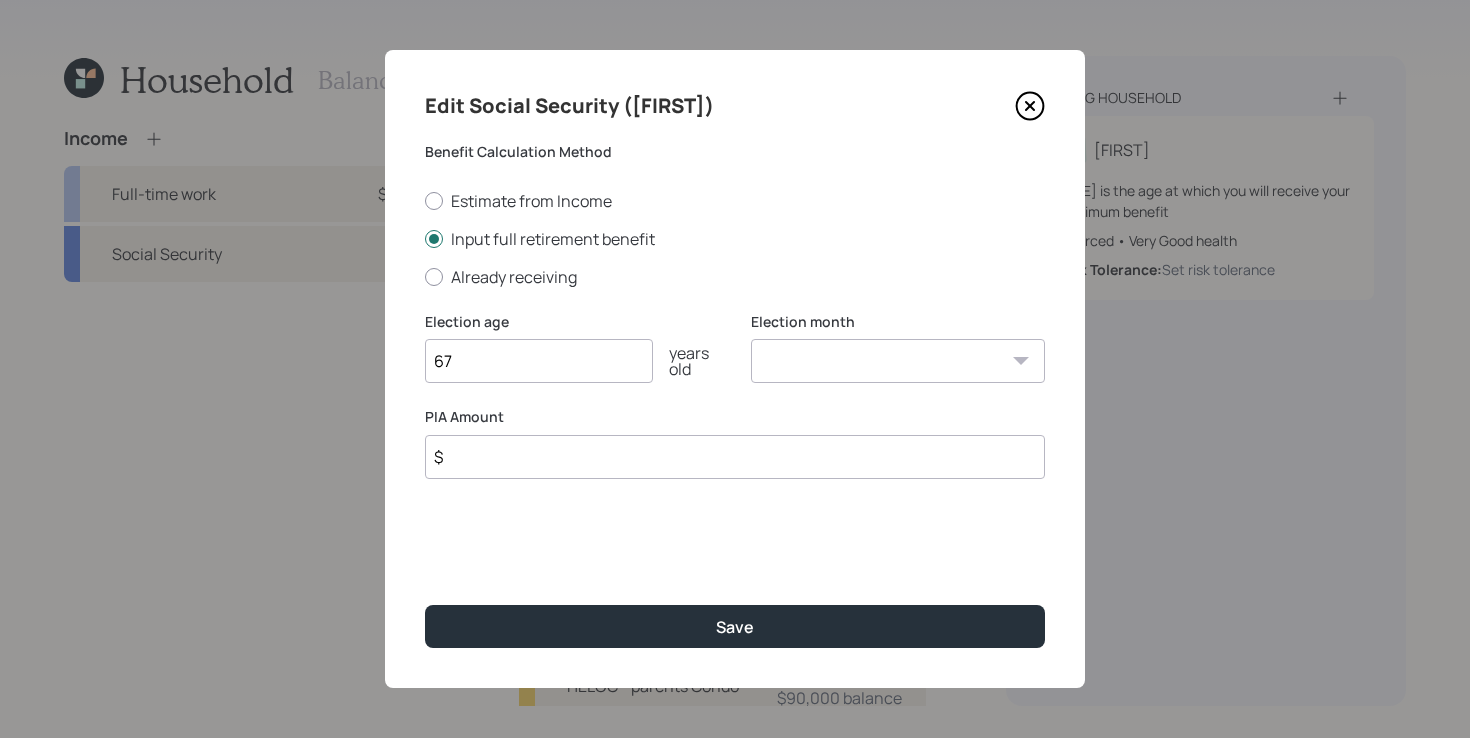 type on "67" 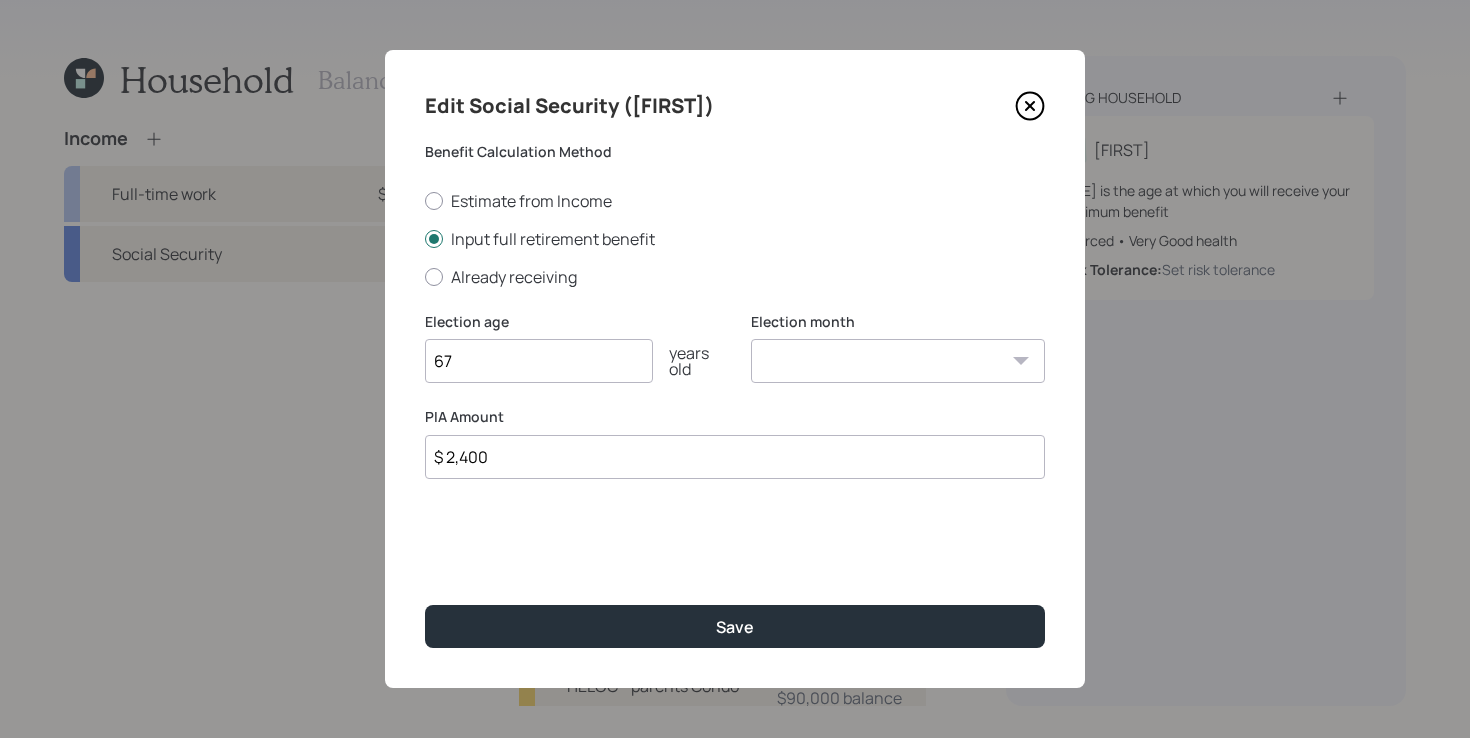 click on "$ 2,400" at bounding box center (735, 457) 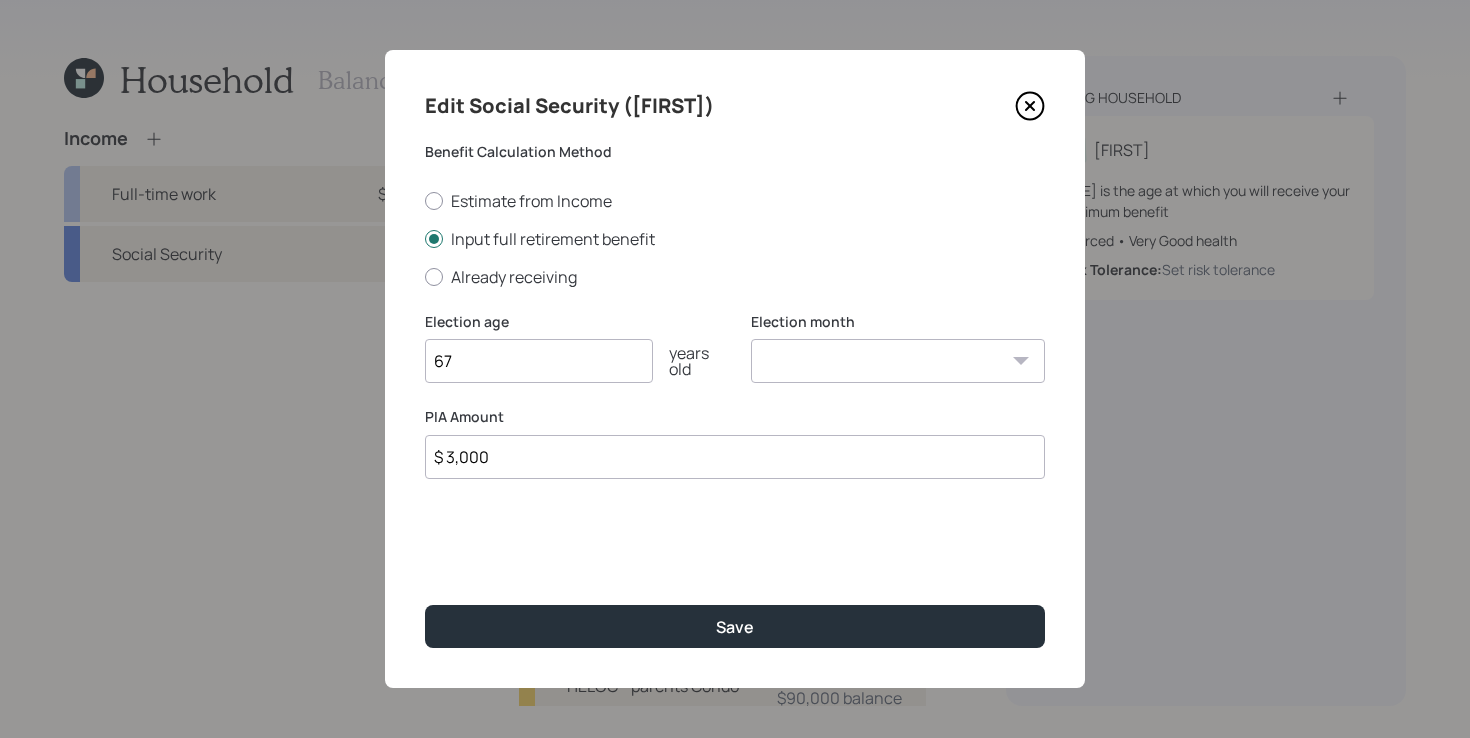 type on "$ 3,000" 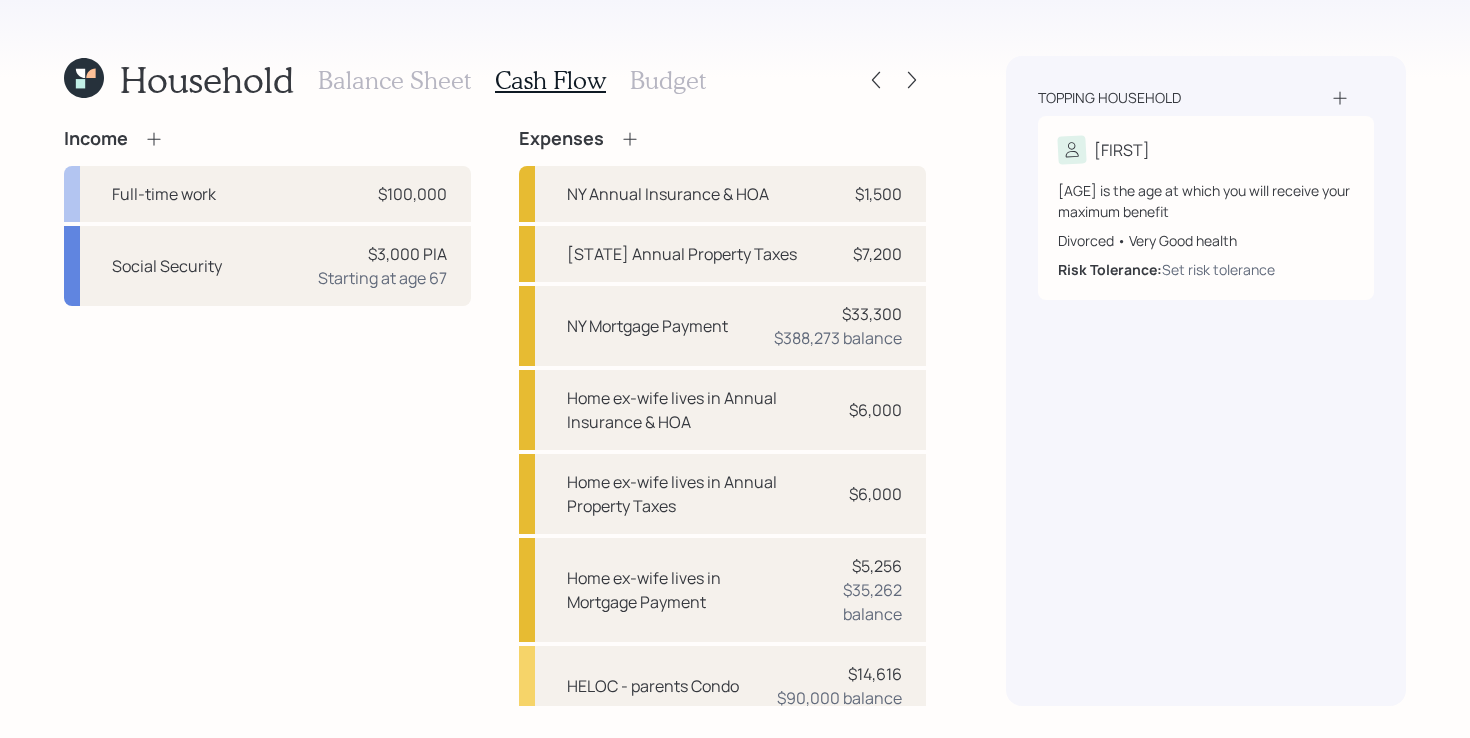 click on "Income Full-time work $100,000 Social Security $3,000 PIA Starting at age [AGE]" at bounding box center (267, 601) 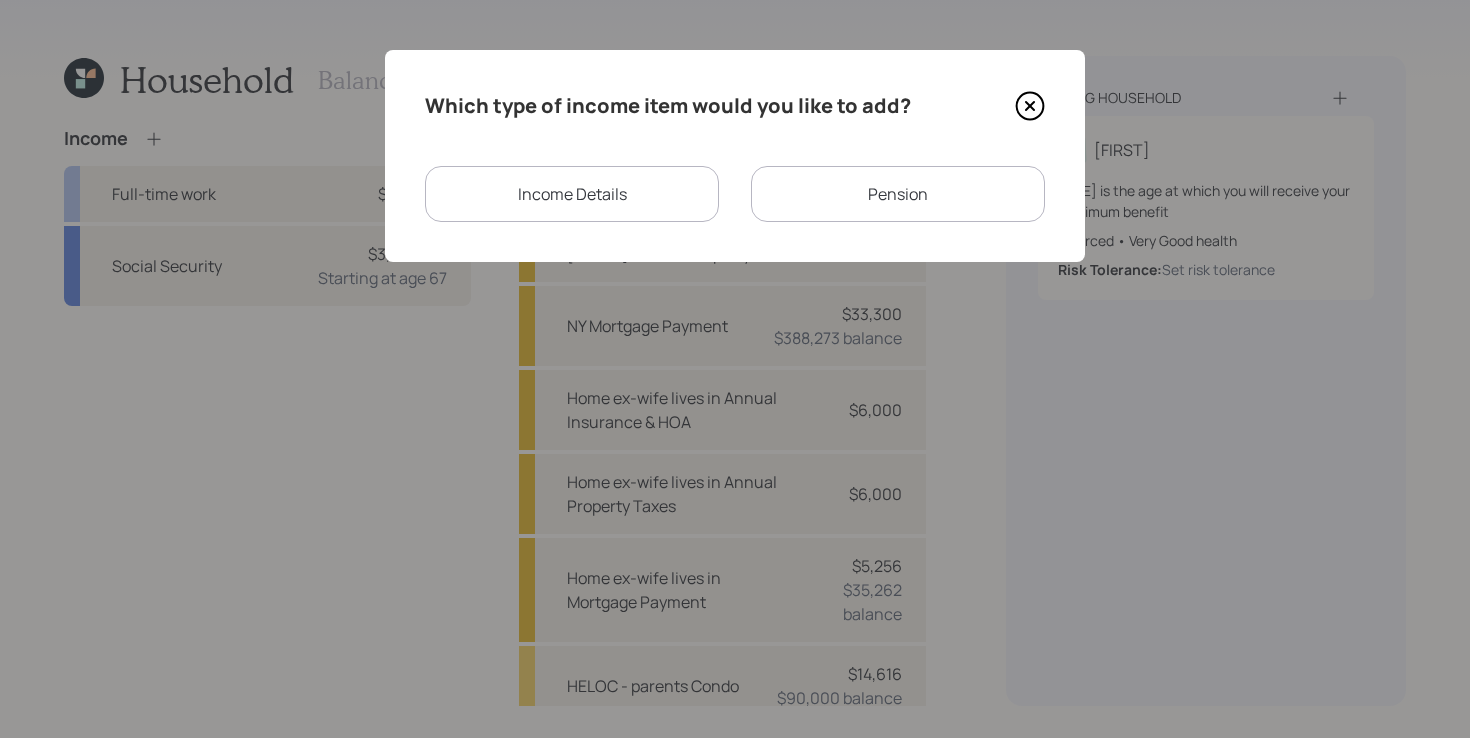 click on "Income Details" at bounding box center [572, 194] 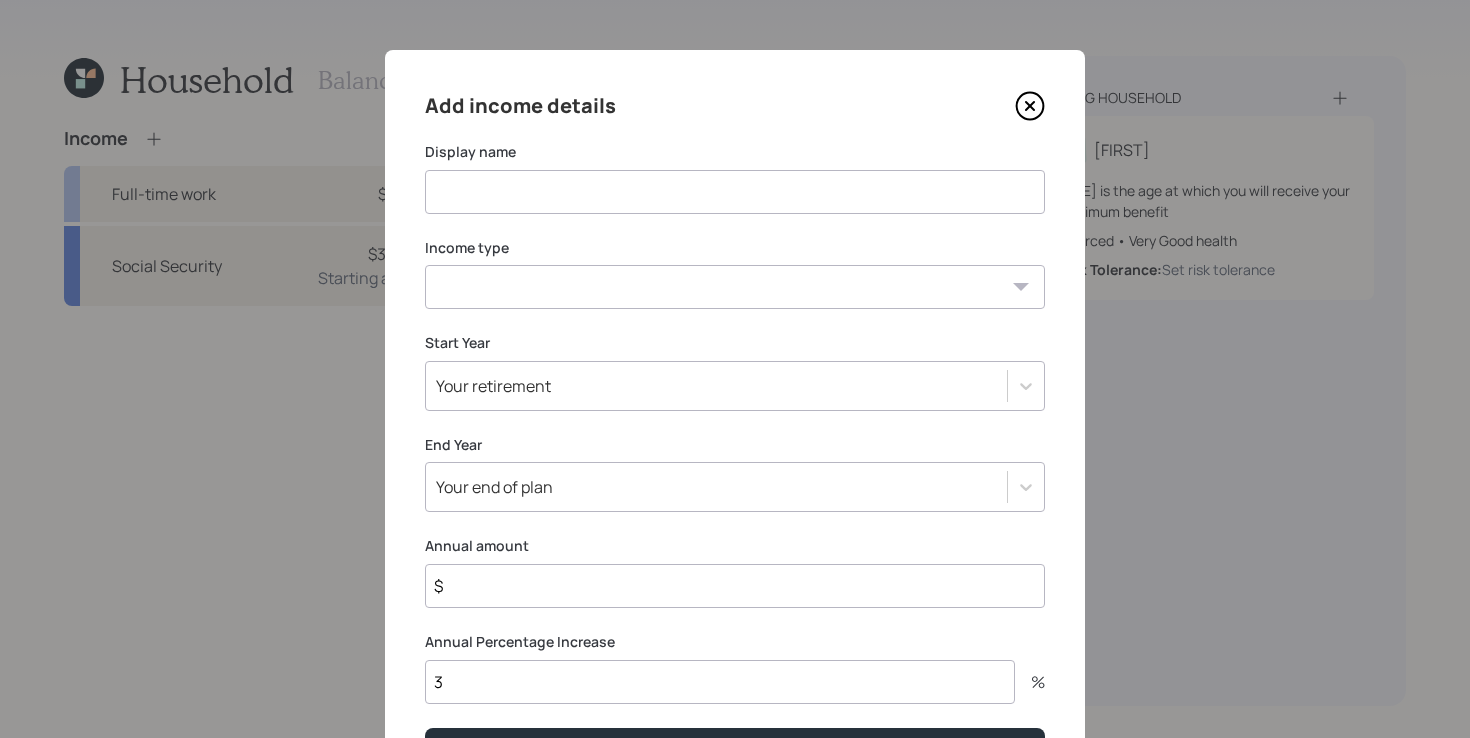 click at bounding box center [735, 192] 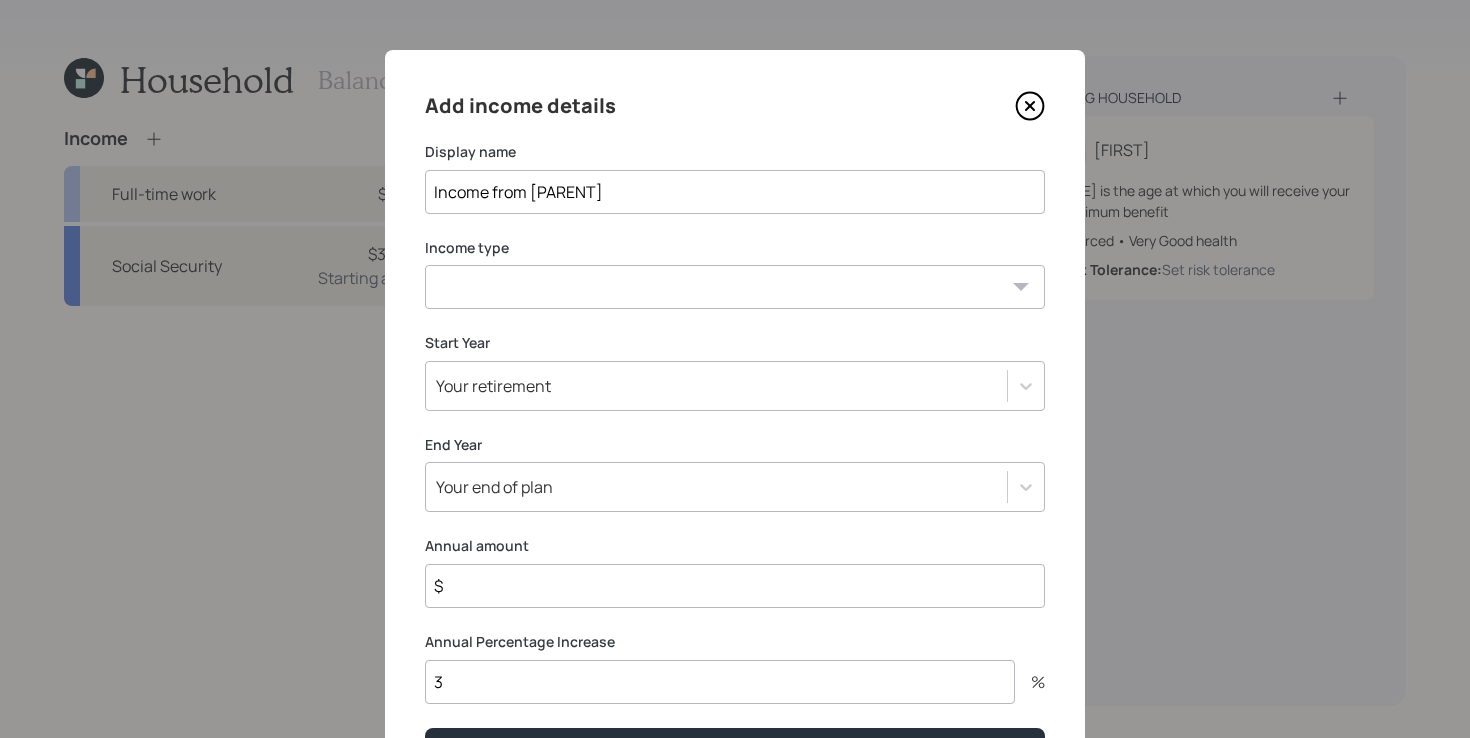 type on "Income from [PARENT]" 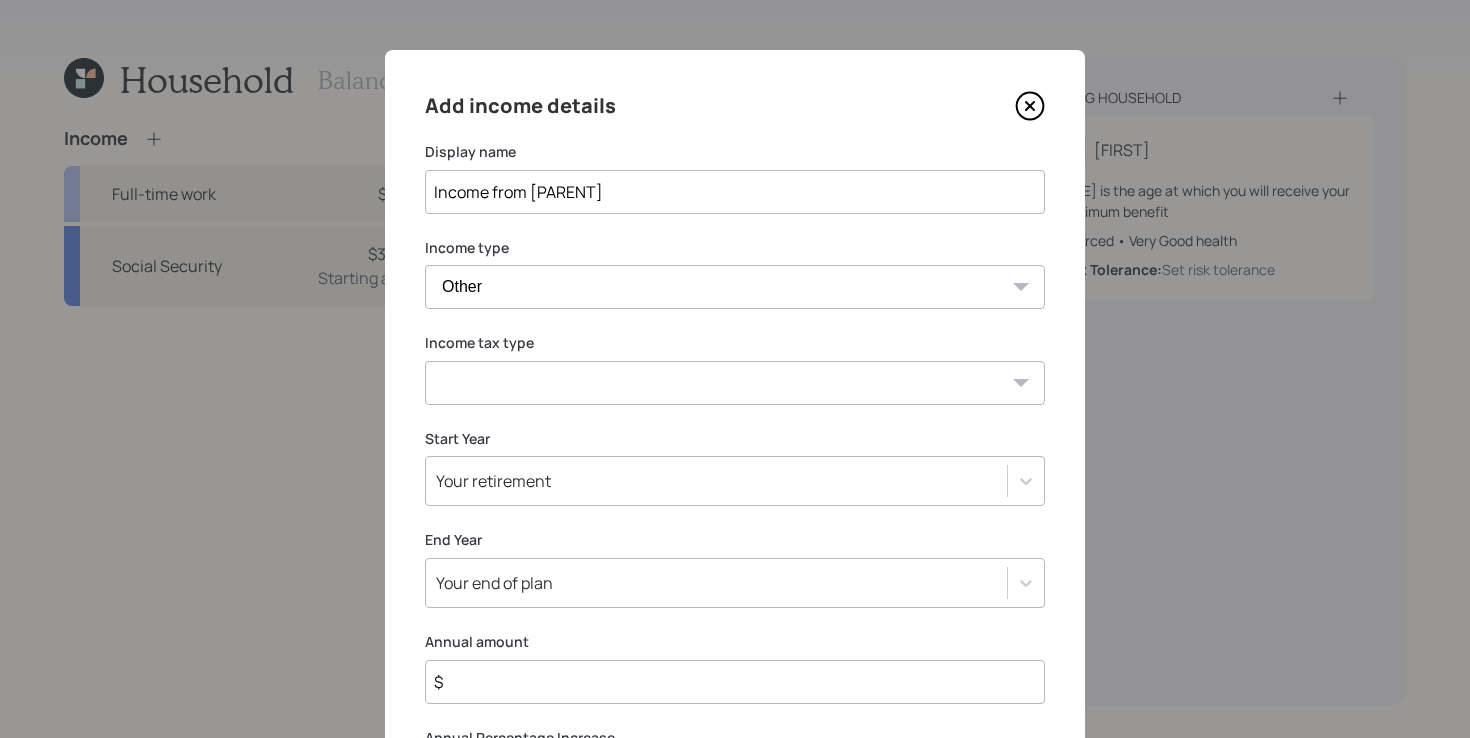 select on "tax_free" 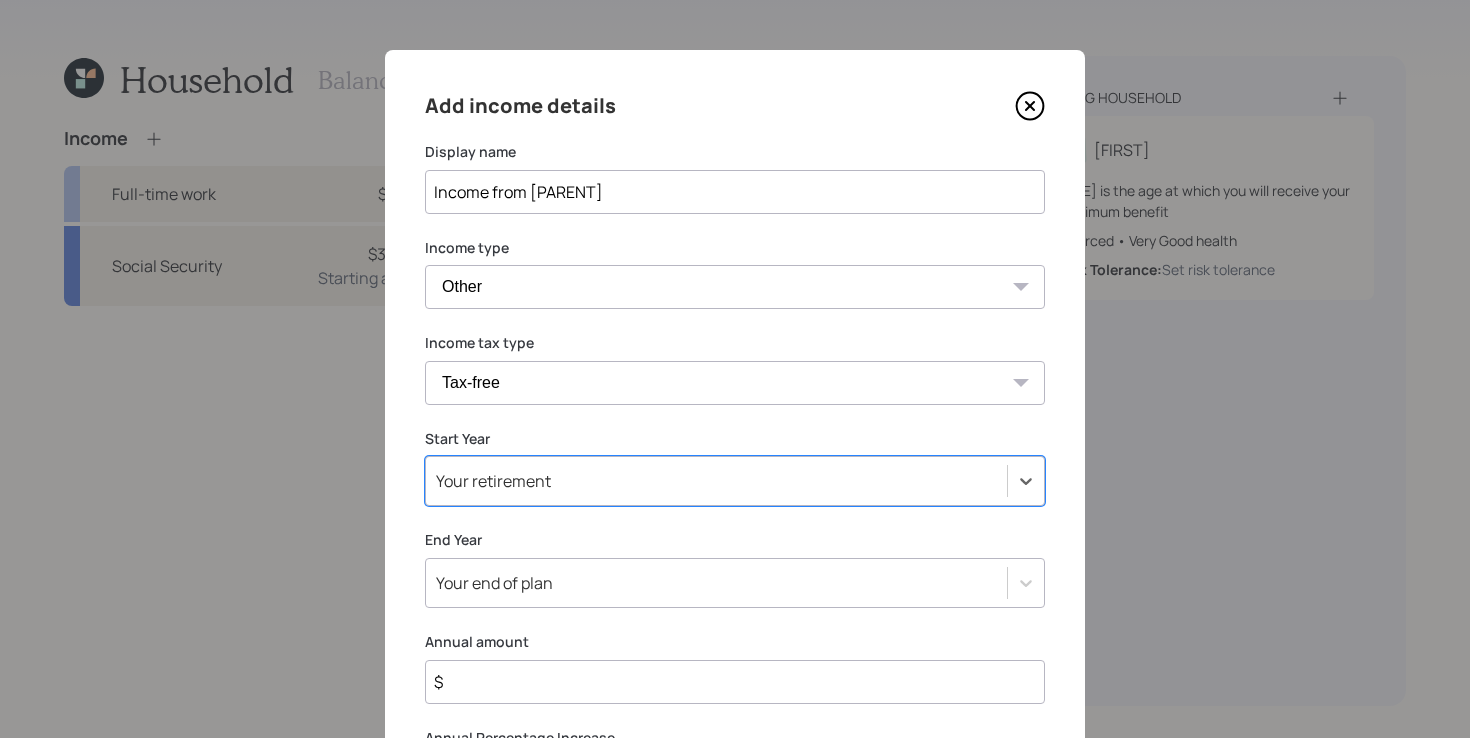 click on "Start Year Select is focused ,type to refine list, press Down to open the menu, Your retirement" at bounding box center (735, 468) 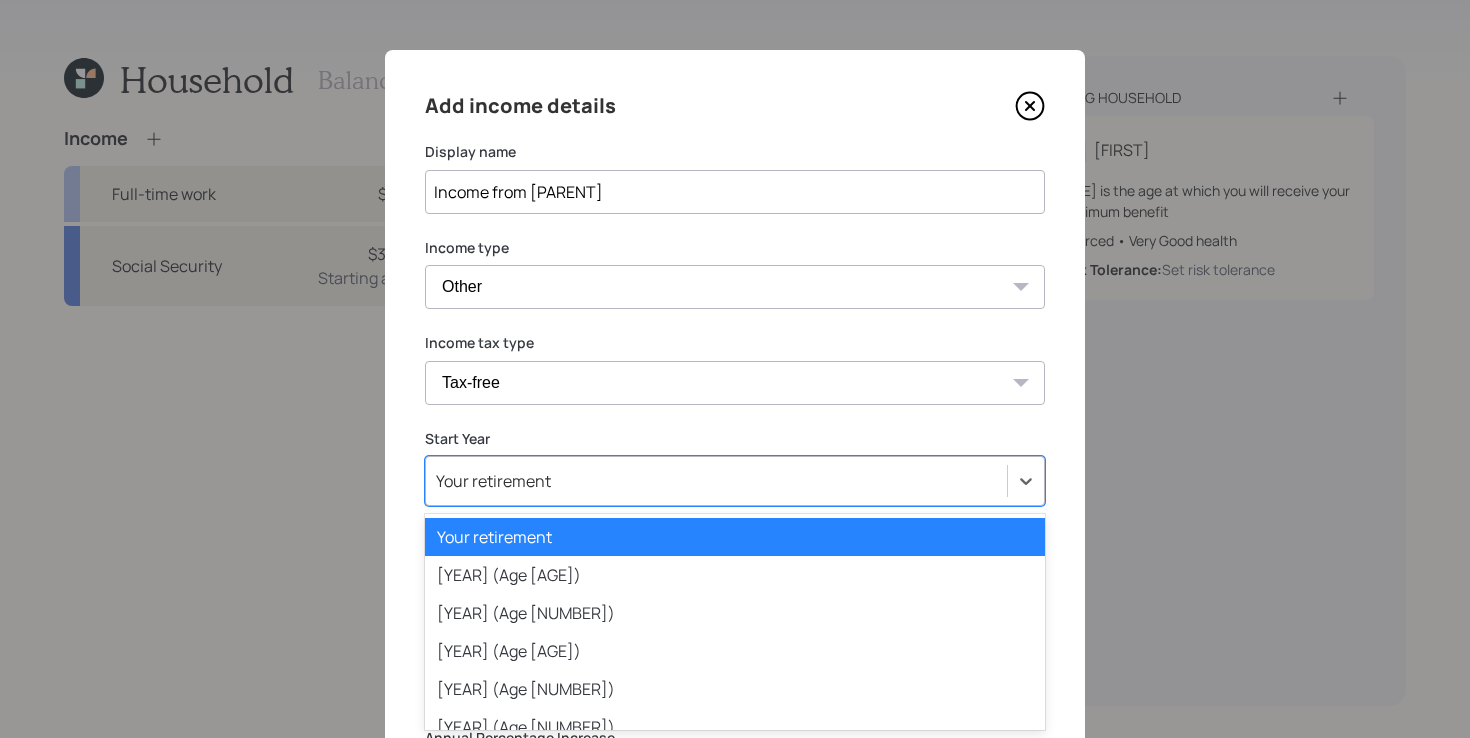 click on "option Your retirement selected, 1 of 79. 79 results available. Use Up and Down to choose options, press Enter to select the currently focused option, press Escape to exit the menu, press Tab to select the option and exit the menu. Your retirement Your retirement [YEAR] (Age [NUMBER]) [YEAR] (Age [NUMBER]) [YEAR] (Age [NUMBER]) [YEAR] (Age [NUMBER]) [YEAR] (Age [NUMBER]) [YEAR] (Age [NUMBER]) [YEAR] (Age [NUMBER]) [YEAR] (Age [NUMBER]) [YEAR] (Age [NUMBER]) [YEAR] (Age [NUMBER]) [YEAR] (Age [NUMBER]) [YEAR] (Age [NUMBER]) [YEAR] (Age [NUMBER]) [YEAR] (Age [NUMBER]) [YEAR] (Age [NUMBER]) [YEAR] (Age [NUMBER]) [YEAR] (Age [NUMBER]) [YEAR] (Age [NUMBER]) [YEAR] (Age [NUMBER]) [YEAR] (Age [NUMBER]) [YEAR] (Age [NUMBER]) [YEAR] (Age [NUMBER]) [YEAR] (Age [NUMBER]) [YEAR] (Age [NUMBER]) [YEAR] (Age [NUMBER]) [YEAR] (Age [NUMBER]) [YEAR] (Age [NUMBER]) [YEAR] (Age [NUMBER]) [YEAR] (Age [NUMBER]) [YEAR] (Age [NUMBER]) [YEAR] (Age [NUMBER]) [YEAR] (Age [NUMBER]) [YEAR] (Age [NUMBER]) [YEAR] (Age [NUMBER]) [YEAR] (Age [NUMBER]) [YEAR] (Age [NUMBER]) [YEAR] (Age [NUMBER]) [YEAR] (Age [NUMBER]) [YEAR] (Age [NUMBER]) [YEAR] (Age [NUMBER]) [YEAR] (Age [NUMBER]) [YEAR] (Age [NUMBER]) [YEAR] (Age [NUMBER]) [YEAR] (Age [NUMBER]) [YEAR] (Age [NUMBER]) [YEAR] (Age [NUMBER]) [YEAR] (Age [NUMBER]) [YEAR] (Age [NUMBER]) [YEAR] (Age [NUMBER]) [YEAR] (Age [NUMBER]) [YEAR] (Age [NUMBER]) [YEAR] (Age [NUMBER]) [YEAR] (Age [NUMBER]) [YEAR] (Age [NUMBER]) [YEAR] (Age [NUMBER]) [YEAR] (Age [NUMBER]) [YEAR] (Age [NUMBER]) [YEAR] (Age [NUMBER]) [YEAR] (Age [NUMBER]) [YEAR] (Age [NUMBER]) [YEAR] (Age [NUMBER]) [YEAR] (Age [NUMBER]) [YEAR] (Age [NUMBER]) [YEAR] (Age [NUMBER]) [YEAR] (Age [NUMBER]) [YEAR] (Age [NUMBER]) [YEAR] (Age [NUMBER]) [YEAR] (Age [NUMBER]) [YEAR] (Age [NUMBER]) [YEAR] (Age [NUMBER]) [YEAR] (Age [NUMBER]) [YEAR] (Age [NUMBER]) [YEAR] (Age [NUMBER]) [YEAR] (Age [NUMBER]) [YEAR] (Age [NUMBER]) [YEAR] (Age [NUMBER]) [YEAR] (Age [NUMBER]) [YEAR] (Age [NUMBER])" at bounding box center [735, 481] 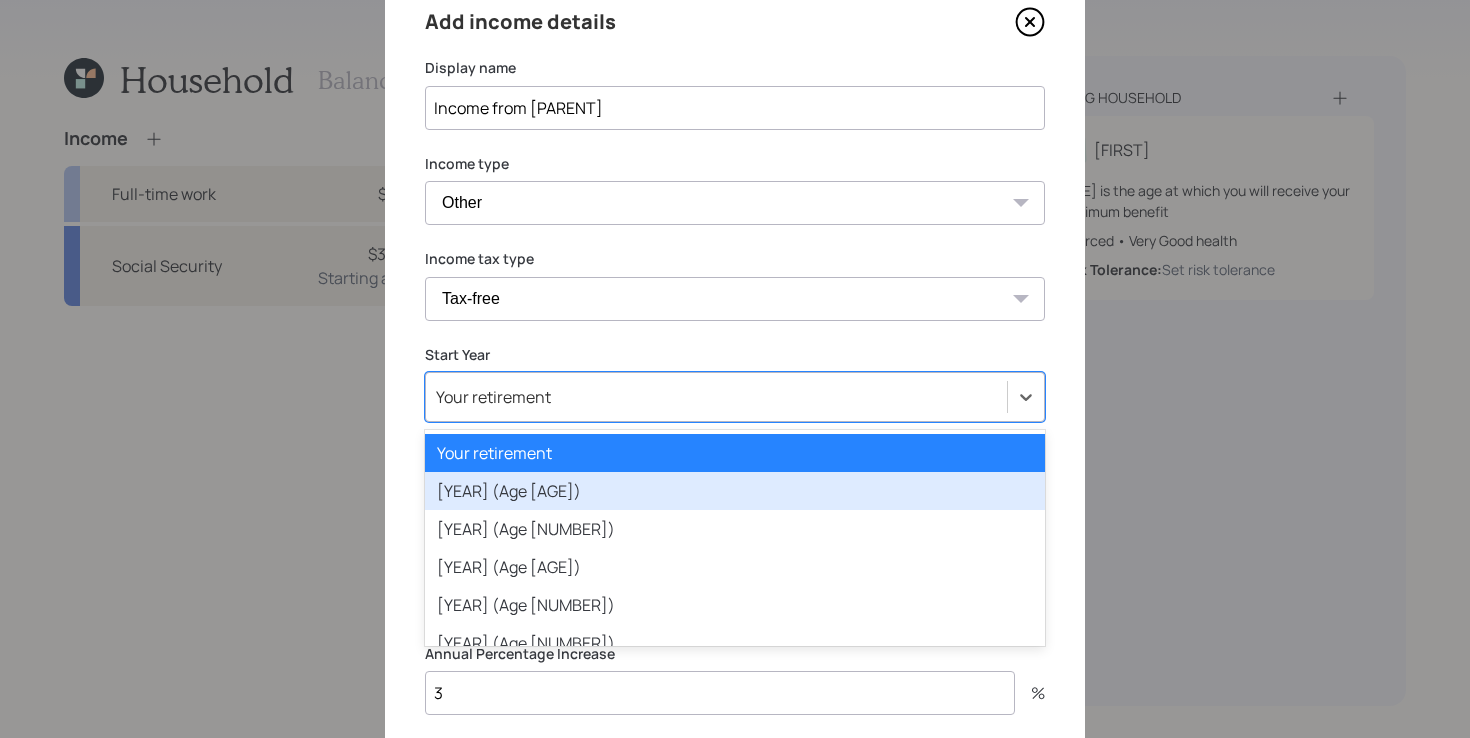scroll, scrollTop: 84, scrollLeft: 0, axis: vertical 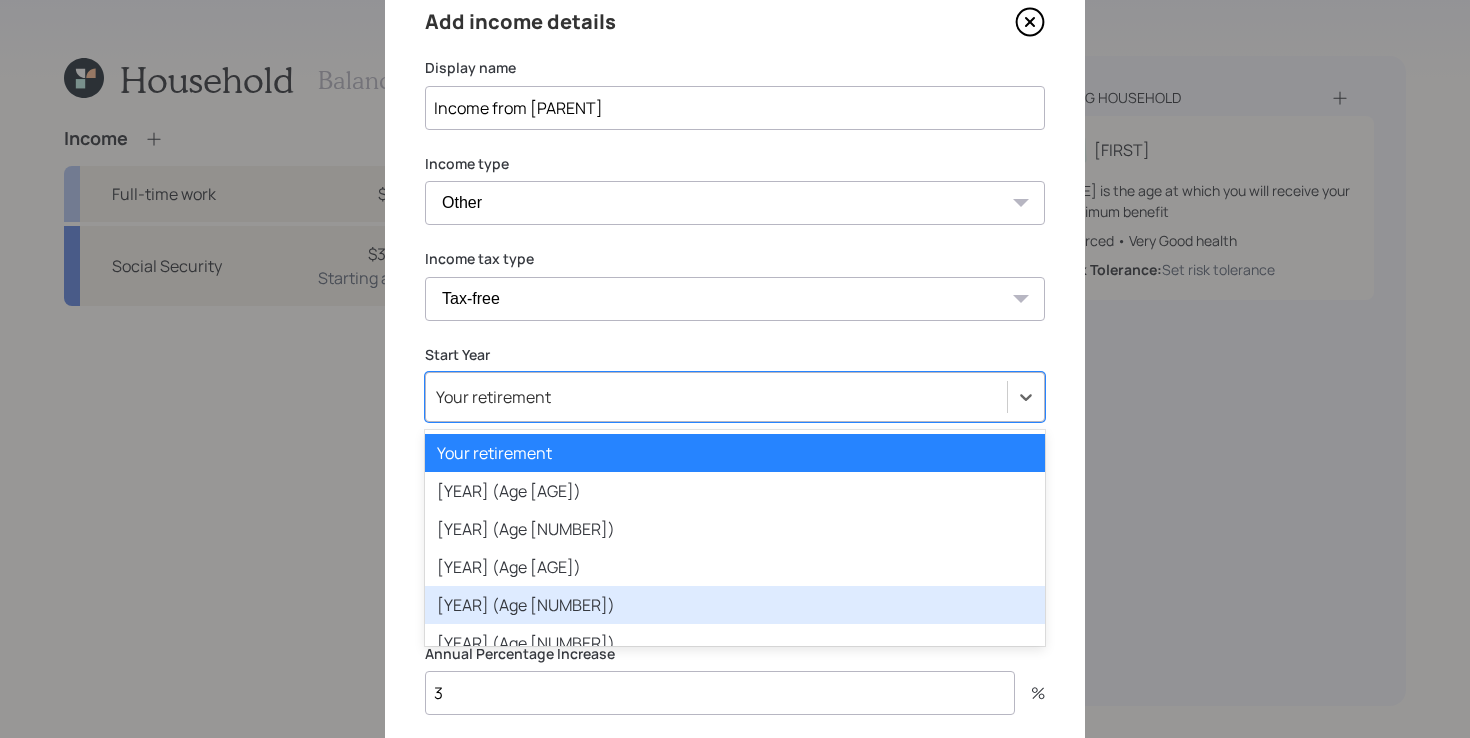 click on "[YEAR] (Age [NUMBER])" at bounding box center (735, 605) 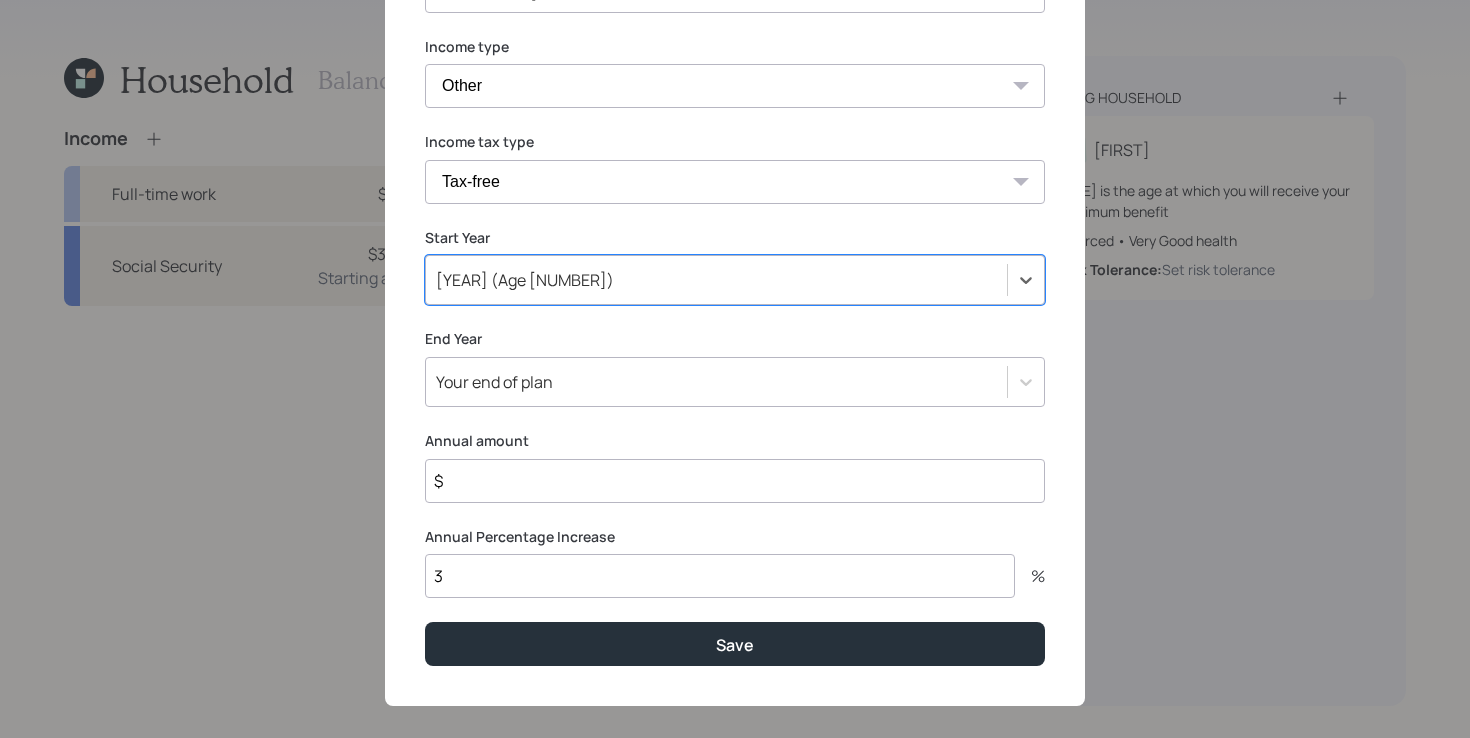 scroll, scrollTop: 202, scrollLeft: 0, axis: vertical 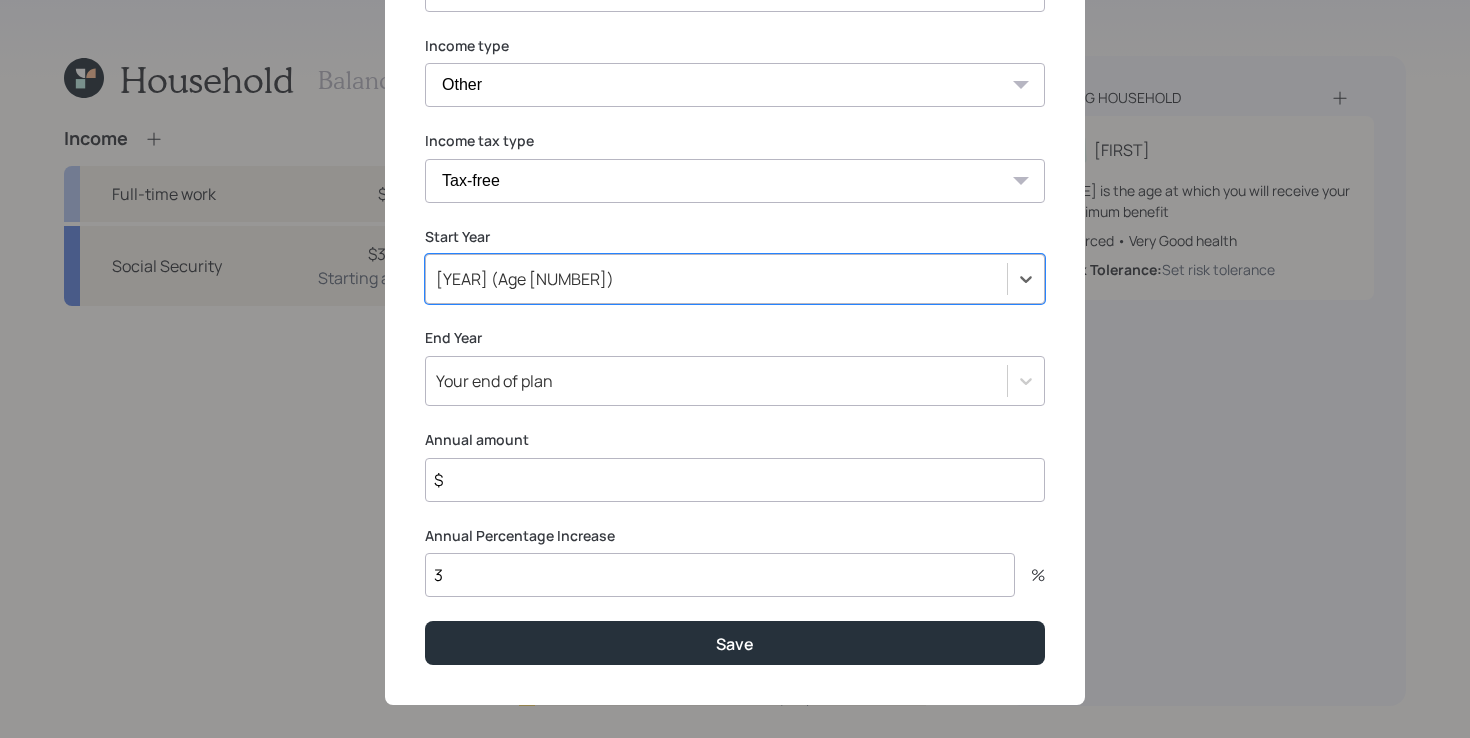 click on "Your end of plan" at bounding box center (716, 381) 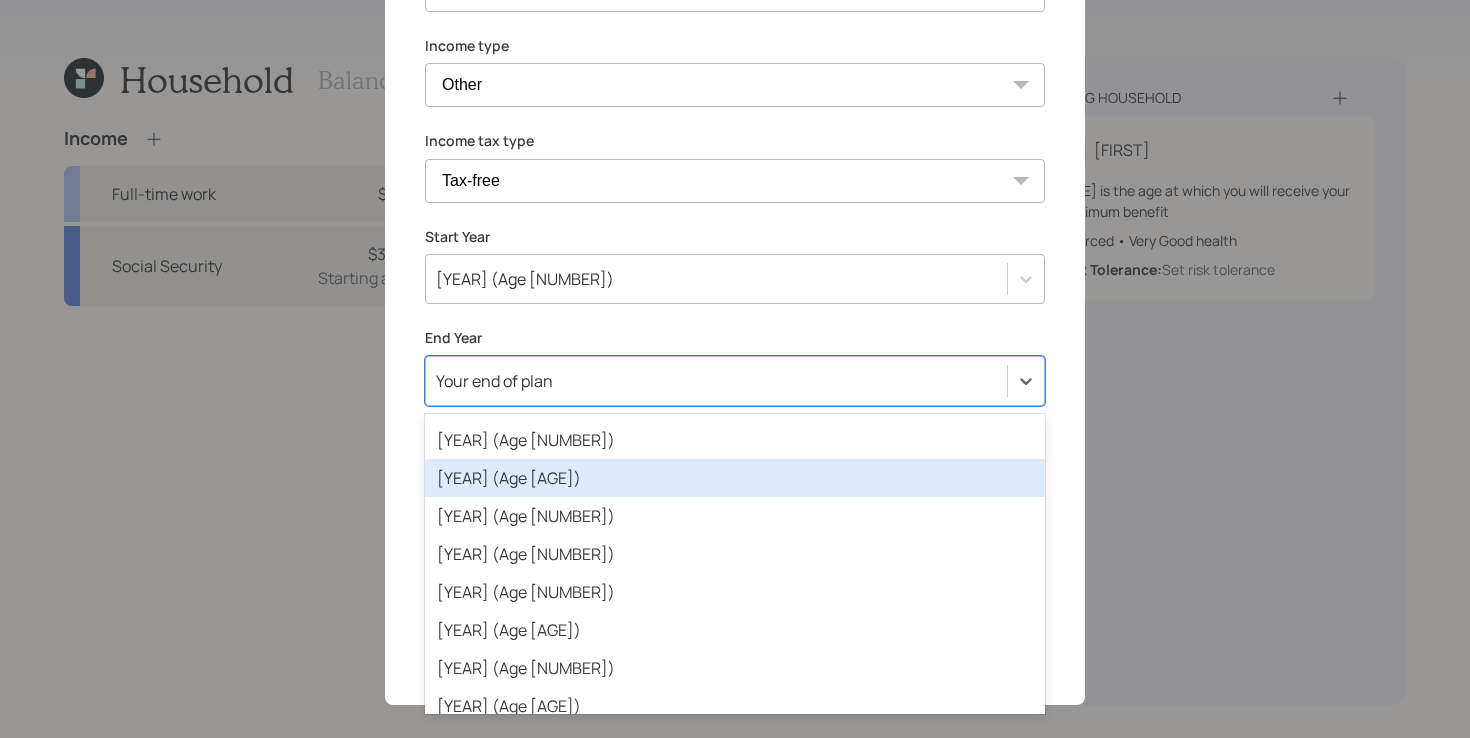 scroll, scrollTop: 115, scrollLeft: 0, axis: vertical 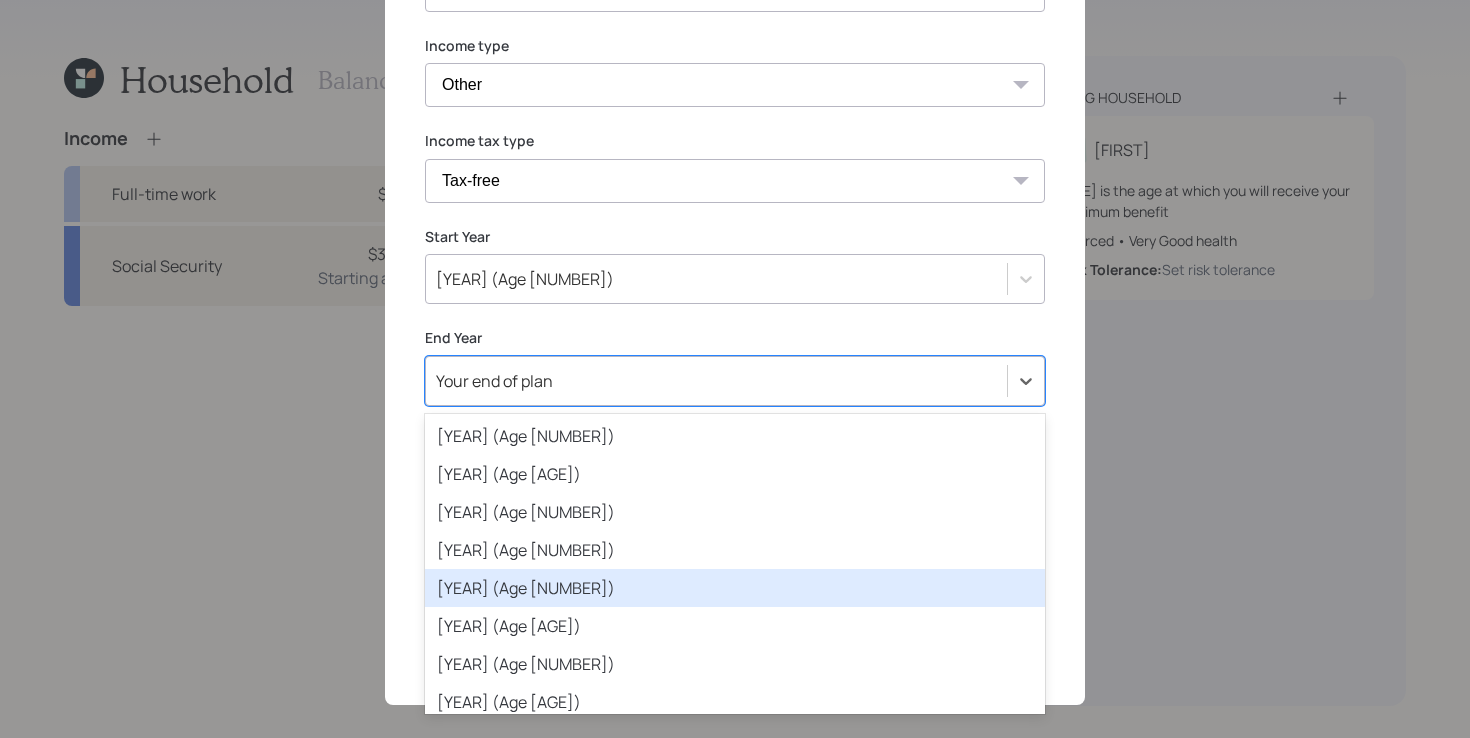 click on "[YEAR] (Age [NUMBER])" at bounding box center (735, 588) 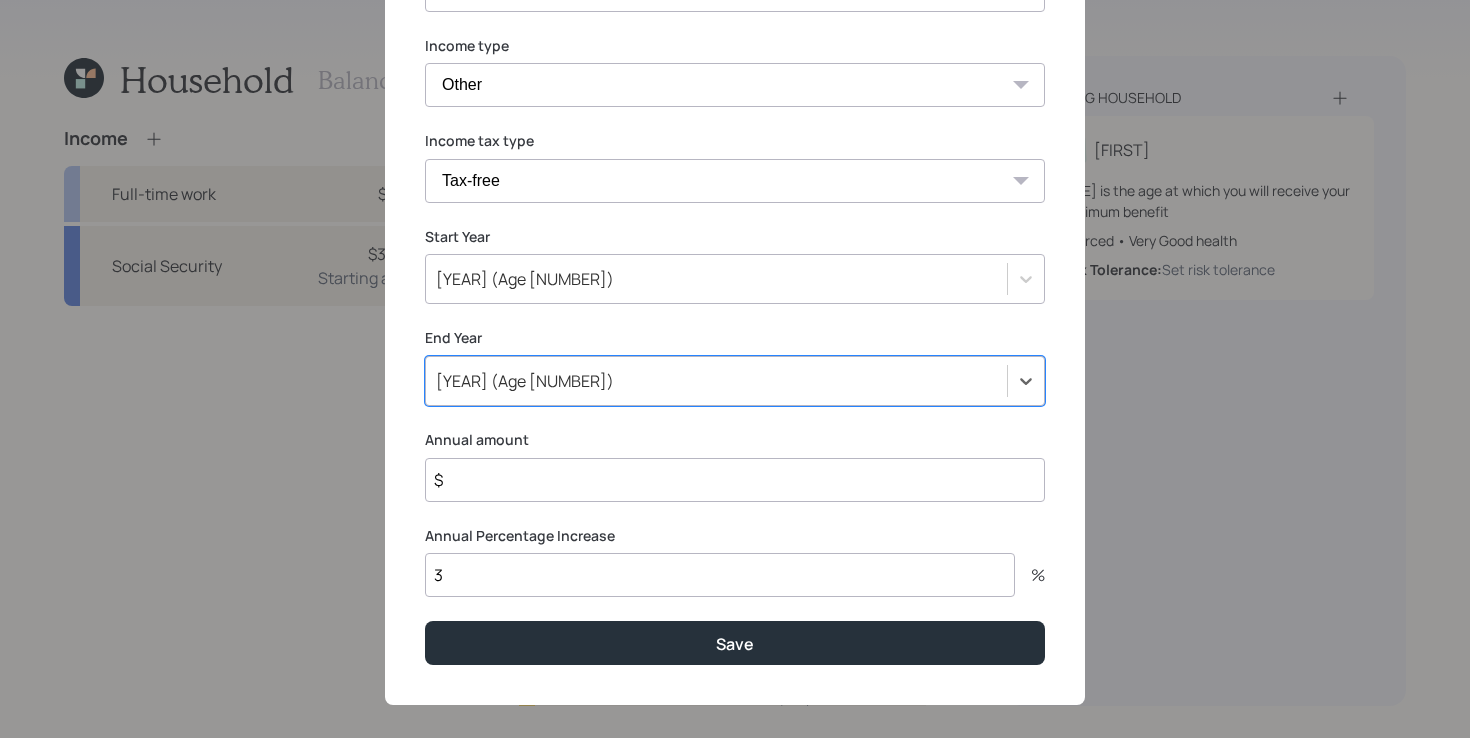 scroll, scrollTop: 219, scrollLeft: 0, axis: vertical 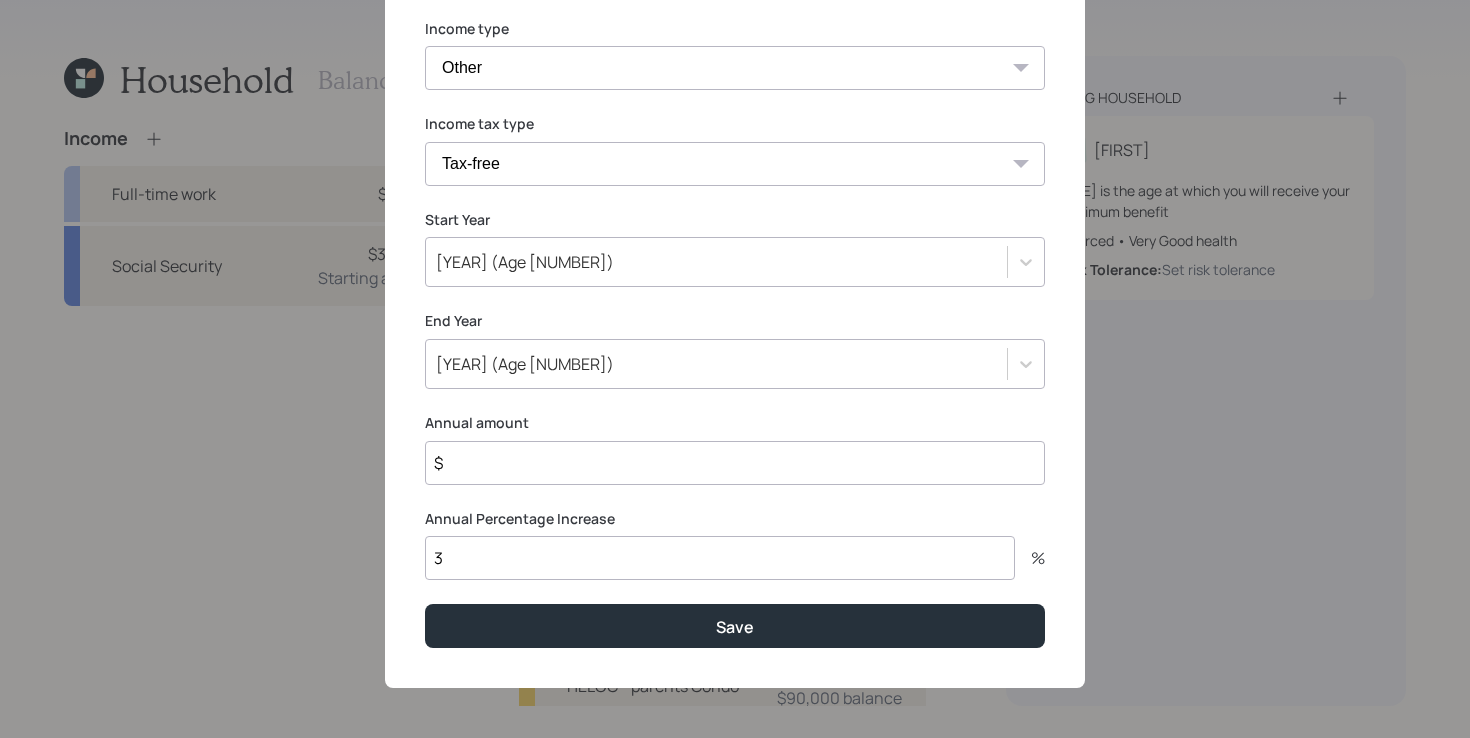 click on "$" at bounding box center (735, 463) 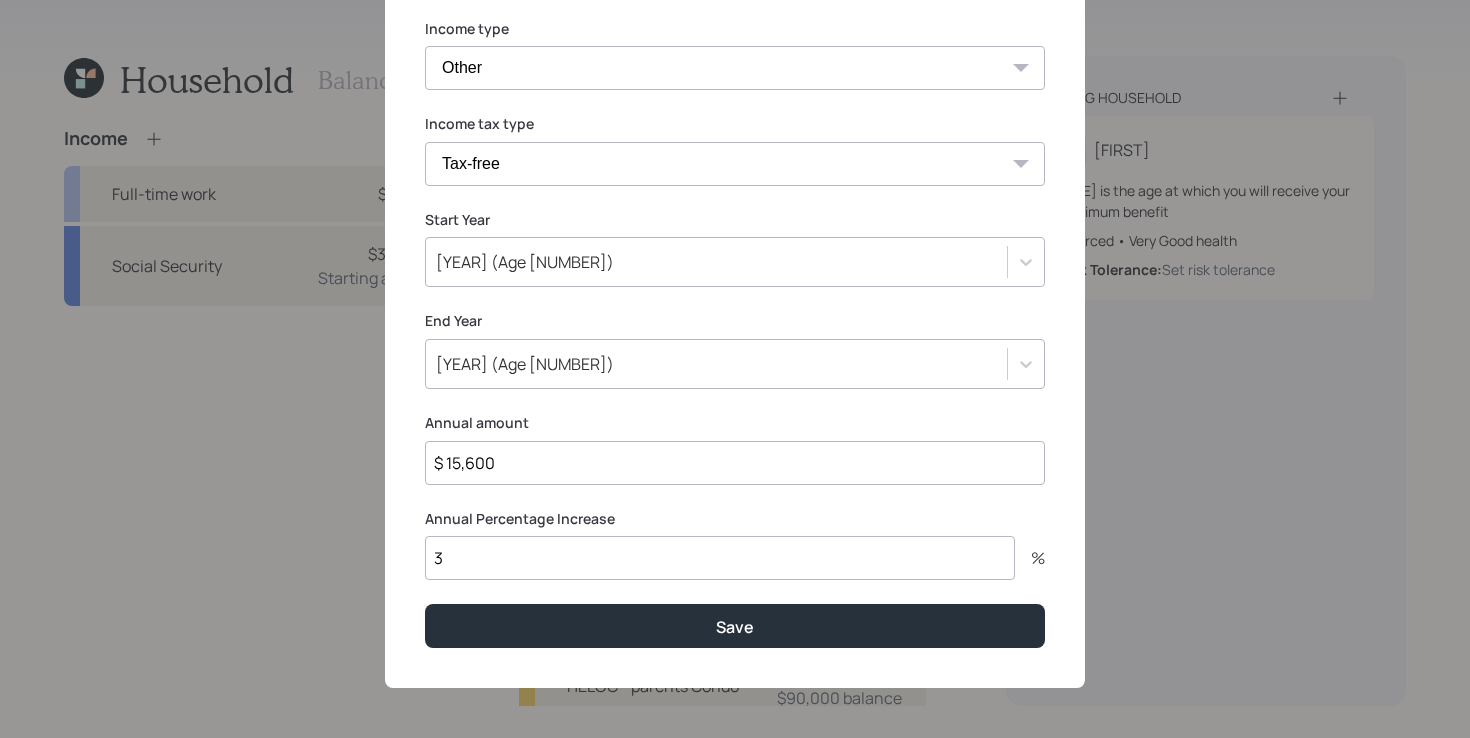 type on "$ 15,600" 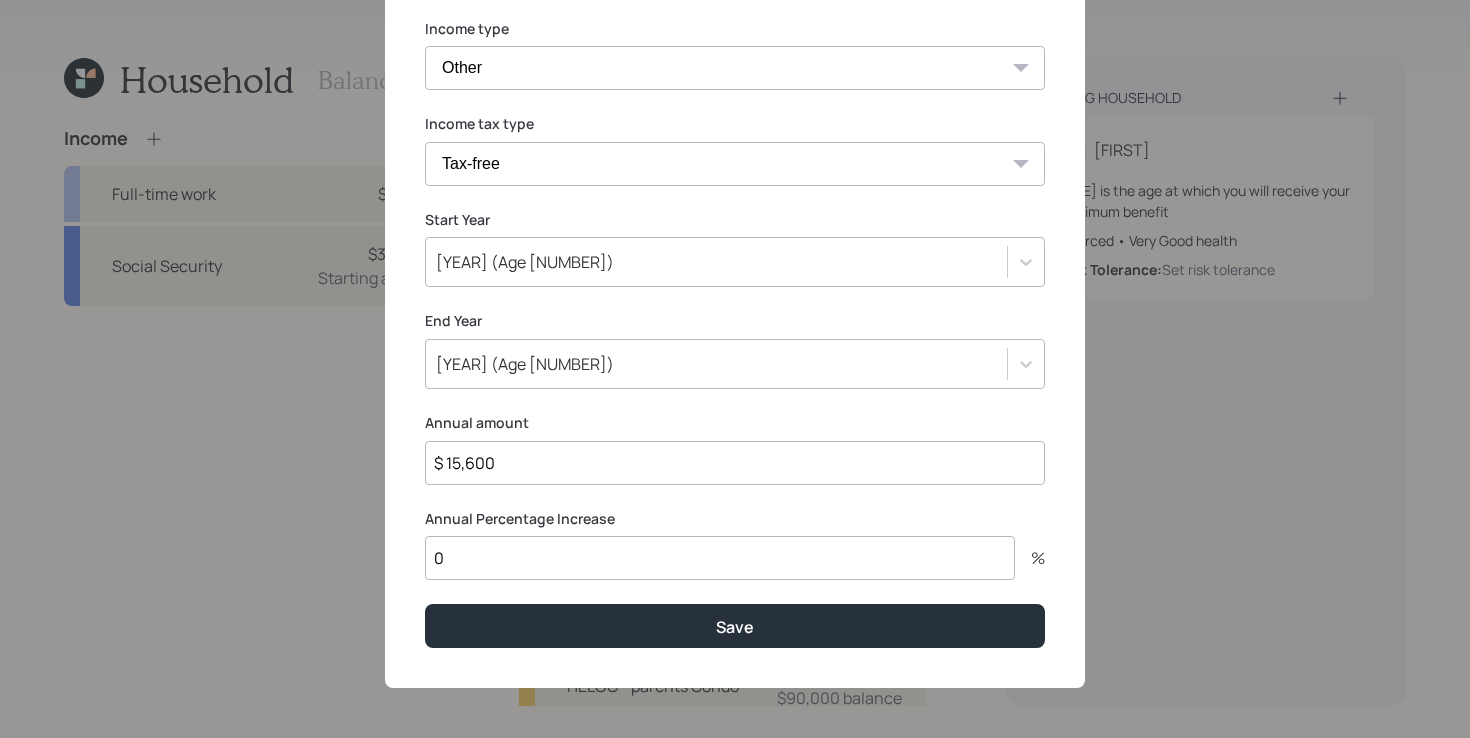 type on "0" 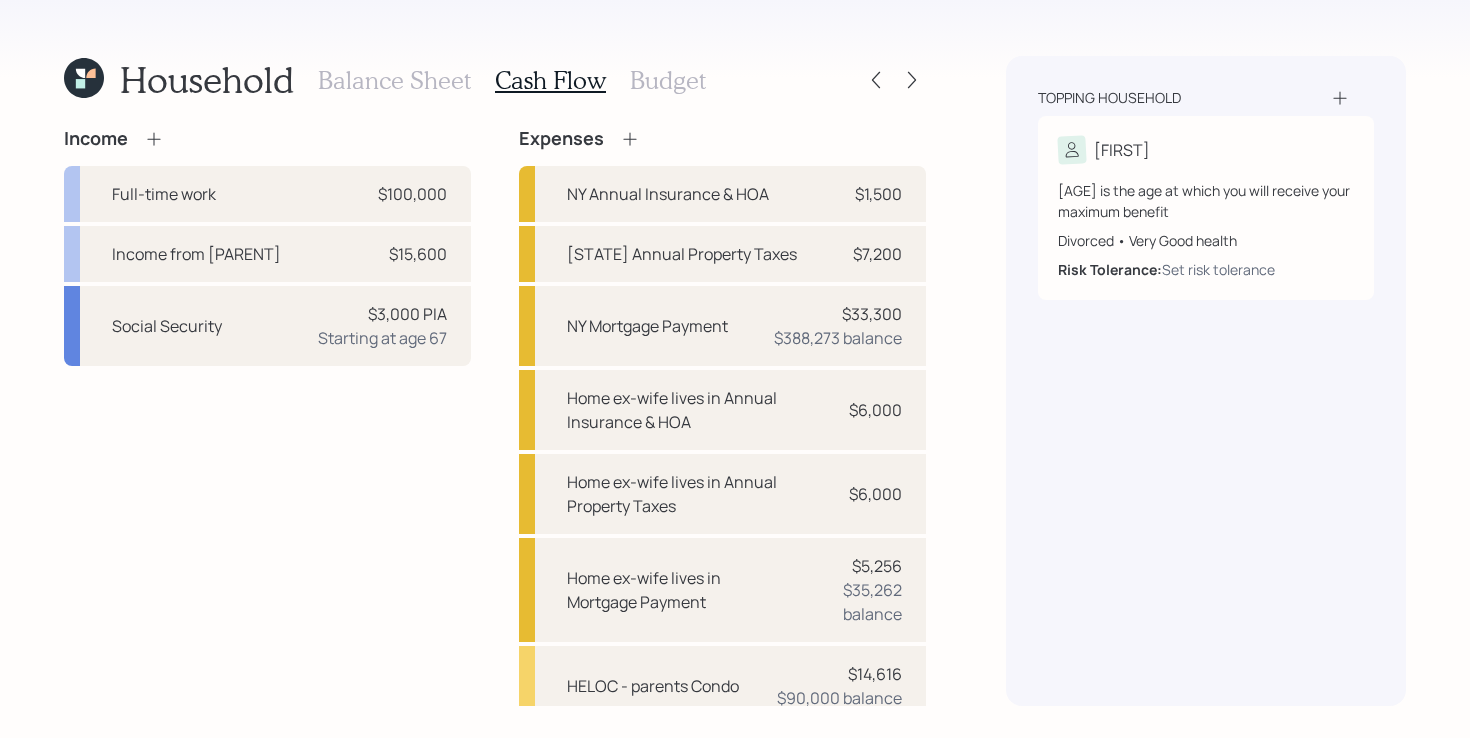 click on "Income Full-time work $100,000 Income from Parents $15,600 Social Security $3,000 PIA Starting at age 67" at bounding box center [267, 601] 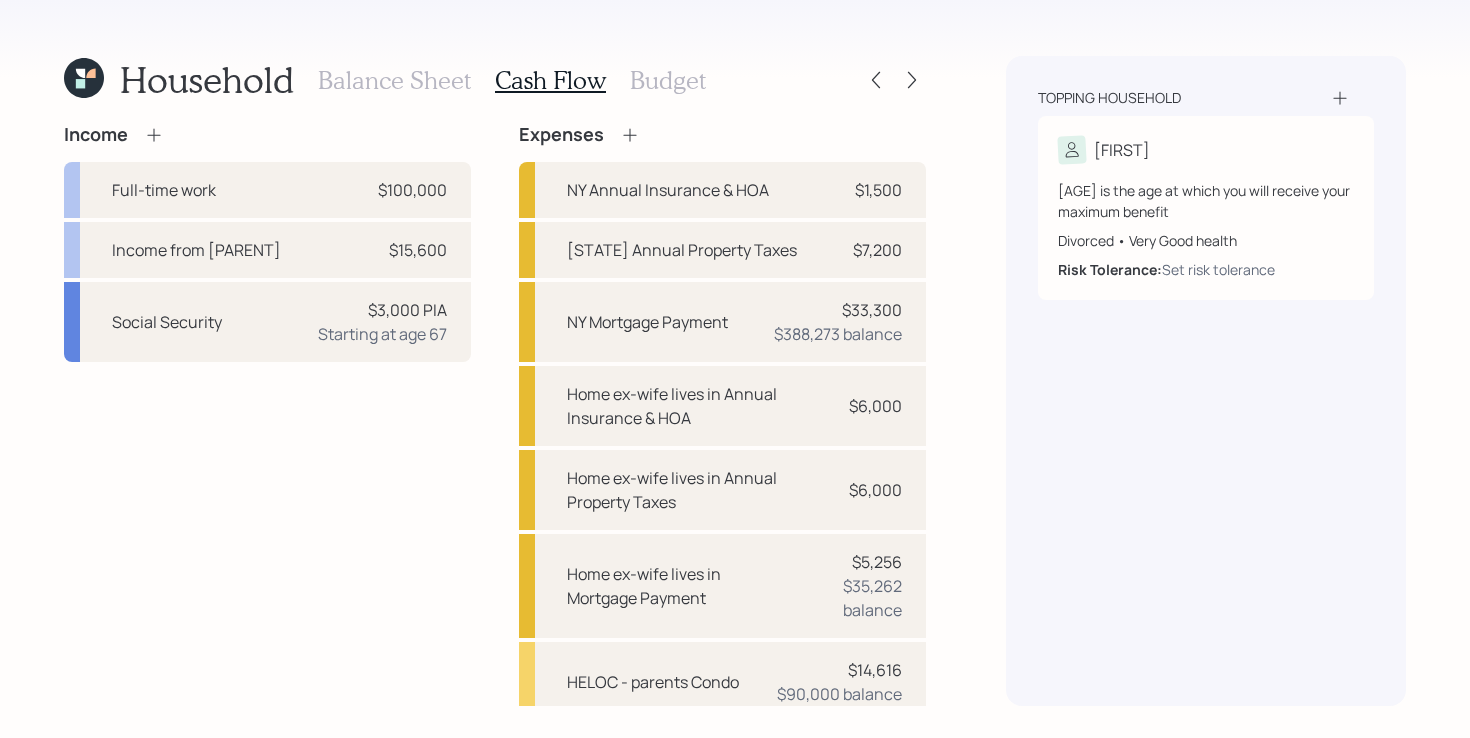 scroll, scrollTop: 8, scrollLeft: 0, axis: vertical 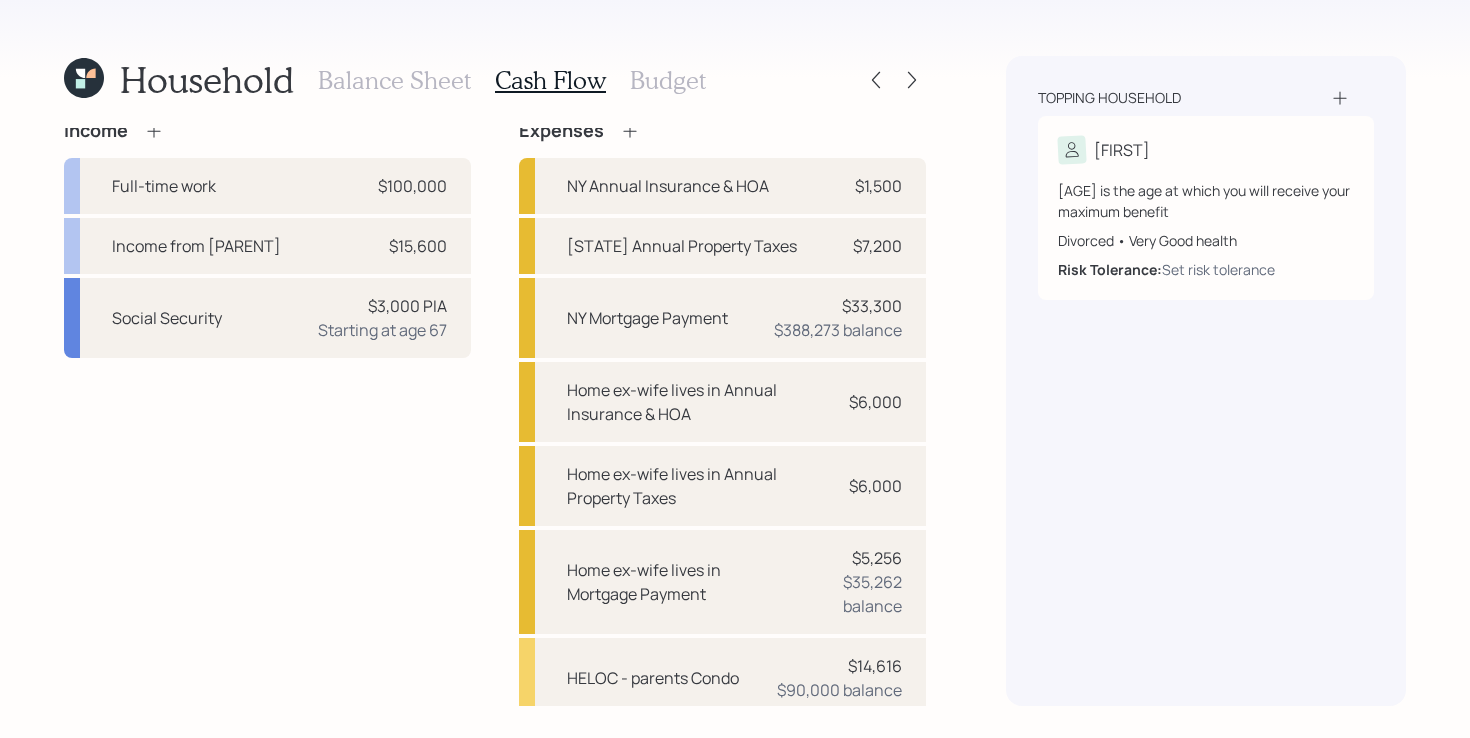 click on "Budget" at bounding box center [668, 80] 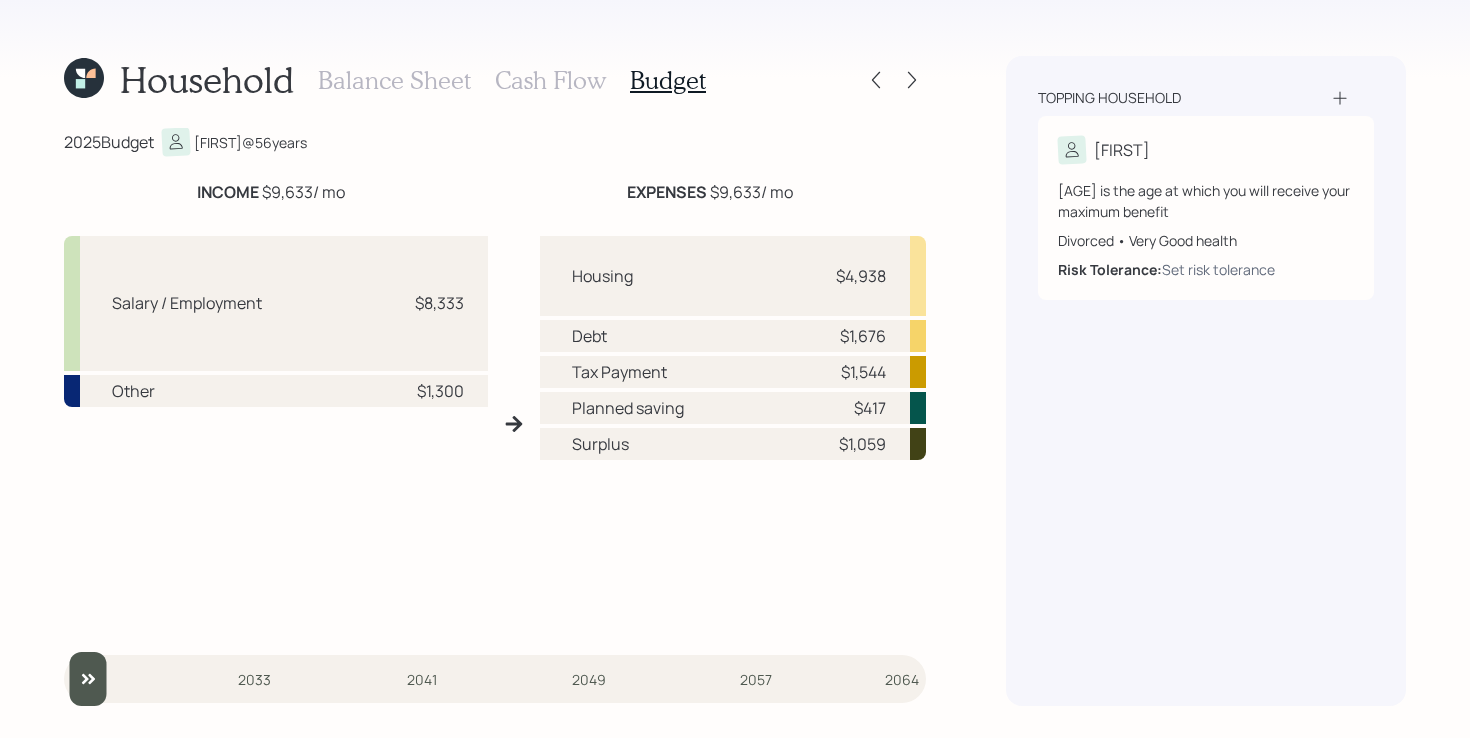 click on "Cash Flow" at bounding box center [550, 80] 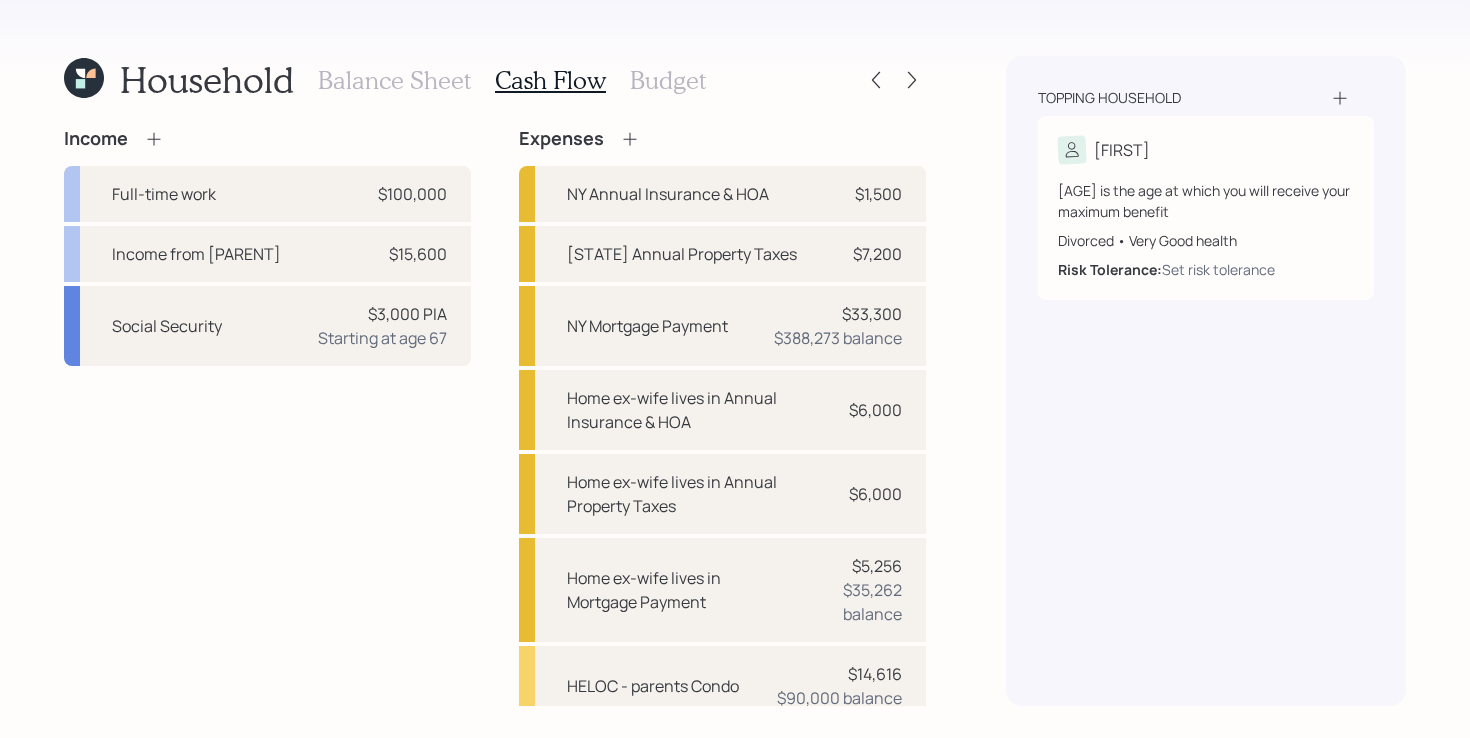 click on "Income Full-time work $100,000 Income from Parents $15,600 Social Security $3,000 PIA Starting at age 67" at bounding box center [267, 601] 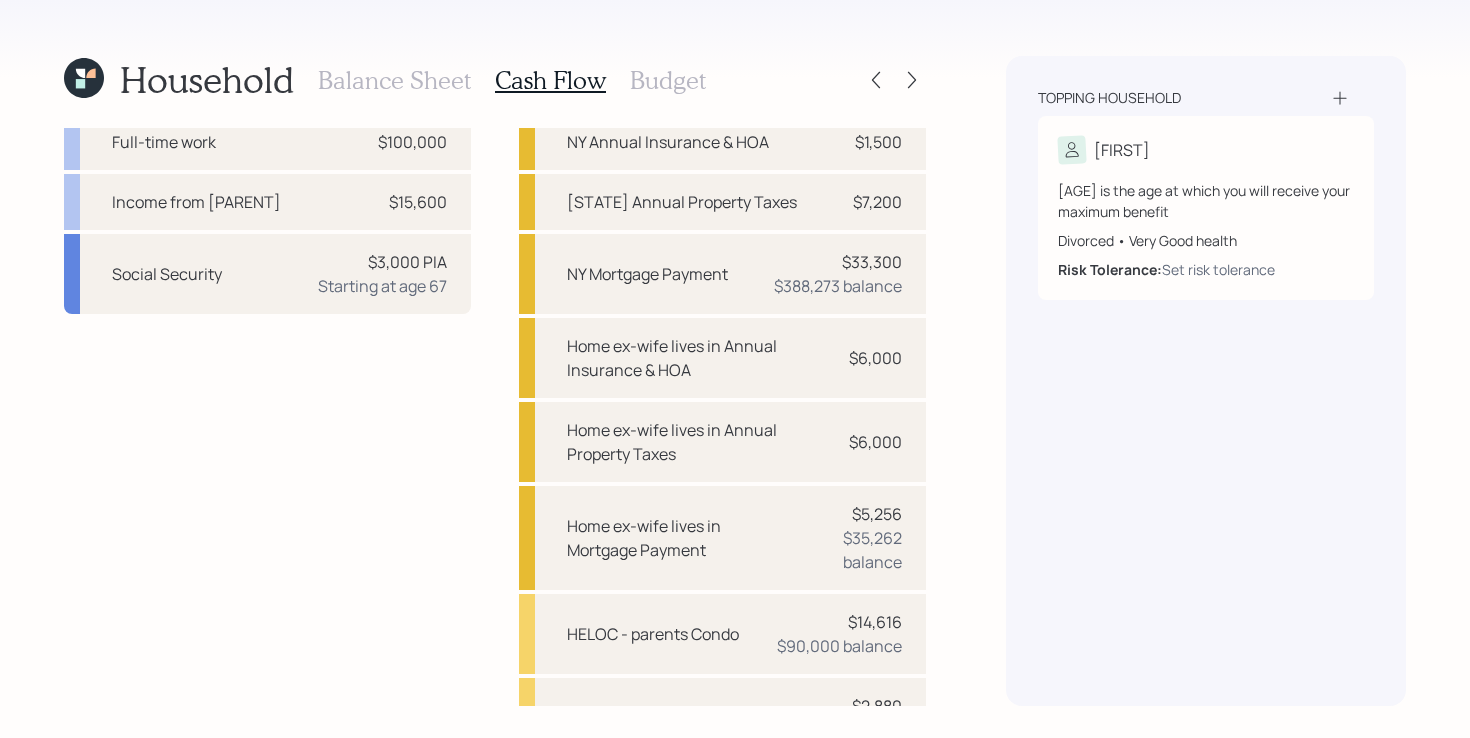 scroll, scrollTop: 0, scrollLeft: 0, axis: both 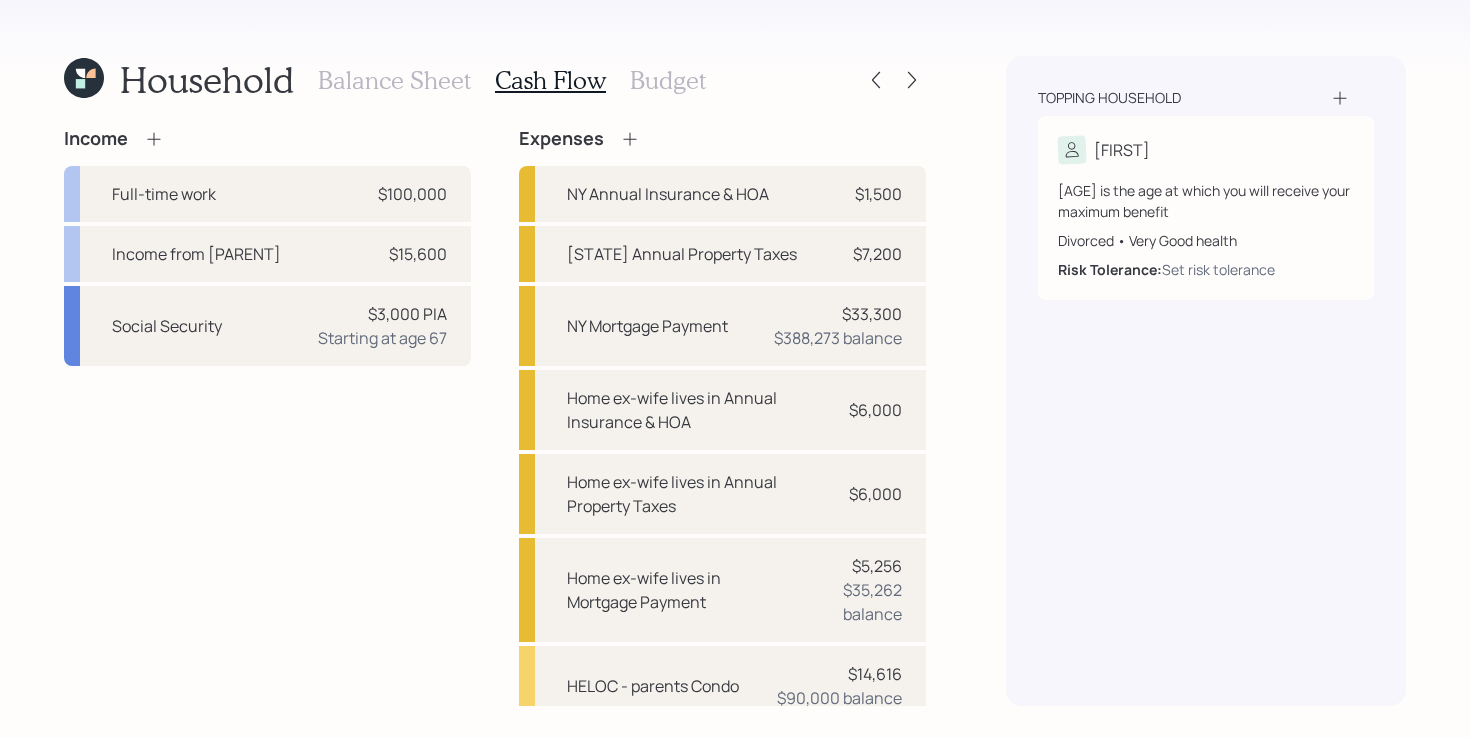 click on "Budget" at bounding box center (668, 80) 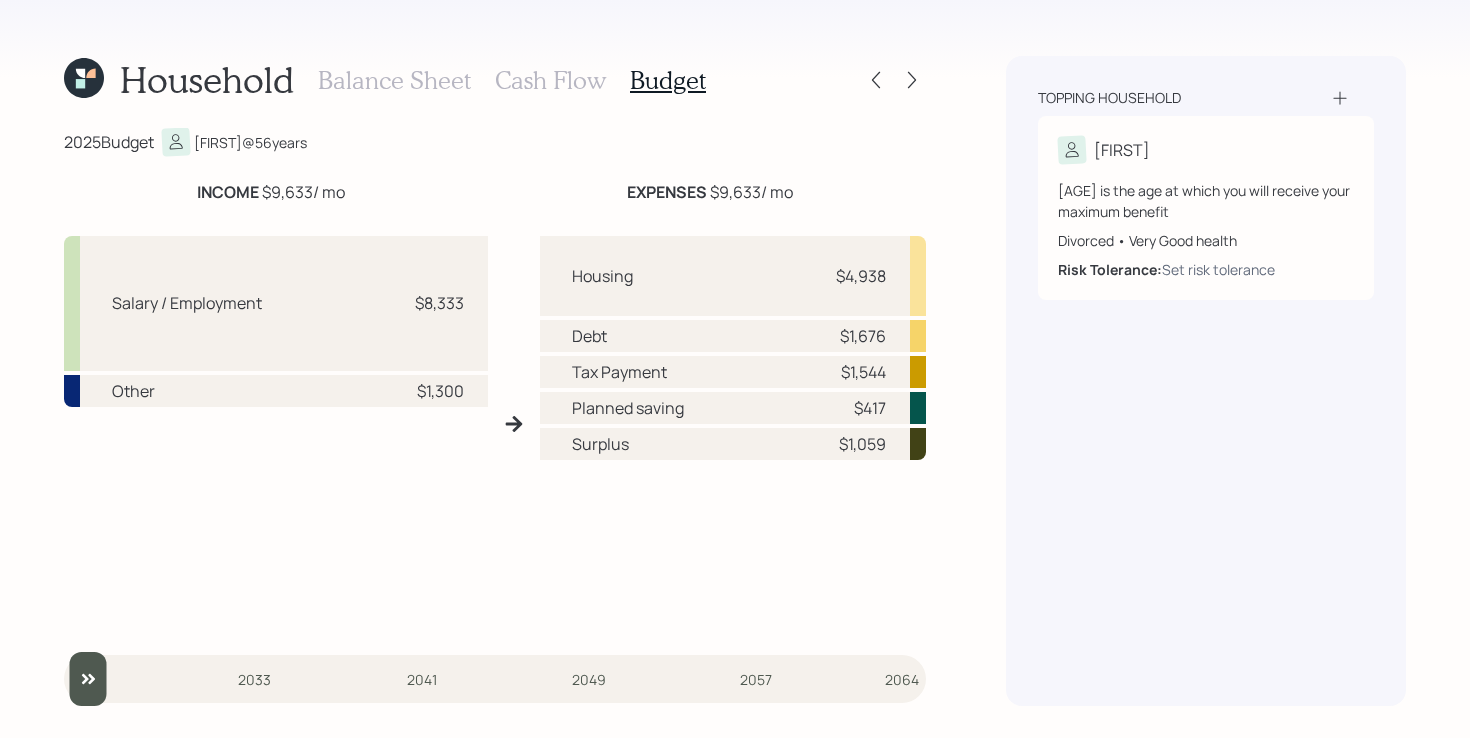 click on "Salary / Employment $8,333 Other $1,300" at bounding box center (276, 432) 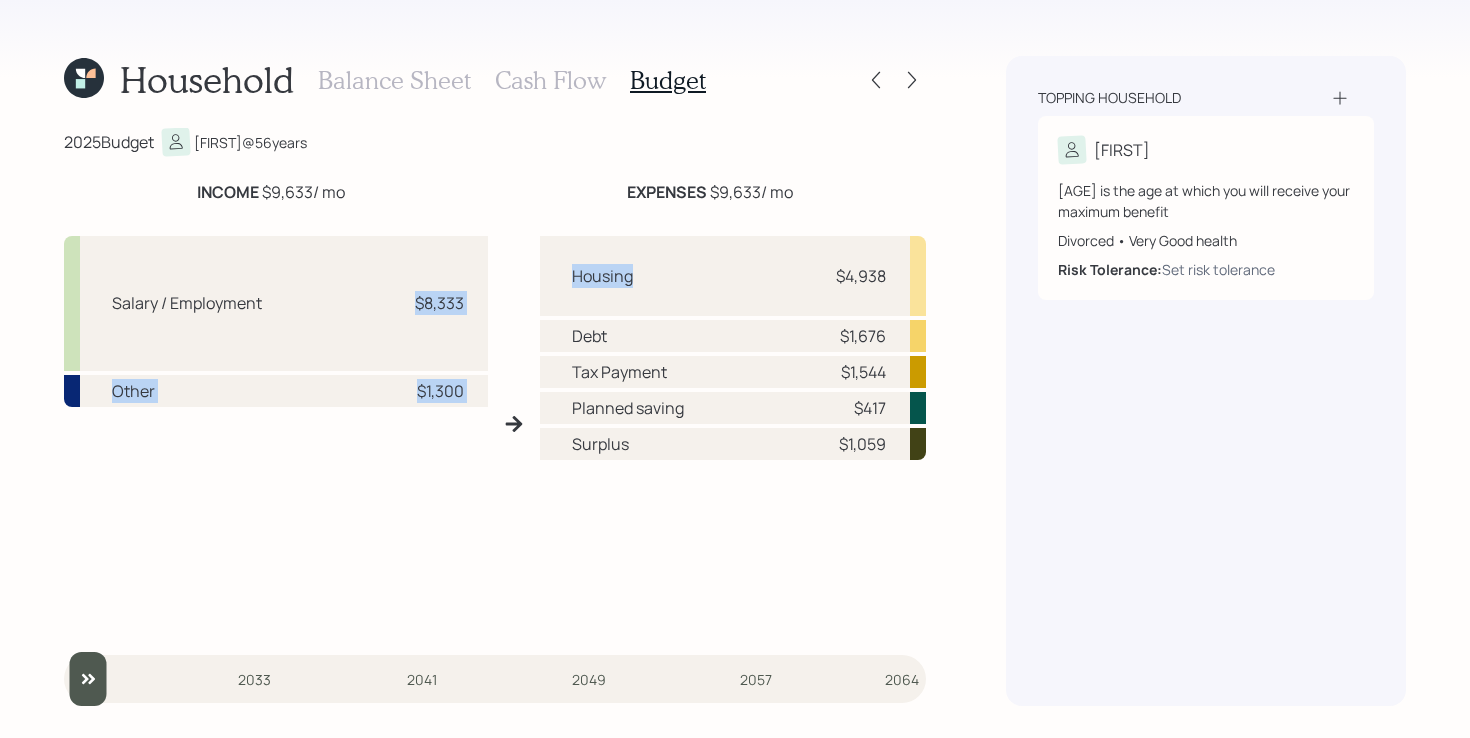 drag, startPoint x: 398, startPoint y: 304, endPoint x: 521, endPoint y: 304, distance: 123 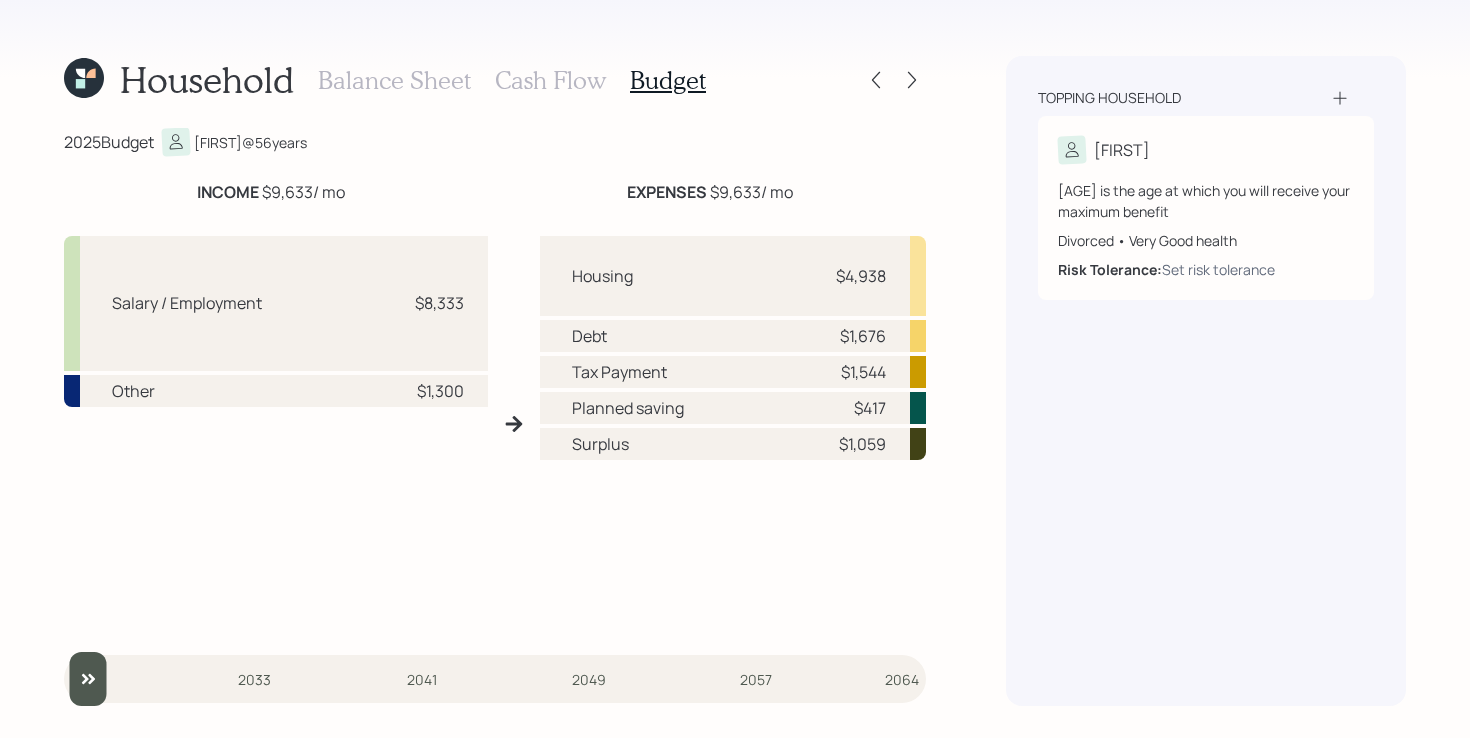click on "Salary / Employment $8,333 Other $1,300" at bounding box center (276, 432) 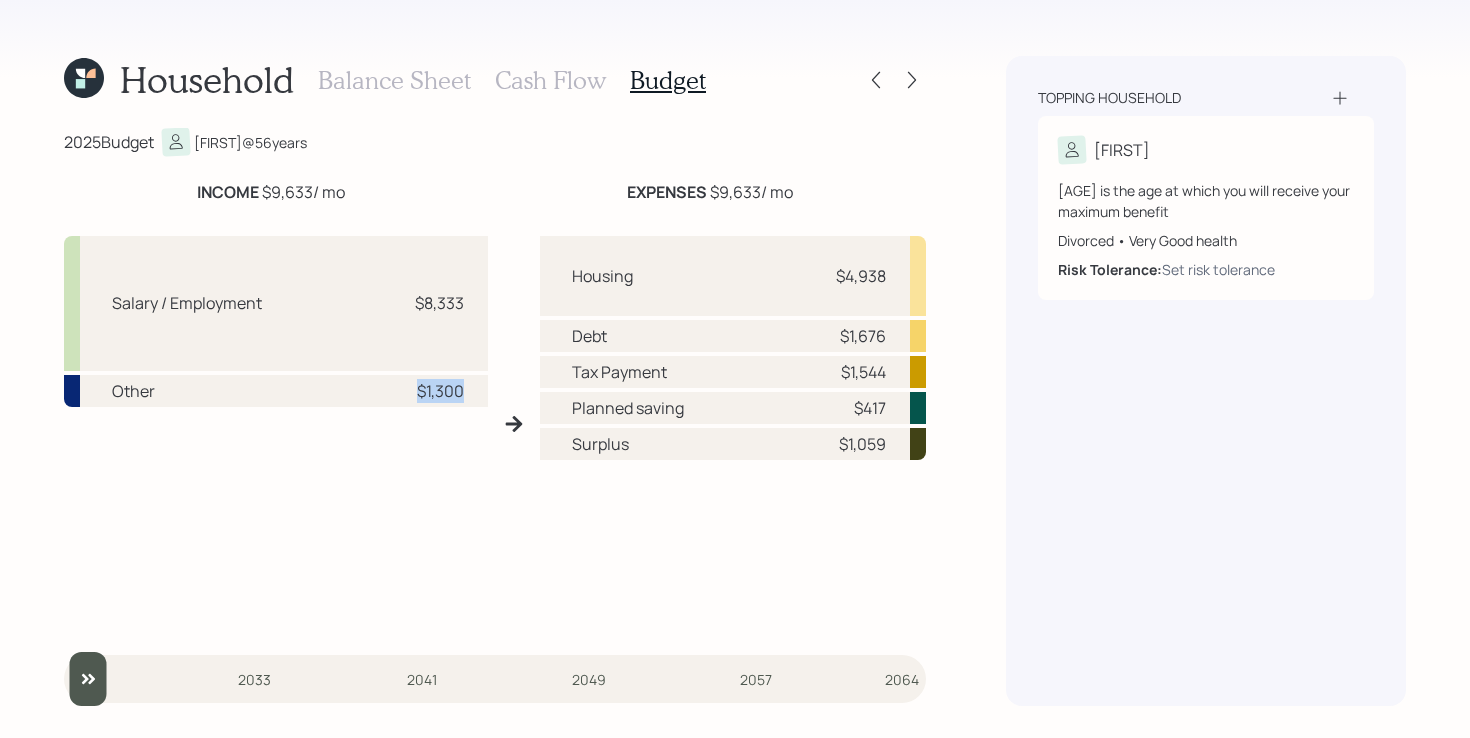 drag, startPoint x: 400, startPoint y: 394, endPoint x: 470, endPoint y: 394, distance: 70 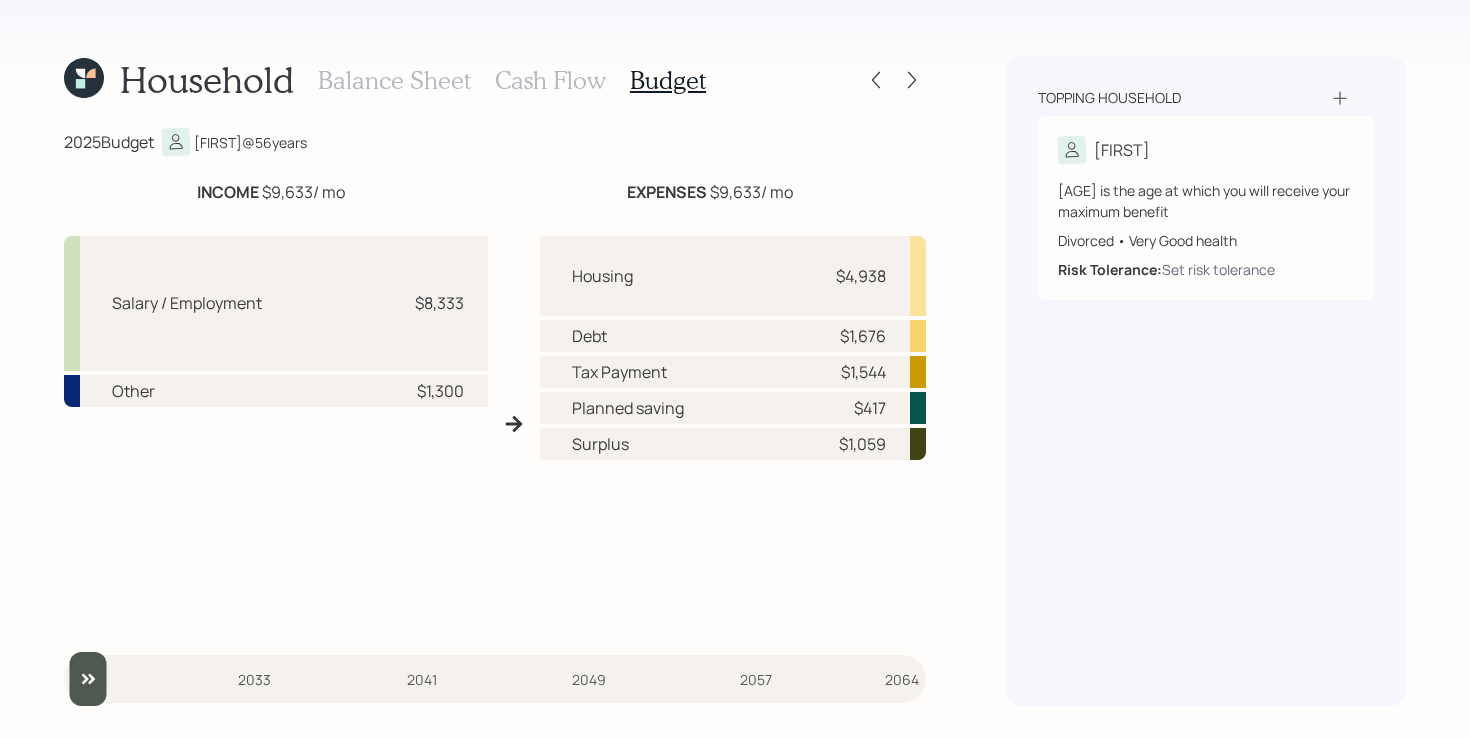click on "Salary / Employment $8,333 Other $1,300" at bounding box center (276, 432) 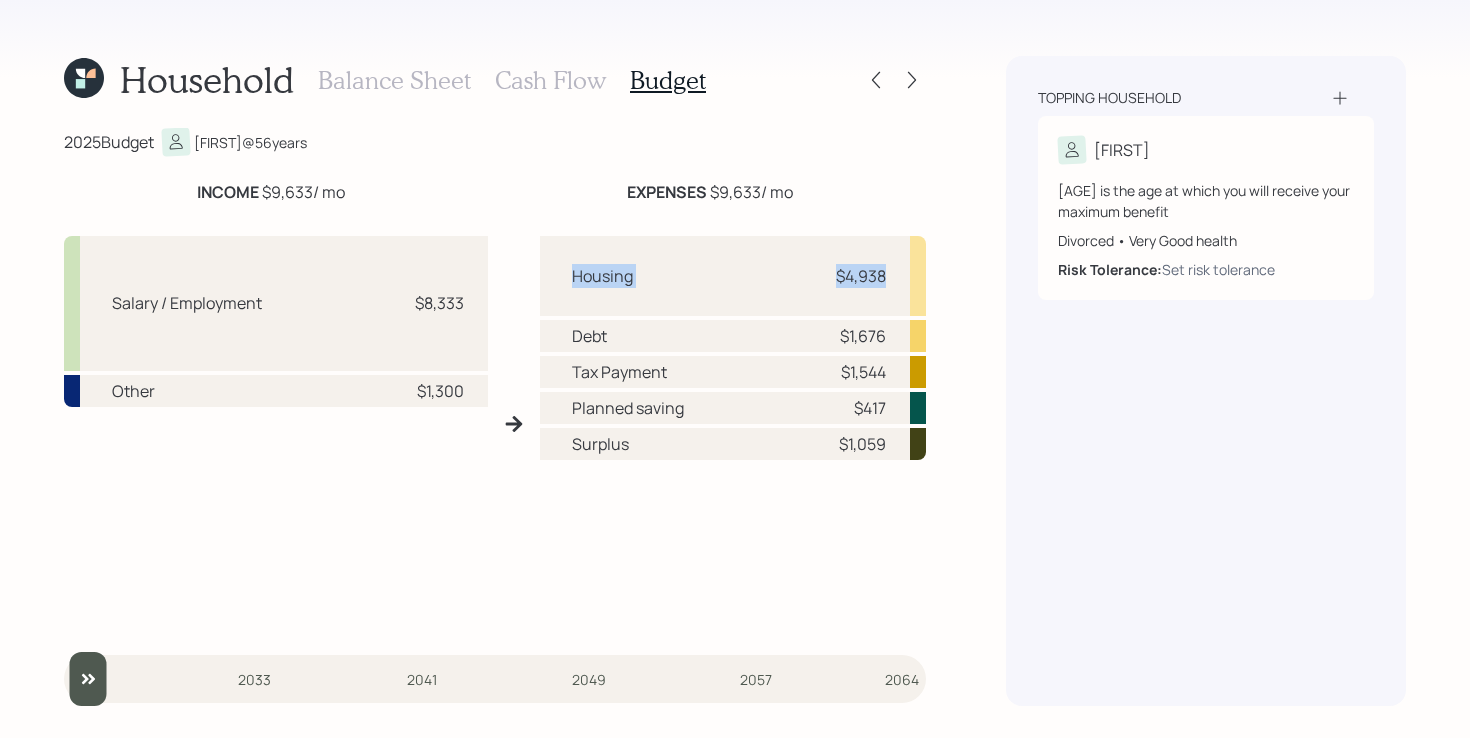 drag, startPoint x: 572, startPoint y: 278, endPoint x: 884, endPoint y: 290, distance: 312.23068 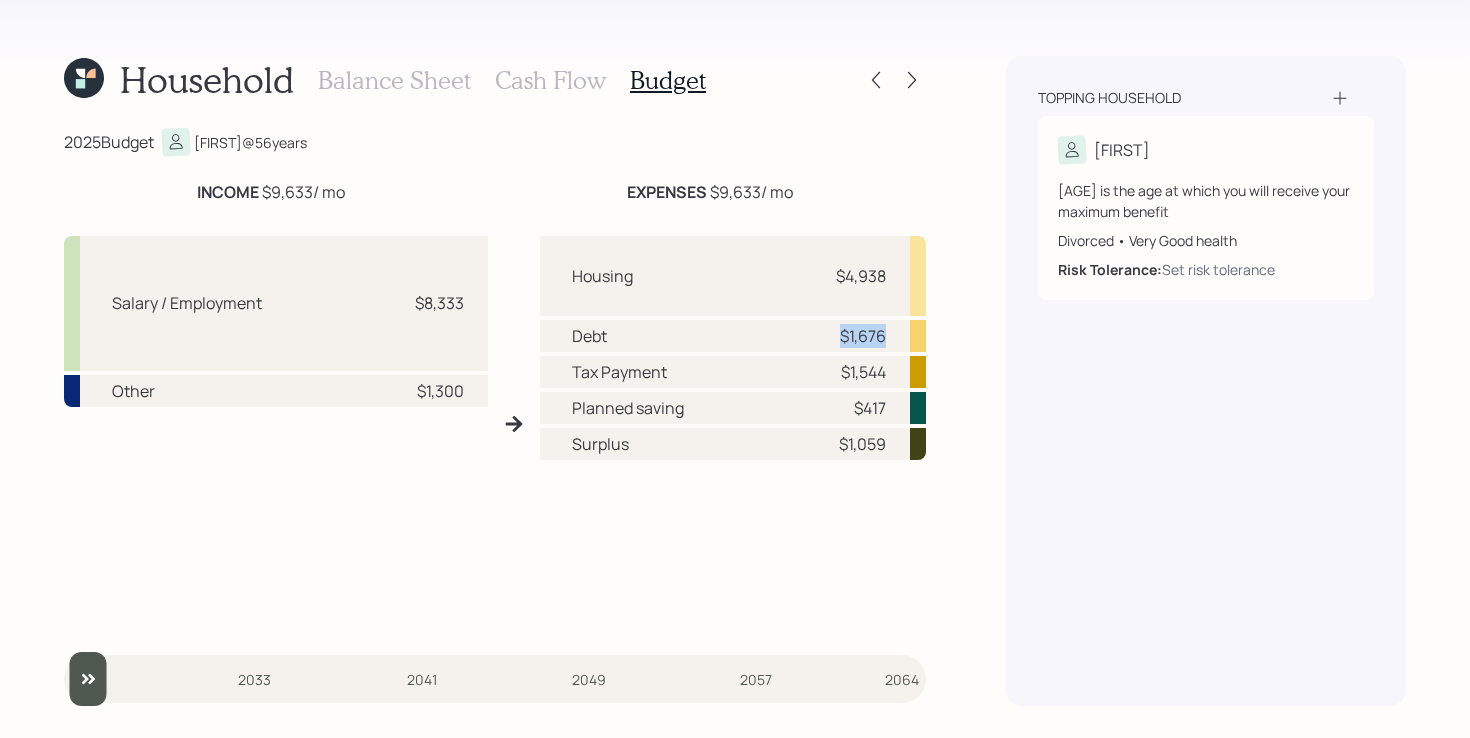 drag, startPoint x: 900, startPoint y: 337, endPoint x: 788, endPoint y: 336, distance: 112.00446 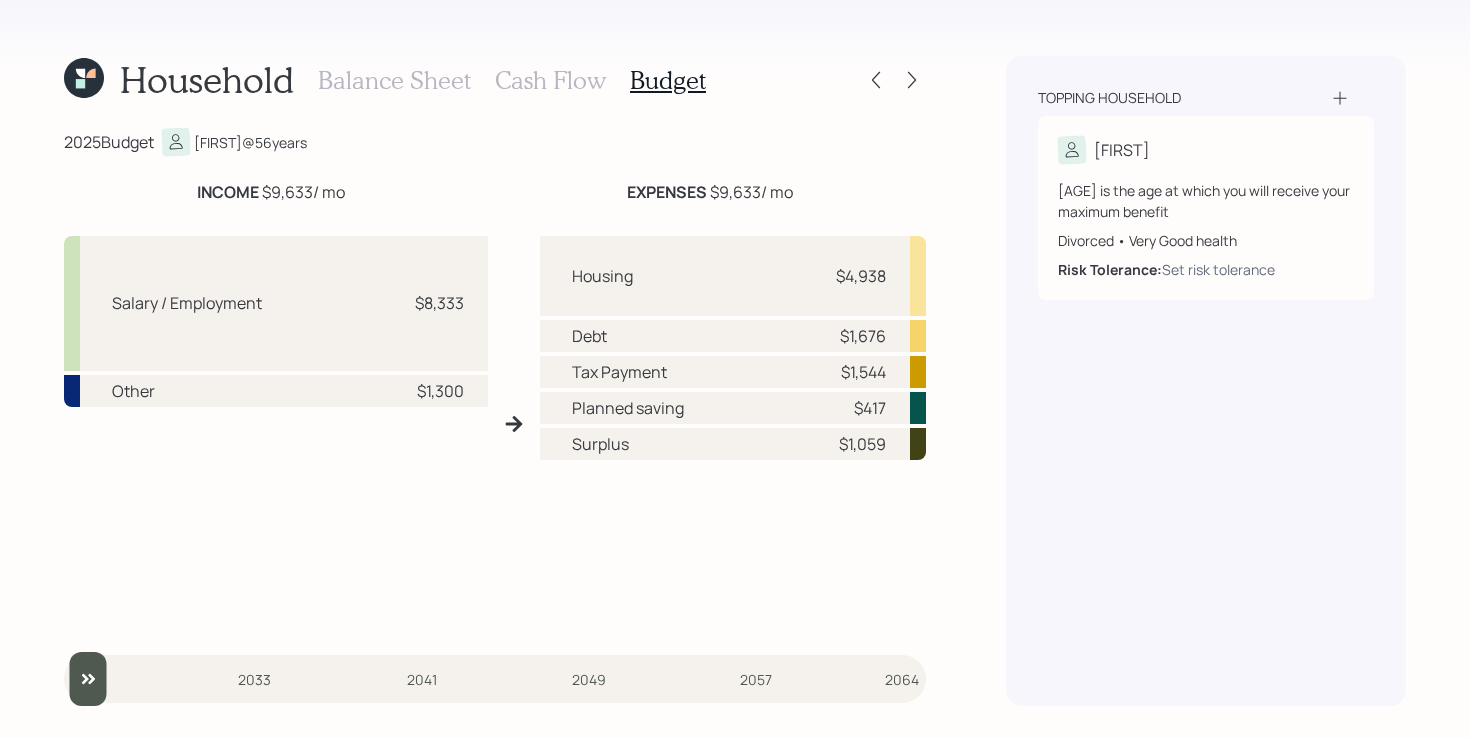 click on "Household Balance Sheet Cash Flow Budget [YEAR] Budget [FIRST] @ [AGE] years INCOME $9,633 / mo EXPENSES $9,633 / mo Salary / Employment $8,333 Other $1,300 Housing $4,938 Debt $1,676 Tax Payment $1,544 Planned saving $417 Surplus $1,059 [YEAR] [YEAR] [YEAR] [YEAR] [YEAR] [YEAR] Topping household [FIRST] [AGE] years old • Retiring in August [YEAR] Divorced • Very Good health Risk Tolerance: Set risk tolerance" at bounding box center (735, 369) 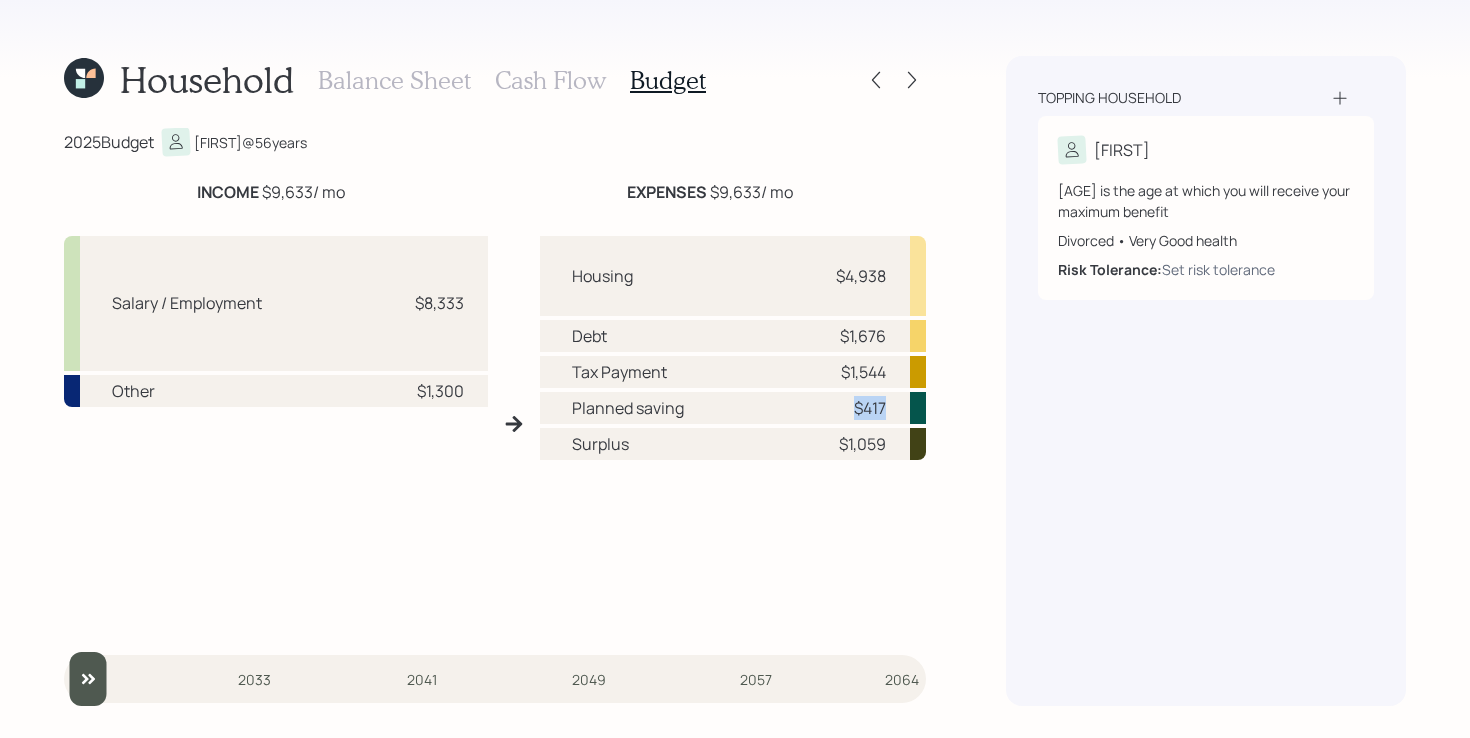 drag, startPoint x: 828, startPoint y: 411, endPoint x: 907, endPoint y: 410, distance: 79.00633 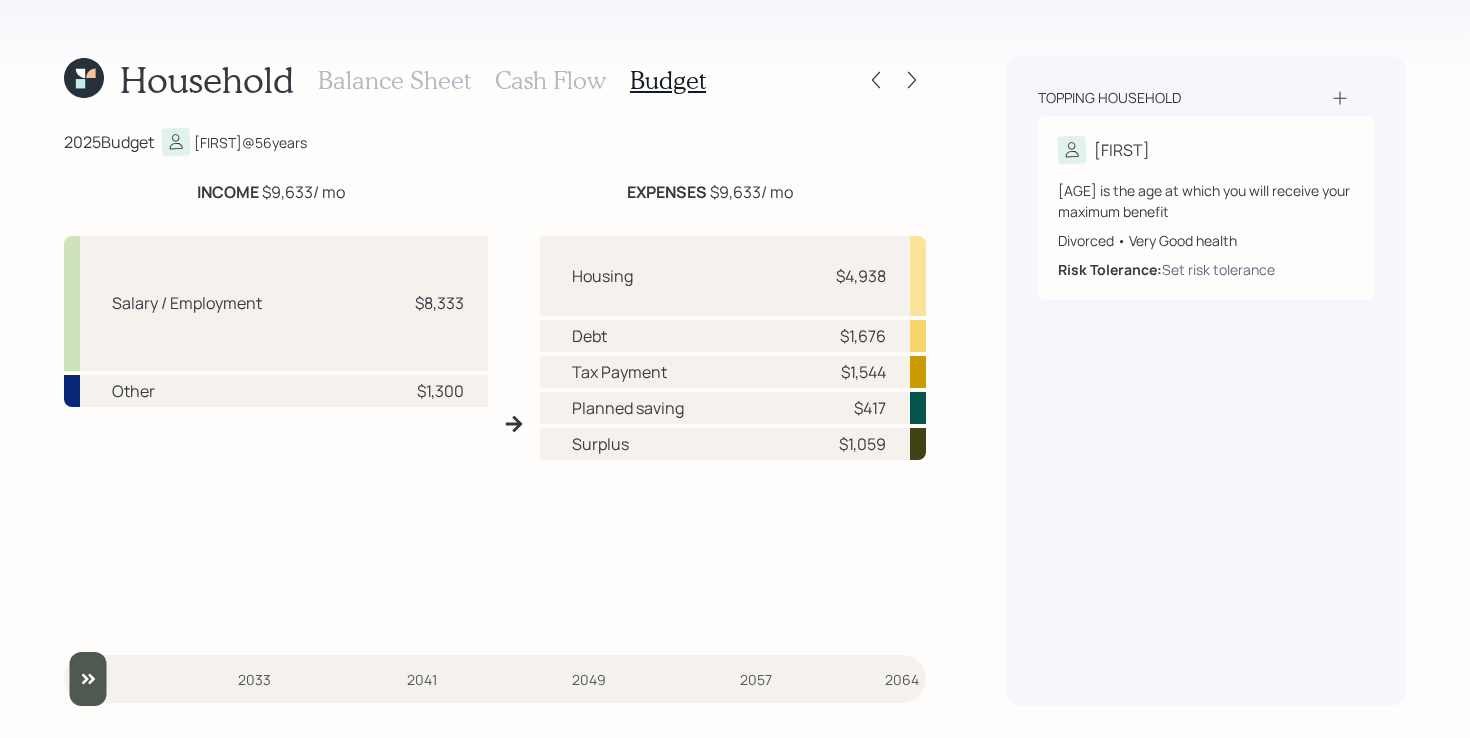 click on "Household Balance Sheet Cash Flow Budget [YEAR] Budget [FIRST] @ [AGE] years INCOME $9,633 / mo EXPENSES $9,633 / mo Salary / Employment $8,333 Other $1,300 Housing $4,938 Debt $1,676 Tax Payment $1,544 Planned saving $417 Surplus $1,059 [YEAR] [YEAR] [YEAR] [YEAR] [YEAR] [YEAR] Topping household [FIRST] [AGE] years old • Retiring in August [YEAR] Divorced • Very Good health Risk Tolerance: Set risk tolerance" at bounding box center (735, 369) 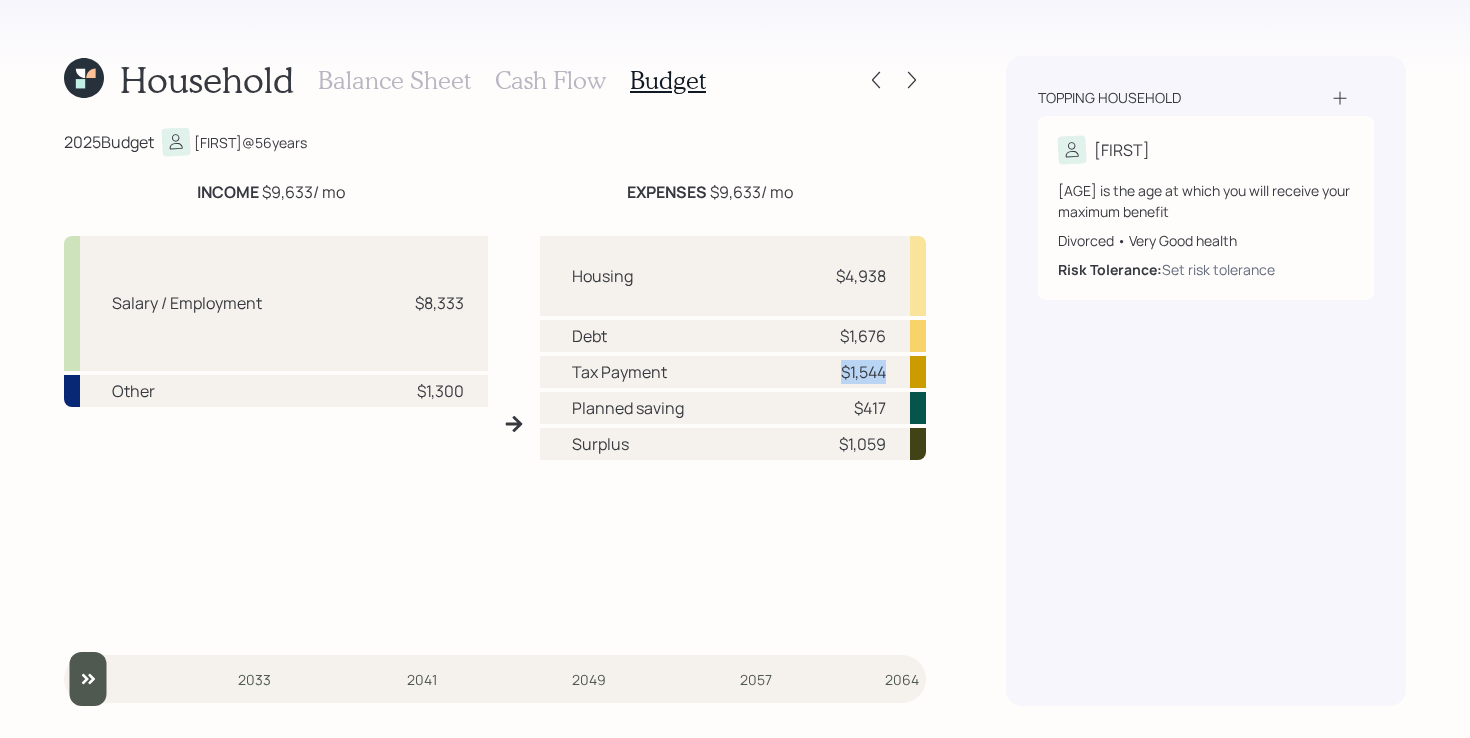 drag, startPoint x: 818, startPoint y: 368, endPoint x: 900, endPoint y: 367, distance: 82.006096 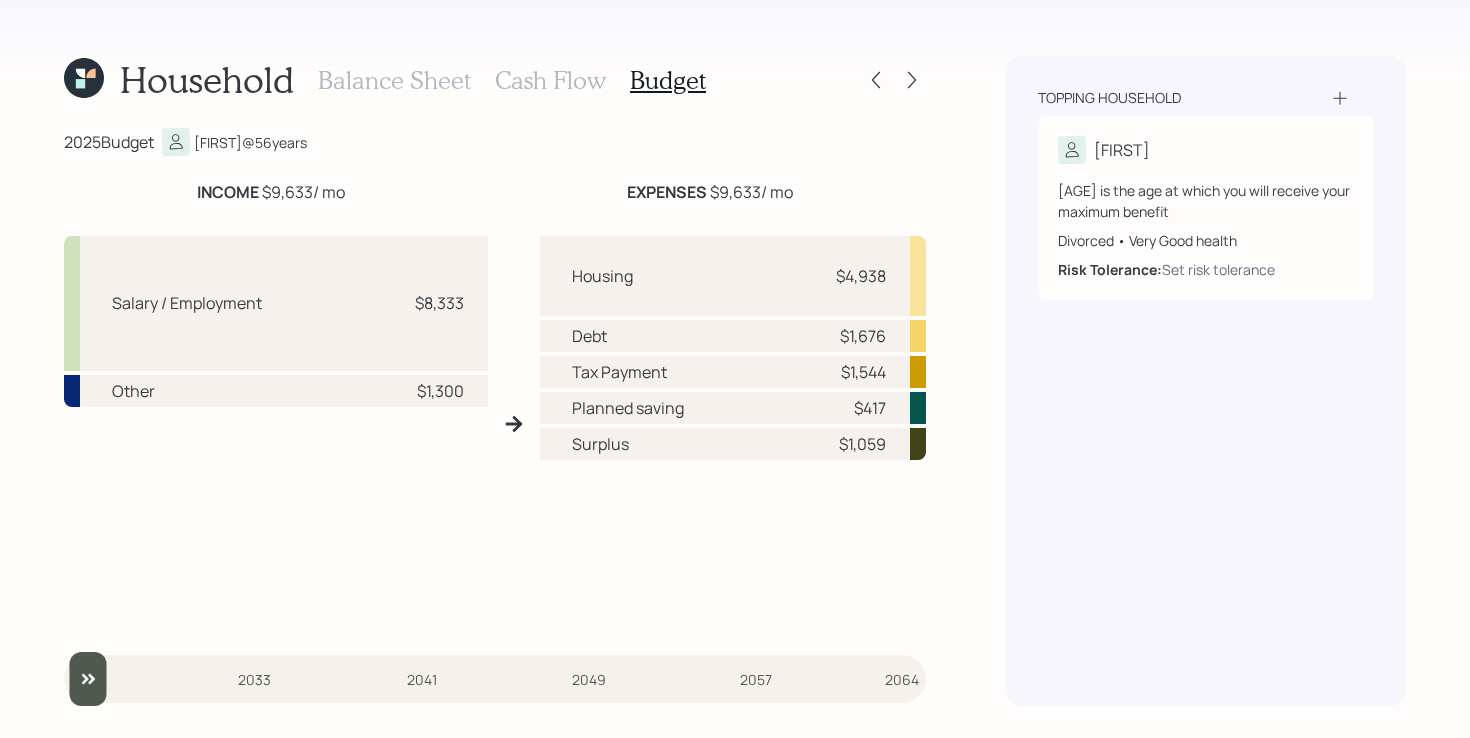 click on "Household Balance Sheet Cash Flow Budget [YEAR] Budget [FIRST] @ [AGE] years INCOME $9,633 / mo EXPENSES $9,633 / mo Salary / Employment $8,333 Other $1,300 Housing $4,938 Debt $1,676 Tax Payment $1,544 Planned saving $417 Surplus $1,059 [YEAR] [YEAR] [YEAR] [YEAR] [YEAR] [YEAR] Topping household [FIRST] [AGE] years old • Retiring in August [YEAR] Divorced • Very Good health Risk Tolerance: Set risk tolerance" at bounding box center (735, 369) 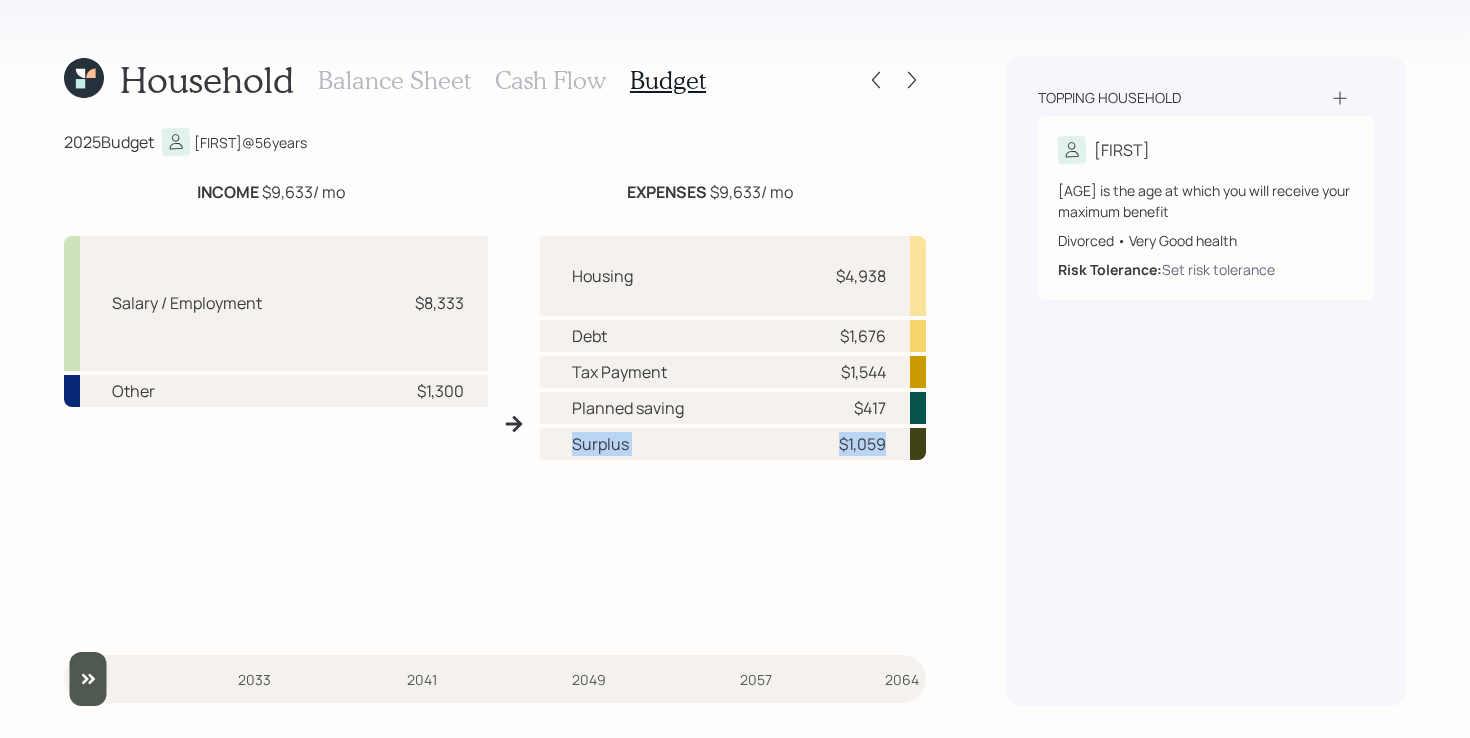 drag, startPoint x: 574, startPoint y: 442, endPoint x: 900, endPoint y: 445, distance: 326.0138 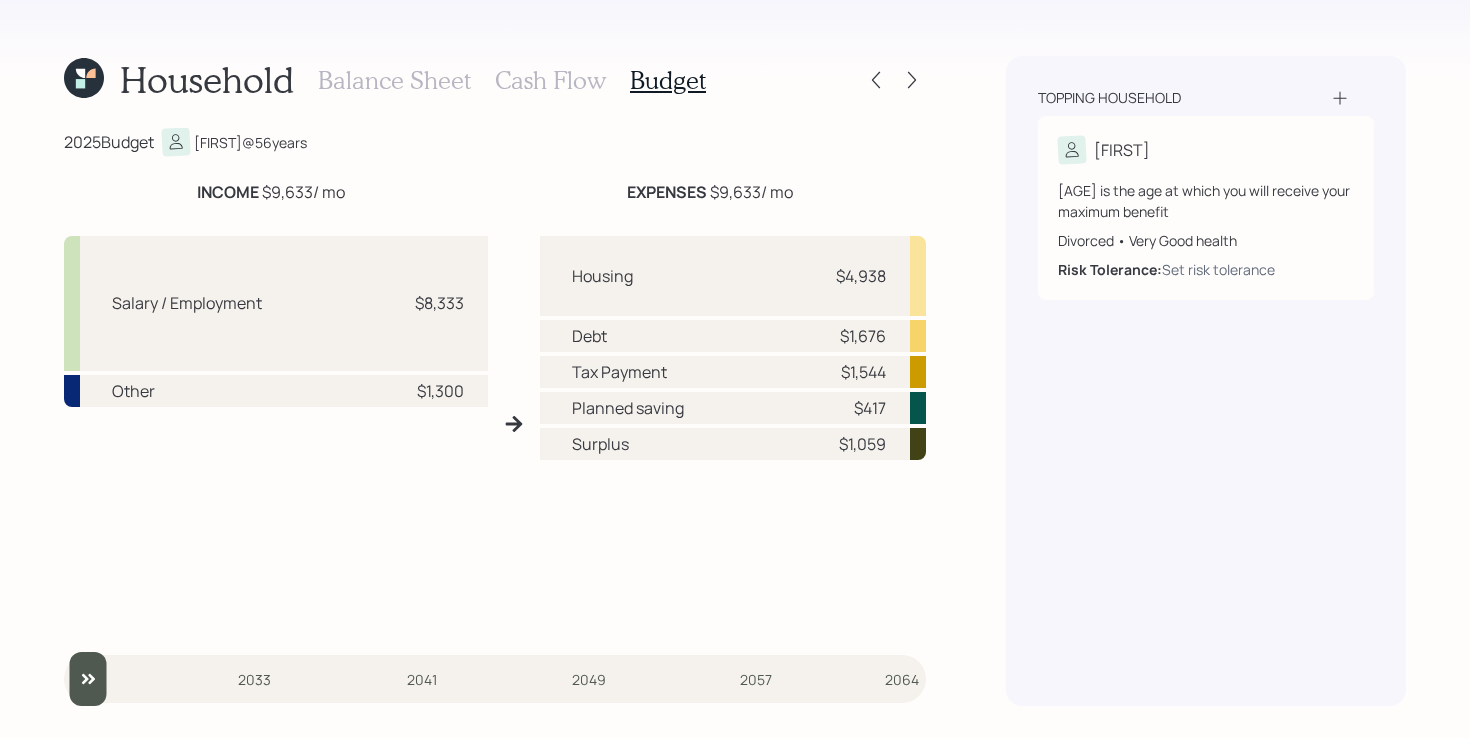 click on "Household Balance Sheet Cash Flow Budget [YEAR] Budget [FIRST] @ [AGE] years INCOME $9,633 / mo EXPENSES $9,633 / mo Salary / Employment $8,333 Other $1,300 Housing $4,938 Debt $1,676 Tax Payment $1,544 Planned saving $417 Surplus $1,059 [YEAR] [YEAR] [YEAR] [YEAR] [YEAR] [YEAR] Topping household [FIRST] [AGE] years old • Retiring in August [YEAR] Divorced • Very Good health Risk Tolerance: Set risk tolerance" at bounding box center [735, 369] 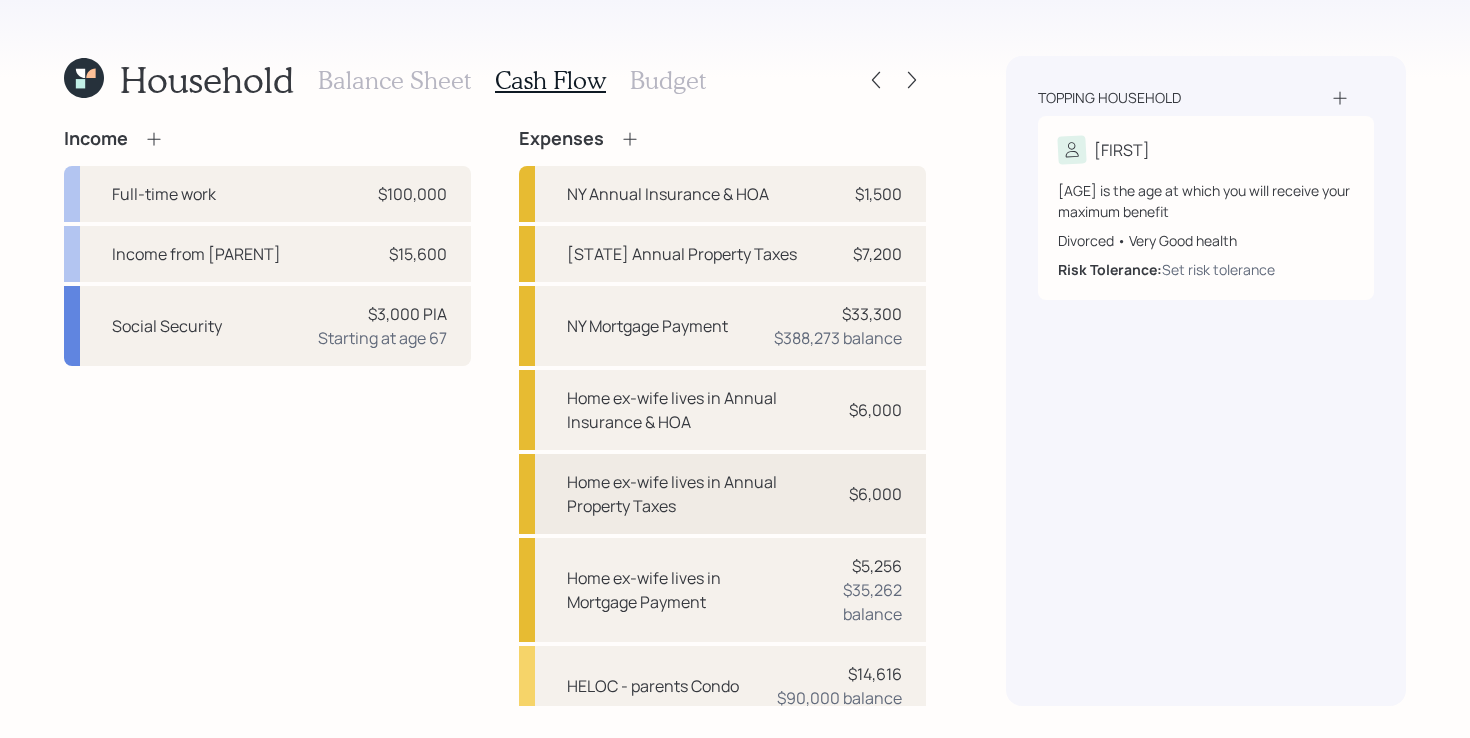 scroll, scrollTop: 367, scrollLeft: 0, axis: vertical 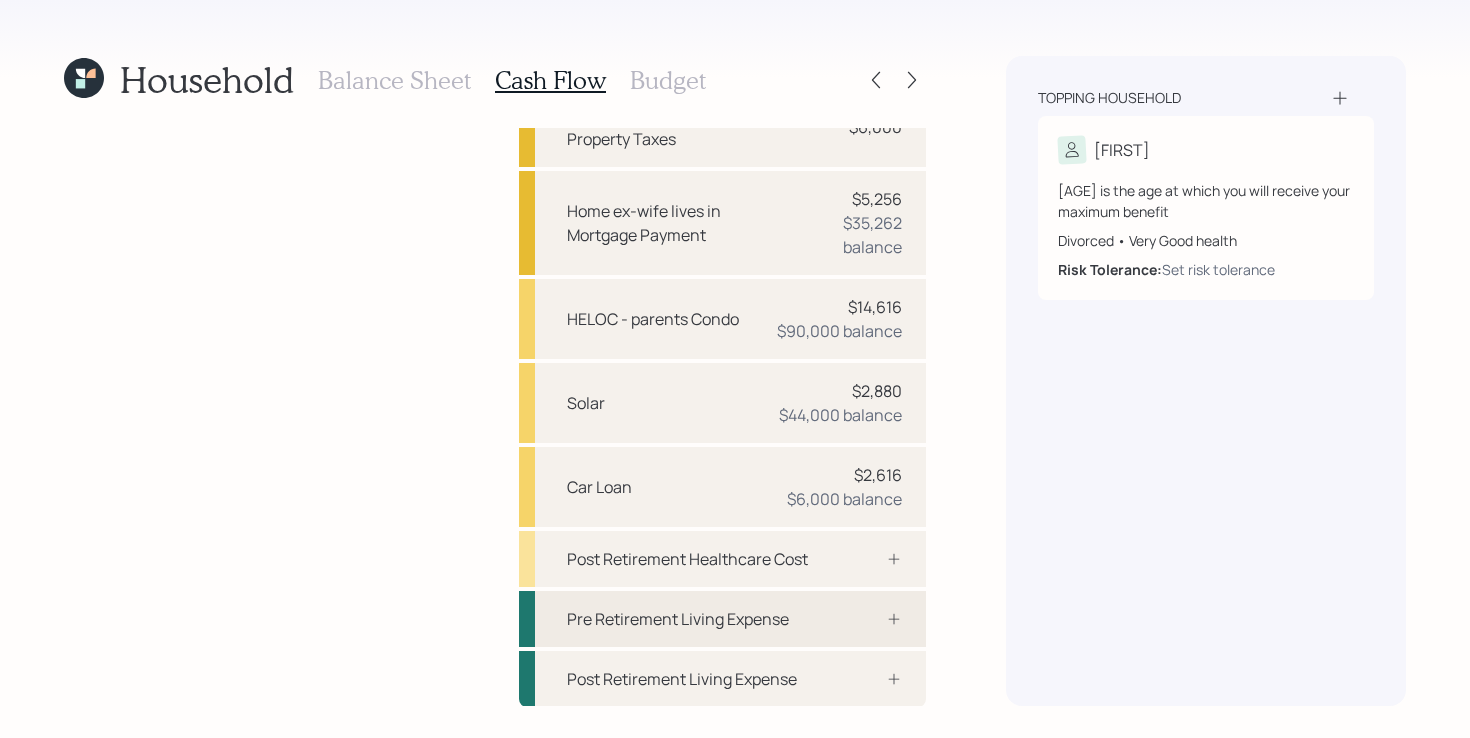 click on "Pre Retirement Living Expense" at bounding box center (678, 619) 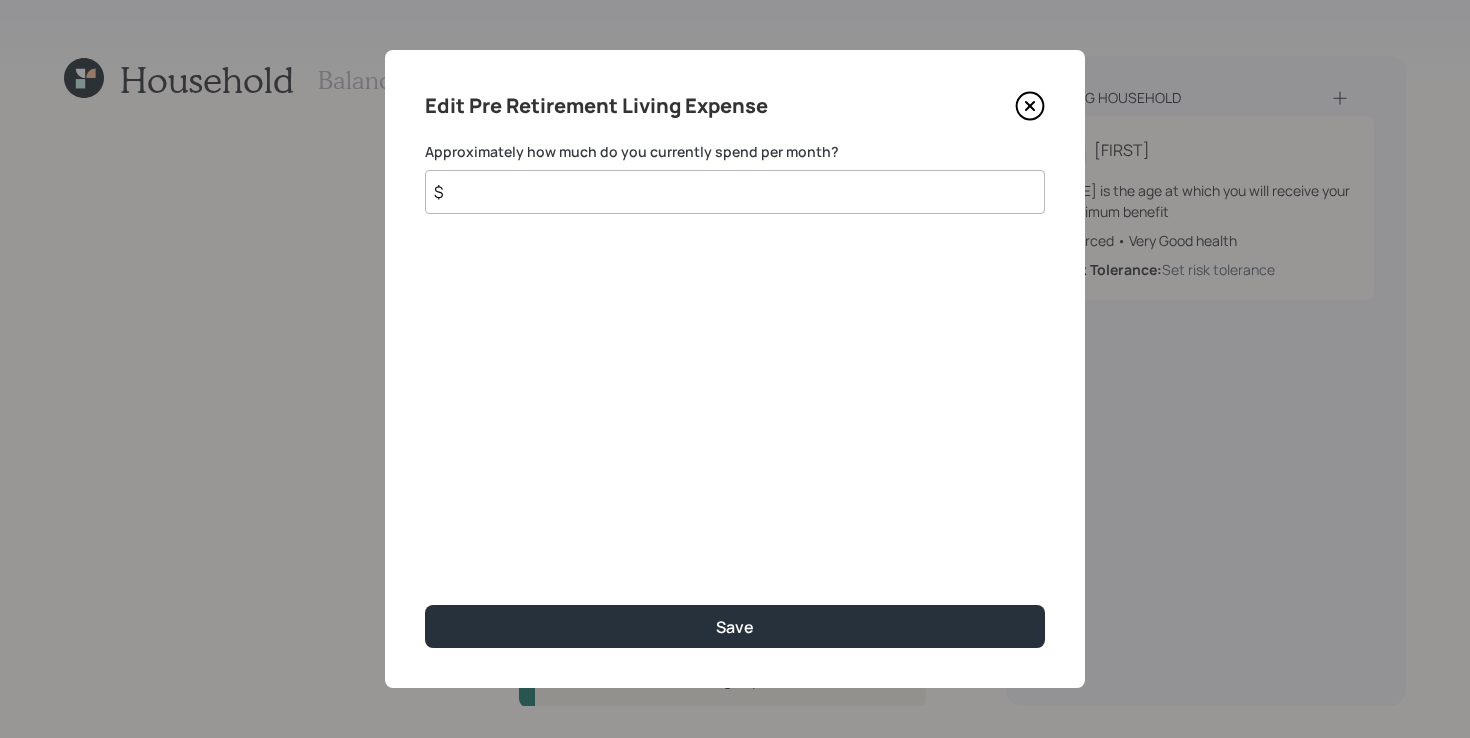 click on "$" at bounding box center [735, 192] 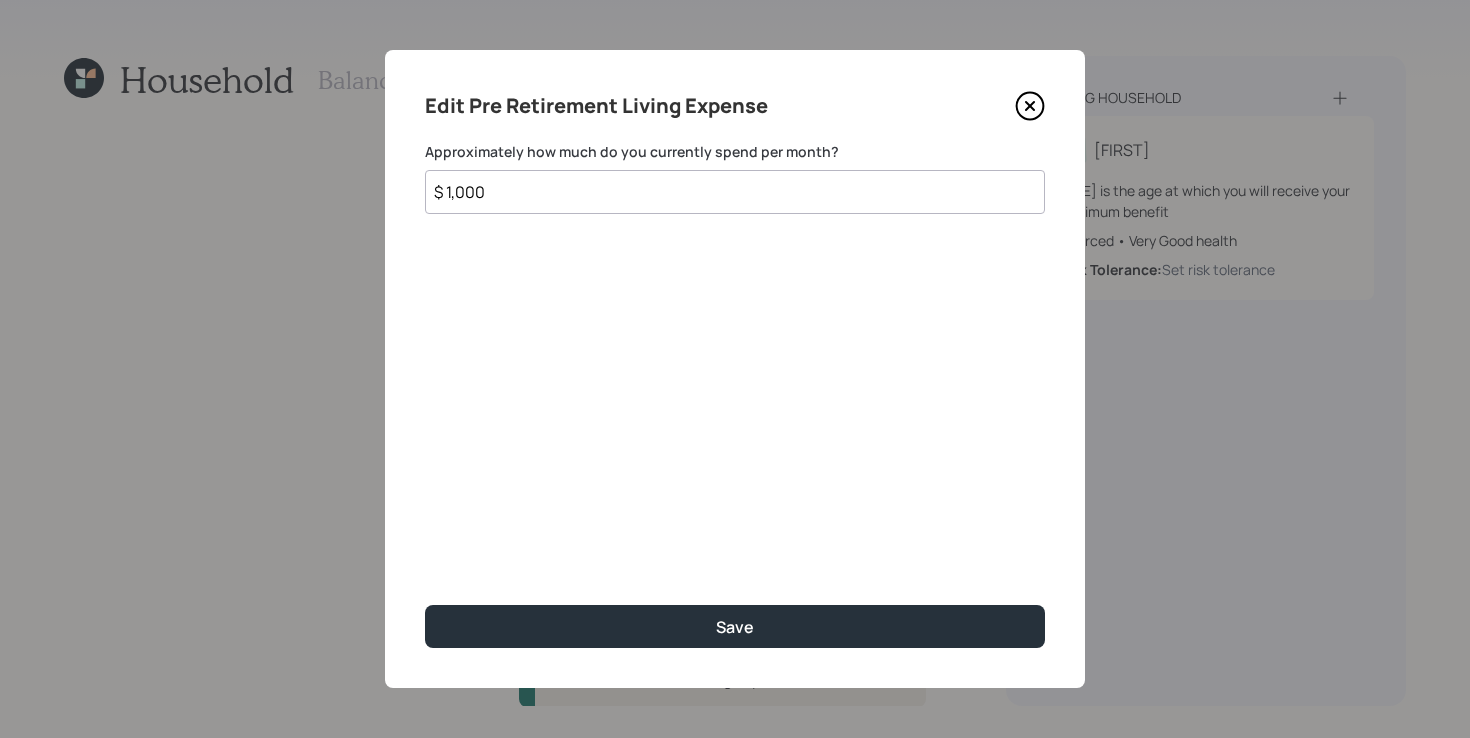 type on "$ 1,000" 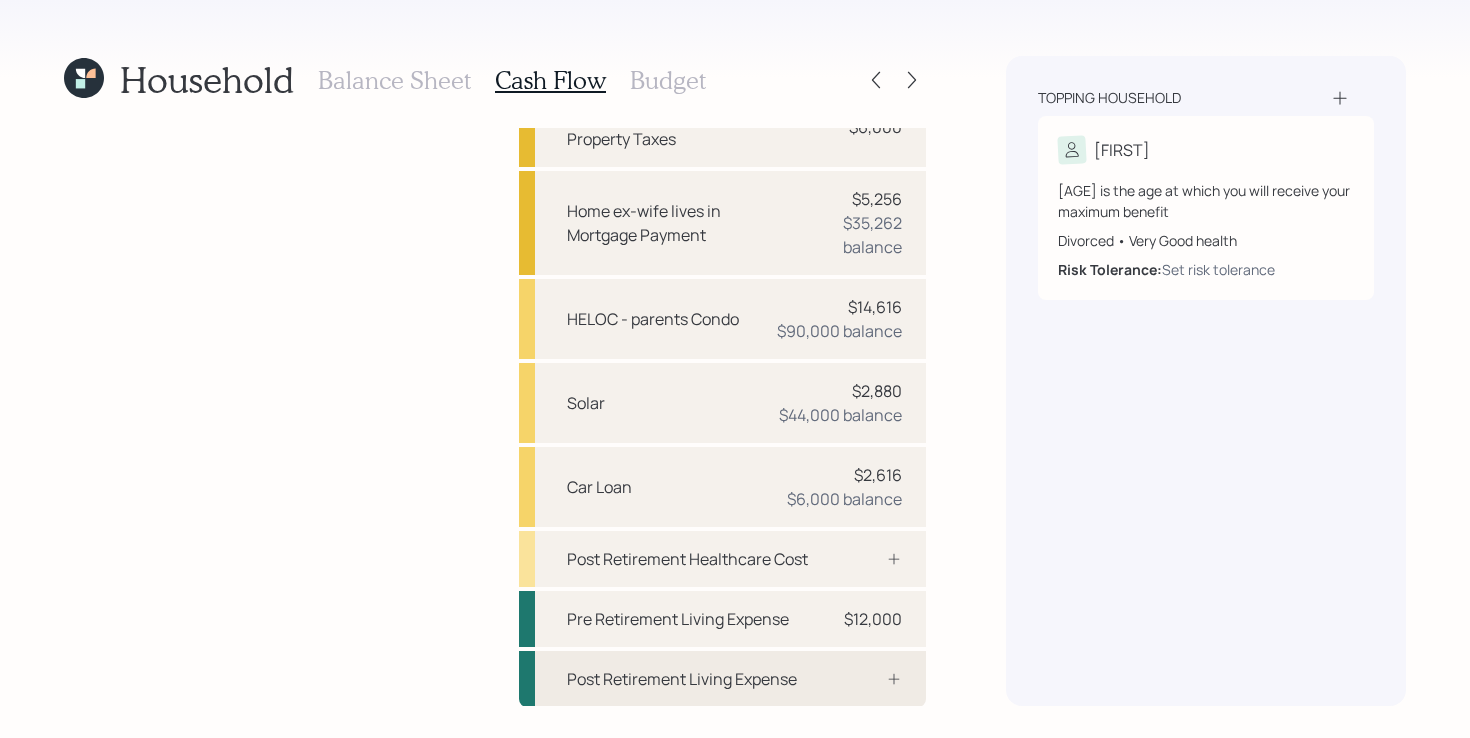 click on "Post Retirement Living Expense" at bounding box center (722, 679) 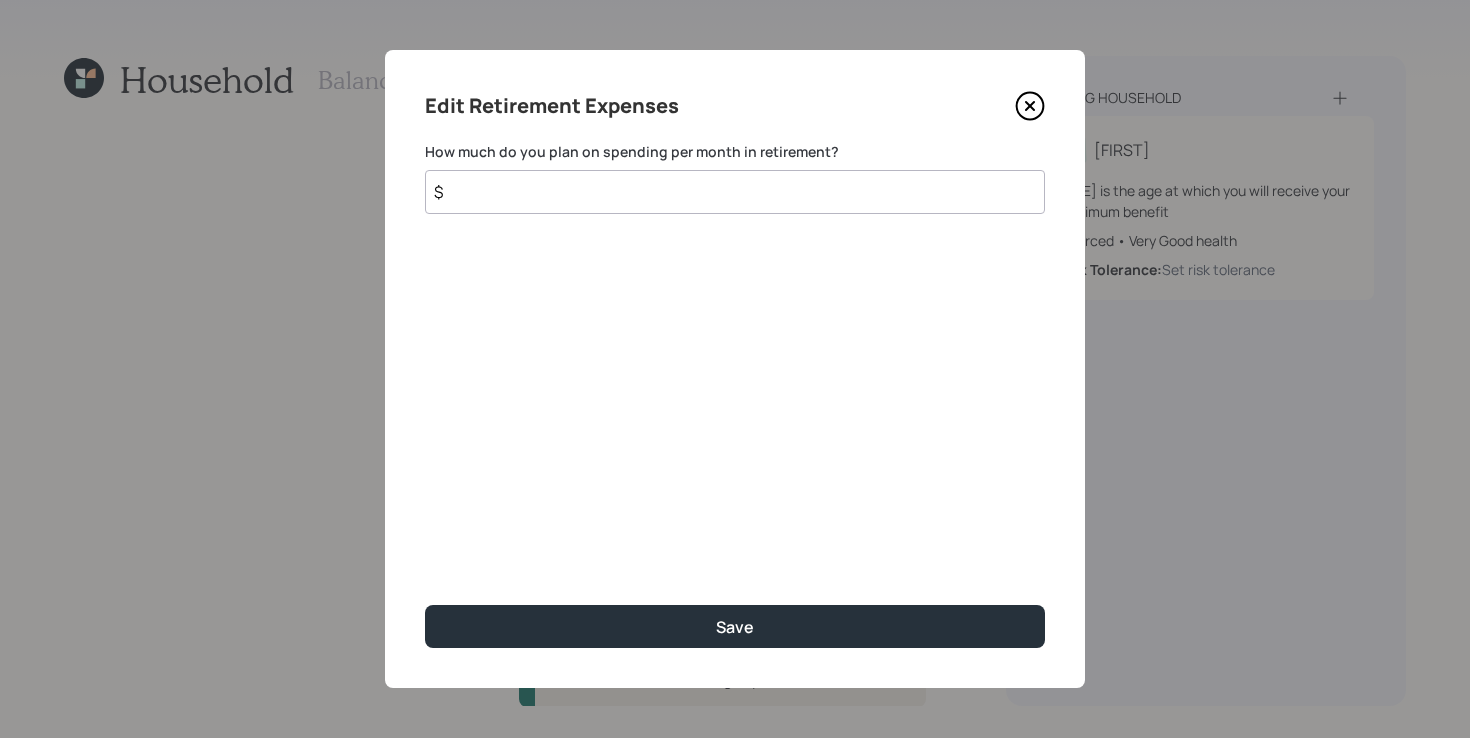 click on "$" at bounding box center [735, 192] 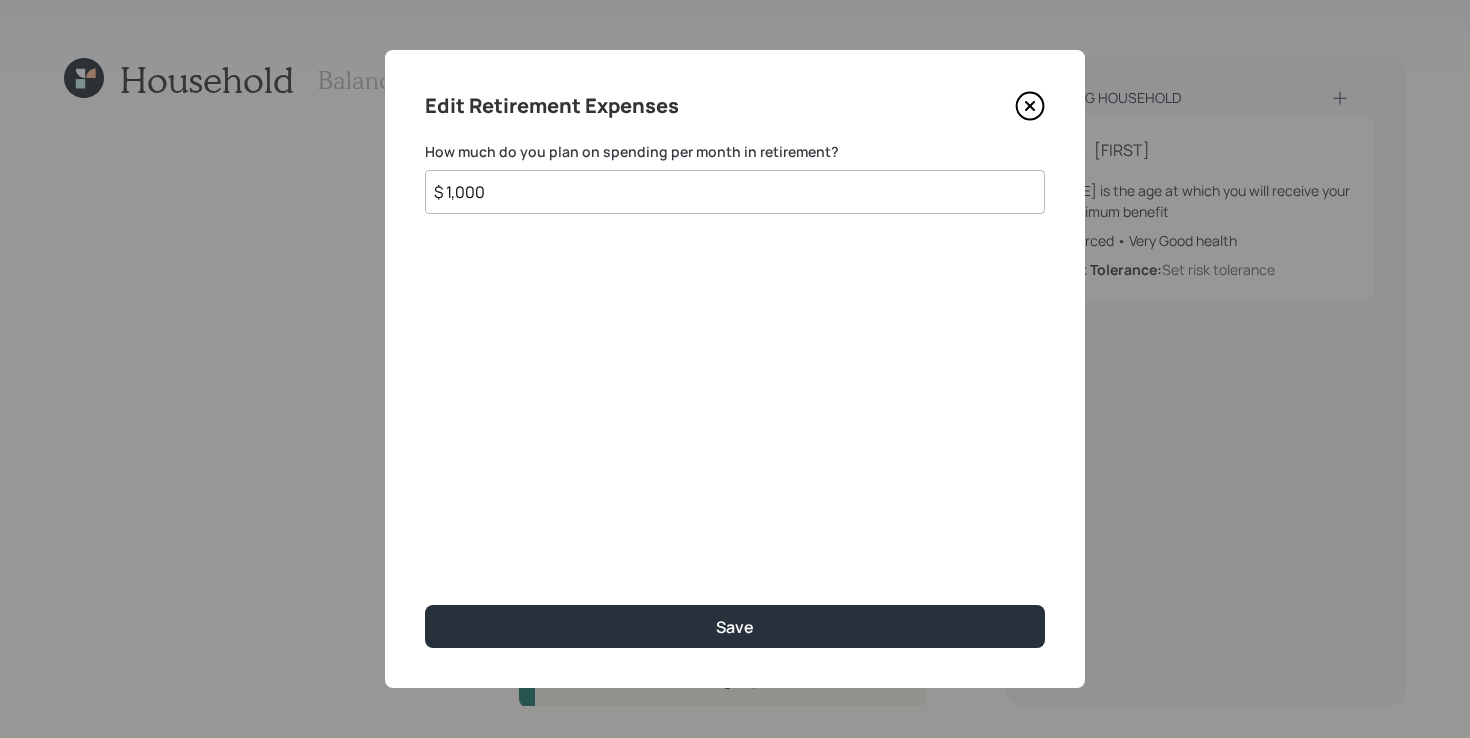 type on "$ 1,000" 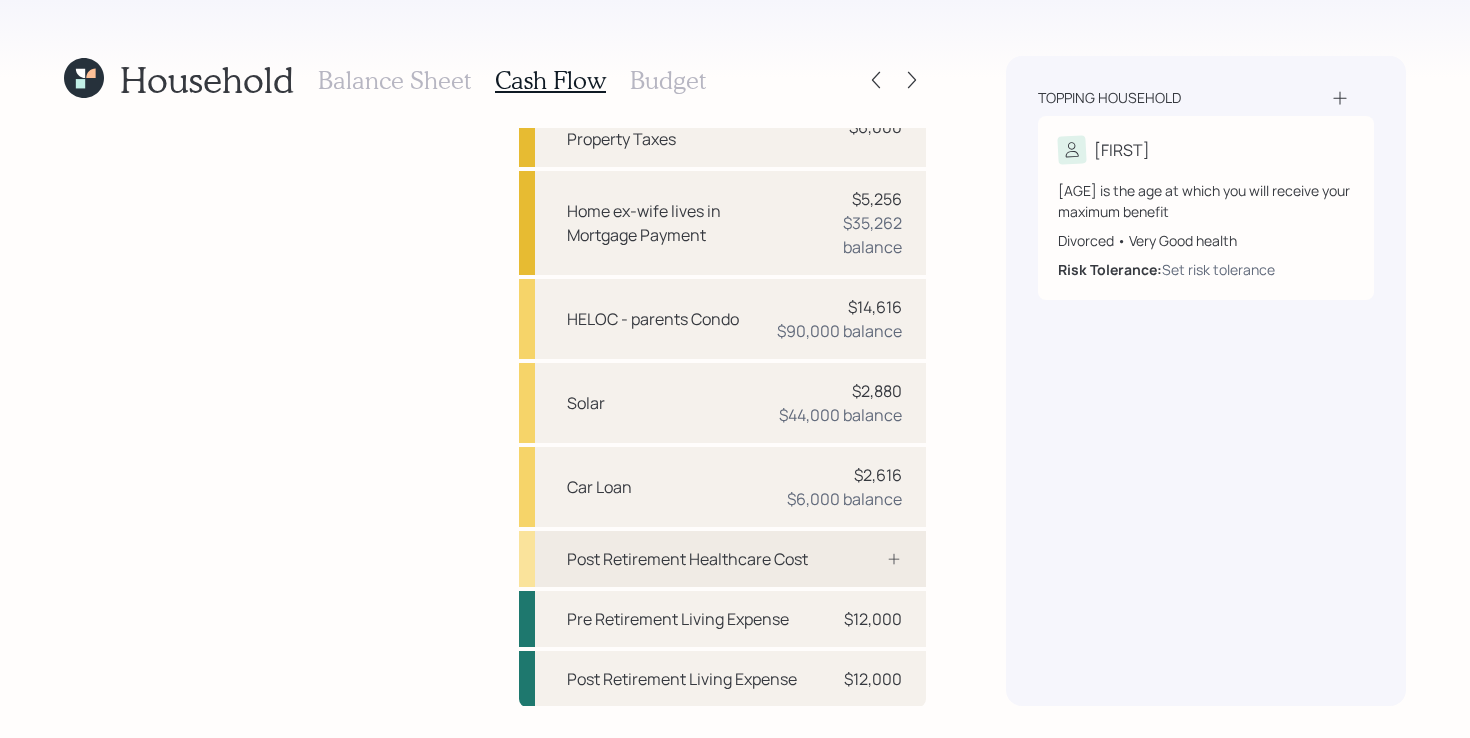 click on "Post Retirement Healthcare Cost" at bounding box center (722, 559) 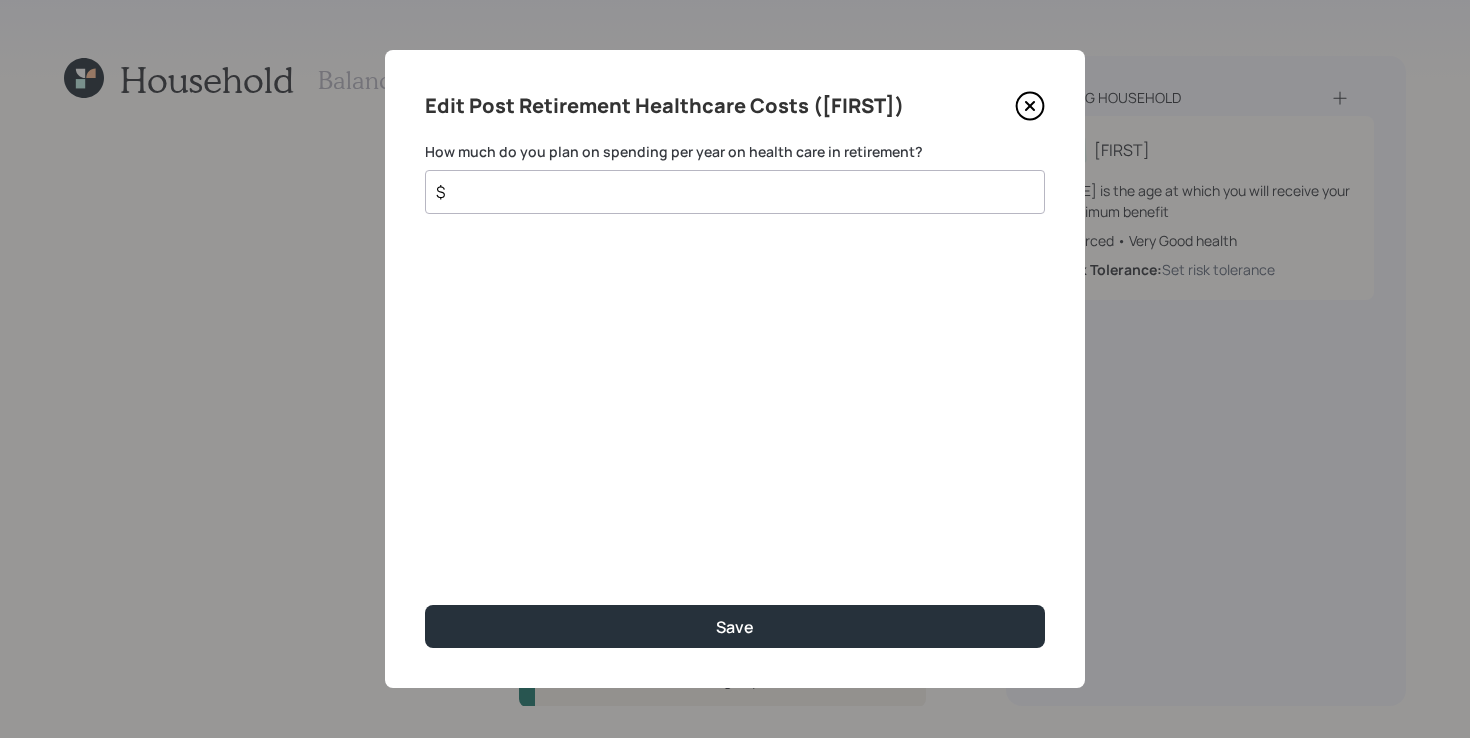 click 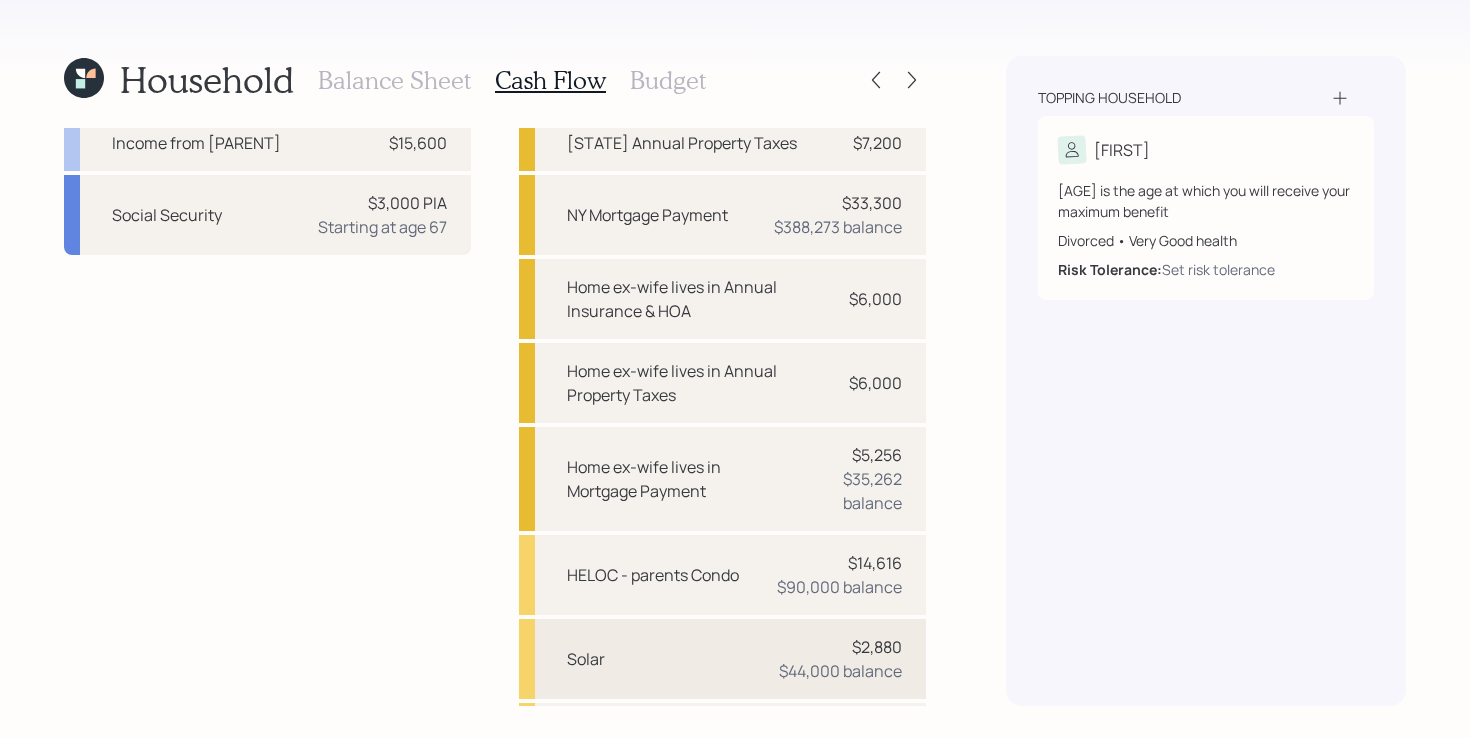 scroll, scrollTop: 0, scrollLeft: 0, axis: both 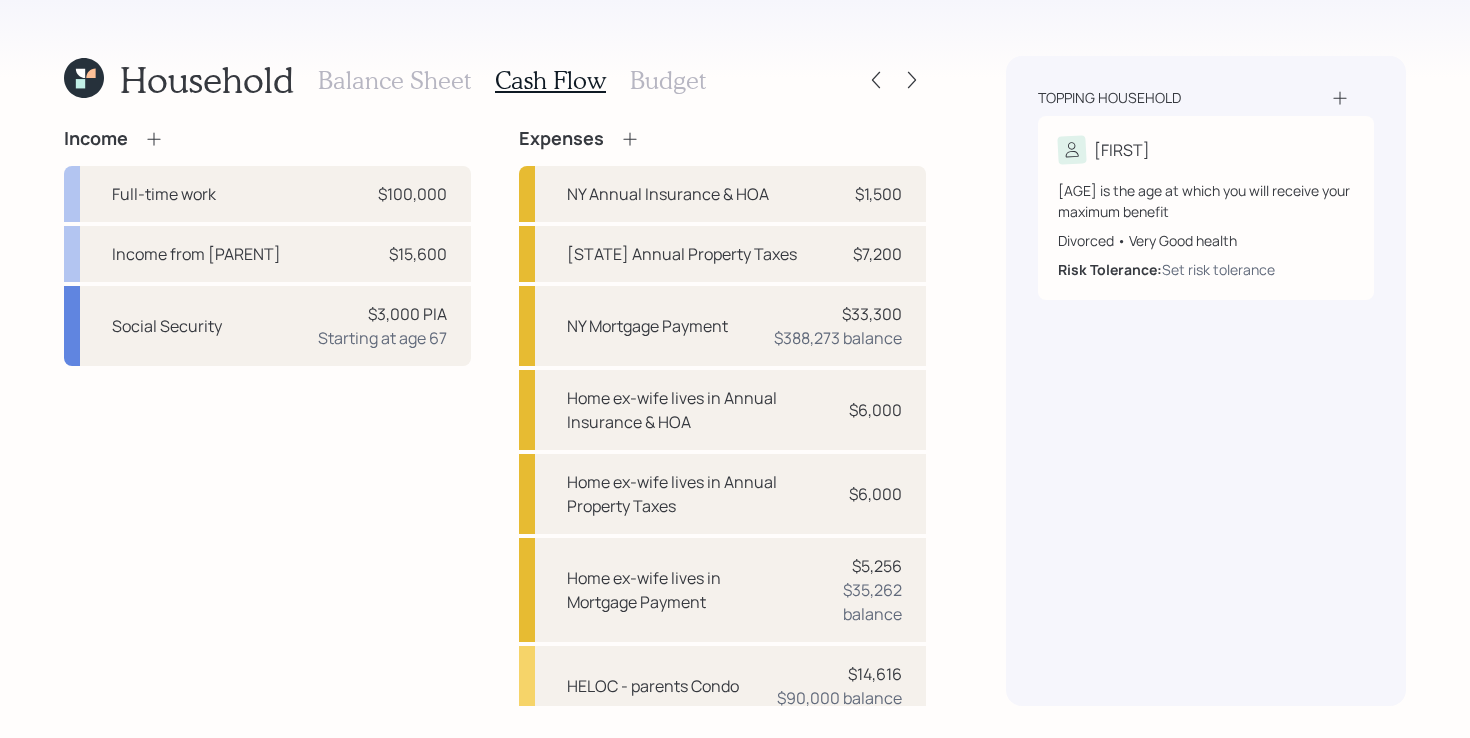 click on "Income Full-time work $100,000 Income from Parents $15,600 Social Security $3,000 PIA Starting at age [AGE] Expenses [STATE] Annual Insurance & HOA $1,500 [STATE] Annual Property Taxes $7,200 [STATE] Mortgage Payment $33,300 $388,273 balance Home ex-wife lives in Annual Insurance & HOA $6,000 Home ex-wife lives in Annual Property Taxes $6,000 Home ex-wife lives in Mortgage Payment $5,256 $35,262 balance HELOC - parents Condo $14,616 $90,000 balance Solar $2,880 $44,000 balance Car Loan $2,616 $6,000 balance Post Retirement Healthcare Cost Pre Retirement Living Expense $12,000 Post Retirement Living Expense $12,000 Topping household [FIRST] [AGE] years old • Retiring in August [YEAR] Divorced • Very Good health Risk Tolerance: Set risk tolerance" at bounding box center [735, 369] 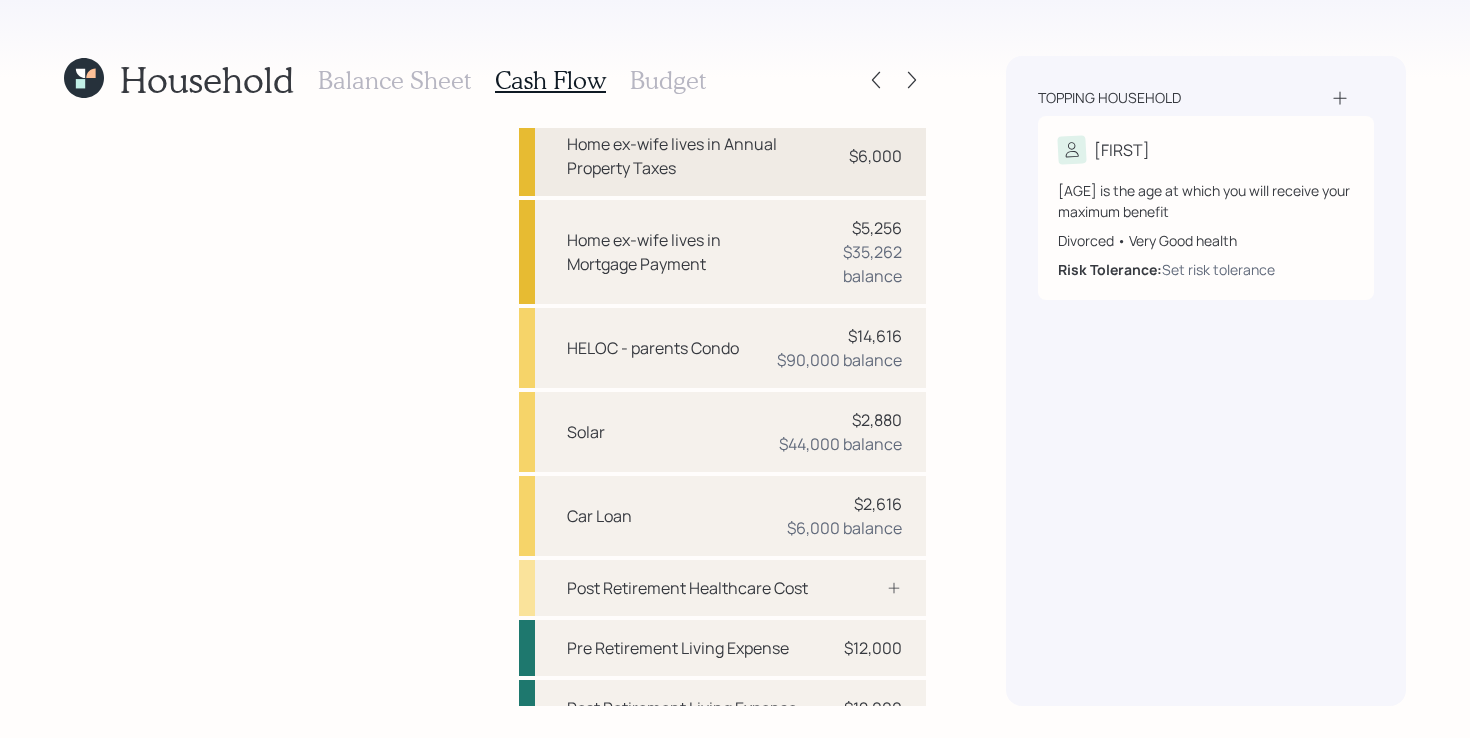 scroll, scrollTop: 367, scrollLeft: 0, axis: vertical 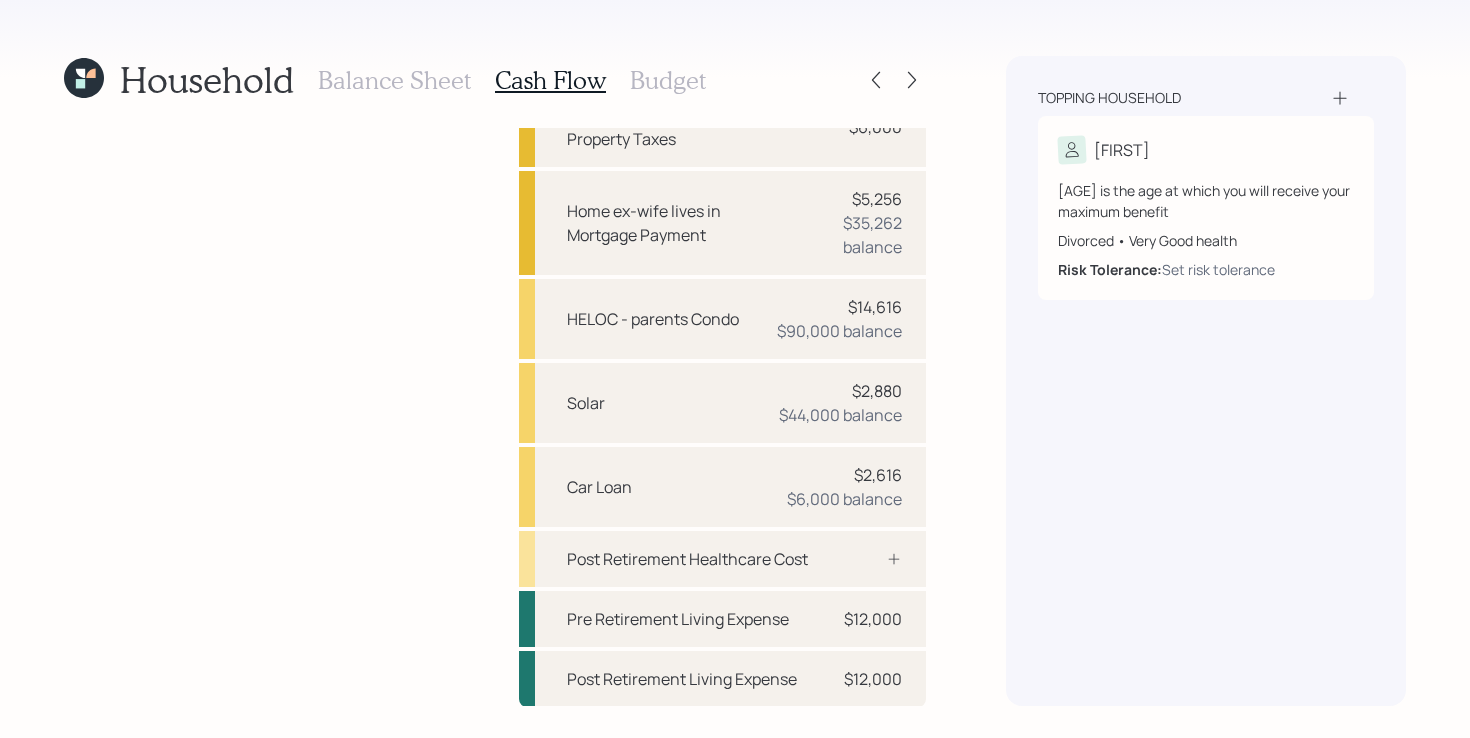 click on "Income Full-time work $100,000 Income from Parents $15,600 Social Security $3,000 PIA Starting at age [AGE] Expenses [STATE] Annual Insurance & HOA $1,500 [STATE] Annual Property Taxes $7,200 [STATE] Mortgage Payment $33,300 $388,273 balance Home ex-wife lives in Annual Insurance & HOA $6,000 Home ex-wife lives in Annual Property Taxes $6,000 Home ex-wife lives in Mortgage Payment $5,256 $35,262 balance HELOC - parents Condo $14,616 $90,000 balance Solar $2,880 $44,000 balance Car Loan $2,616 $6,000 balance Post Retirement Healthcare Cost Pre Retirement Living Expense $12,000 Post Retirement Living Expense $12,000 Topping household [FIRST] [AGE] years old • Retiring in August [YEAR] Divorced • Very Good health Risk Tolerance: Set risk tolerance" at bounding box center [735, 369] 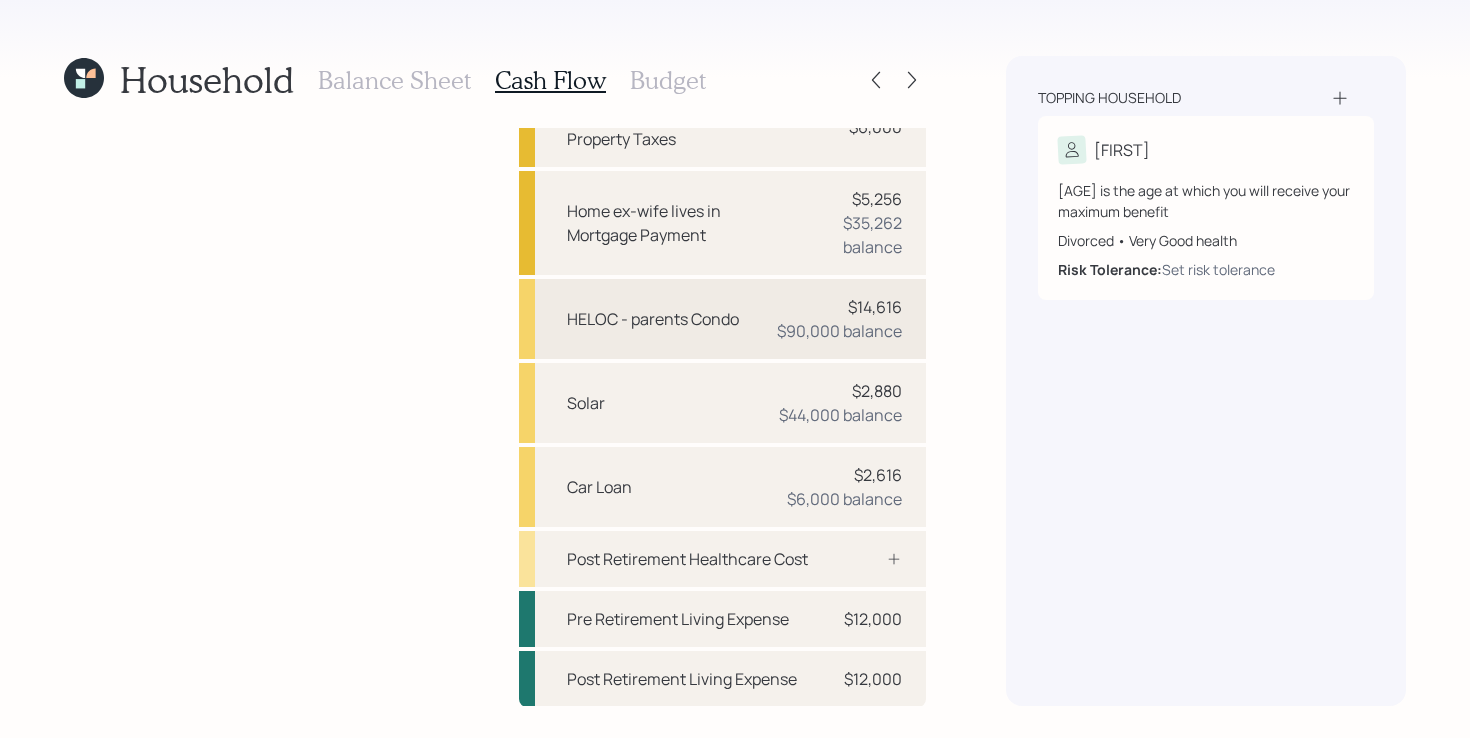 scroll, scrollTop: 0, scrollLeft: 0, axis: both 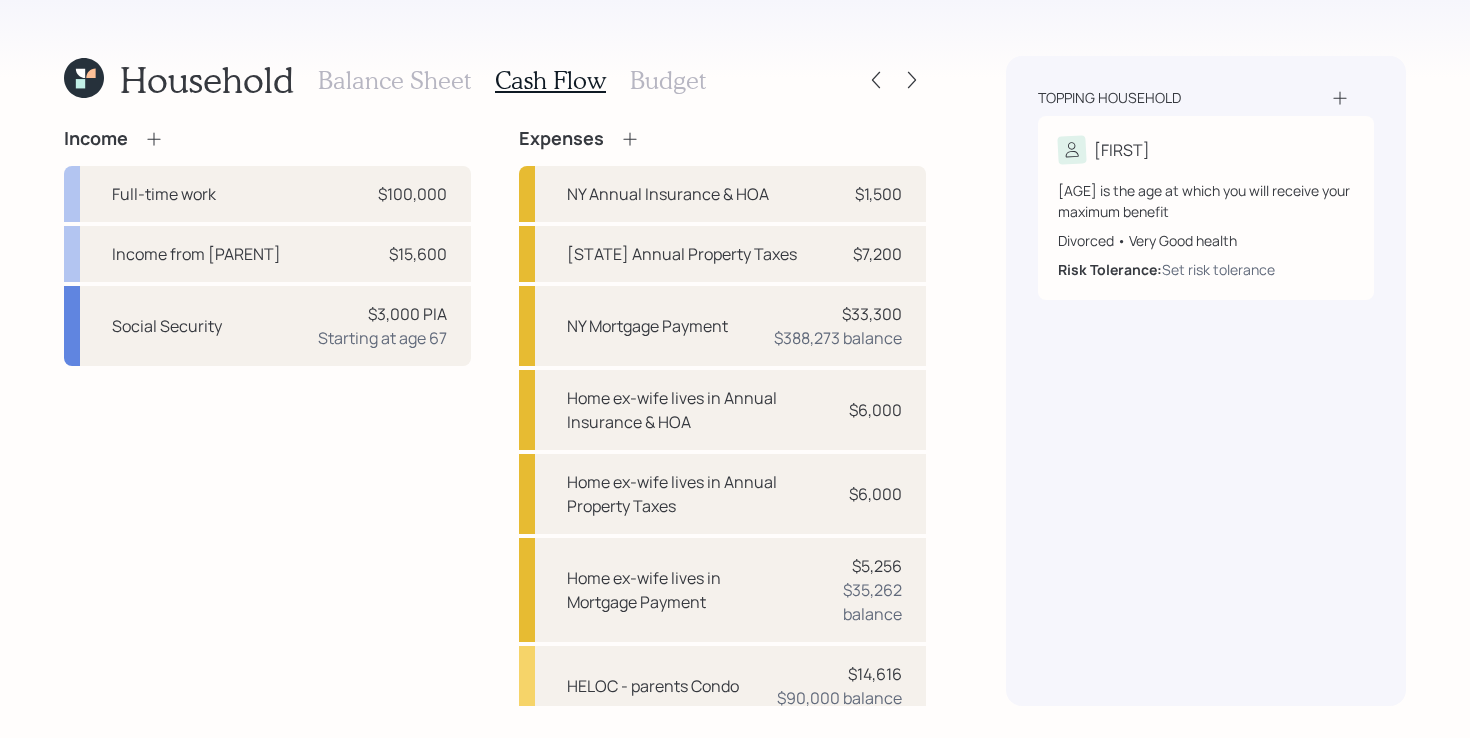 click 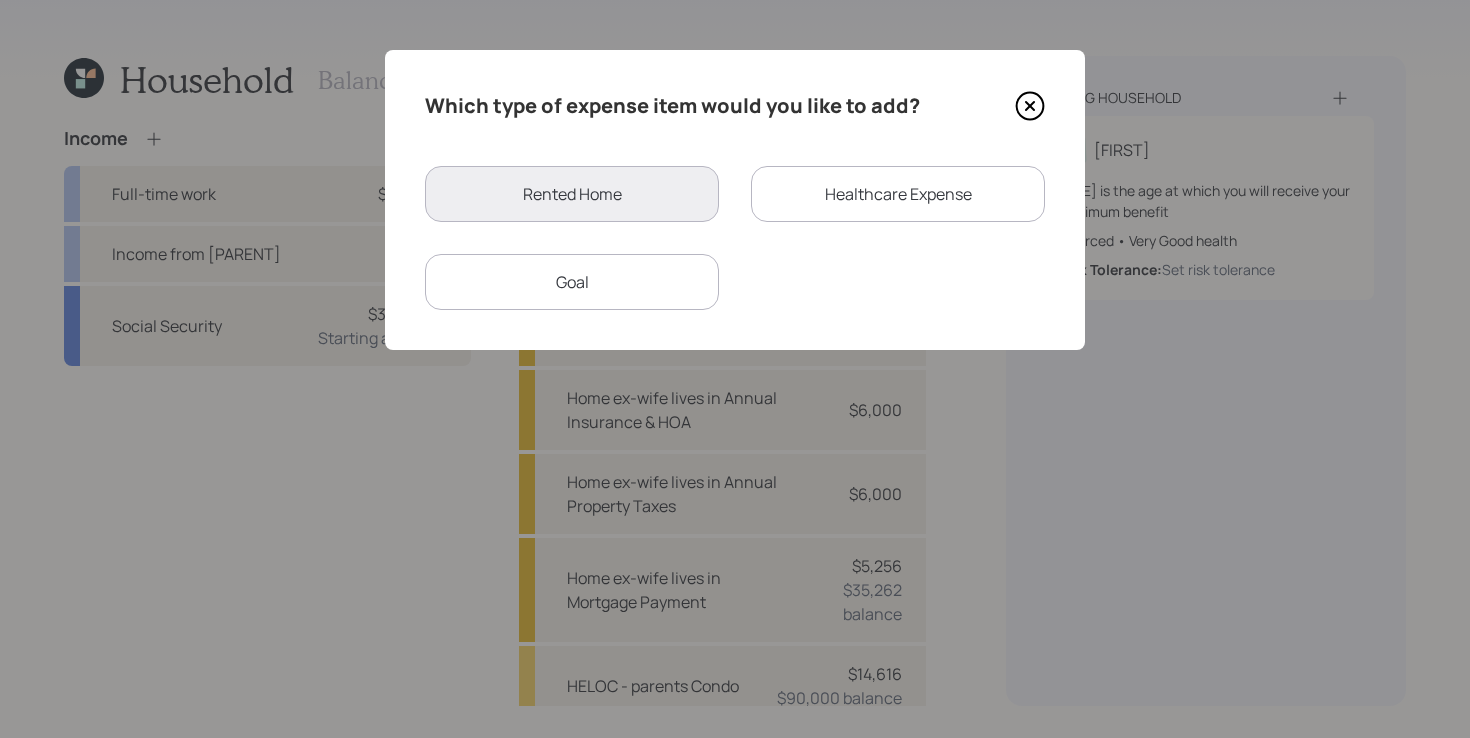 click on "Healthcare Expense" at bounding box center (898, 194) 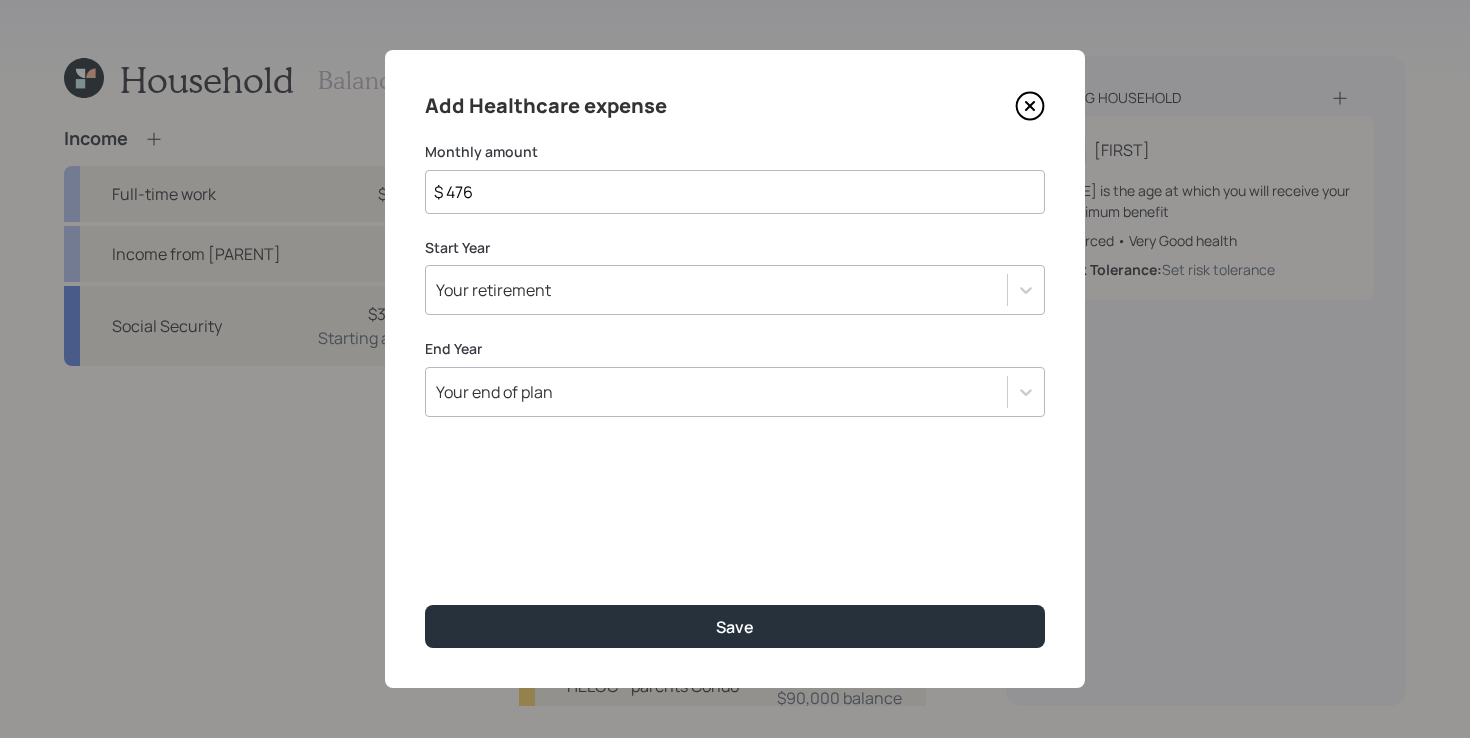 click on "$ 476" at bounding box center (735, 192) 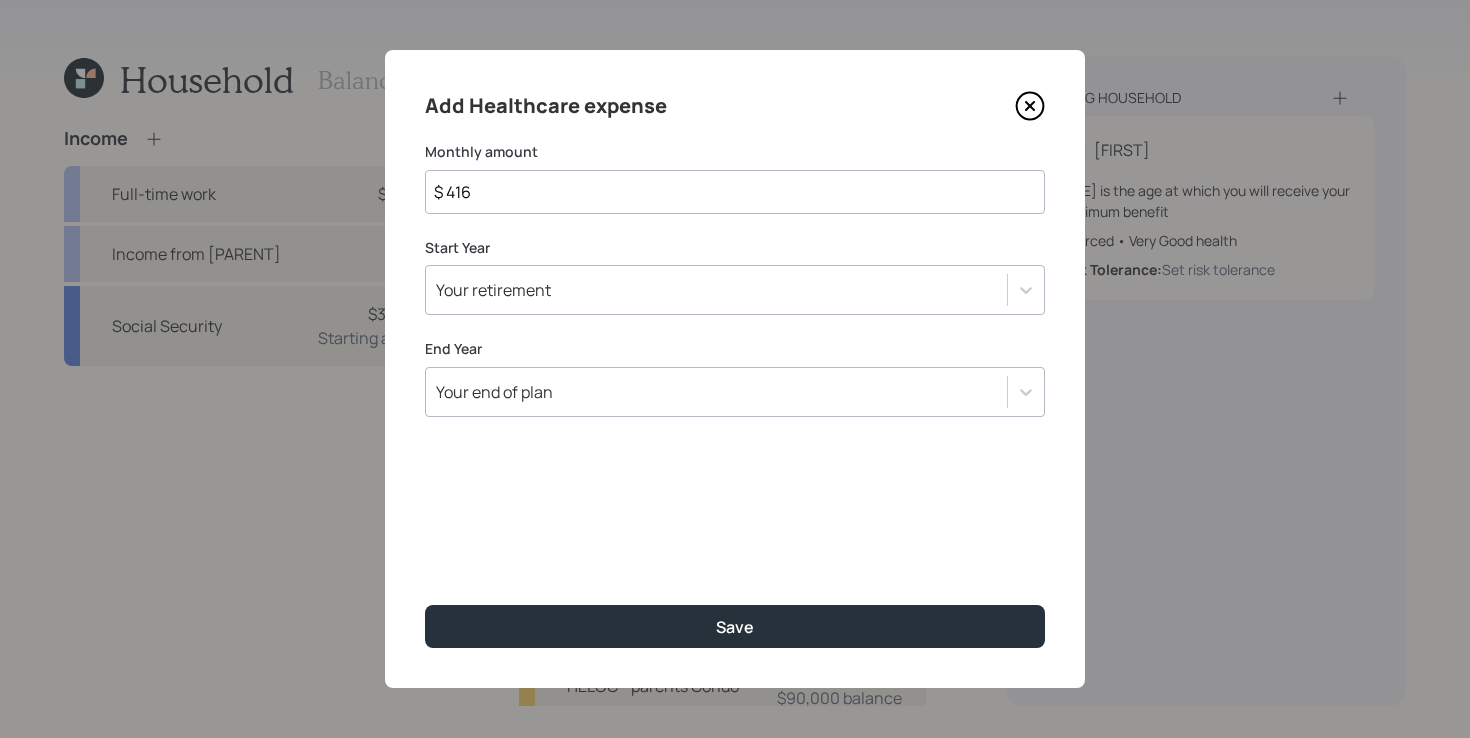 type on "$ 416" 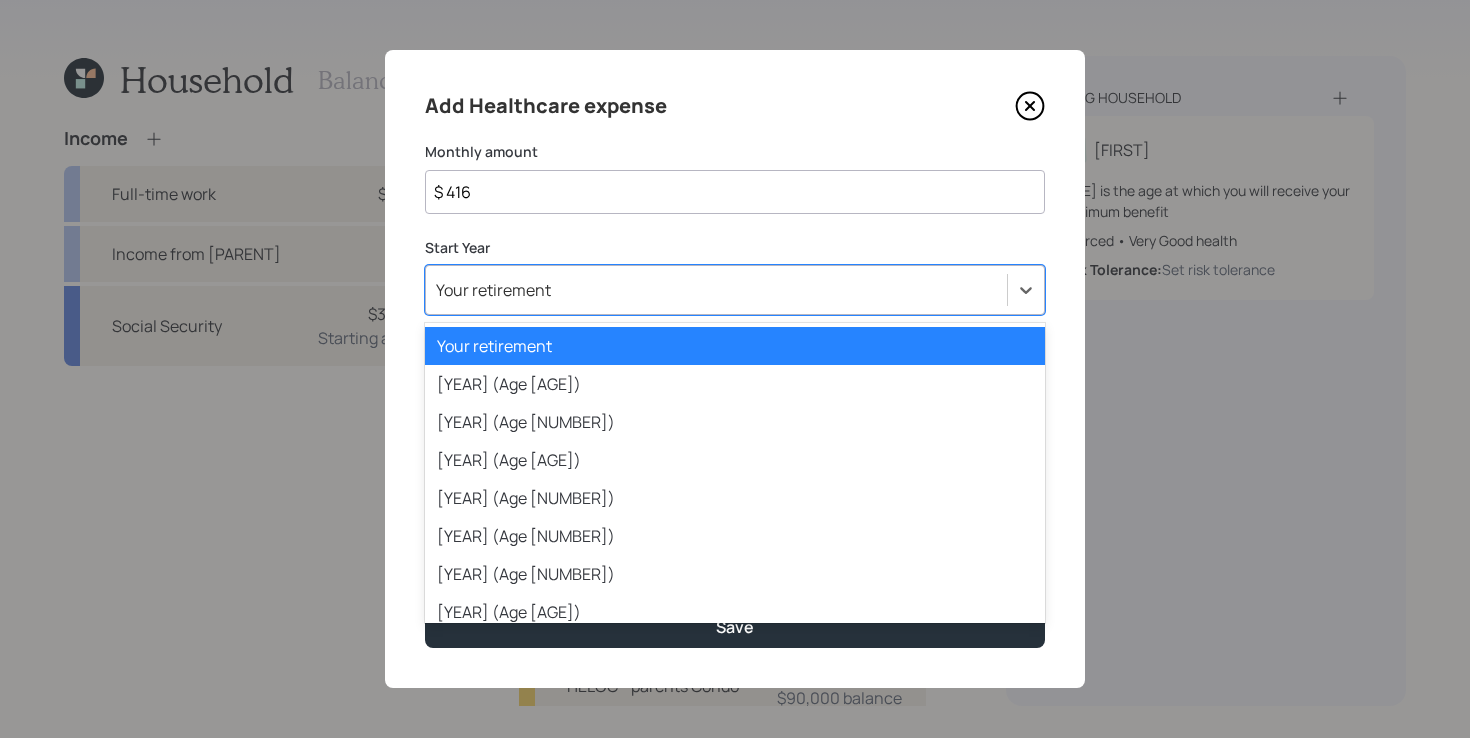 click on "Your retirement" at bounding box center [716, 290] 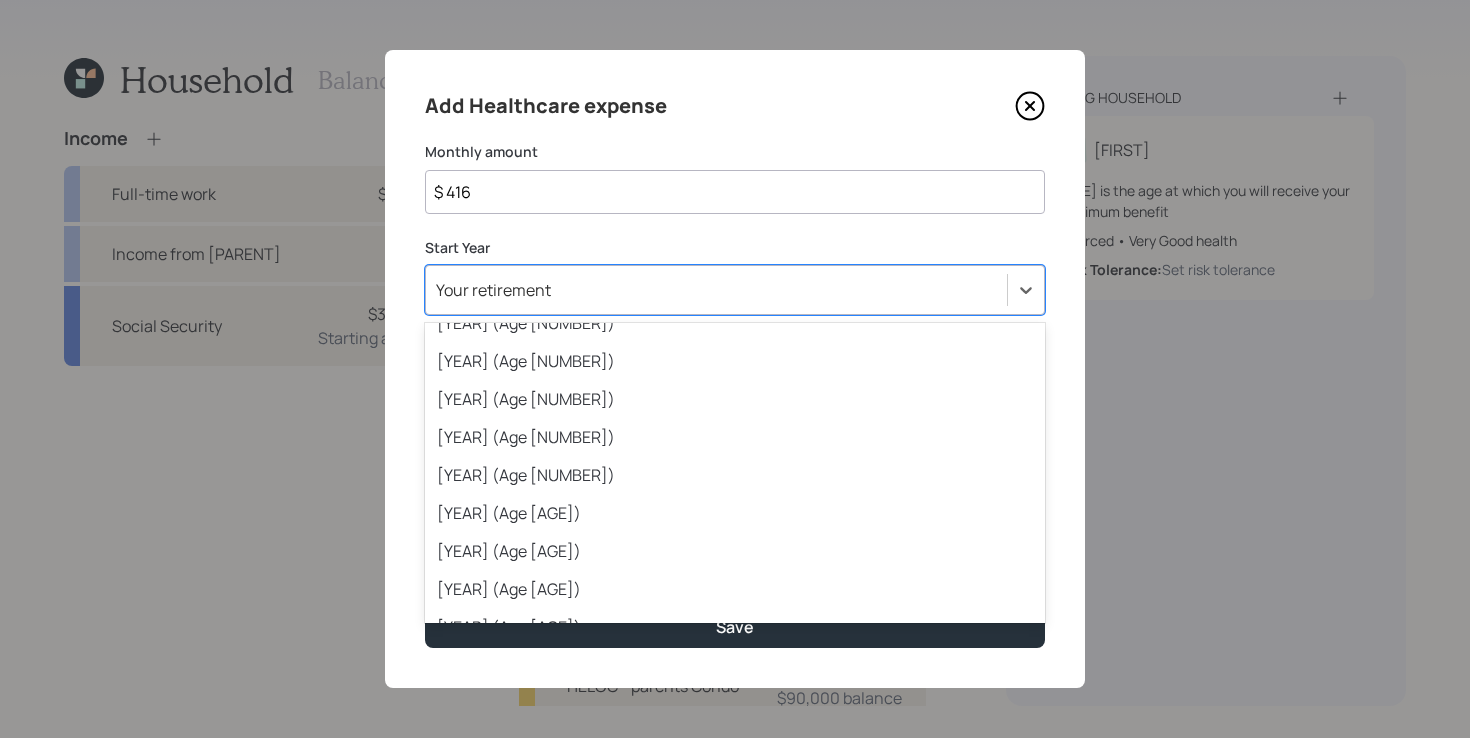 scroll, scrollTop: 502, scrollLeft: 0, axis: vertical 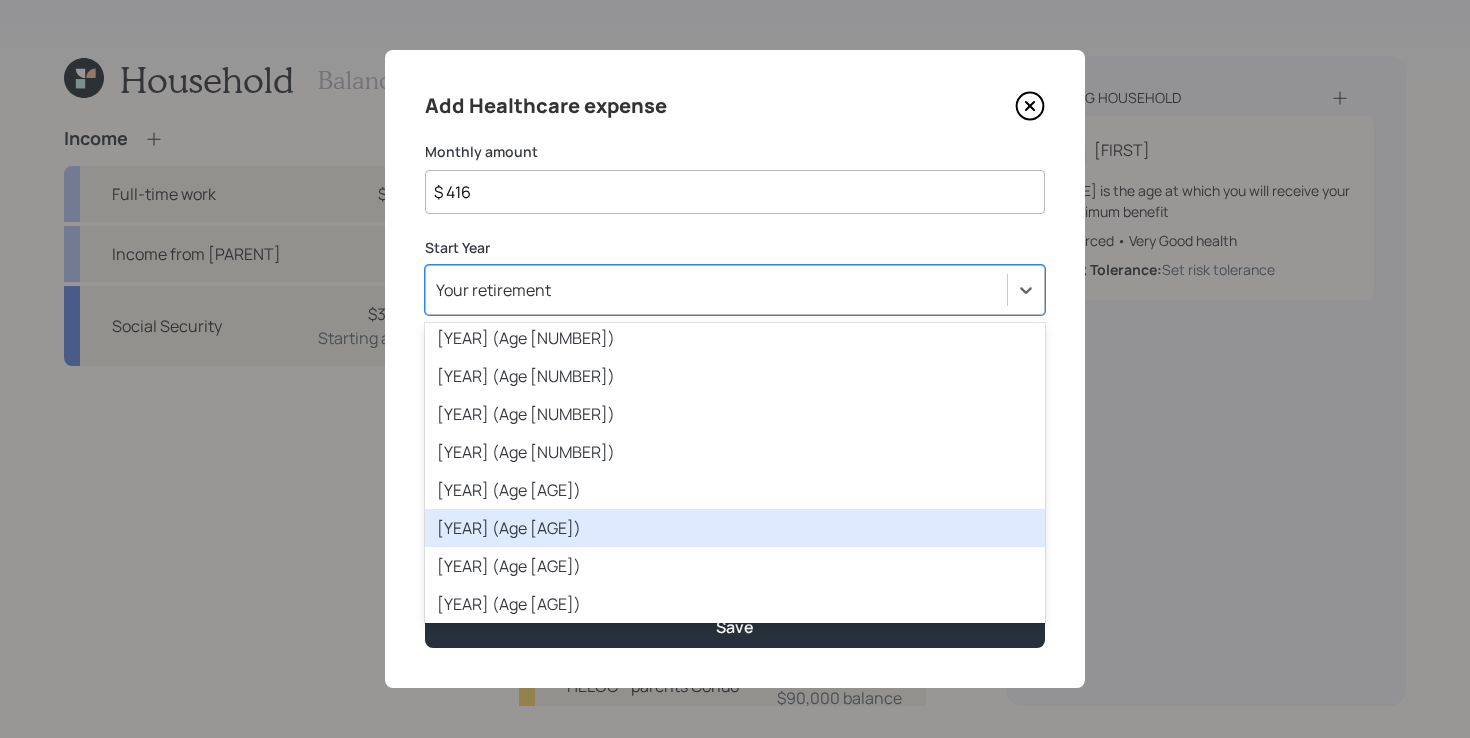 click on "[YEAR] (Age [AGE])" at bounding box center (735, 528) 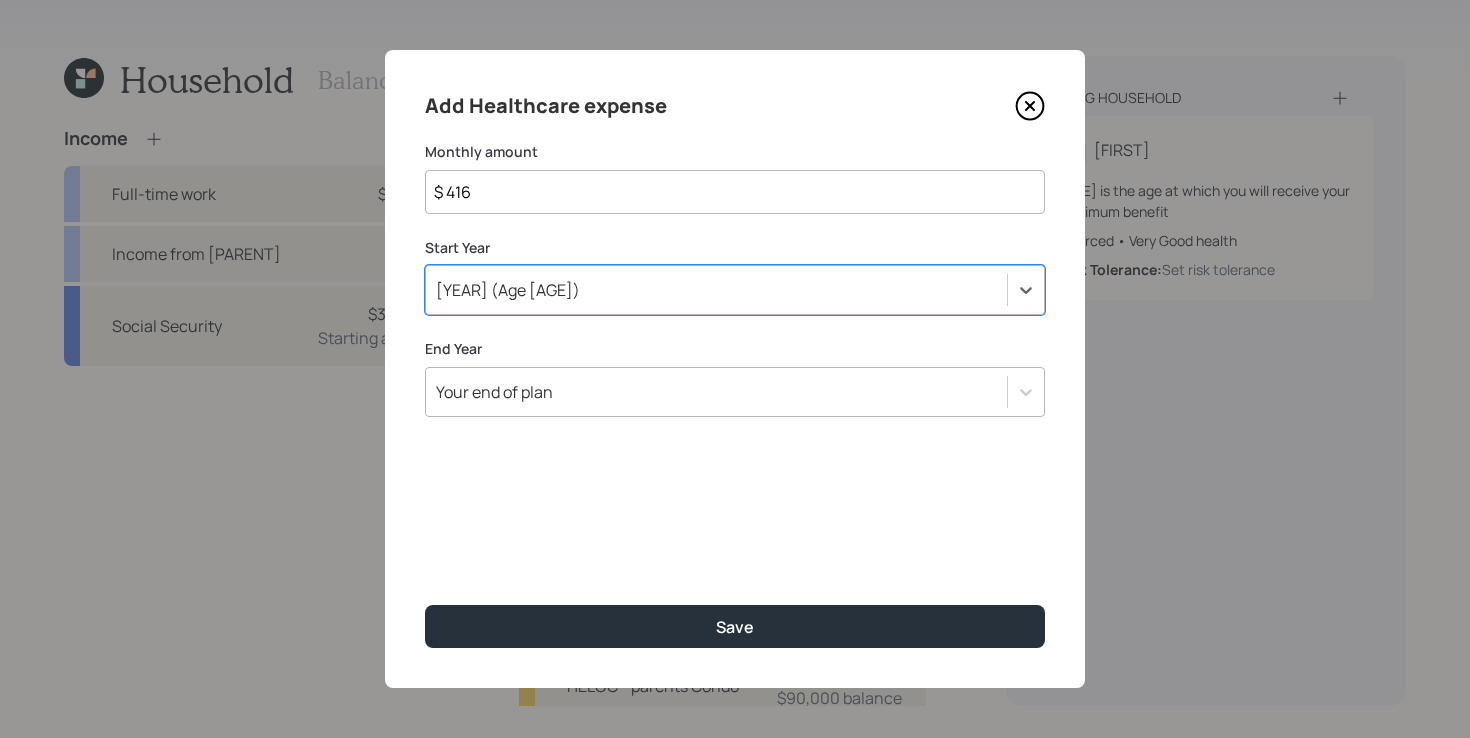 click on "Your end of plan" at bounding box center (716, 392) 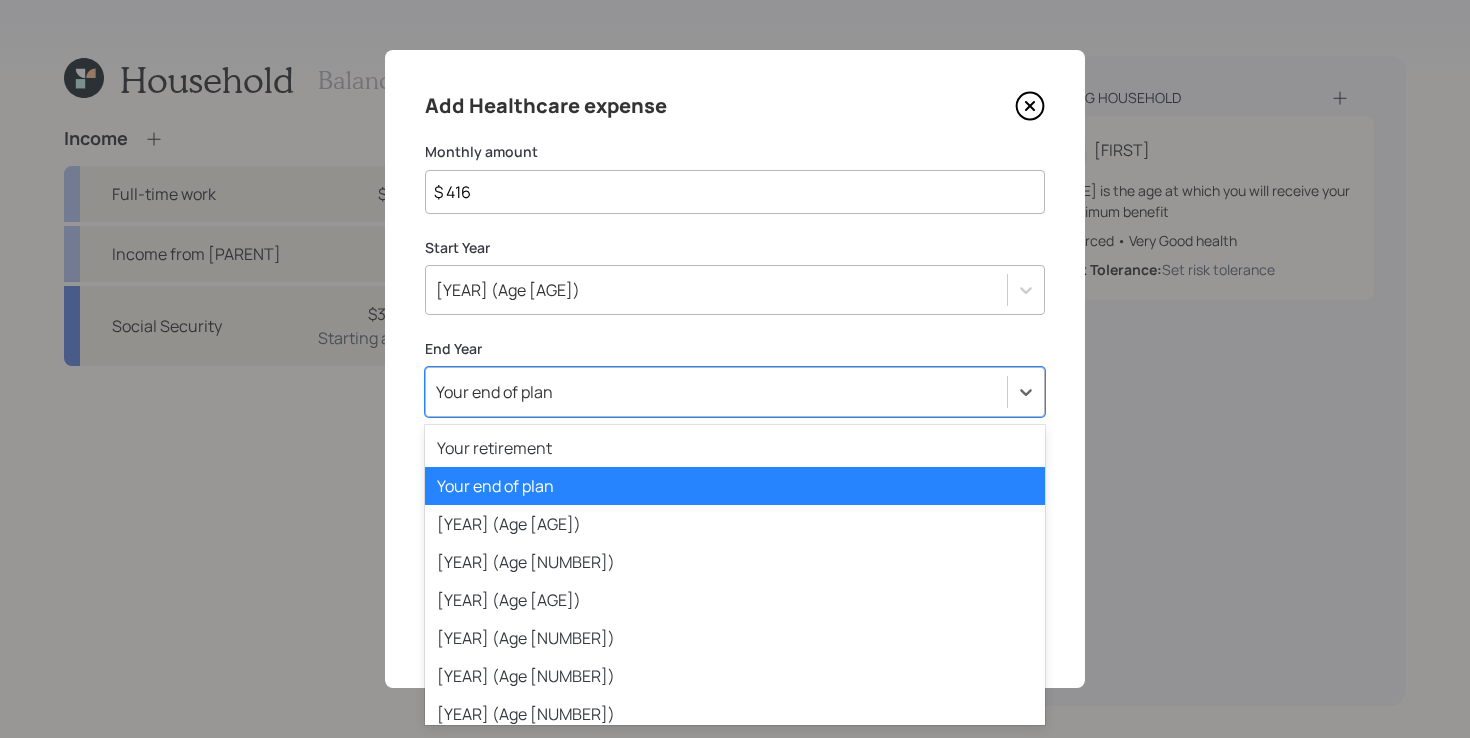 click on "Your end of plan" at bounding box center [735, 486] 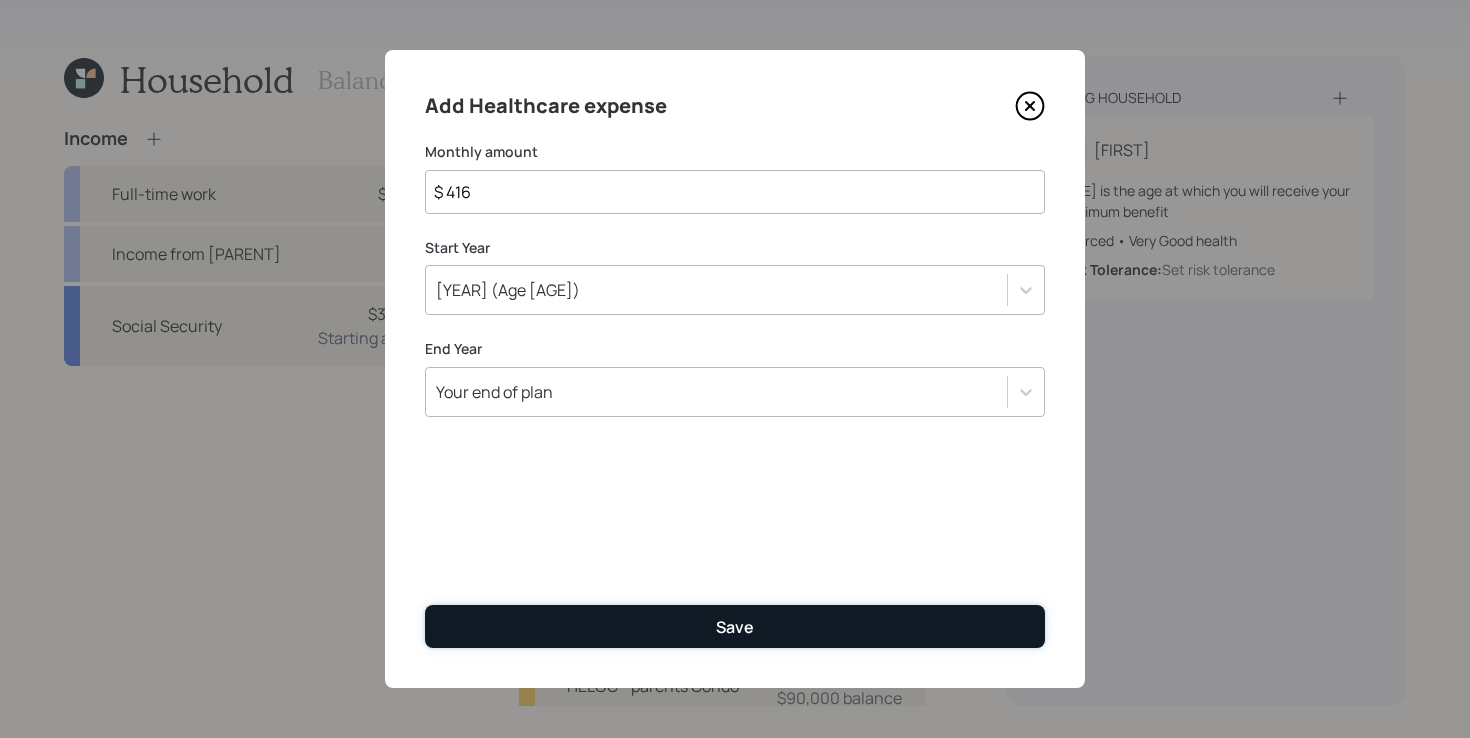 click on "Save" at bounding box center [735, 626] 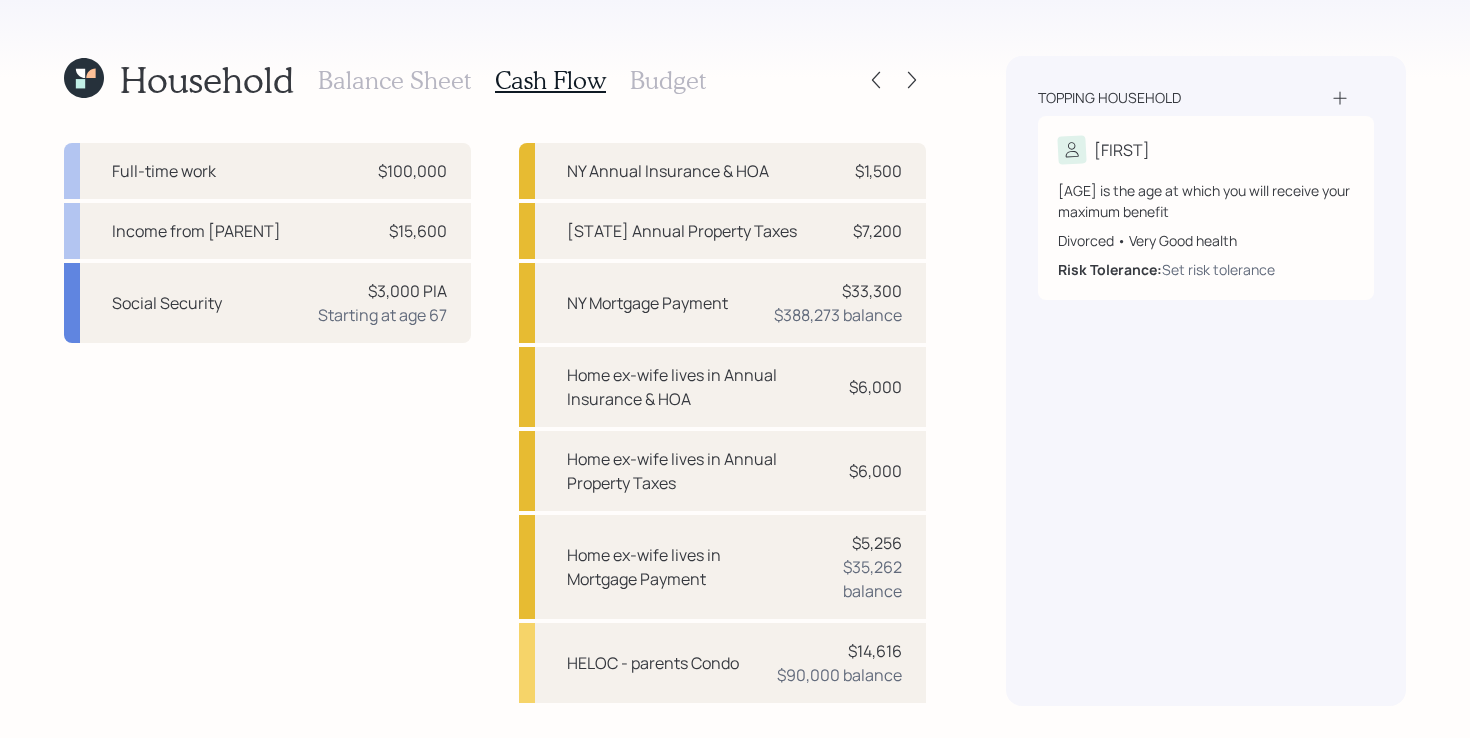 scroll, scrollTop: 0, scrollLeft: 0, axis: both 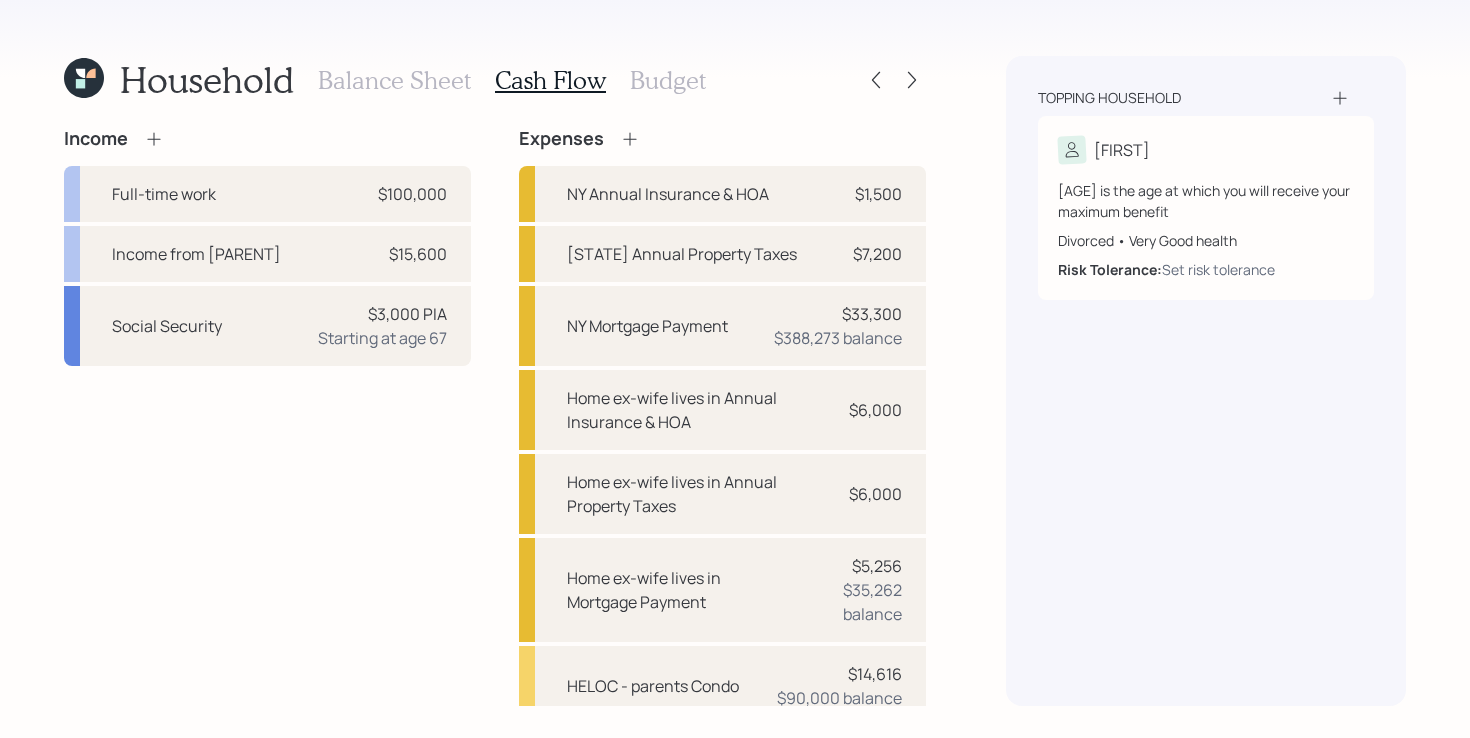 click on "Income Full-time work $100,000 Income from Parents $15,600 Social Security $3,000 PIA Starting at age [AGE] Expenses [STATE] Annual Insurance & HOA $1,500 [STATE] Annual Property Taxes $7,200 [STATE] Mortgage Payment $33,300 $388,273 balance Home ex-wife lives in Annual Insurance & HOA $6,000 Home ex-wife lives in Annual Property Taxes $6,000 Home ex-wife lives in Mortgage Payment $5,256 $35,262 balance HELOC - parents Condo $14,616 $90,000 balance Solar $2,880 $44,000 balance Car Loan $2,616 $6,000 balance Post Retirement Healthcare Cost Health Care Expense $4,992 Pre Retirement Living Expense $12,000 Post Retirement Living Expense $12,000" at bounding box center (495, 631) 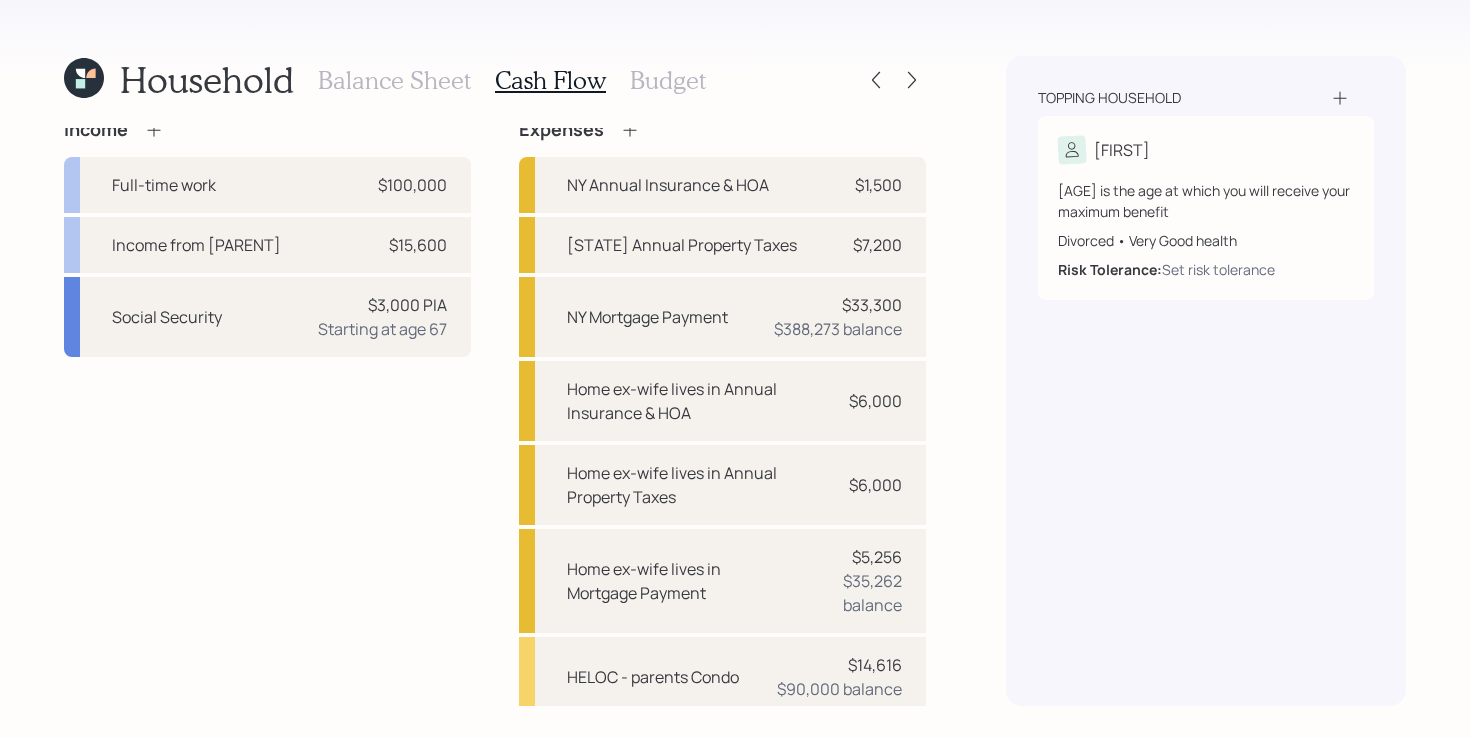 scroll, scrollTop: 0, scrollLeft: 0, axis: both 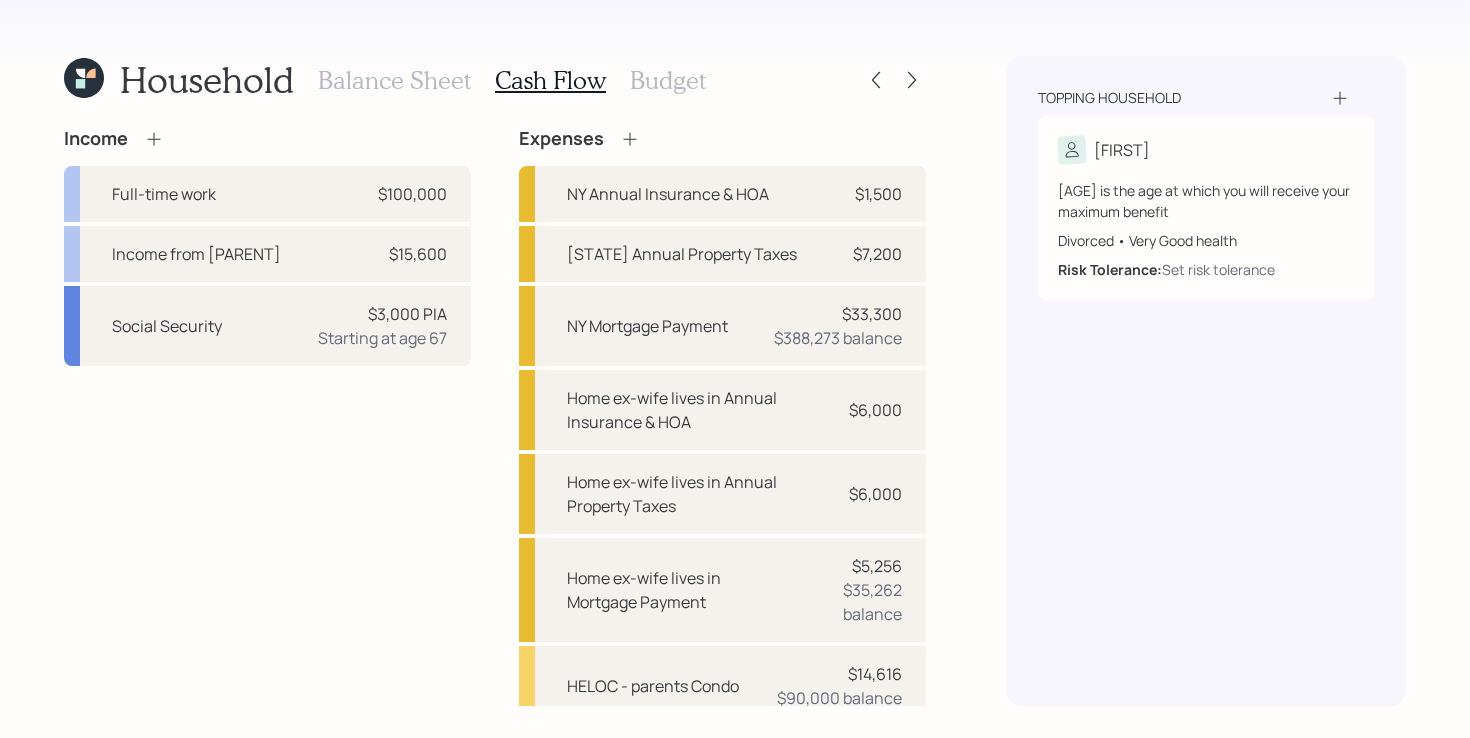 click on "Income Full-time work $100,000 Income from Parents $15,600 Social Security $3,000 PIA Starting at age [AGE] Expenses [STATE] Annual Insurance & HOA $1,500 [STATE] Annual Property Taxes $7,200 [STATE] Mortgage Payment $33,300 $388,273 balance Home ex-wife lives in Annual Insurance & HOA $6,000 Home ex-wife lives in Annual Property Taxes $6,000 Home ex-wife lives in Mortgage Payment $5,256 $35,262 balance HELOC - parents Condo $14,616 $90,000 balance Solar $2,880 $44,000 balance Car Loan $2,616 $6,000 balance Post Retirement Healthcare Cost Health Care Expense $4,992 Pre Retirement Living Expense $12,000 Post Retirement Living Expense $12,000" at bounding box center [495, 631] 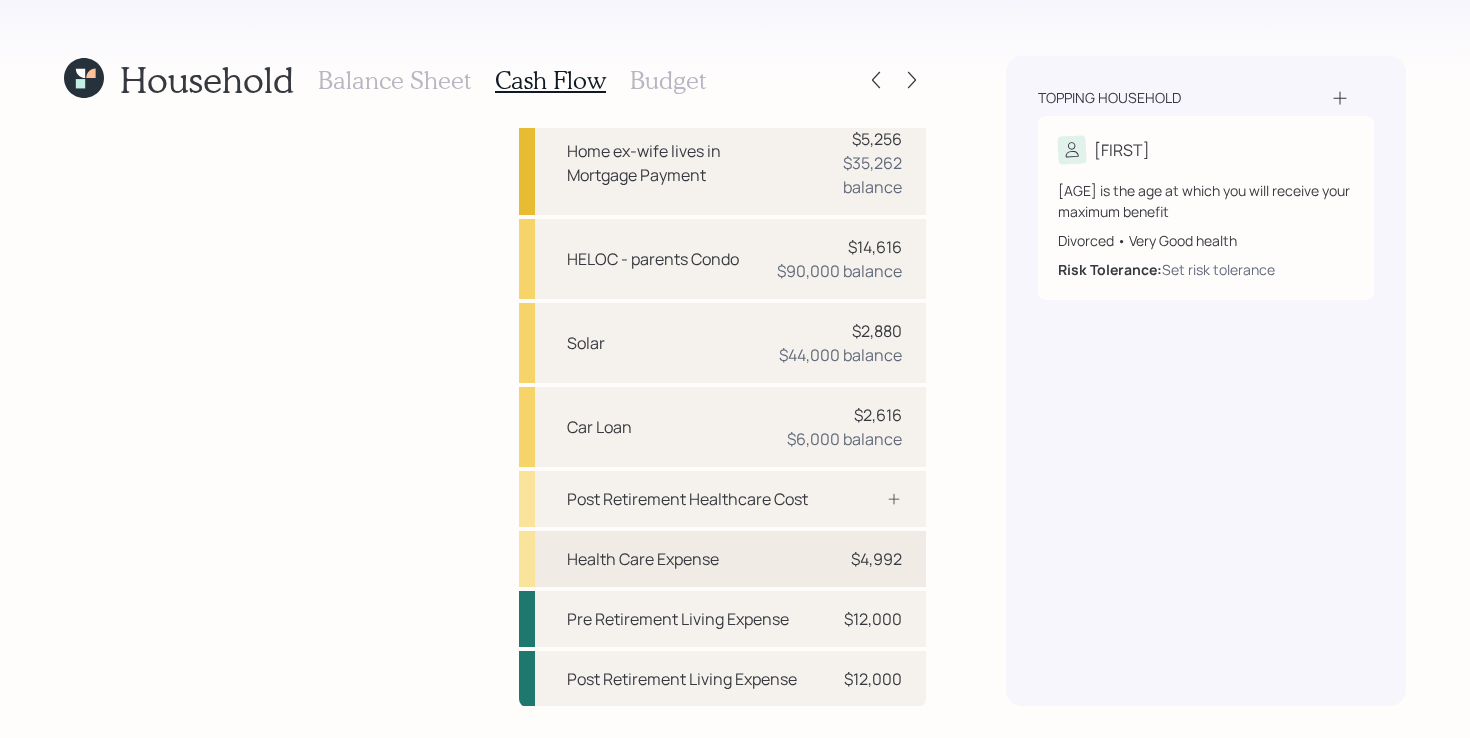 click on "Health Care Expense" at bounding box center (643, 559) 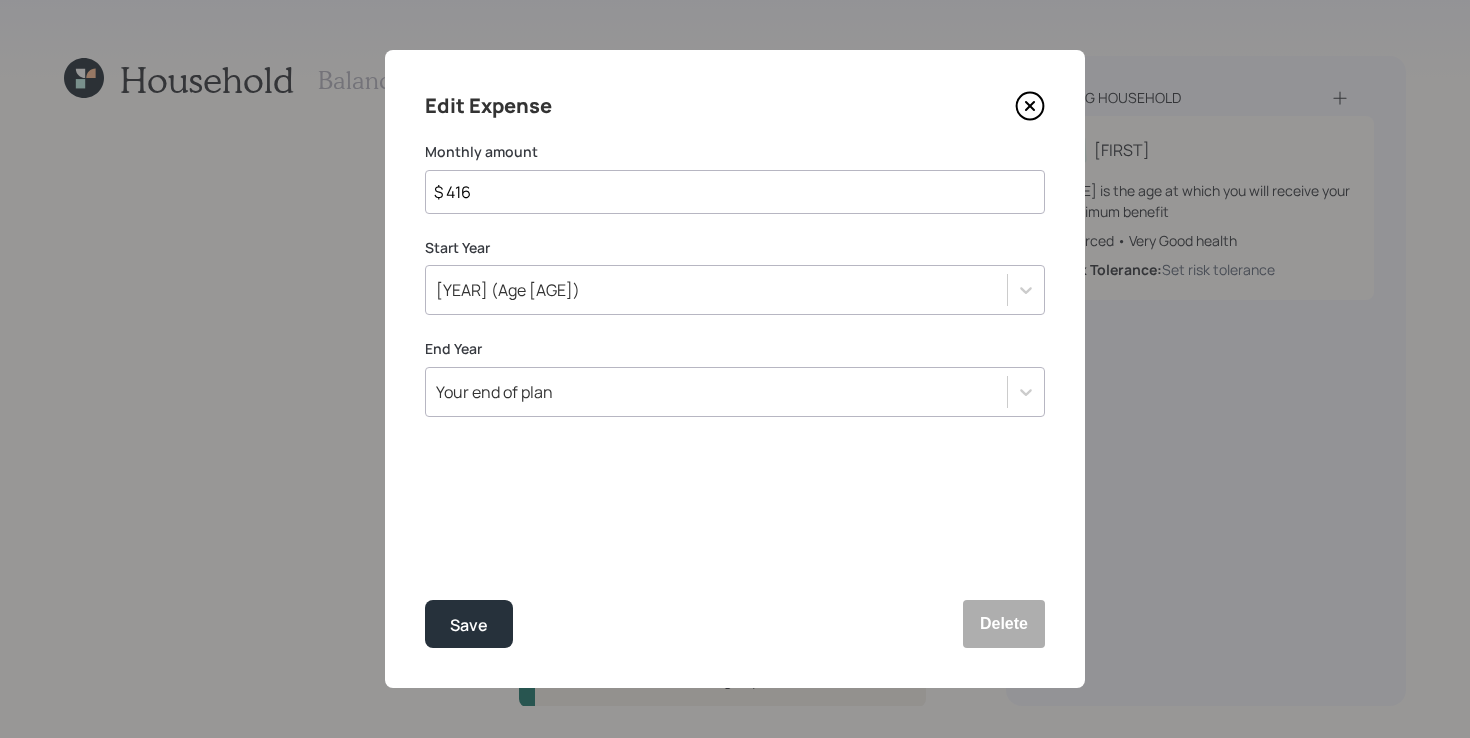 click 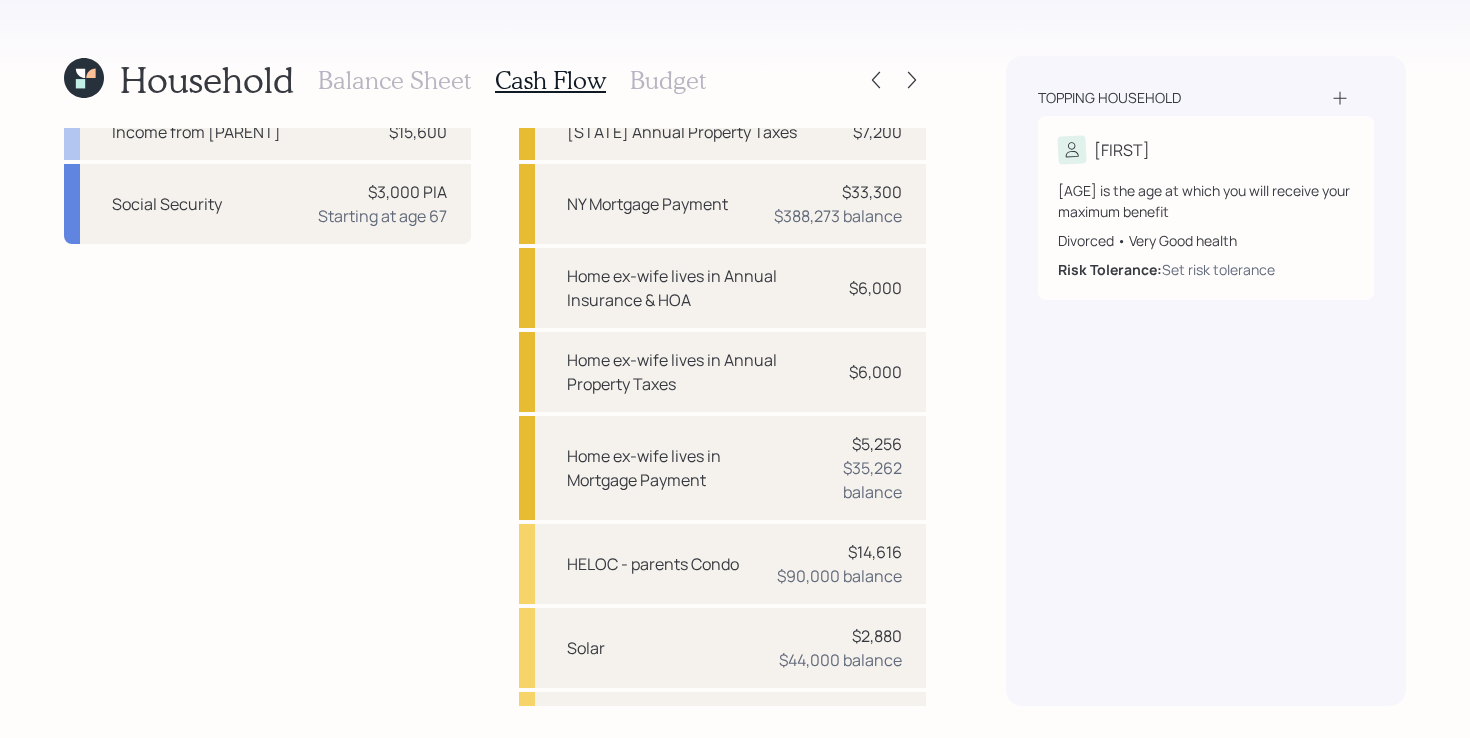 scroll, scrollTop: 0, scrollLeft: 0, axis: both 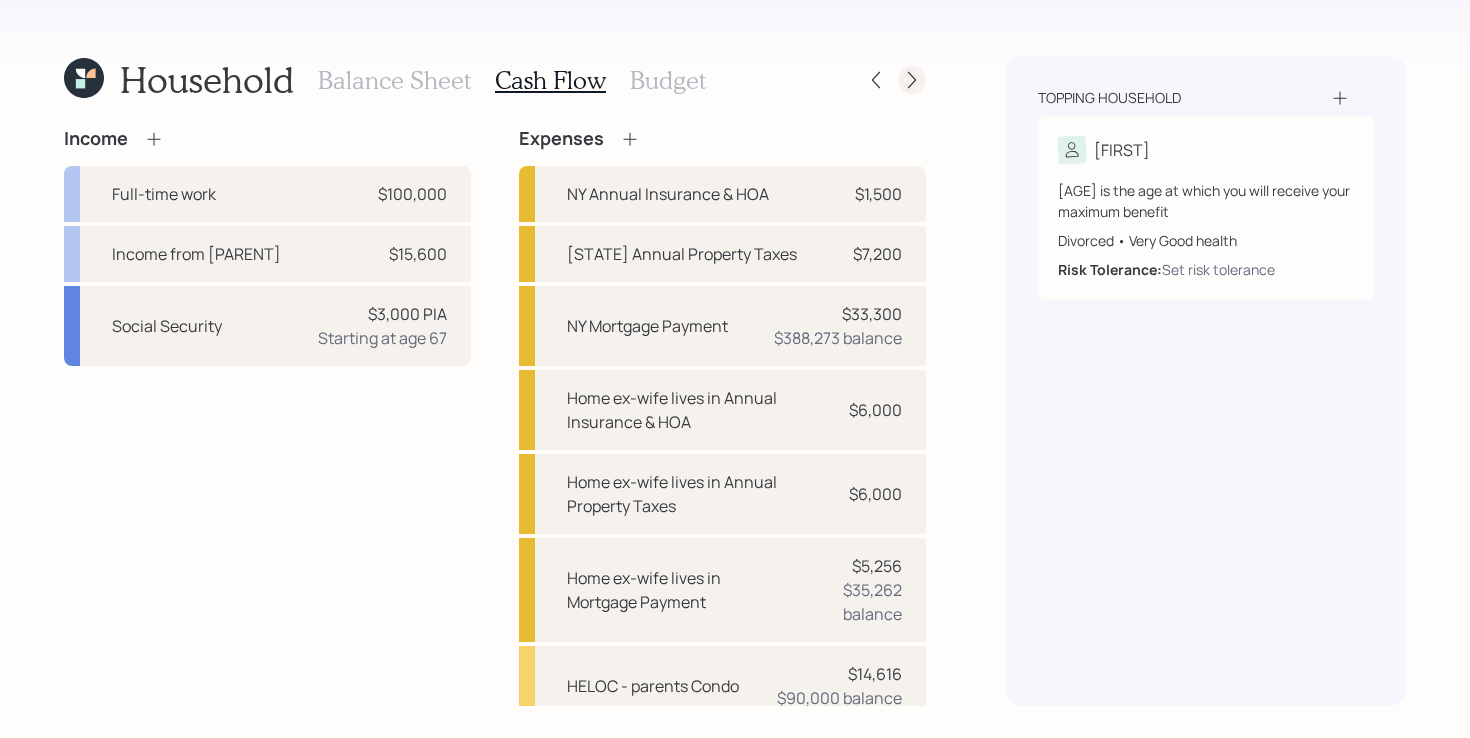 click 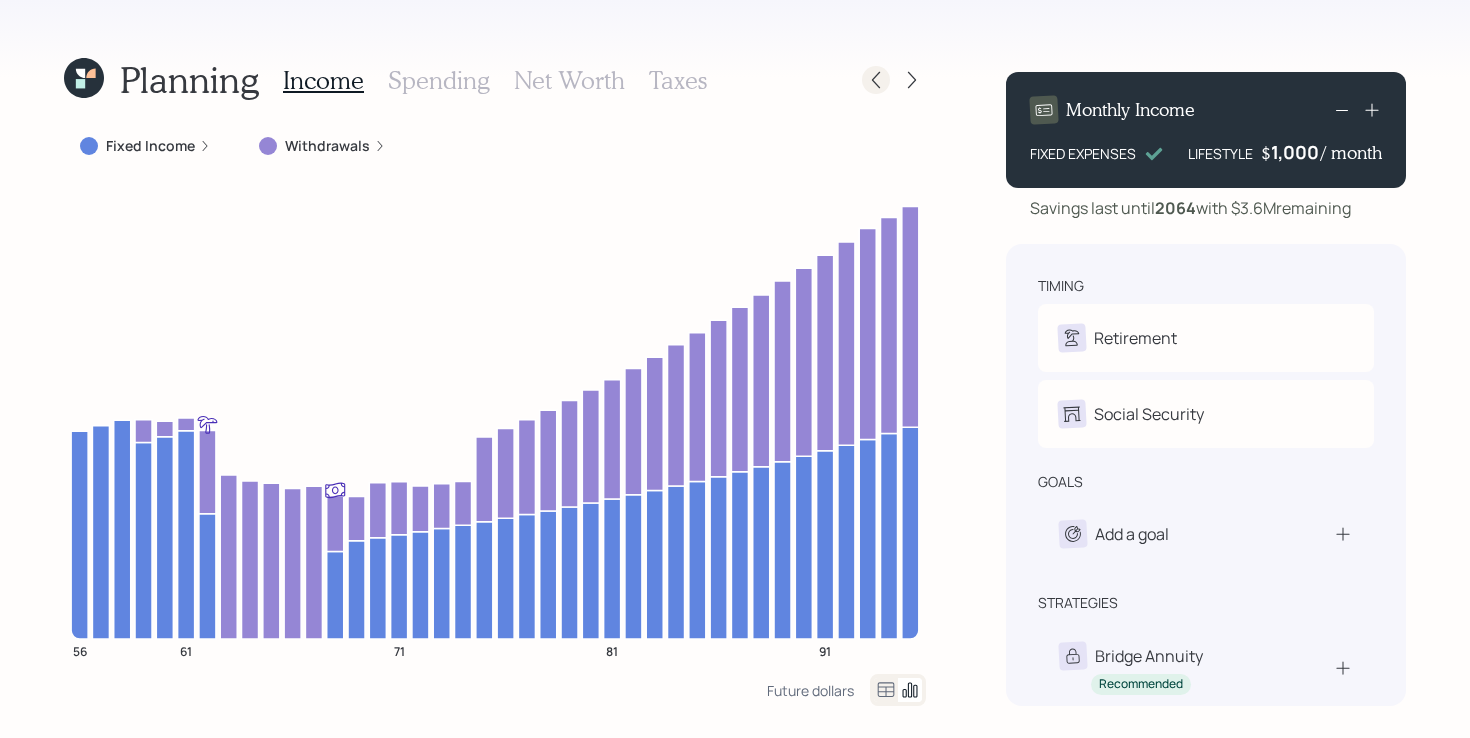 click 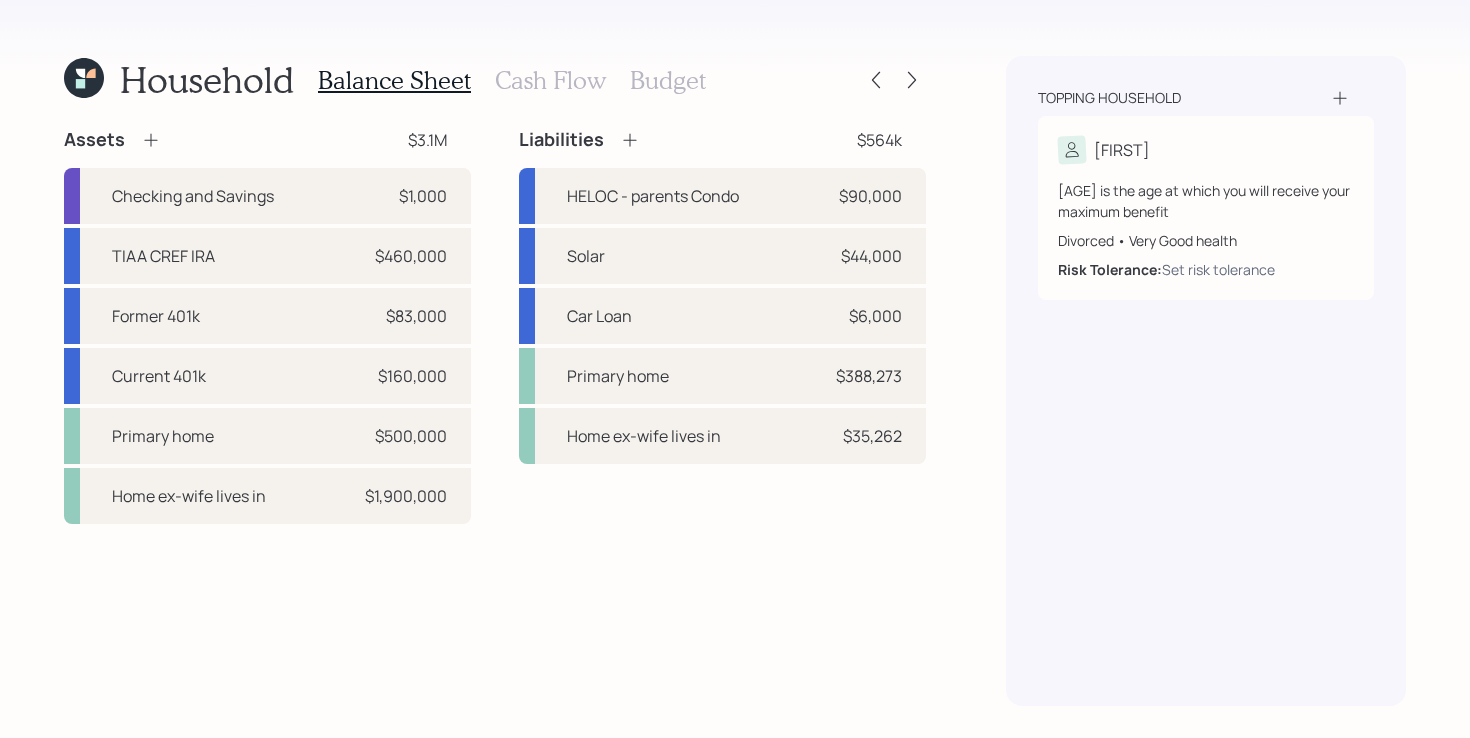 click on "Household Balance Sheet Cash Flow Budget Assets $3.1M Checking and Savings $1,000 TIAA CREF IRA $460,000 Former 401k $83,000 Current 401k $160,000 Primary home $500,000 Home ex-wife lives in $1,900,000 Liabilities $564k HELOC - parents Condo $90,000 Solar  $44,000 Car Loan $6,000 Primary home $388,273 Home ex-wife lives in $35,262 Topping household [FIRST] [NUMBER] years old • Retiring in August [YEAR] Divorced • Very Good health Risk Tolerance:  Set risk tolerance" at bounding box center [735, 369] 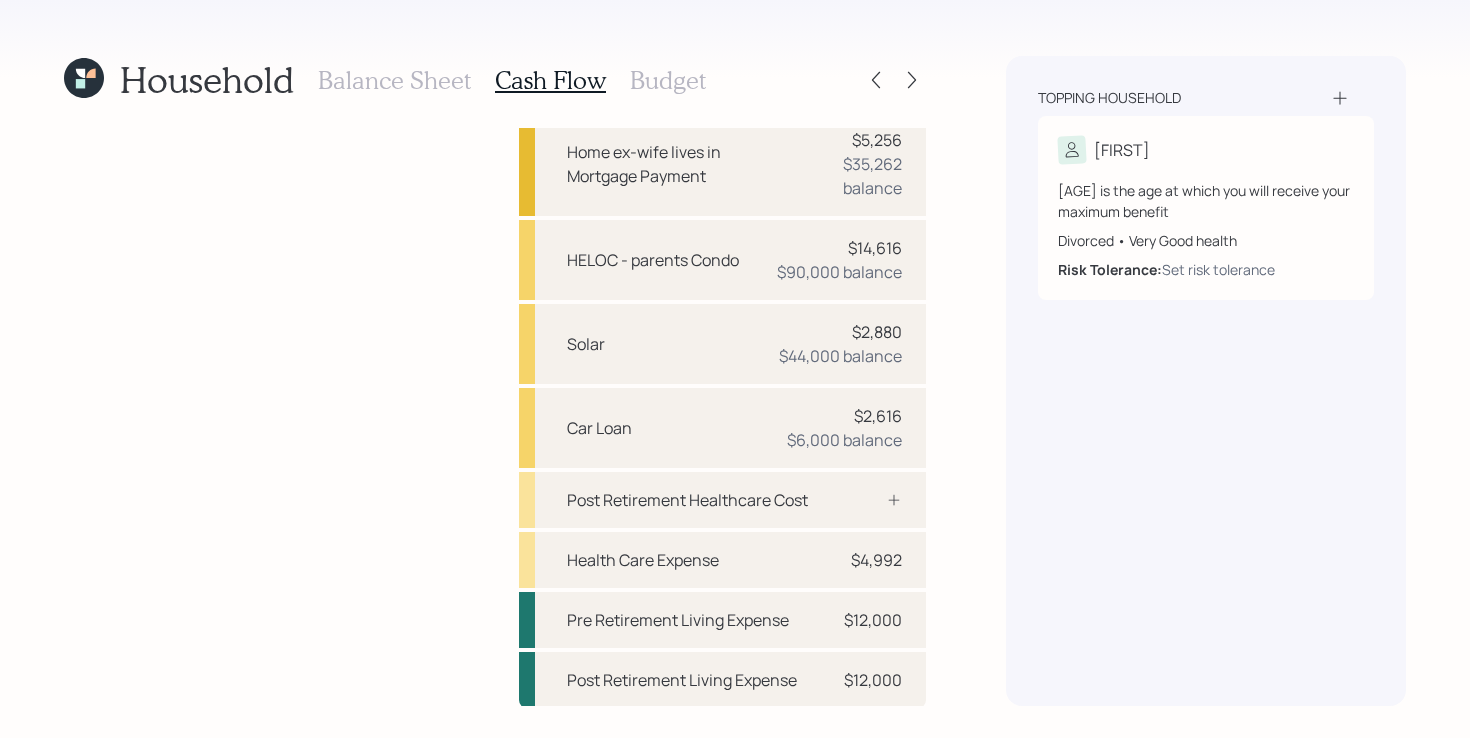 scroll, scrollTop: 427, scrollLeft: 0, axis: vertical 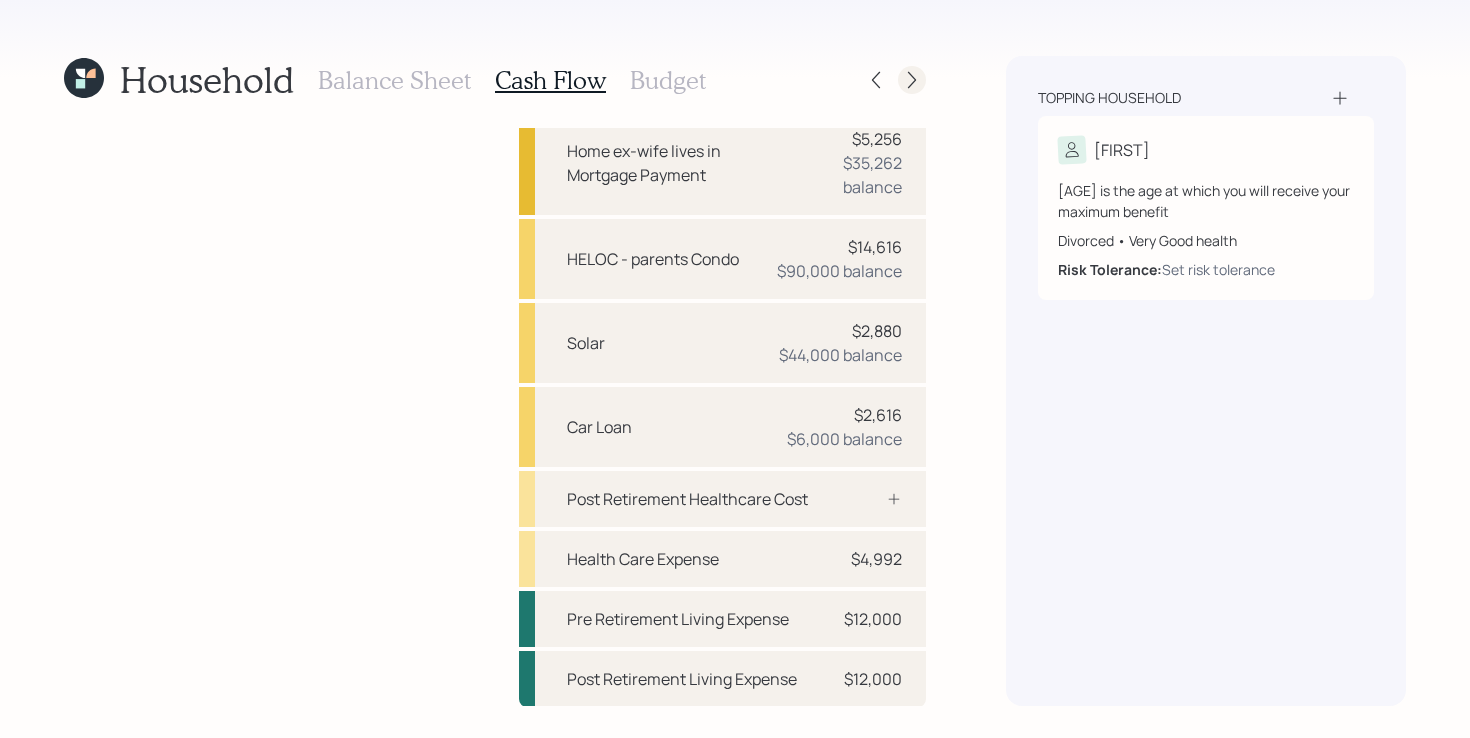 click 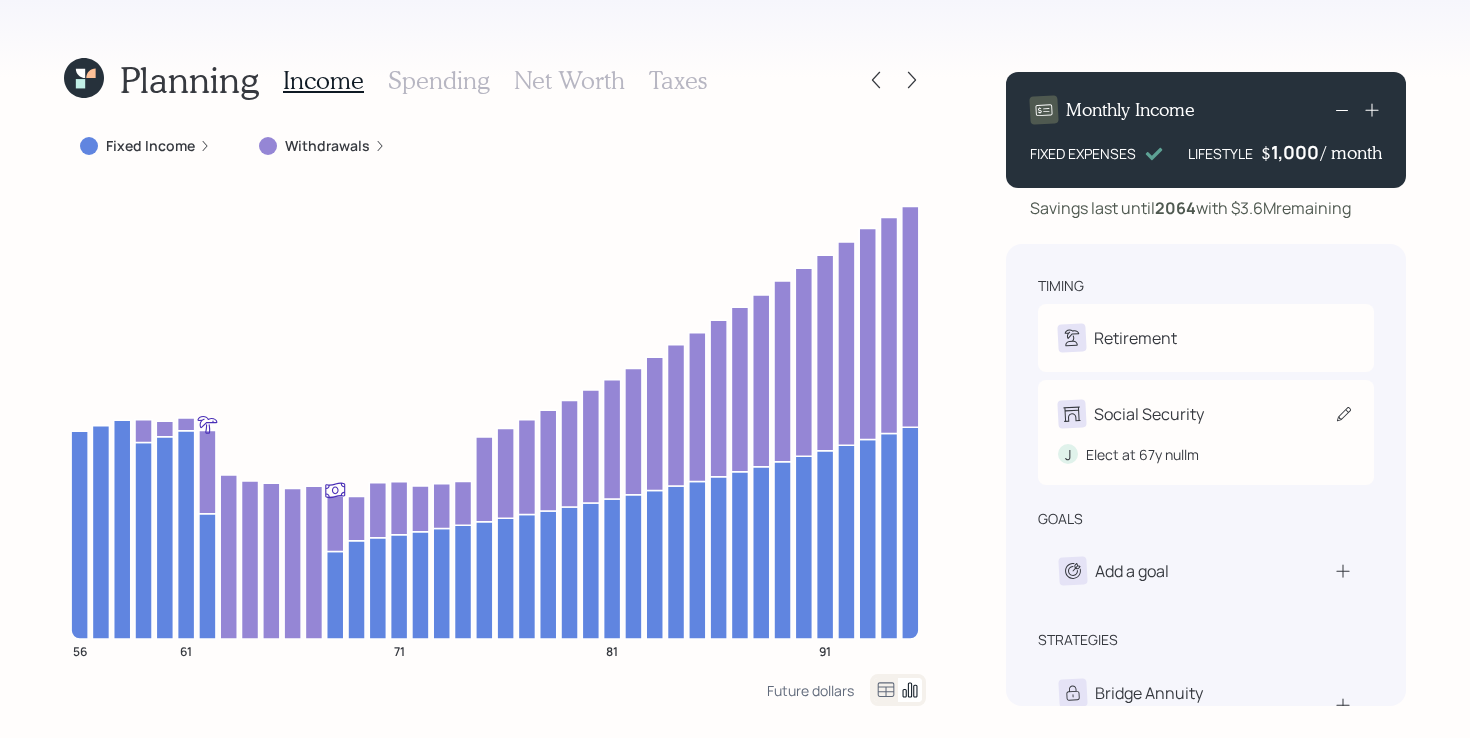 click on "J Elect at [AGE]y nullm" at bounding box center [1206, 446] 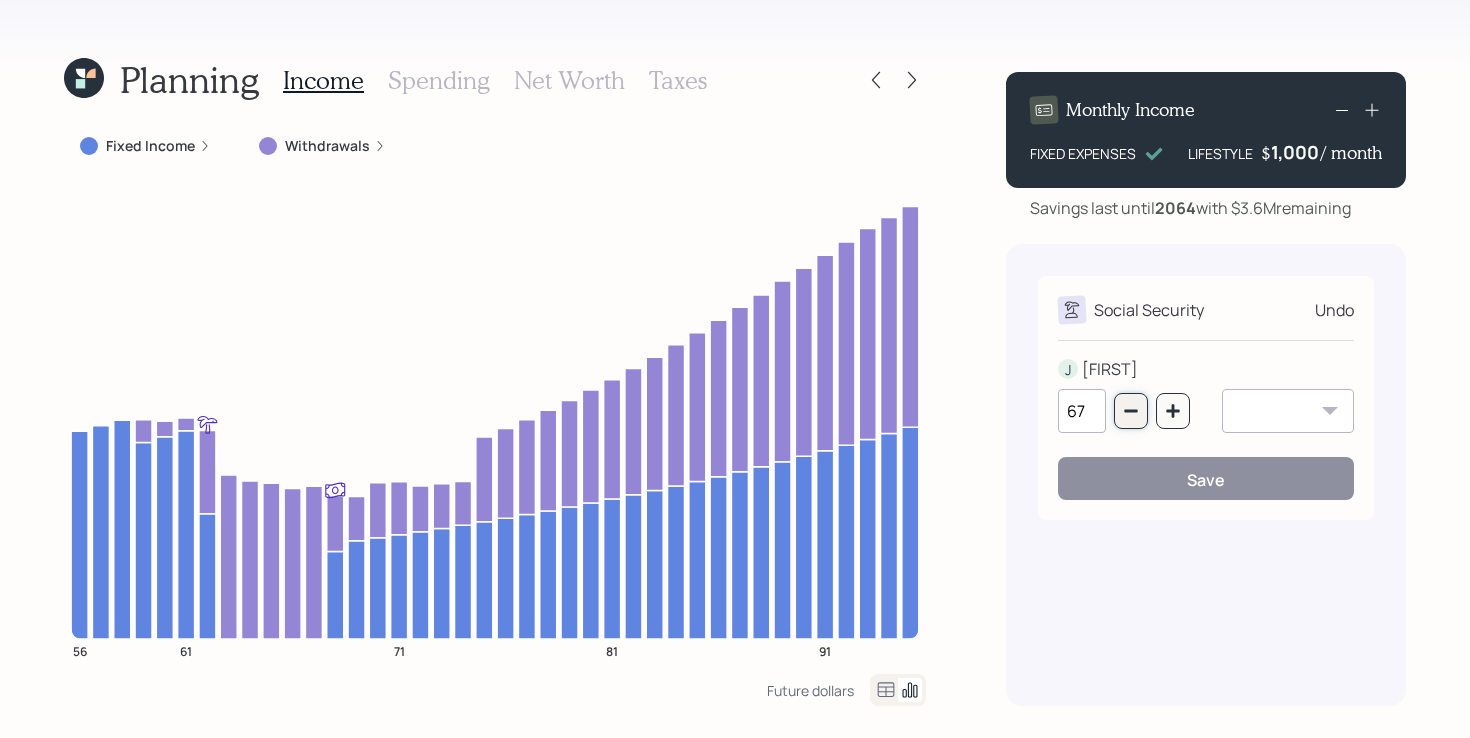 click 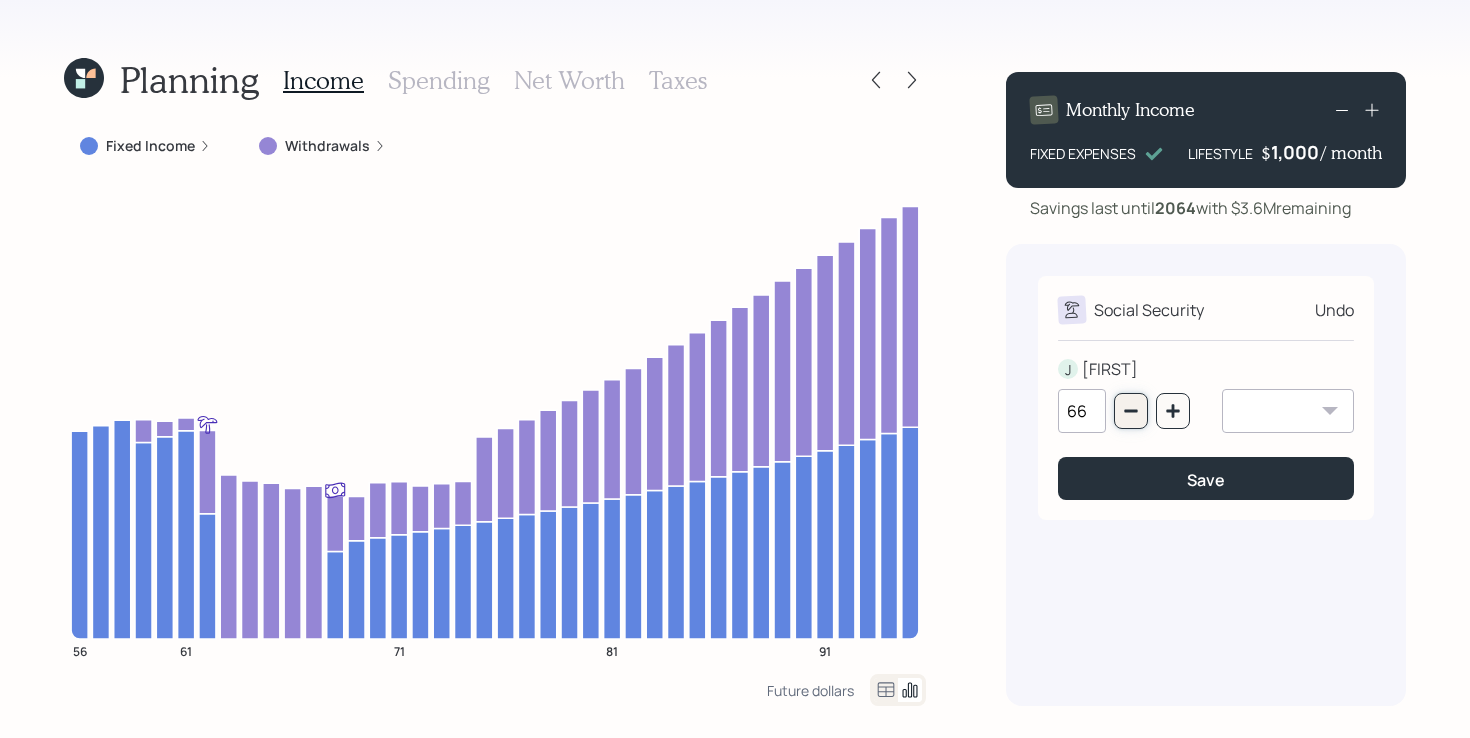 click 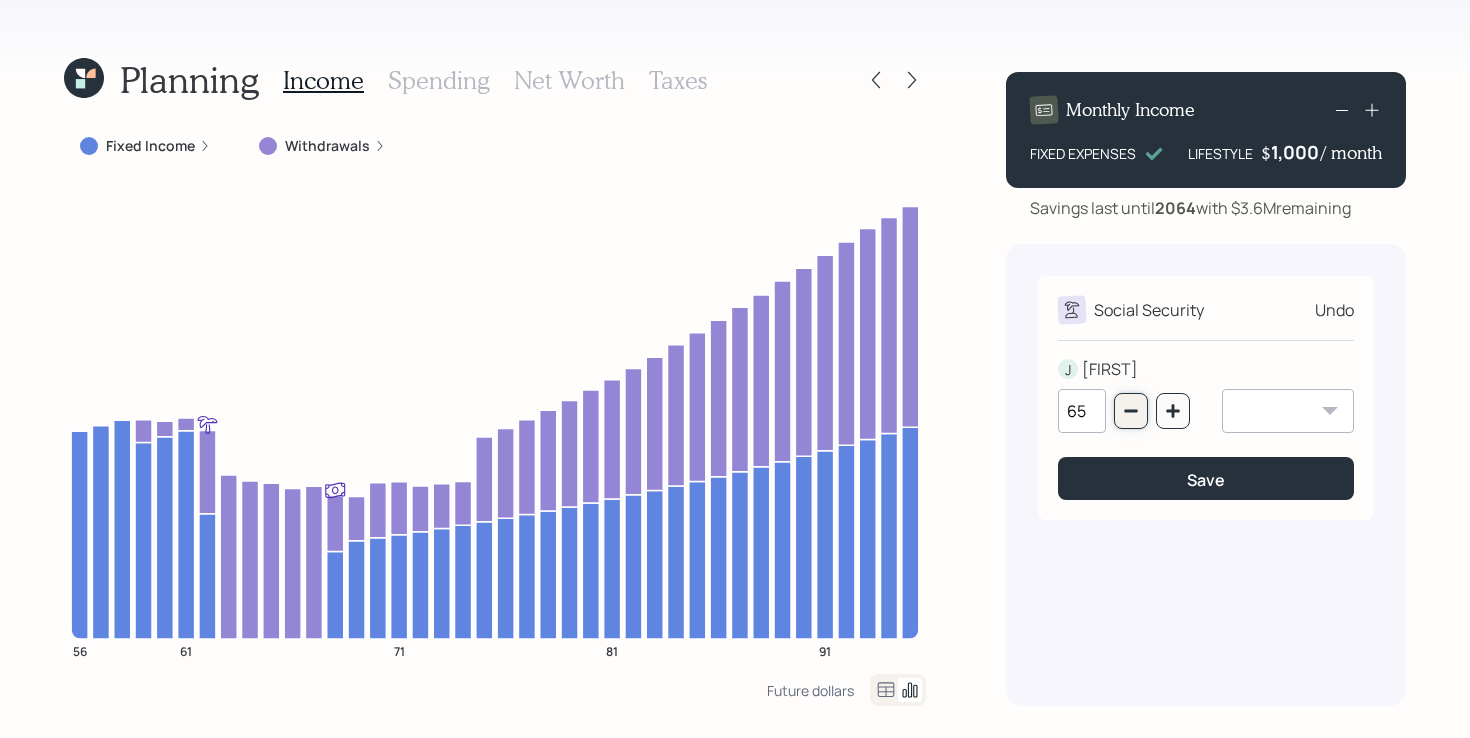 click 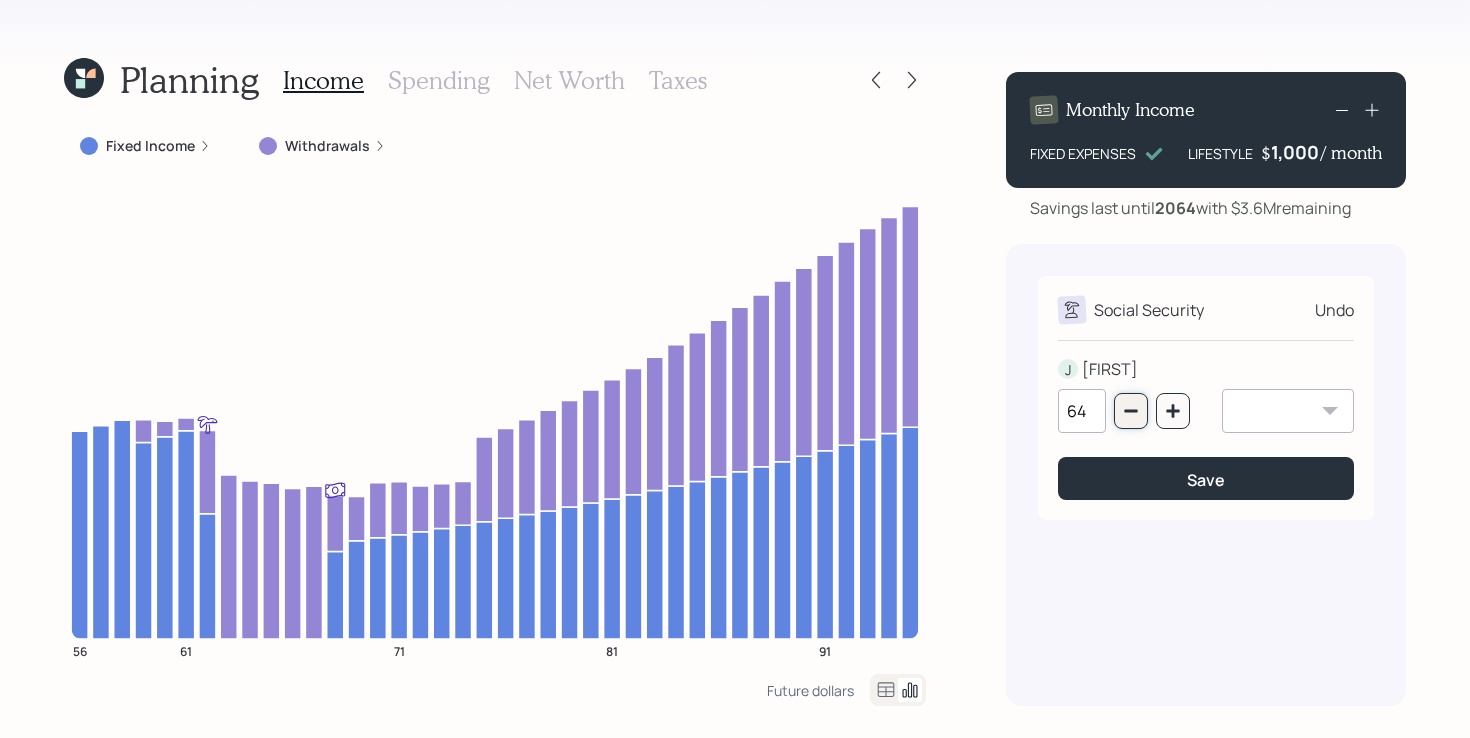 click 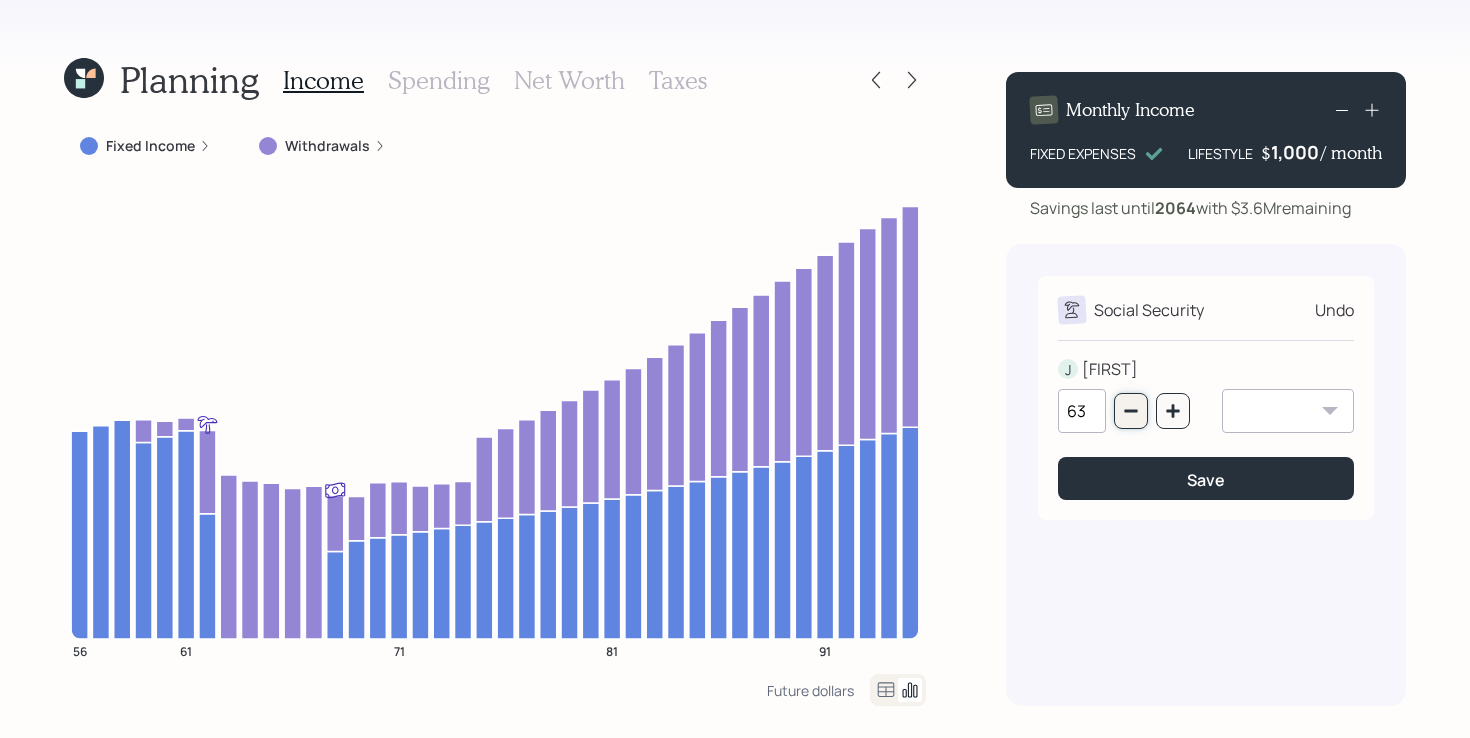 click 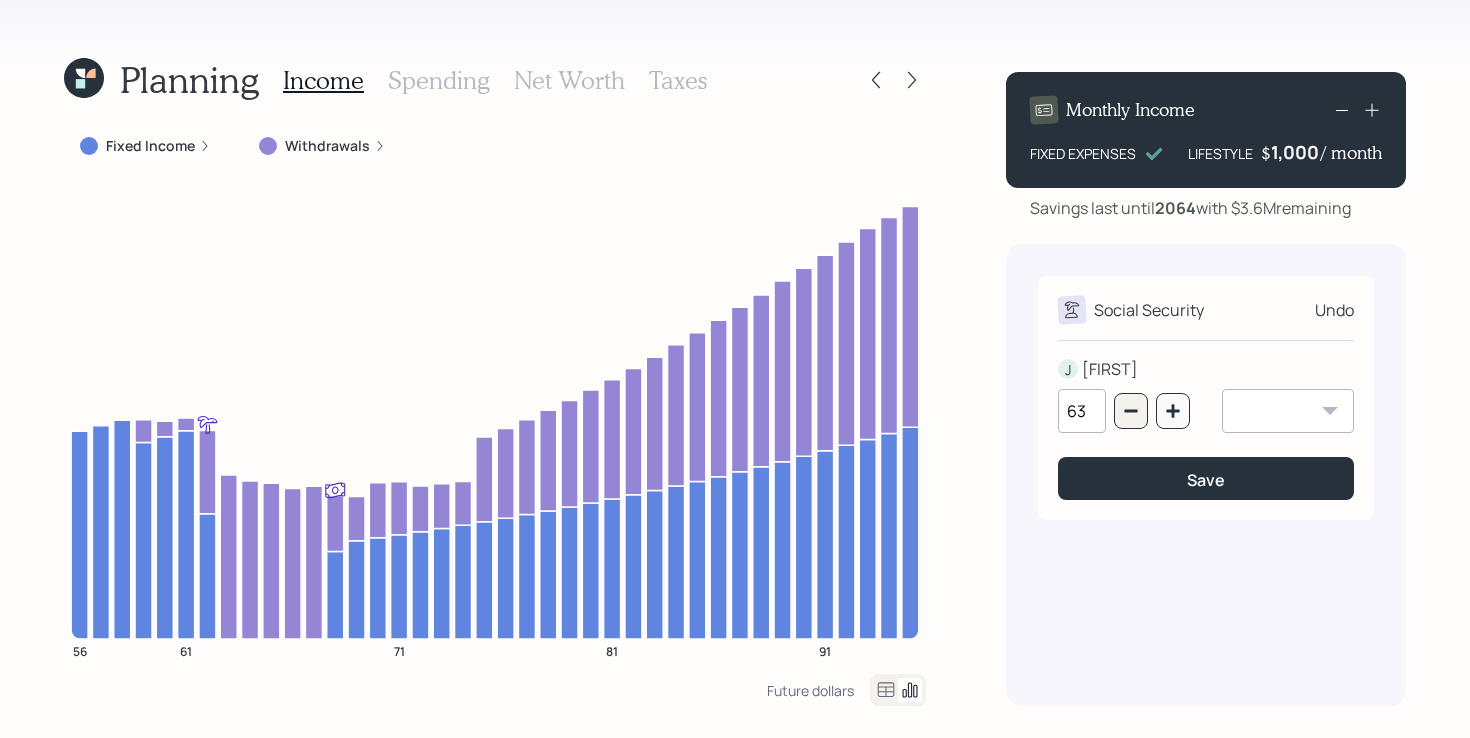 type on "62" 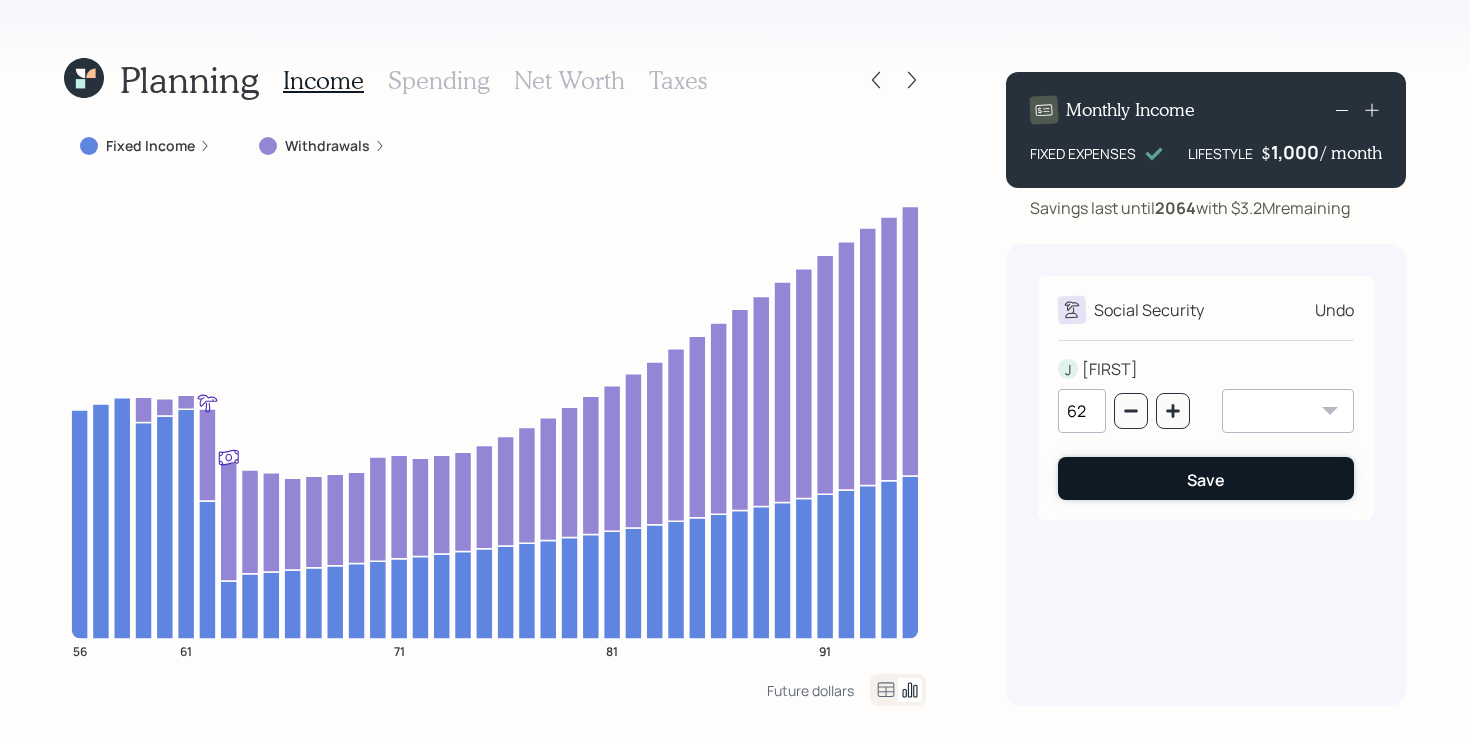 click on "Save" at bounding box center (1206, 478) 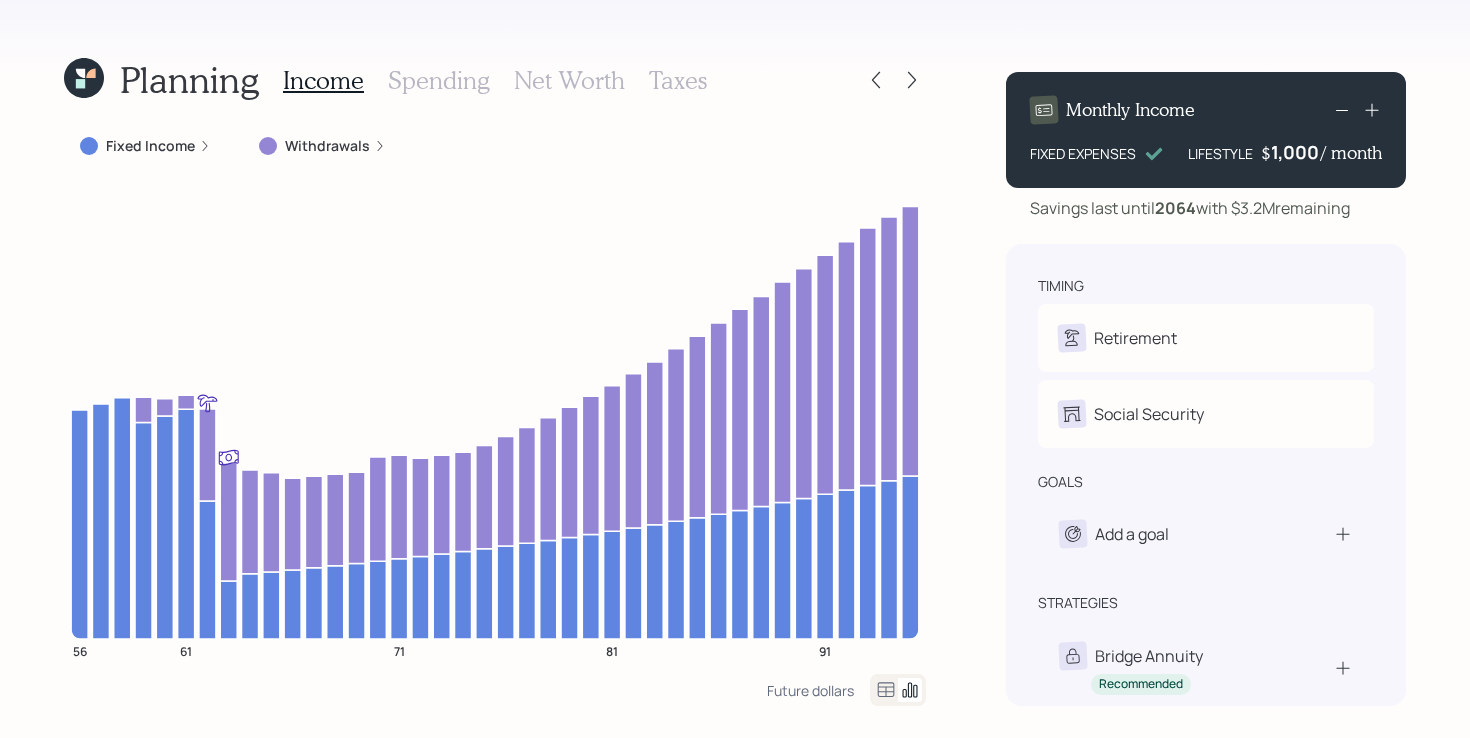 click on "Planning Income Spending Net Worth Taxes Fixed Income Withdrawals 56 61 71 81 91 Future dollars Monthly Income FIXED EXPENSES LIFESTYLE $ 1,000  / month Savings last until  [YEAR]  with   $3.2M  remaining timing Retirement J Retire at 61y 8m Social Security J Elect at 62y nullm goals Add a goal strategies Bridge Annuity Recommended Lifetime Income Annuity Recommended" at bounding box center (735, 369) 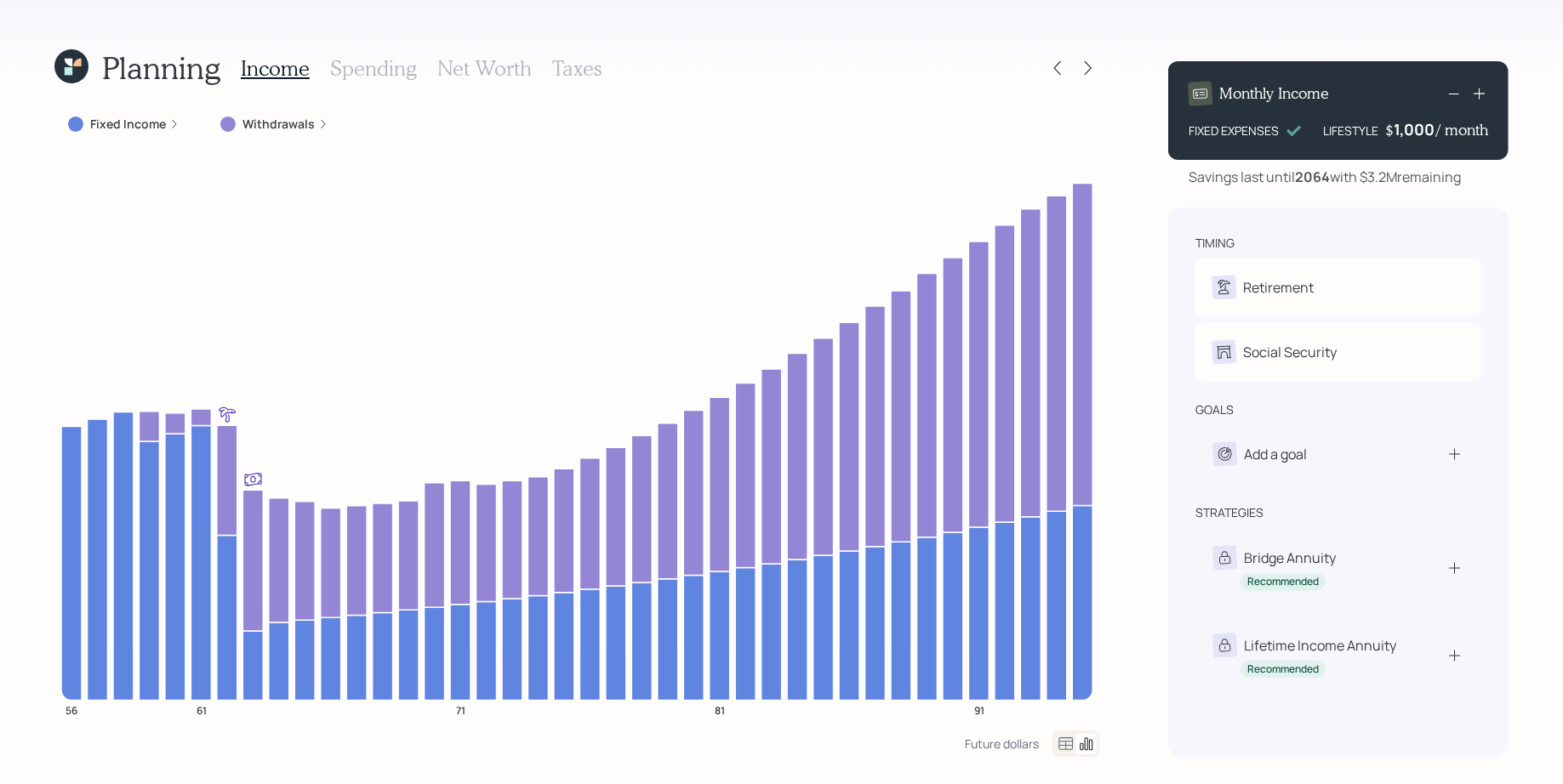 click on "Fixed Income" at bounding box center [128, 124] 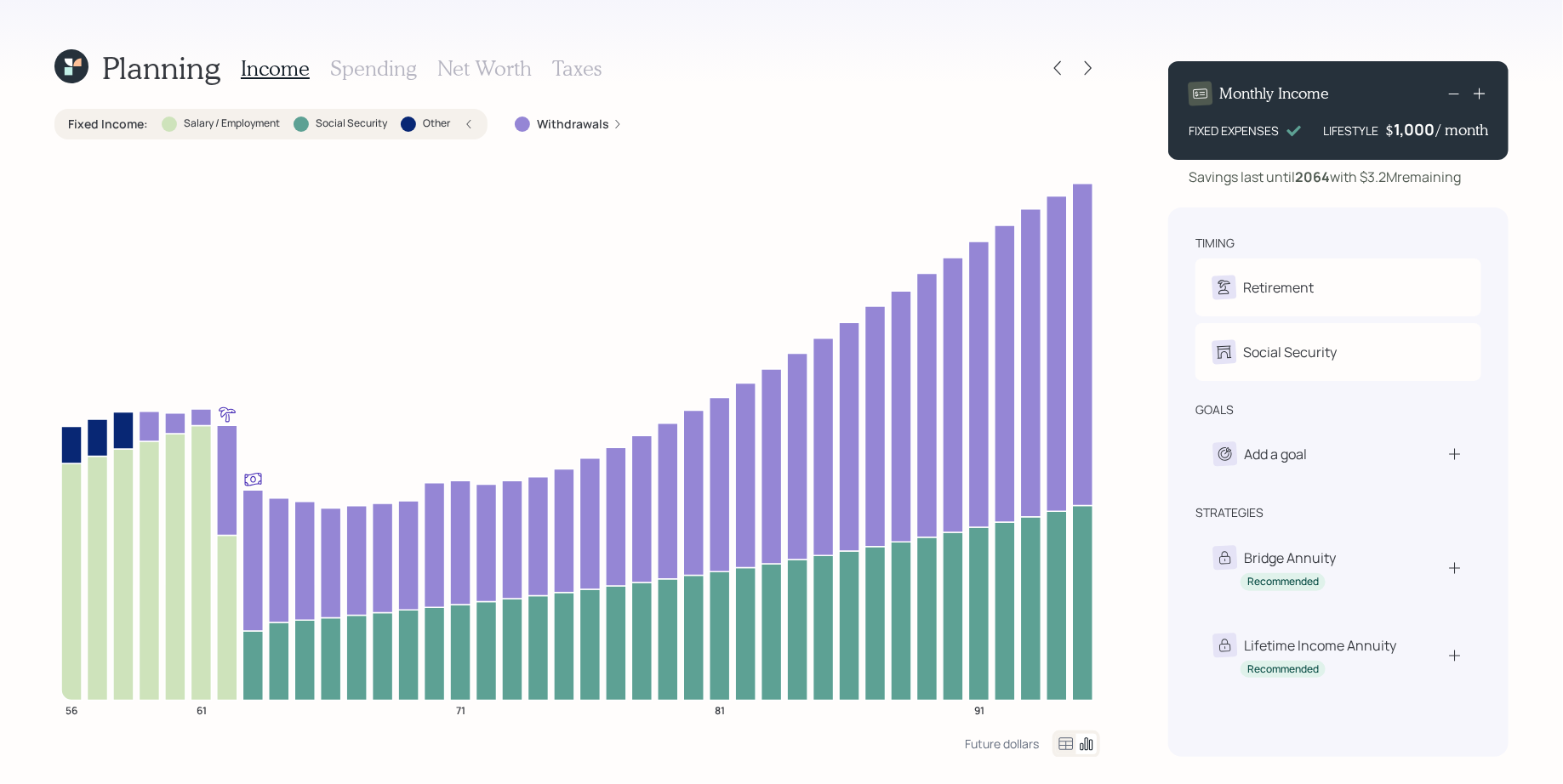 click on "Fixed Income :" at bounding box center (108, 124) 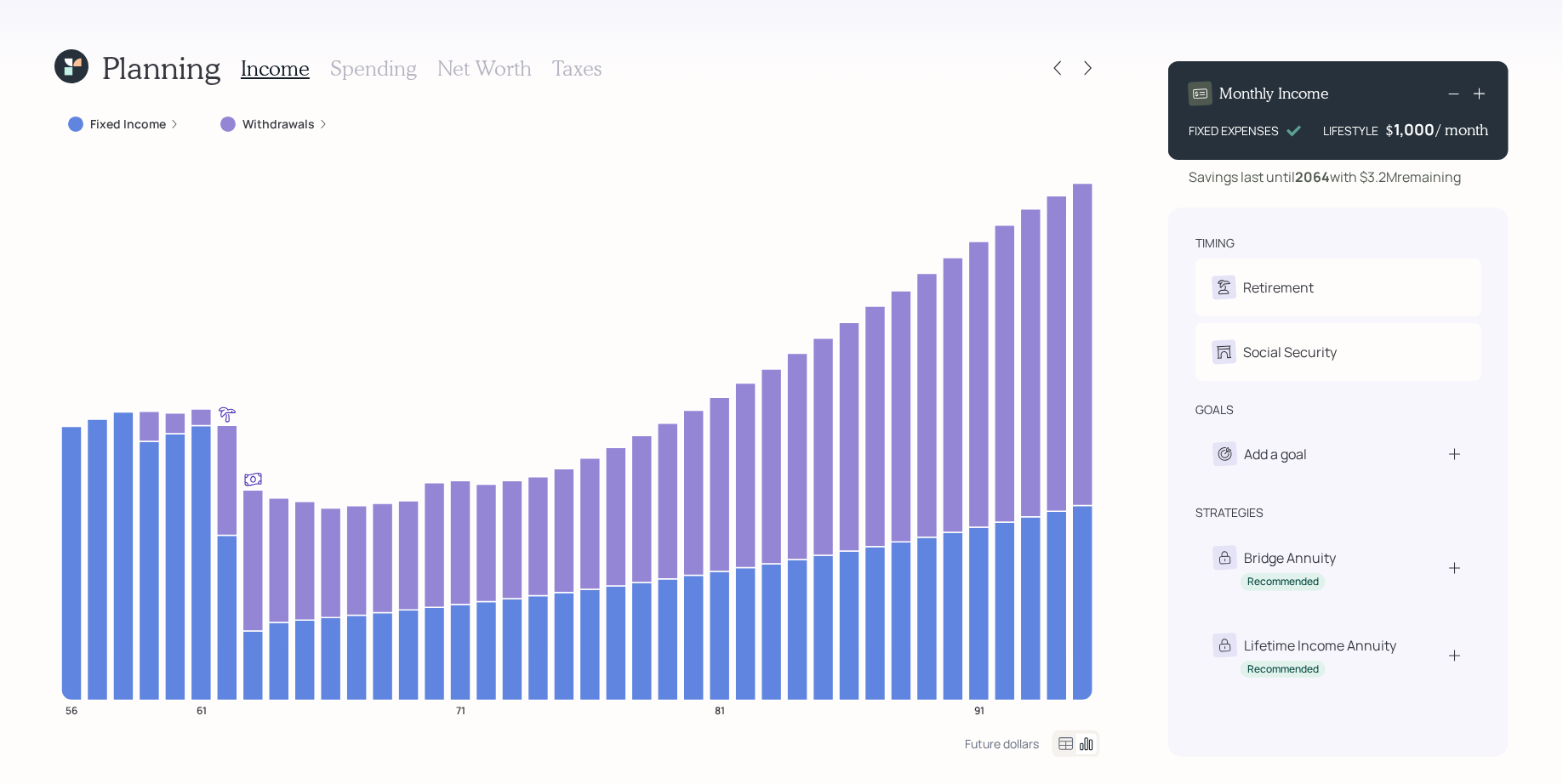 click on "Fixed Income" at bounding box center (128, 124) 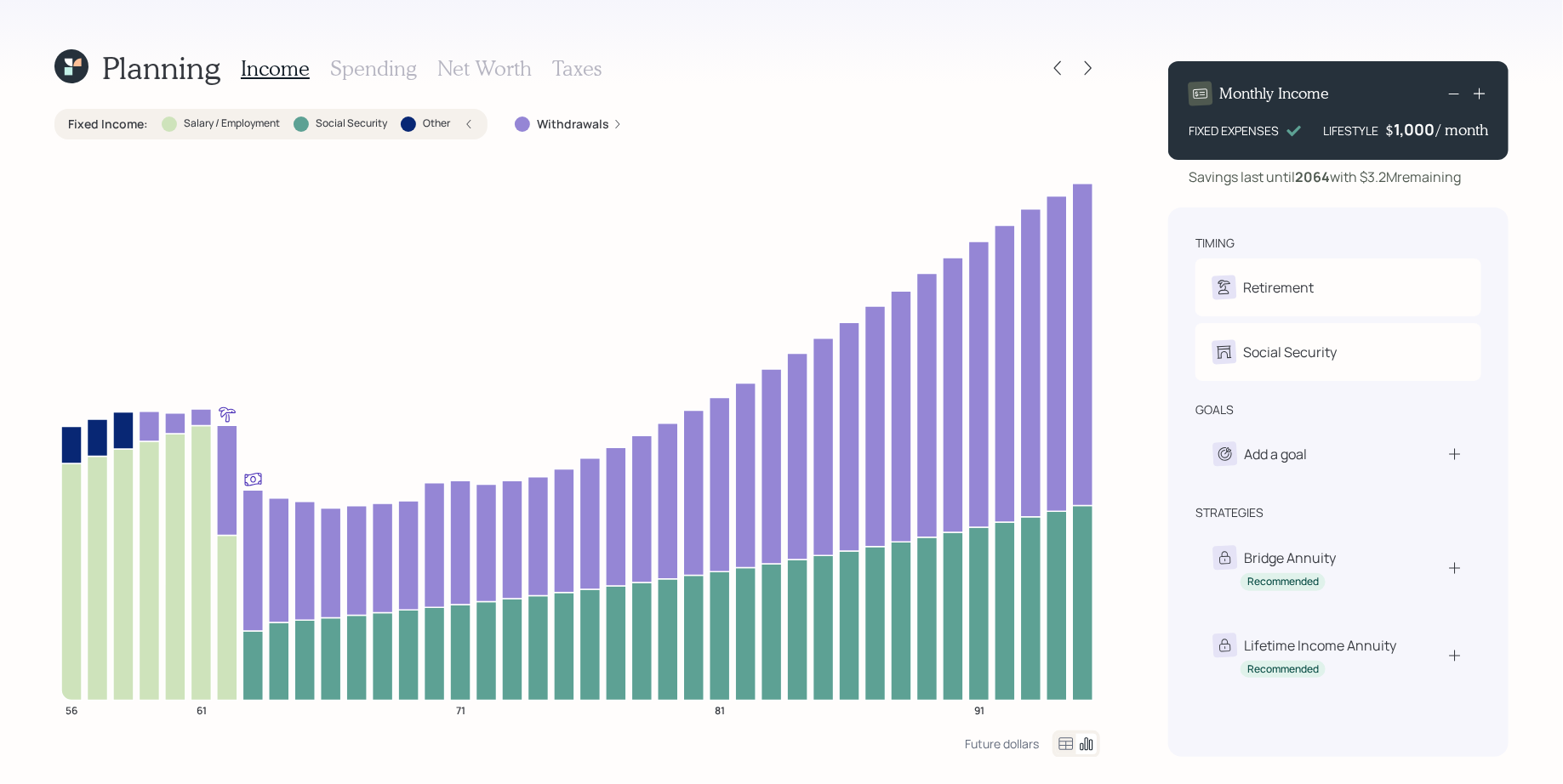 click on "Fixed Income :" at bounding box center [108, 124] 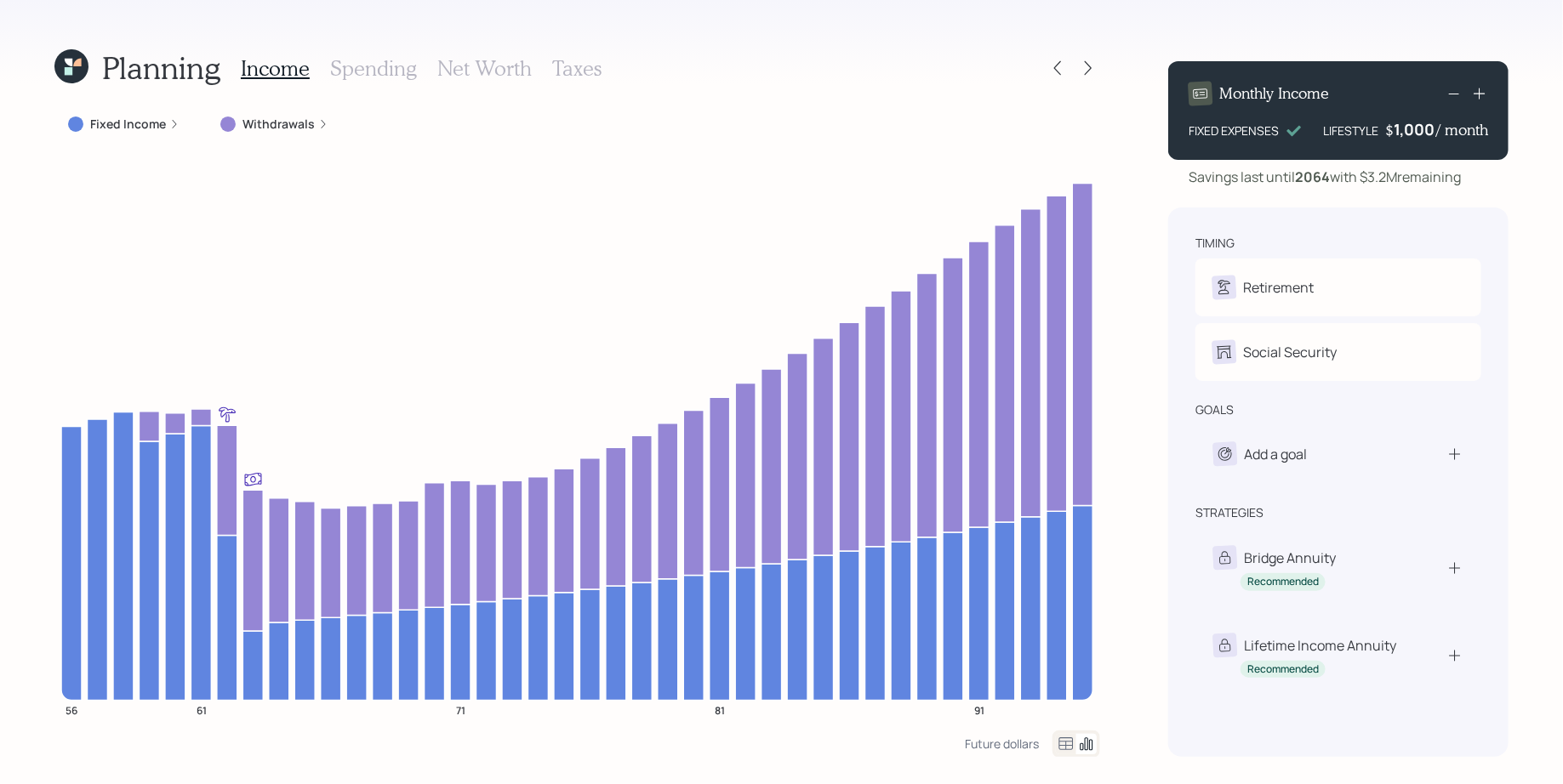 click on "Withdrawals" at bounding box center (278, 124) 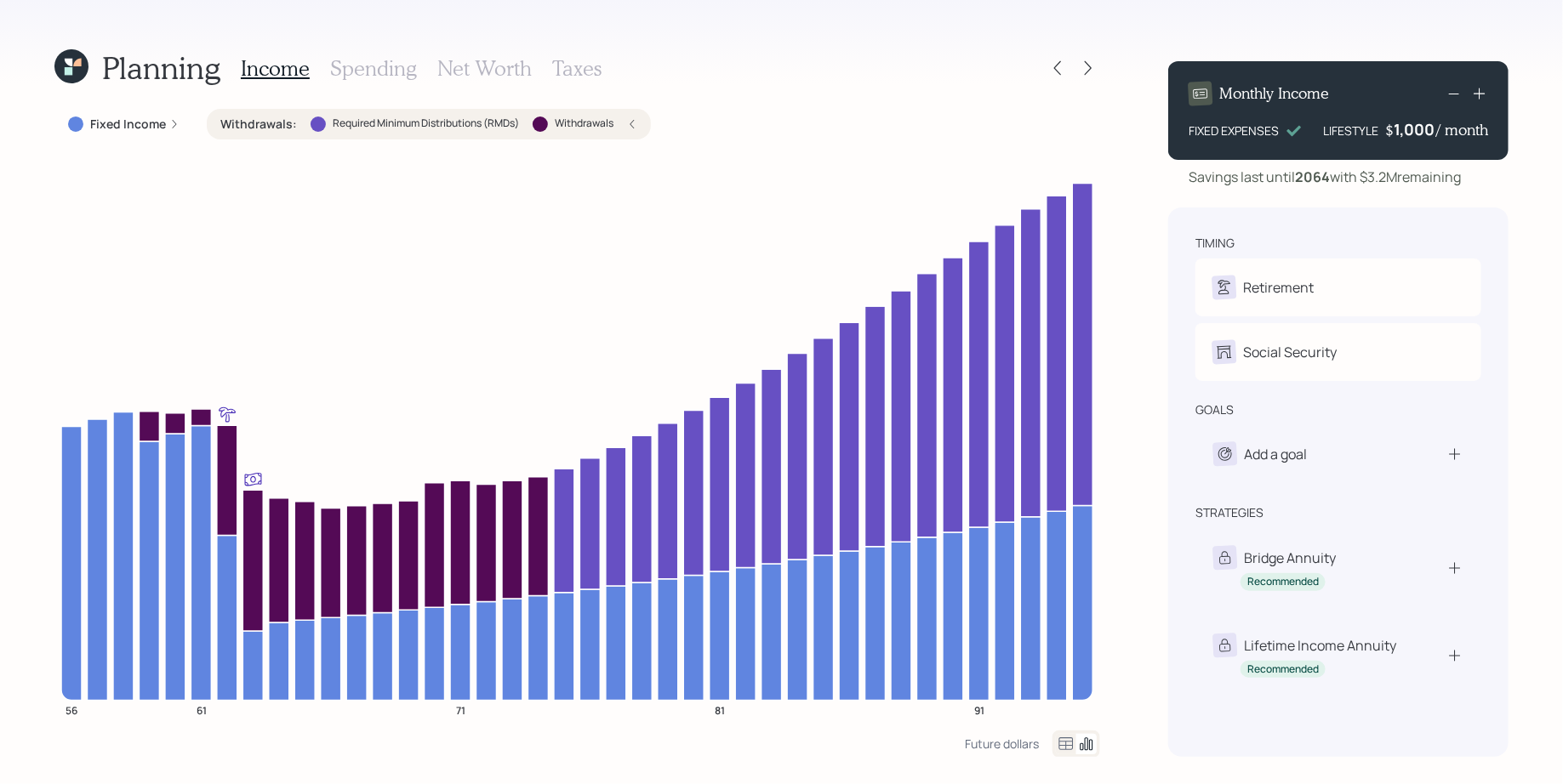 click on "Withdrawals :" at bounding box center [259, 124] 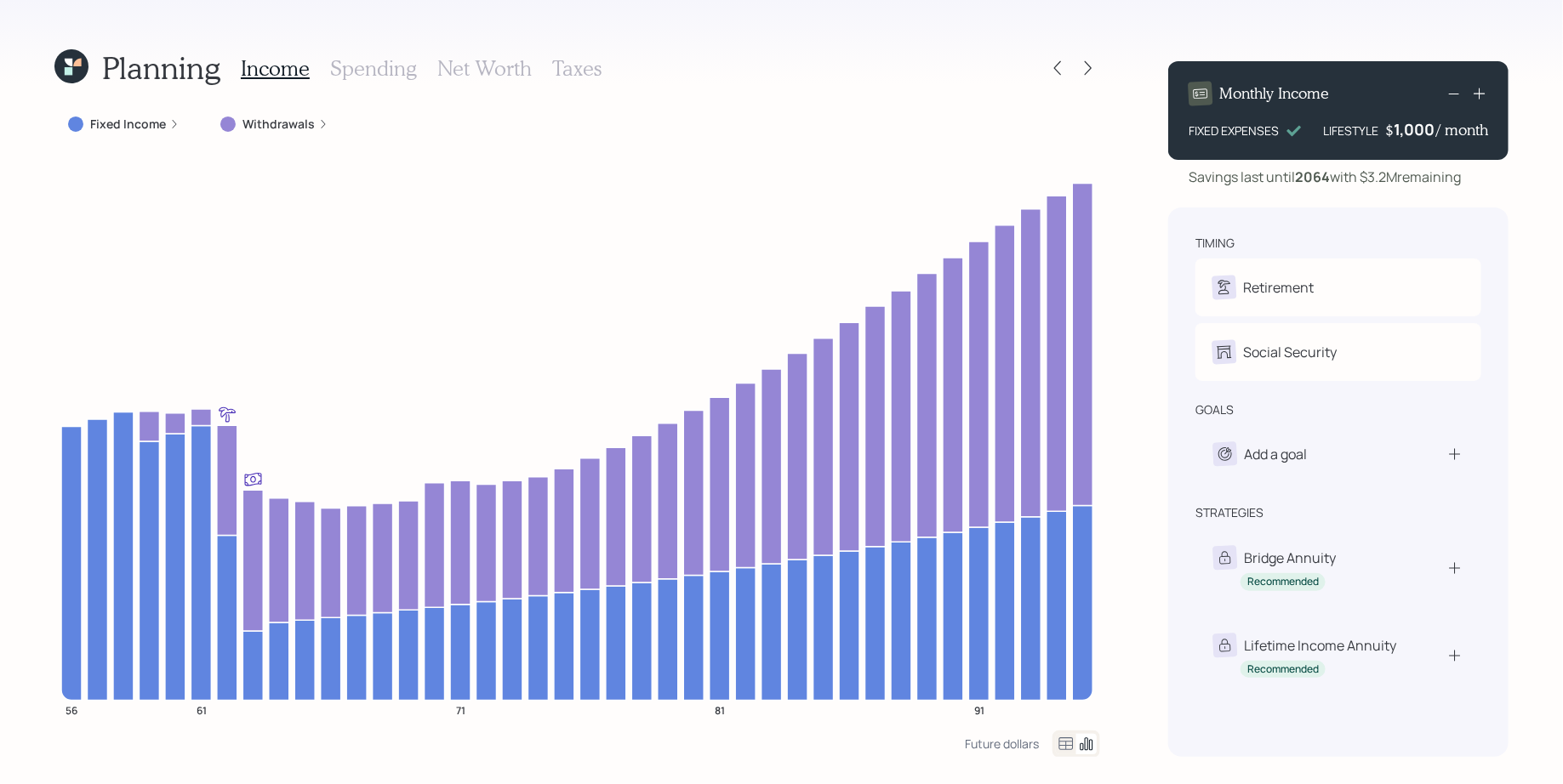 click on "Planning Income Spending Net Worth Taxes Fixed Income Withdrawals 56 61 71 81 91 Future dollars Monthly Income FIXED EXPENSES LIFESTYLE $ 1,000  / month Savings last until  [YEAR]  with   $3.2M  remaining timing Retirement J Retire at 61y 8m Social Security J Elect at 62y nullm goals Add a goal strategies Bridge Annuity Recommended Lifetime Income Annuity Recommended" at bounding box center (781, 392) 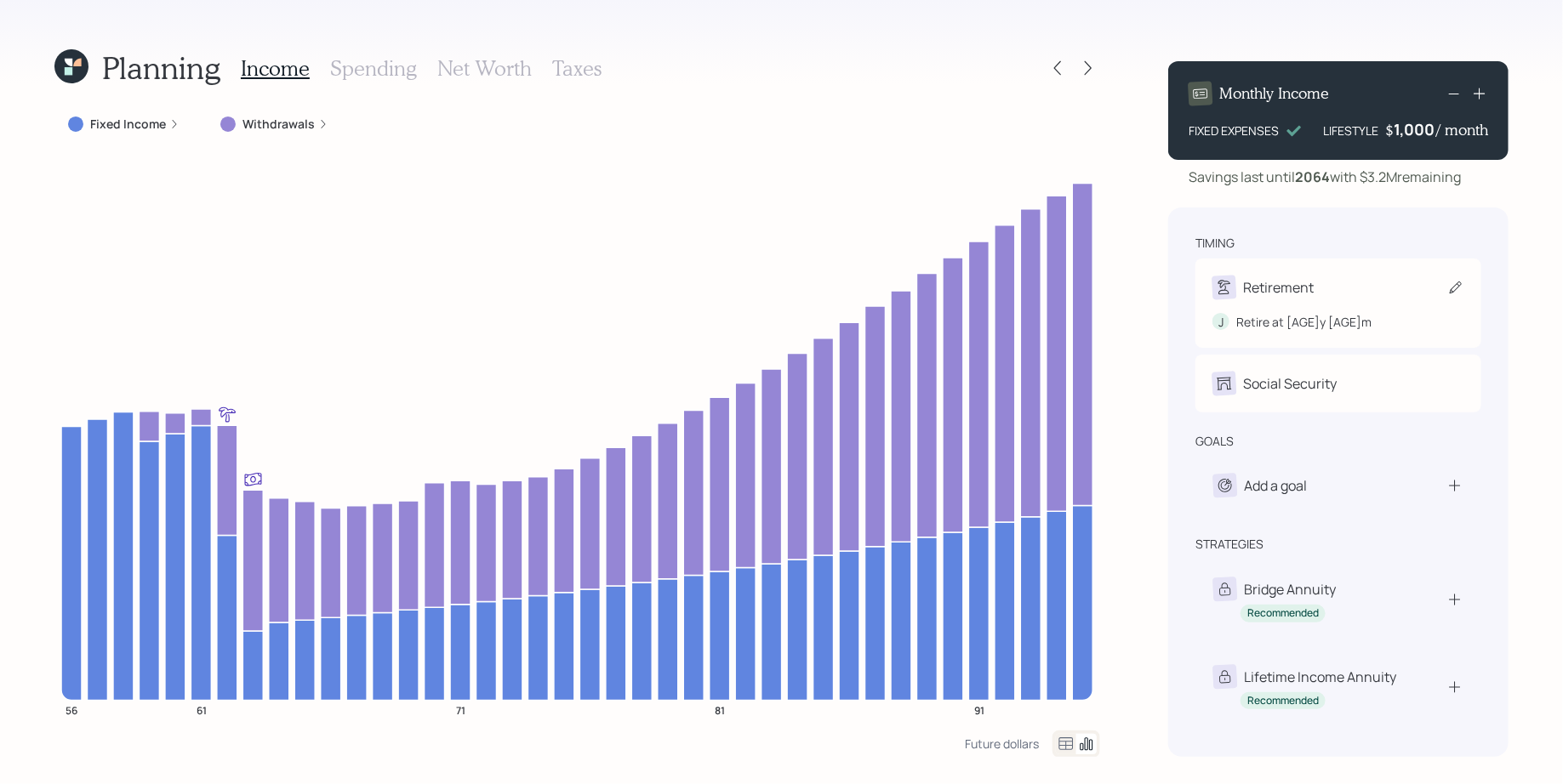 click 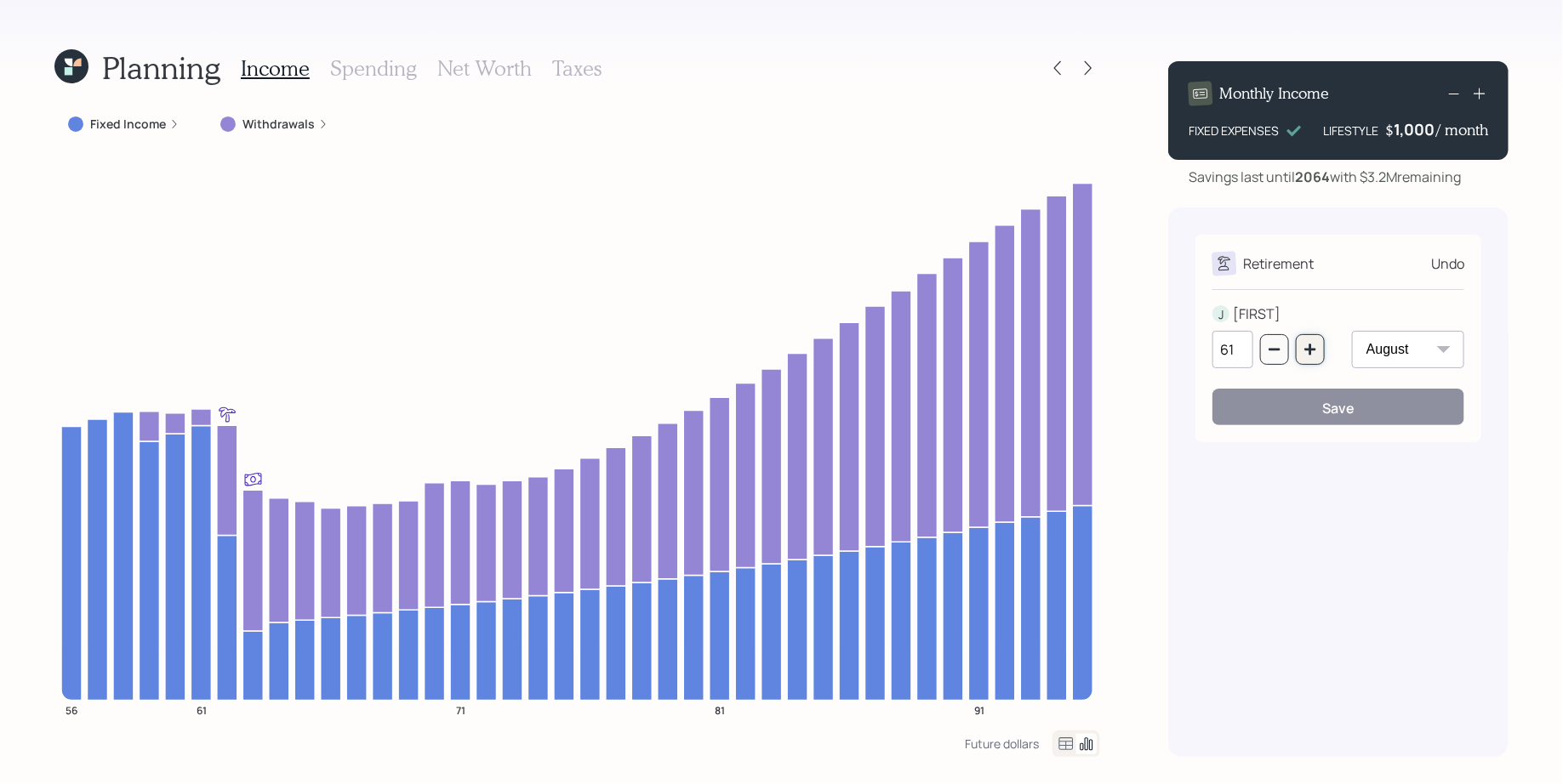 click 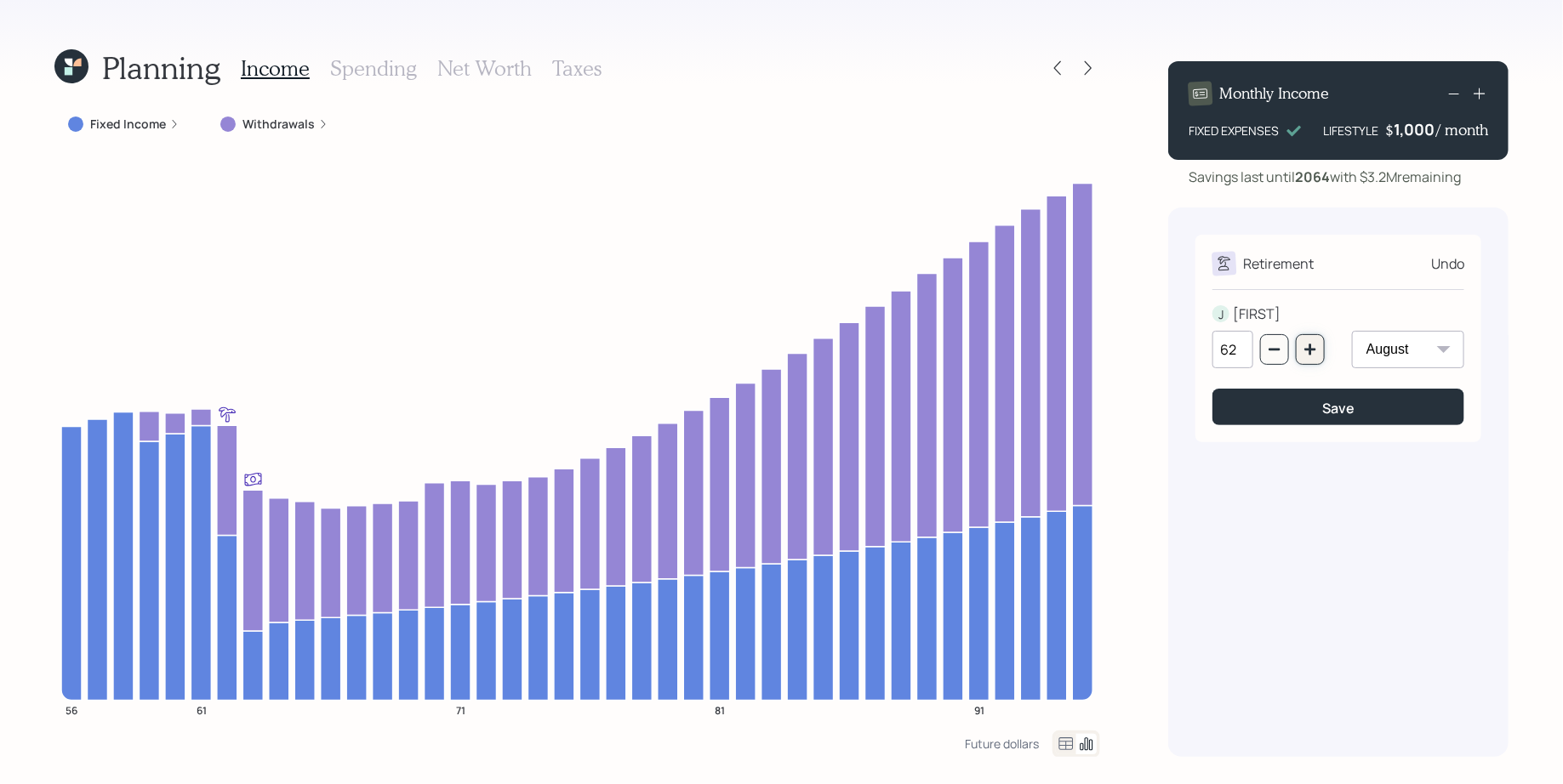 click 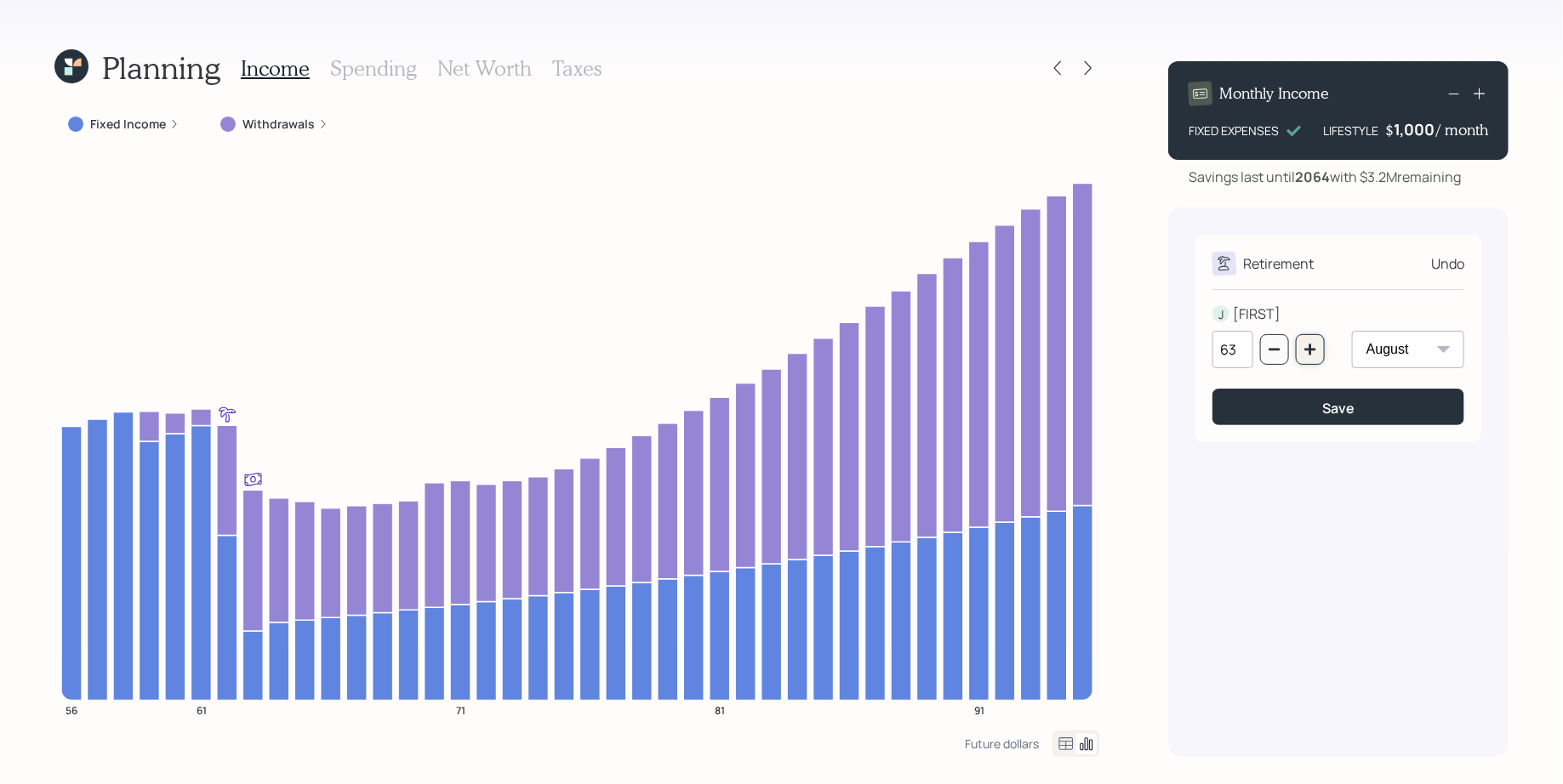 click 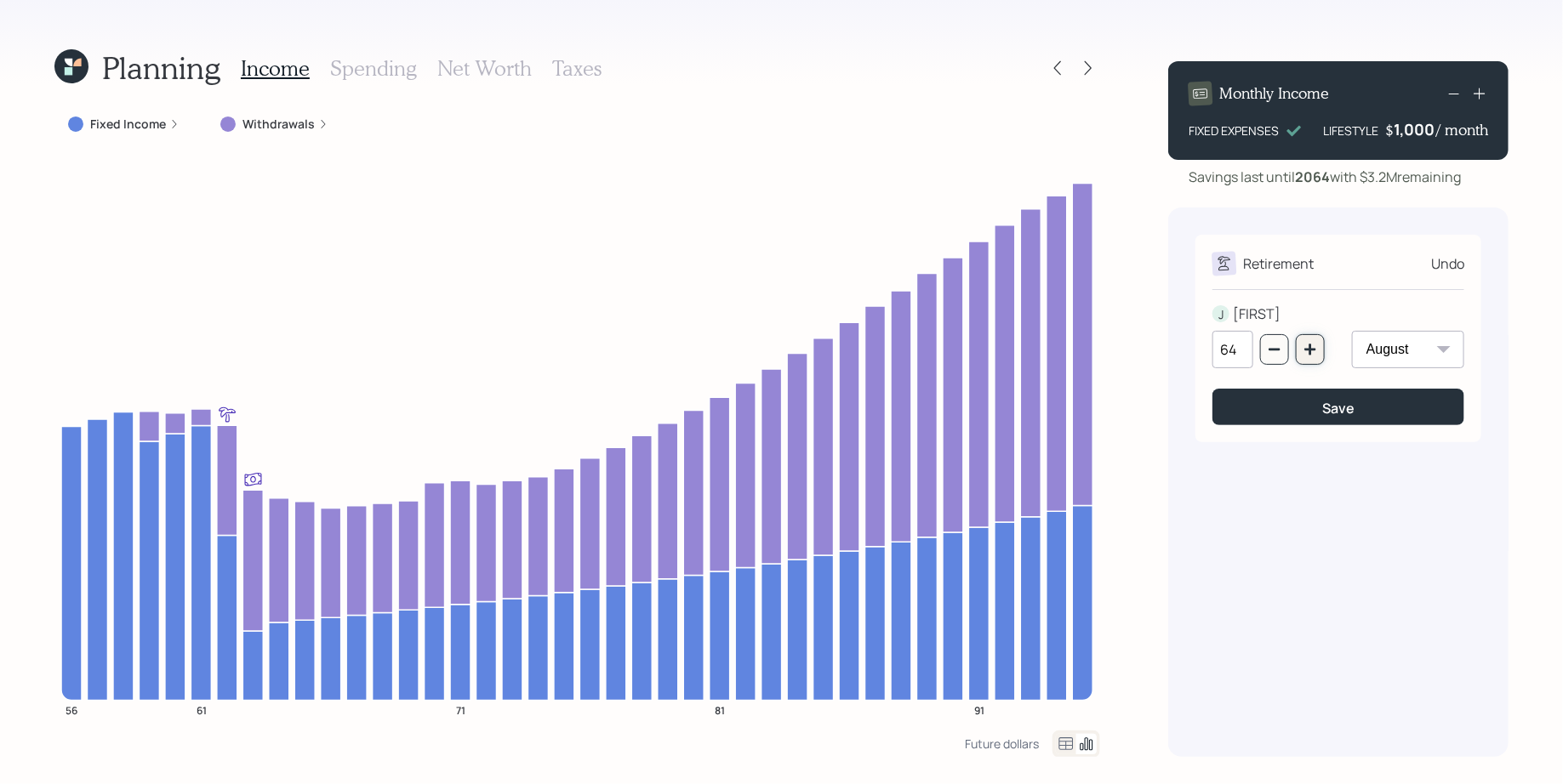 click 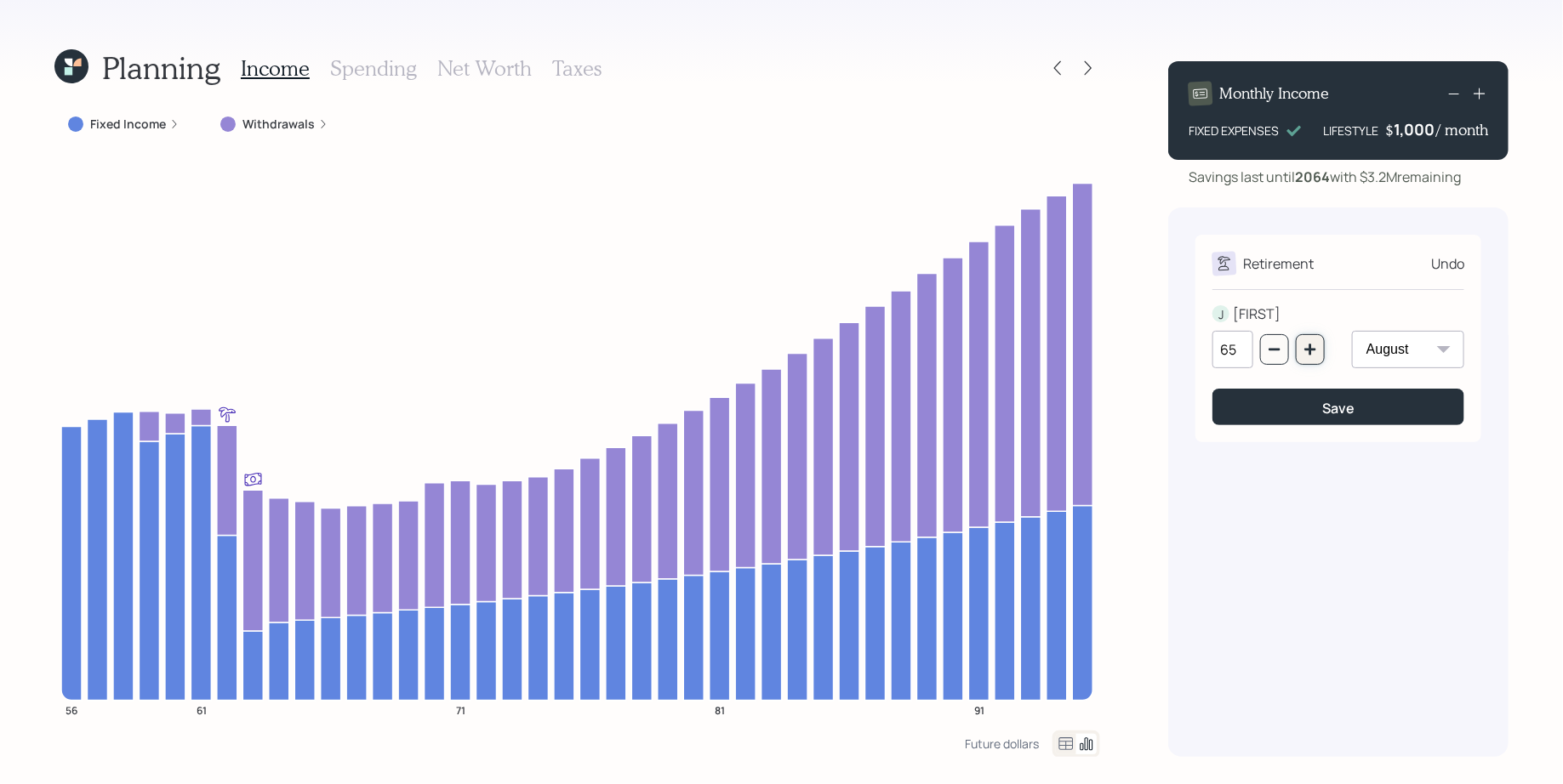 click 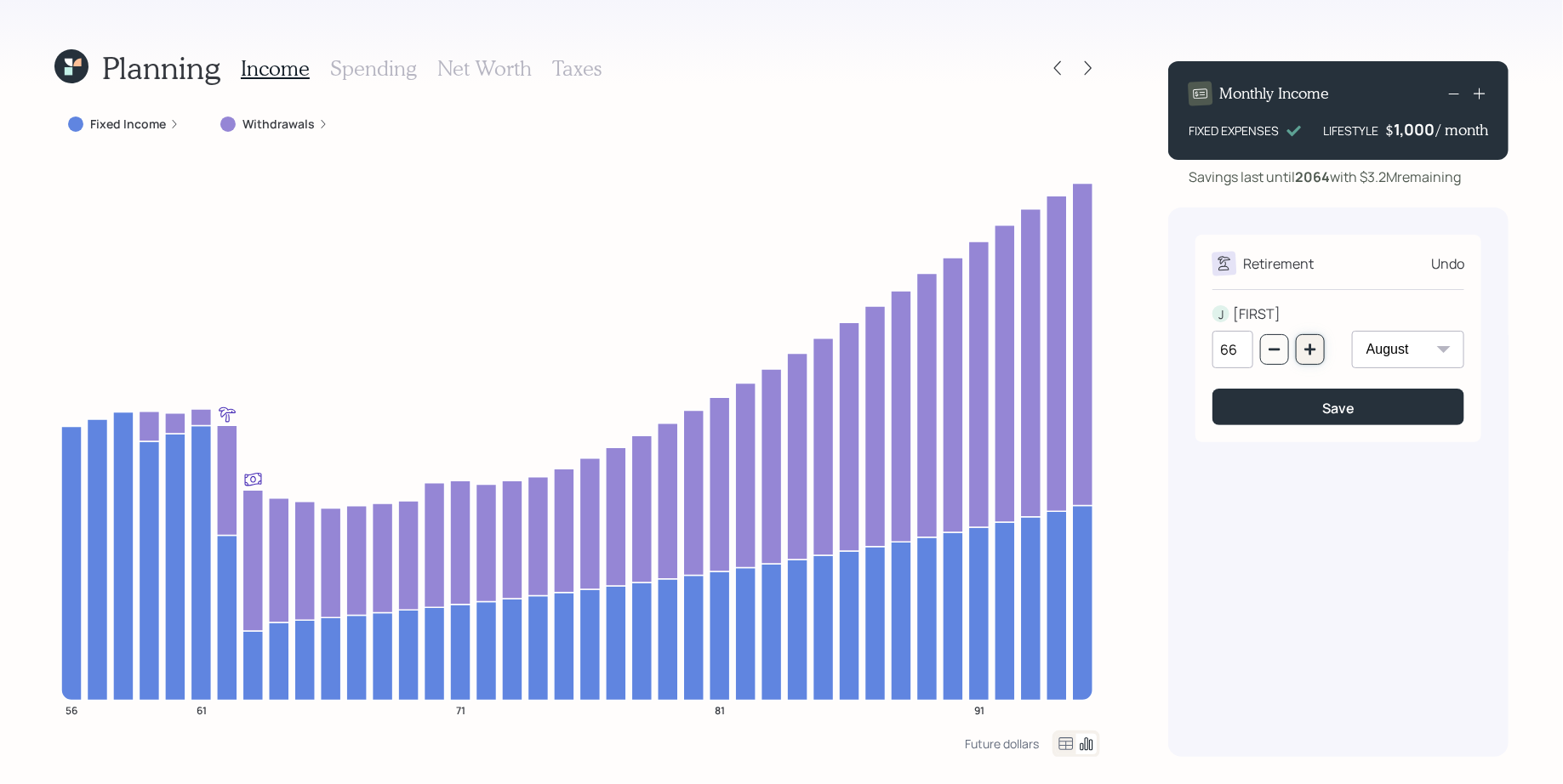 click 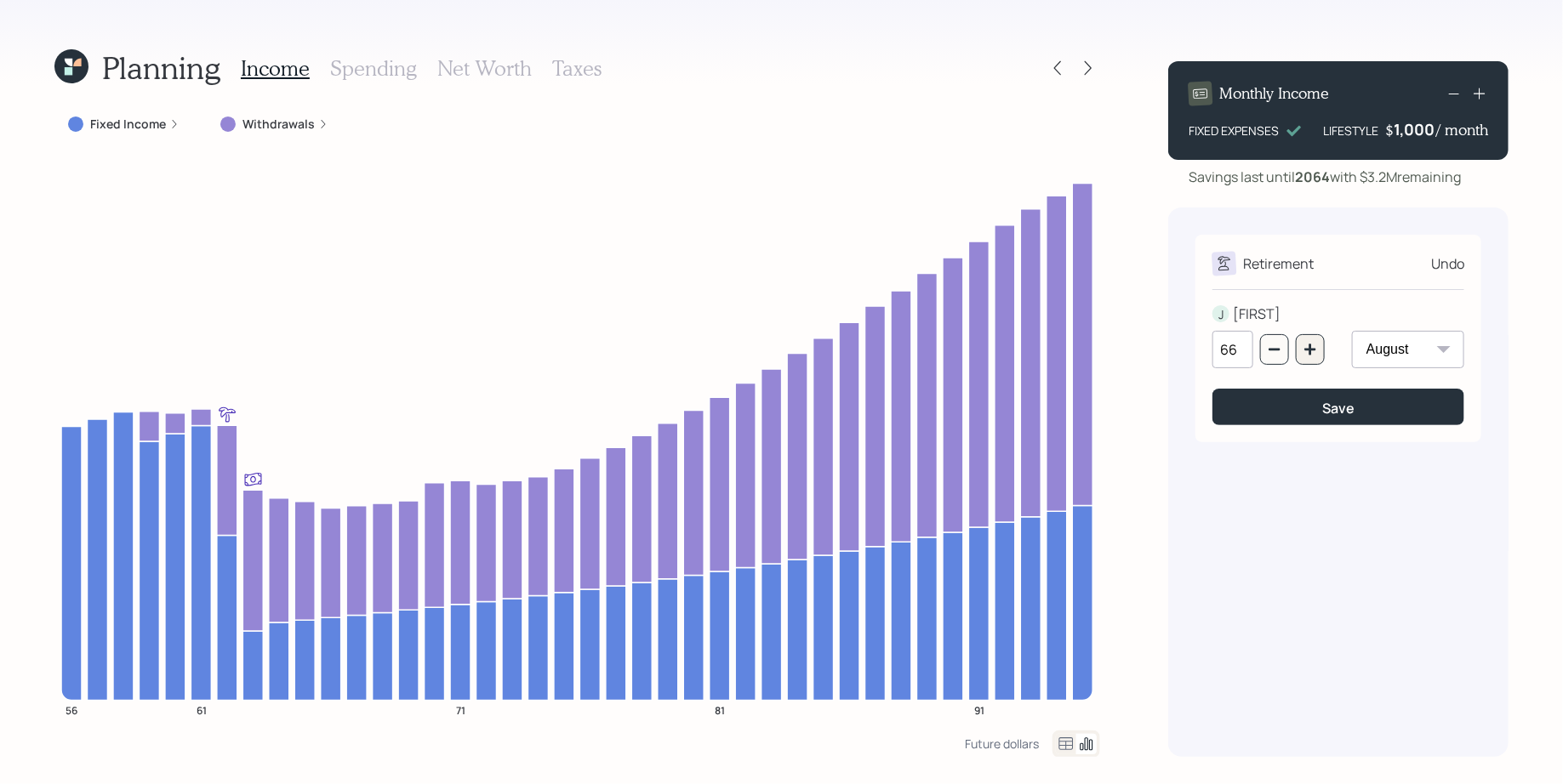 type on "67" 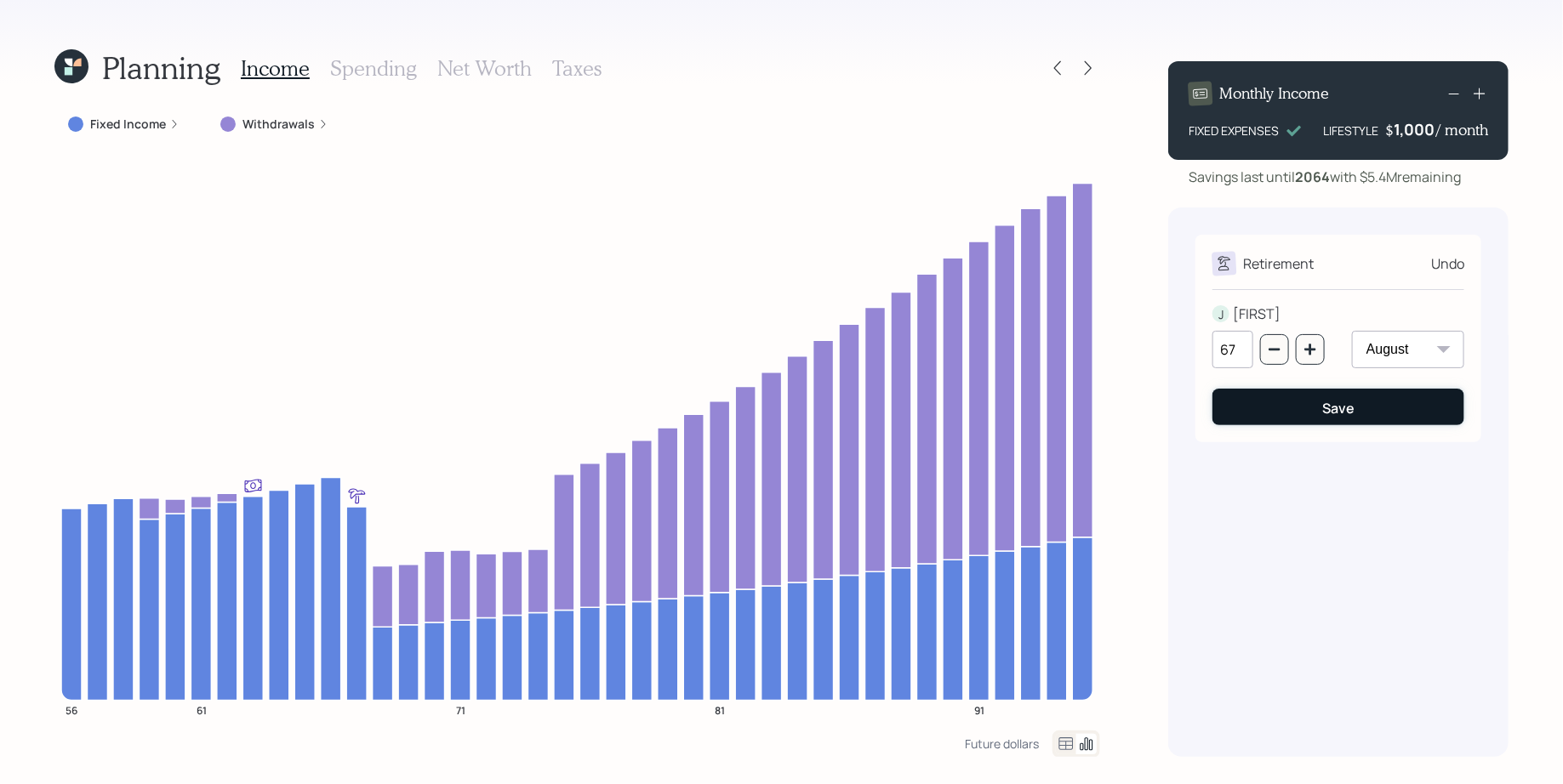 click on "Save" at bounding box center [1338, 406] 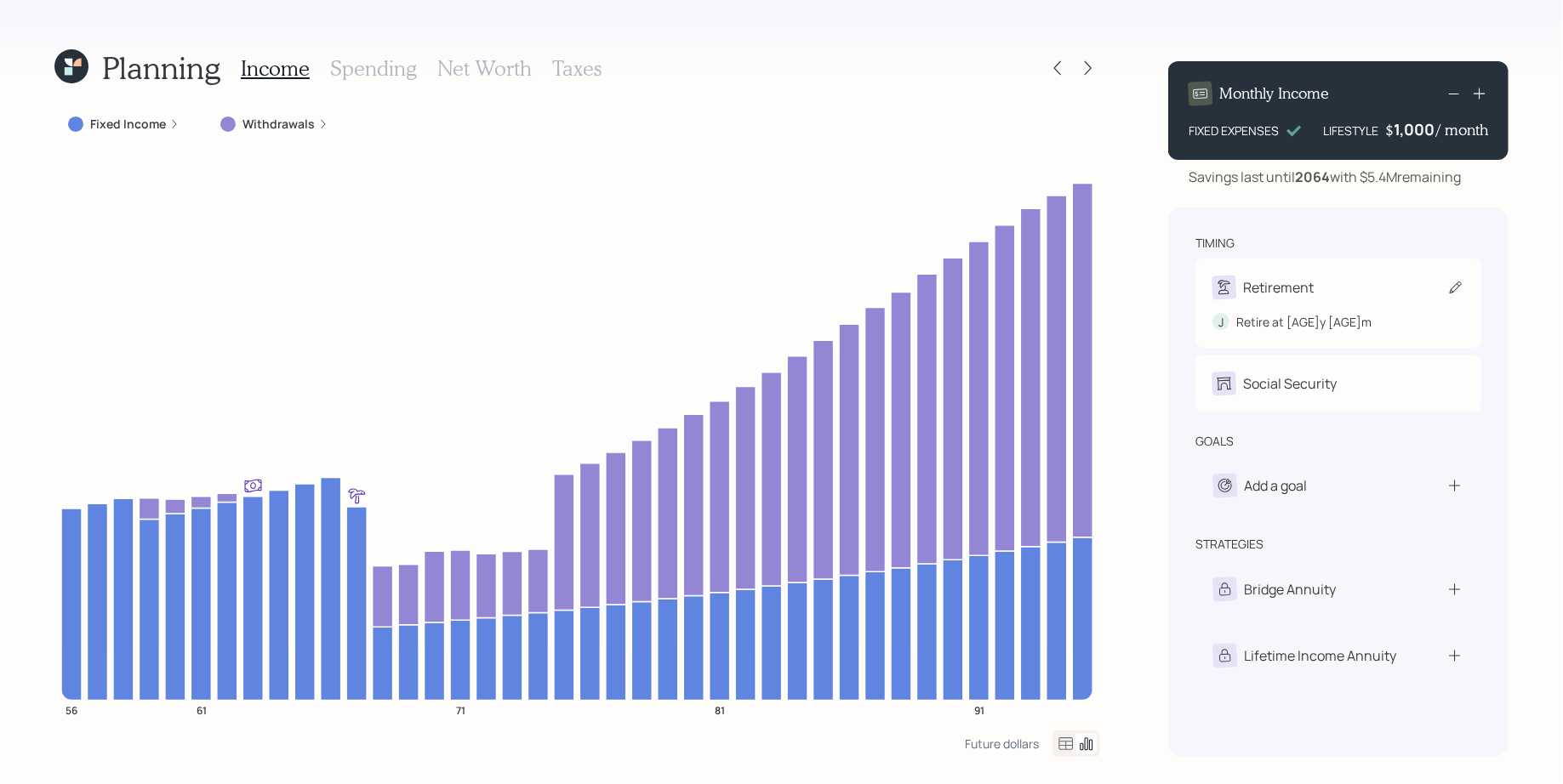 click on "Retirement" at bounding box center (1338, 287) 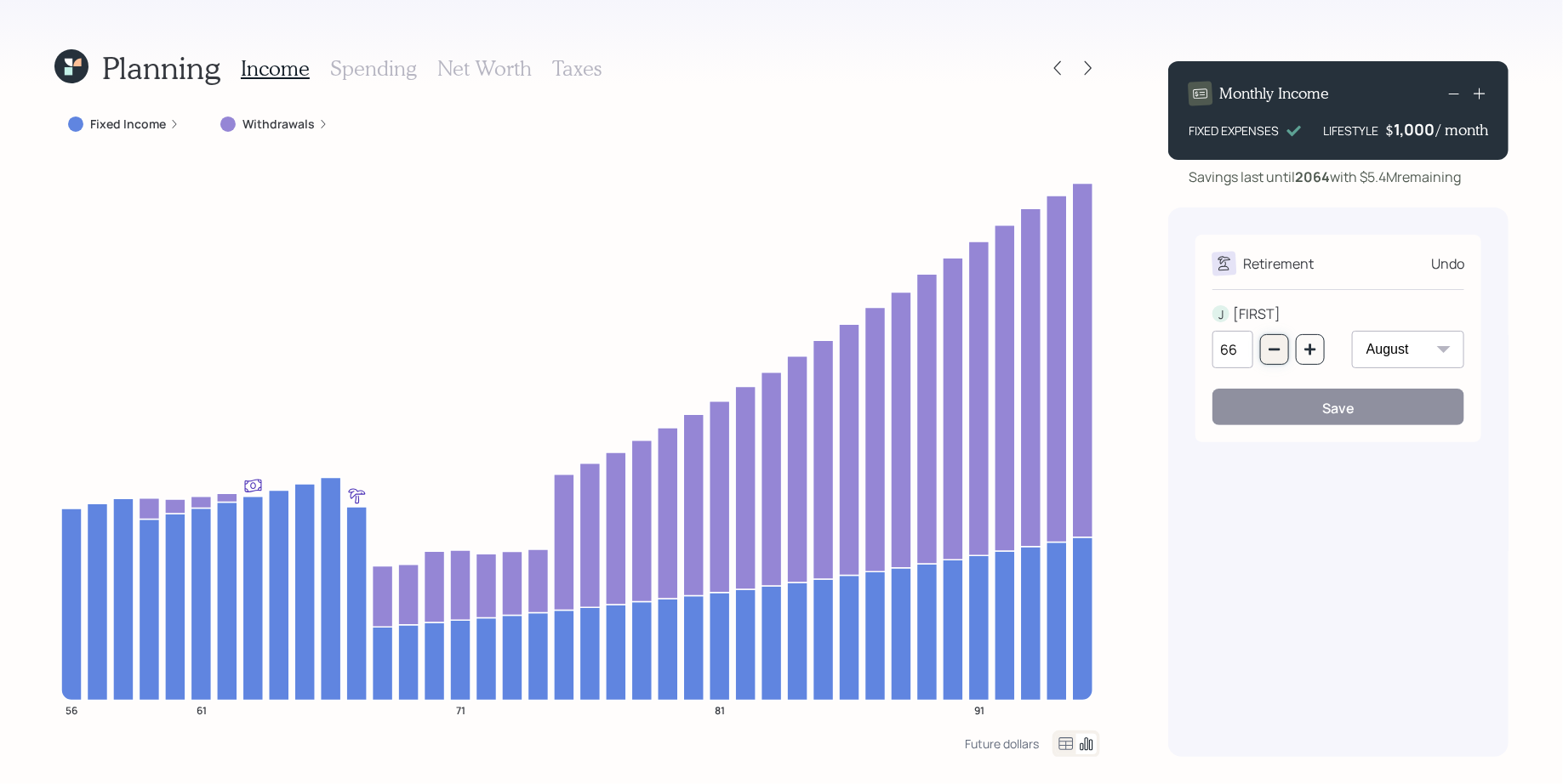 click 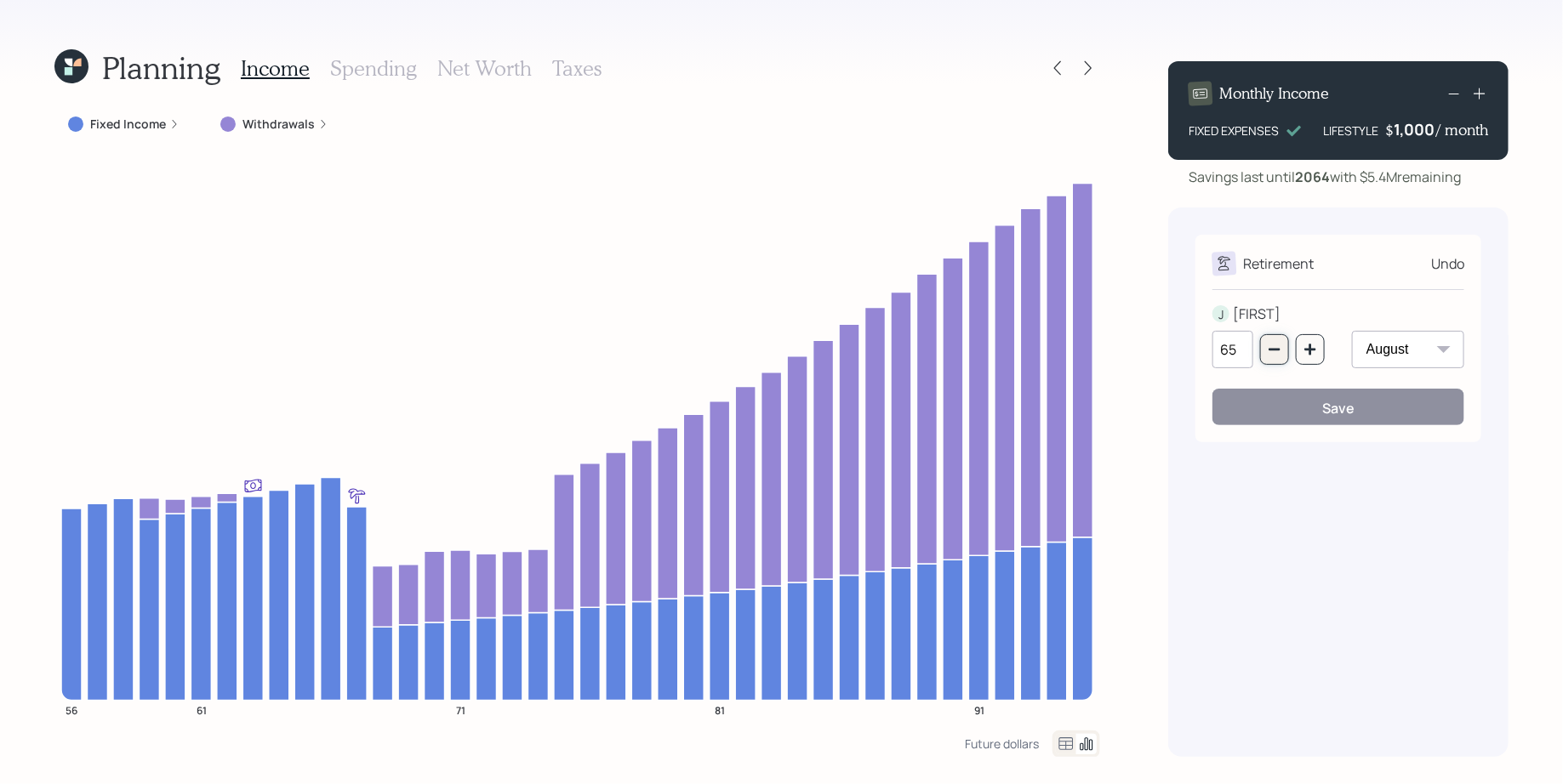 click 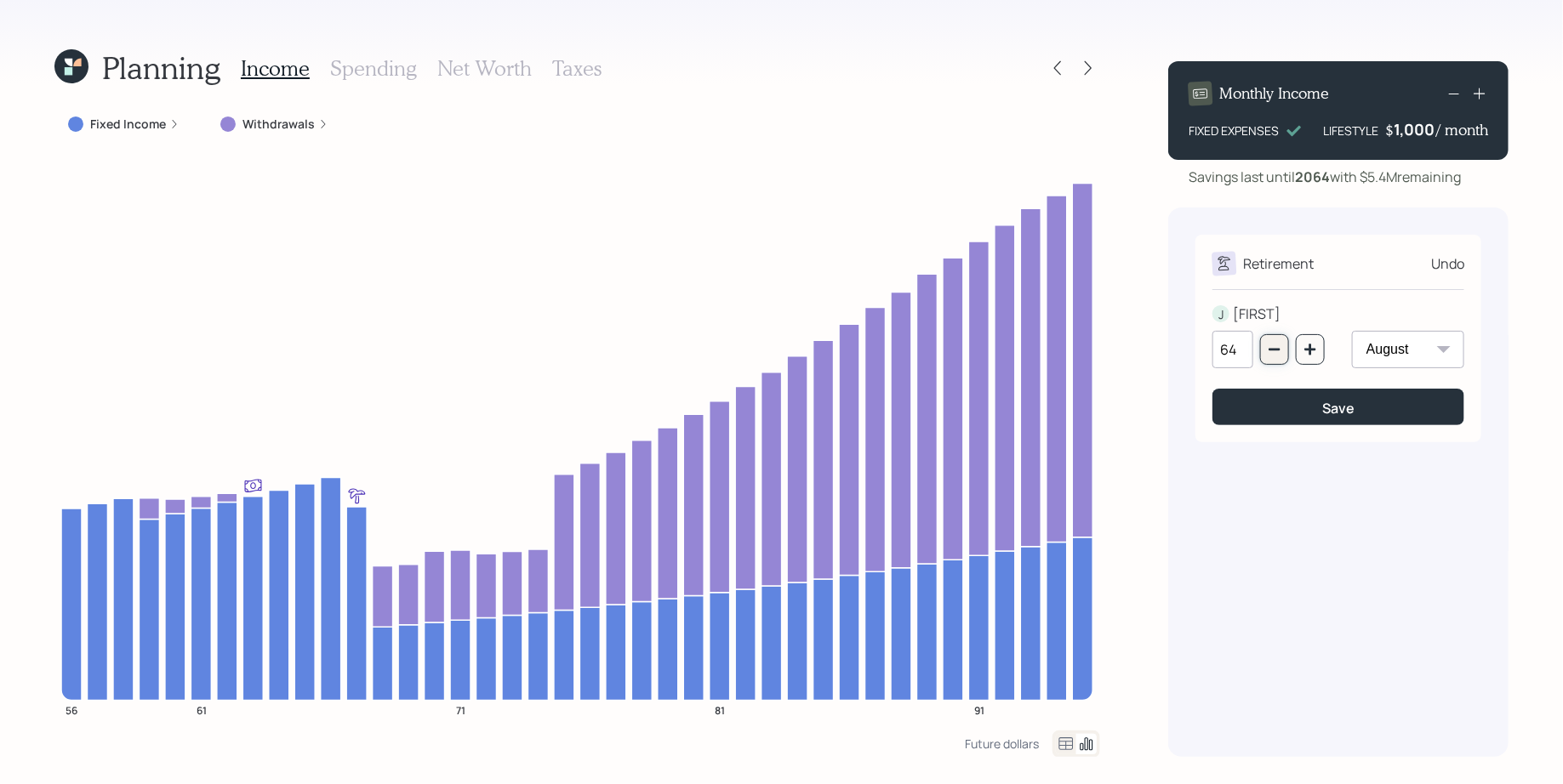 click 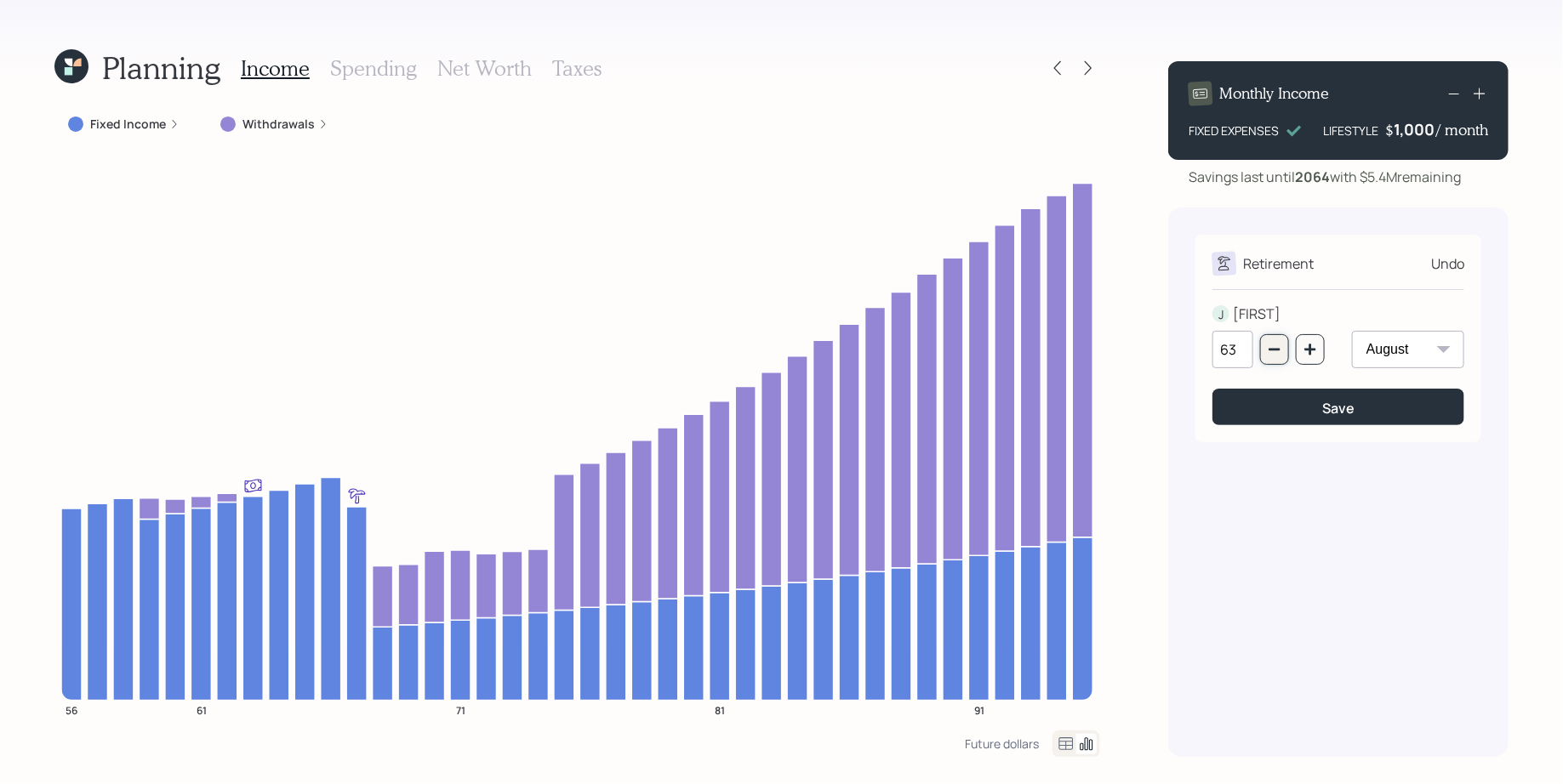 click 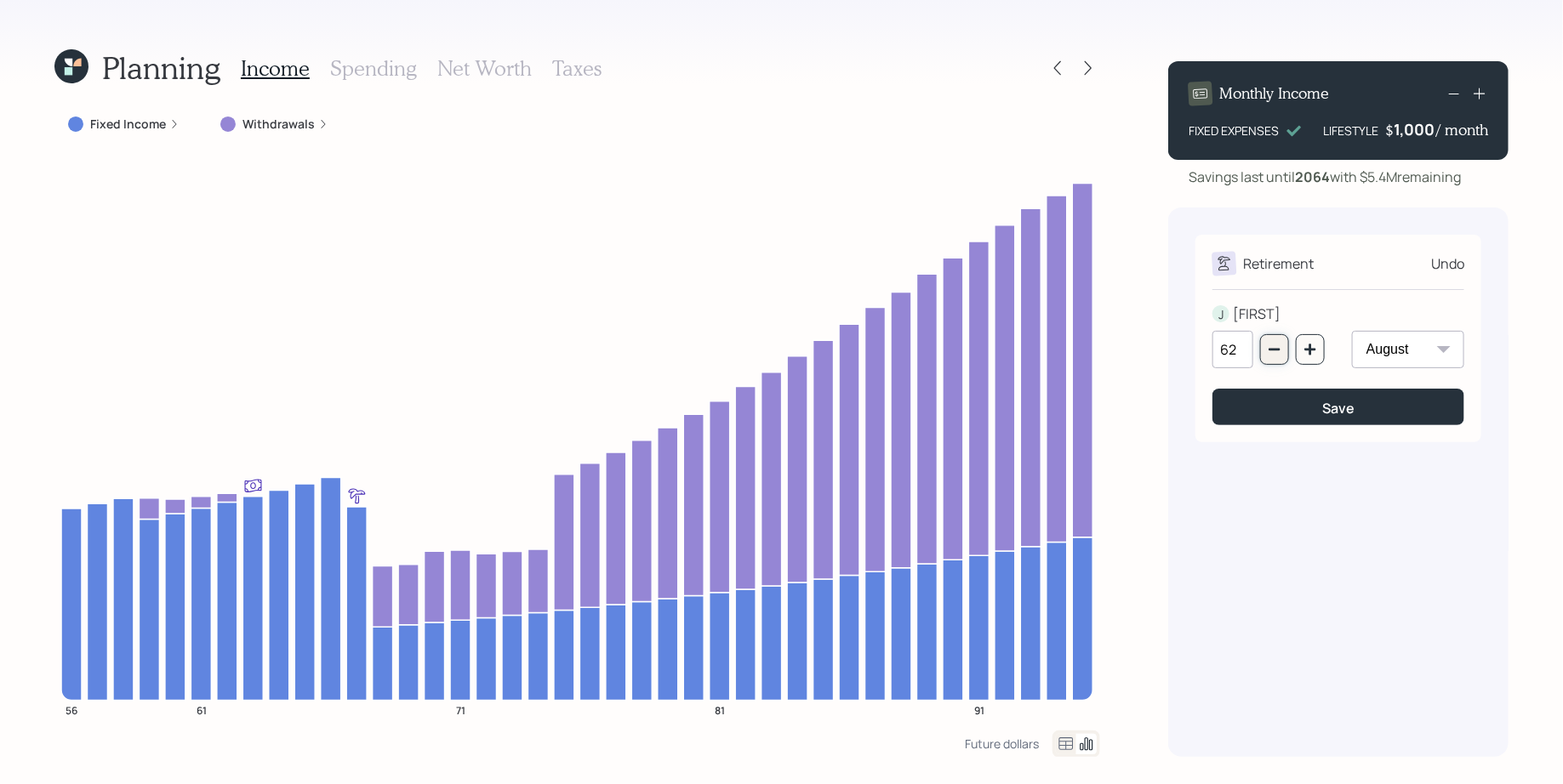 click 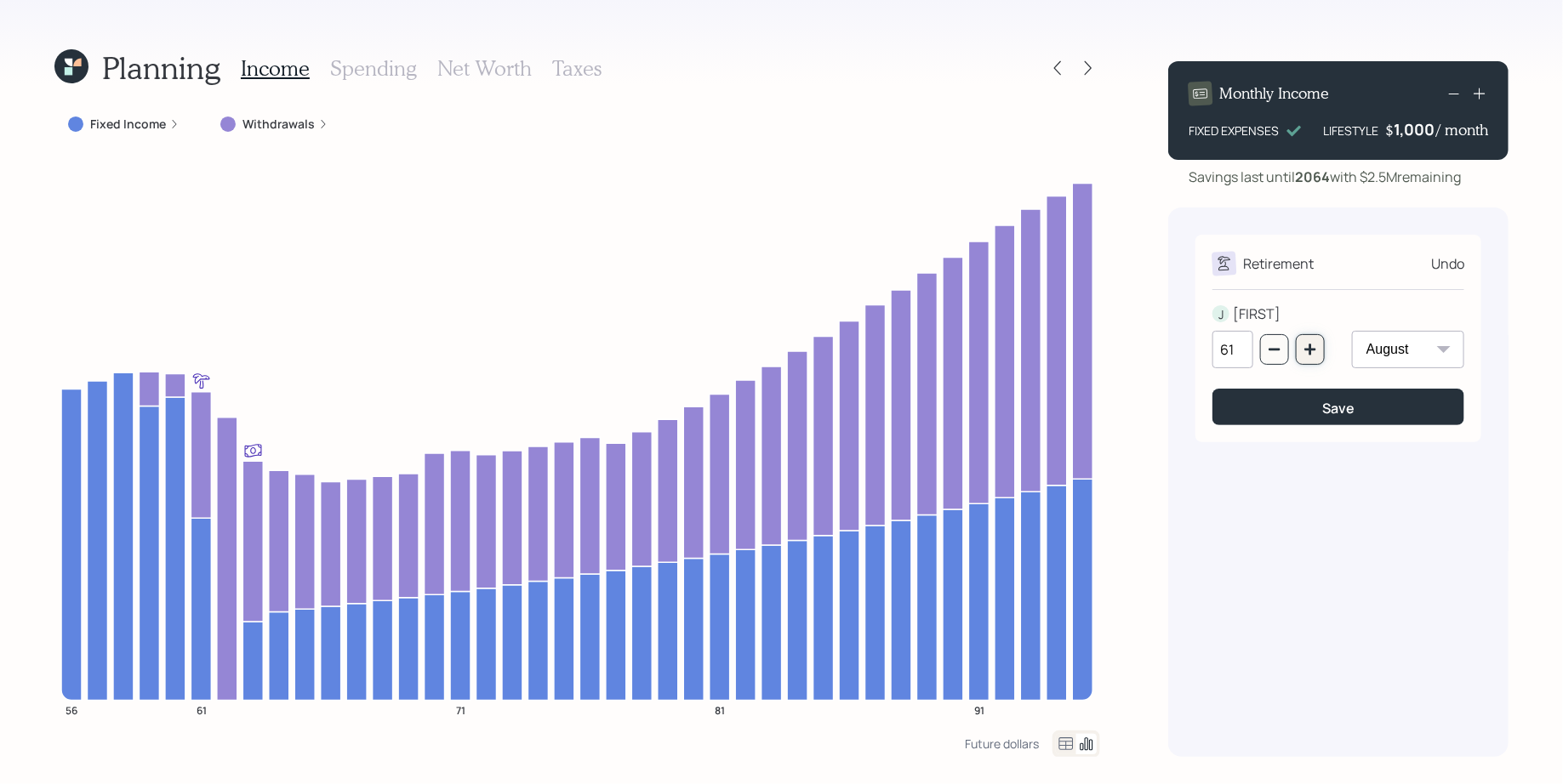 click at bounding box center (1310, 349) 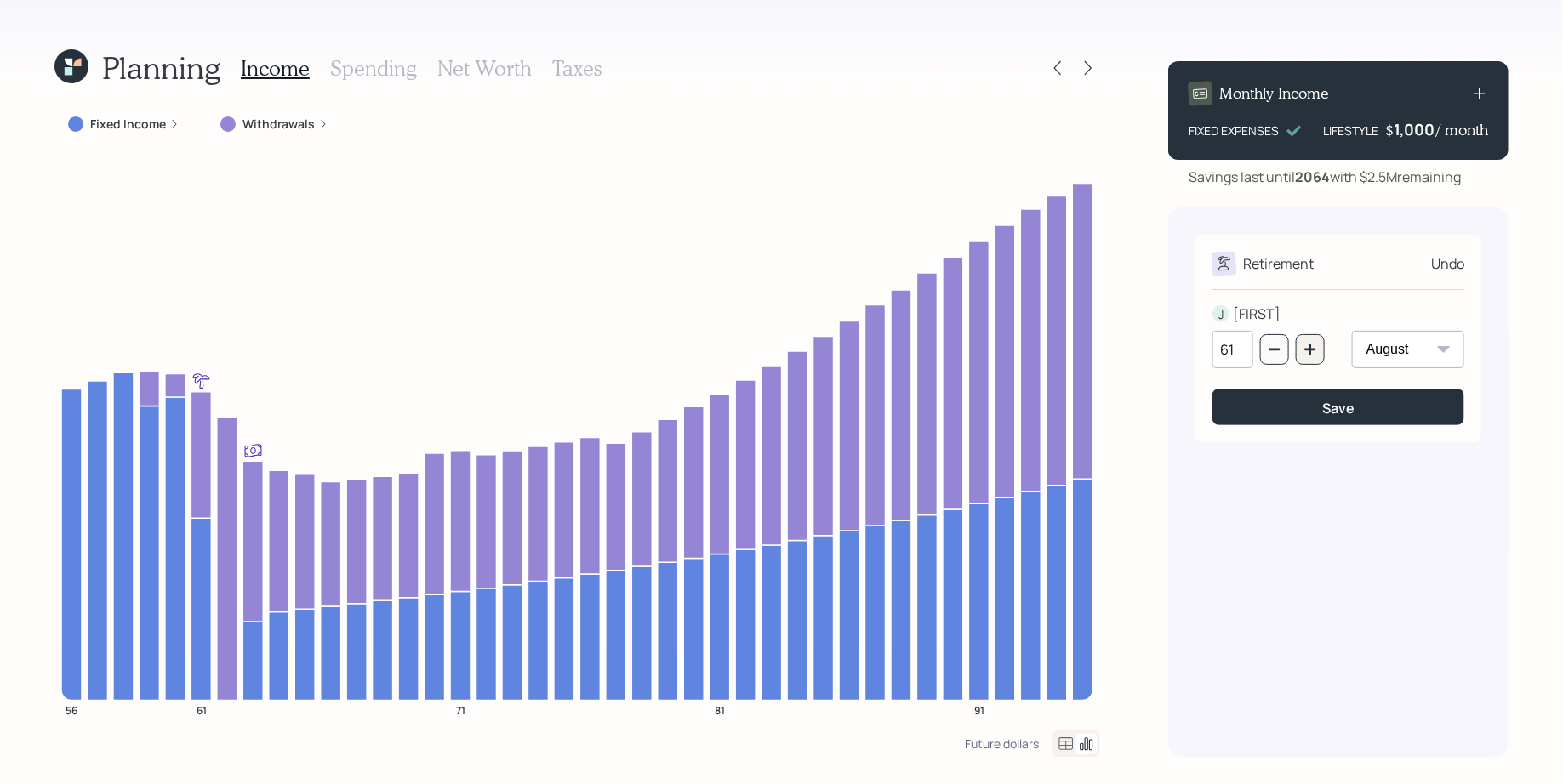 type on "62" 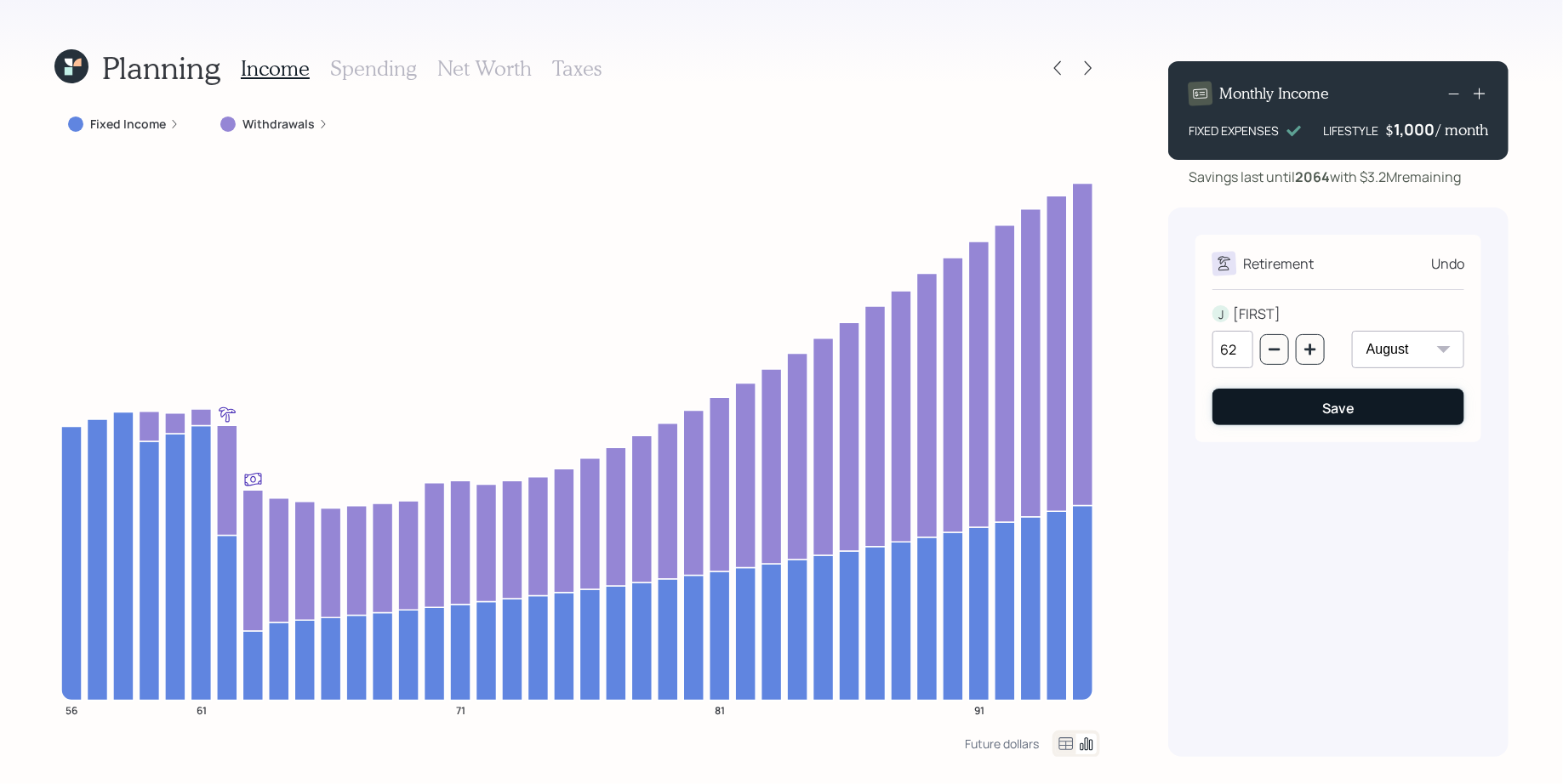click on "Save" at bounding box center (1338, 406) 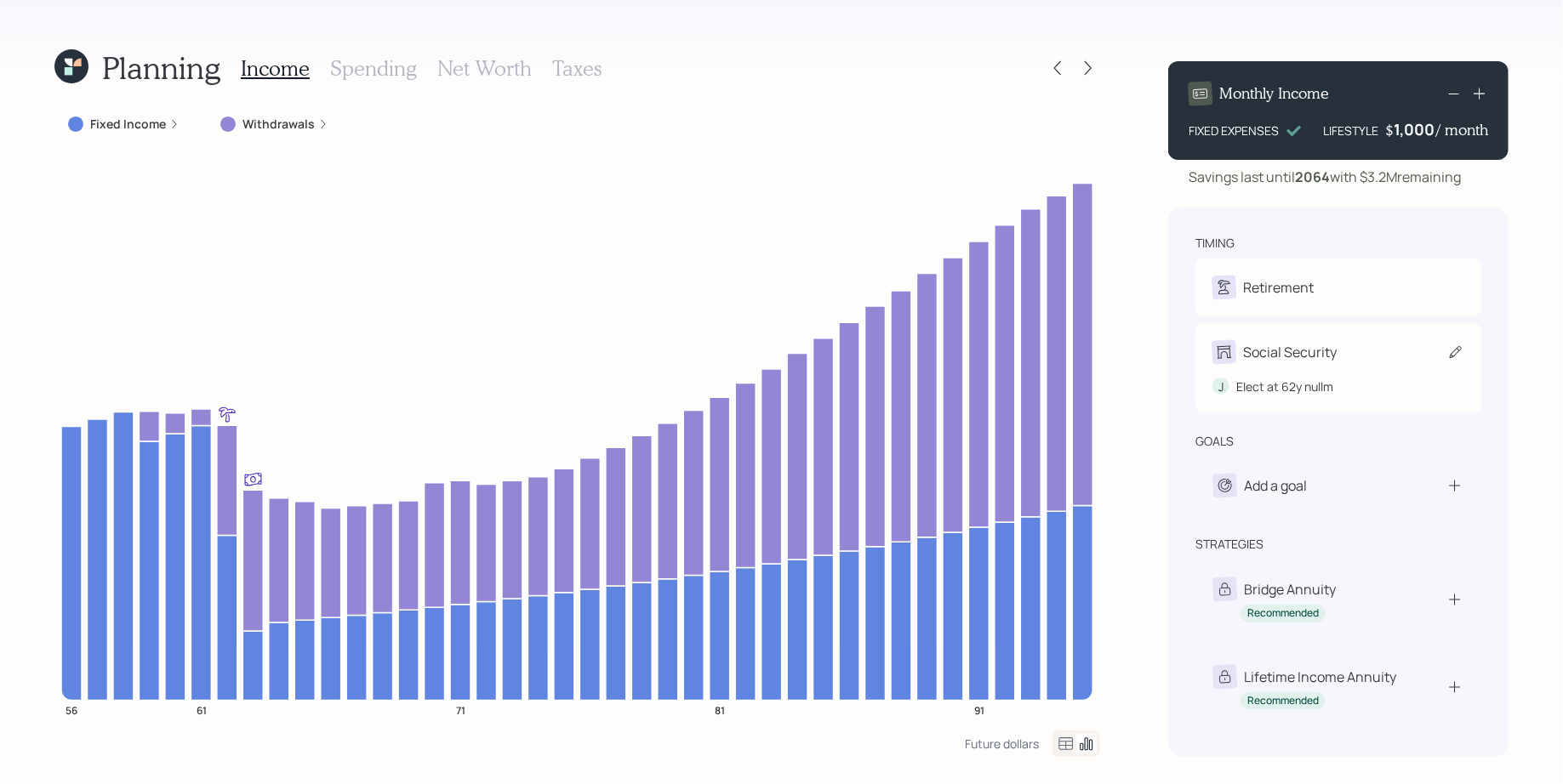 click on "Social Security" at bounding box center (1338, 352) 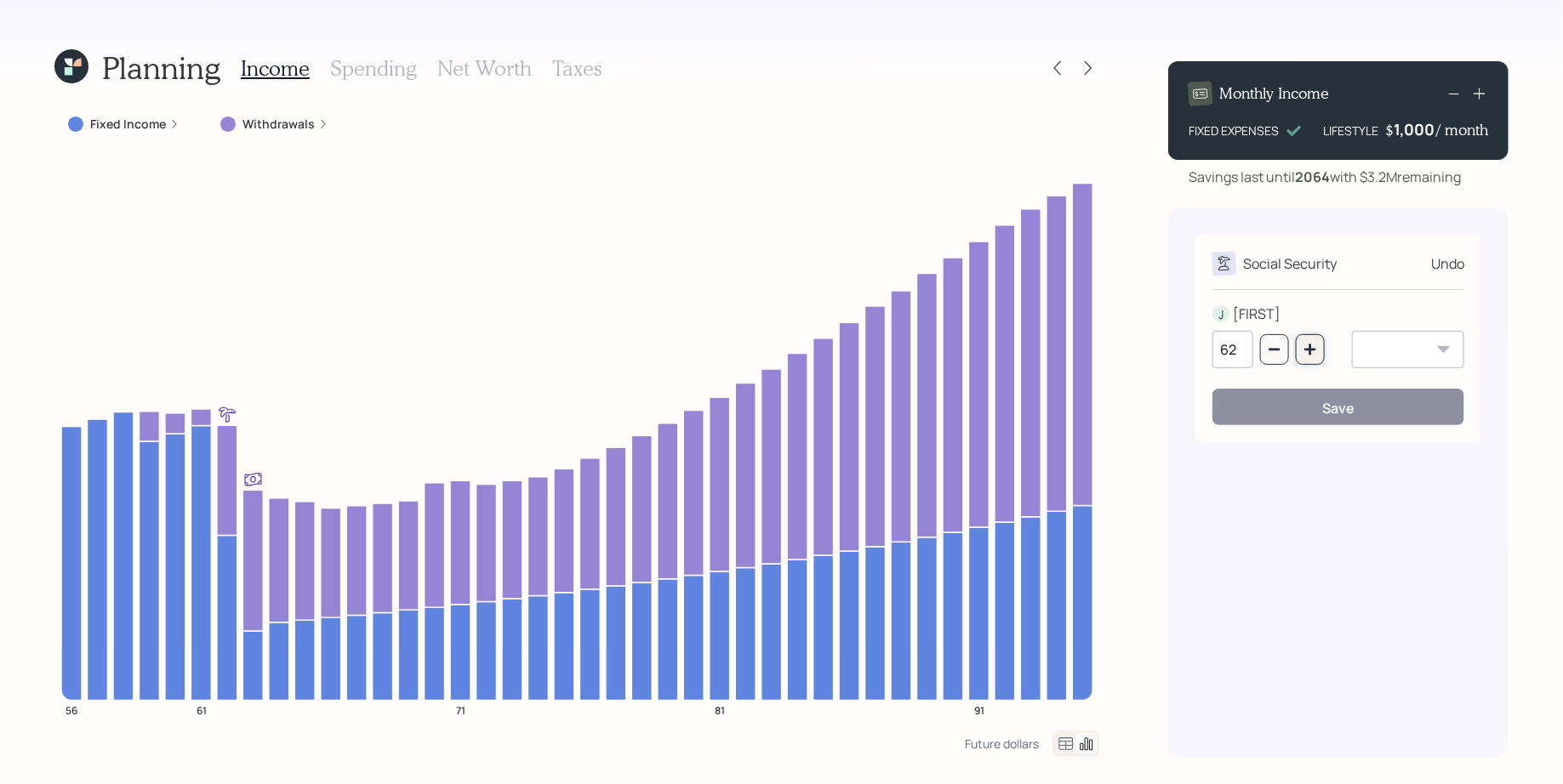 click 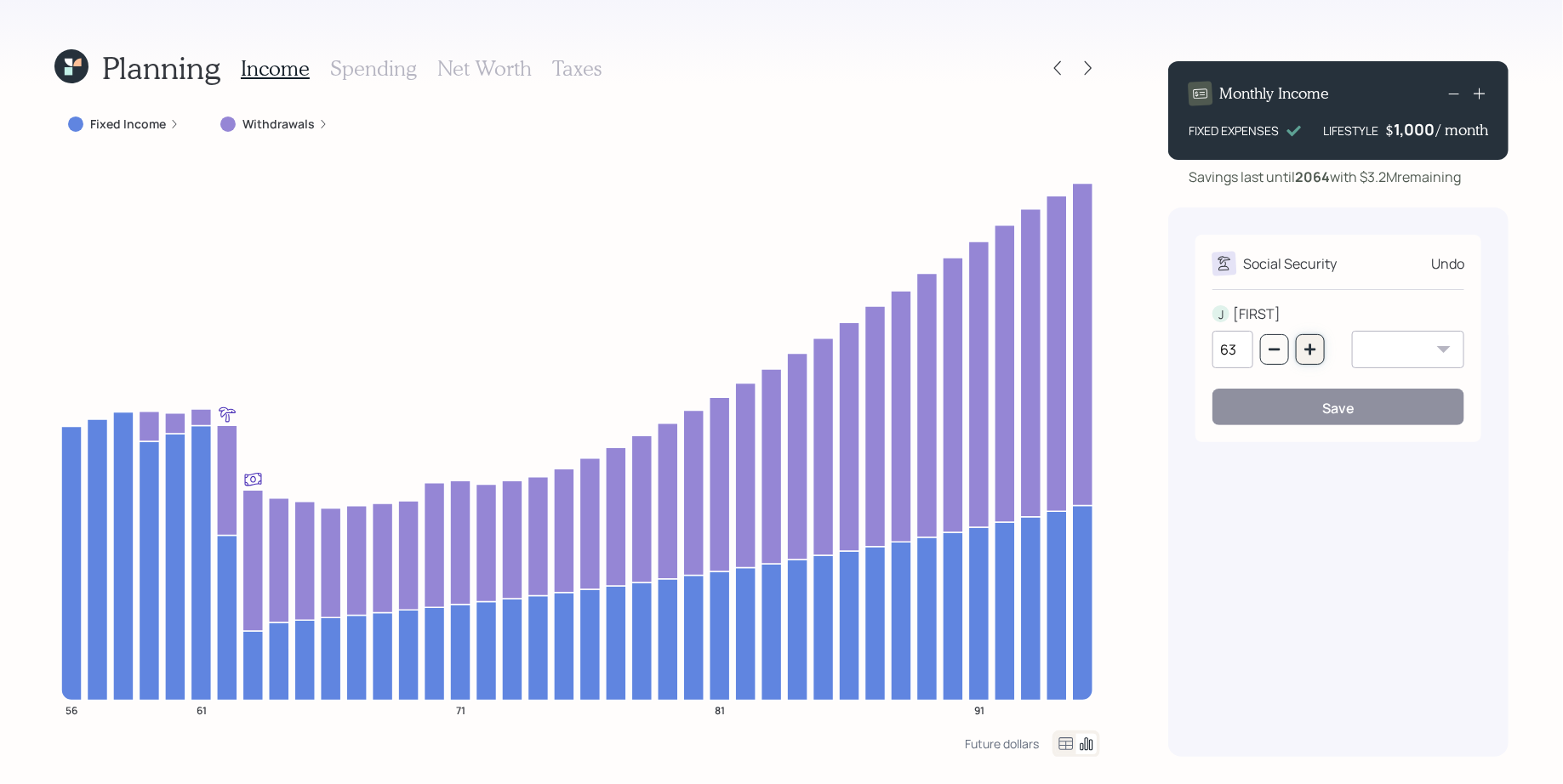 click 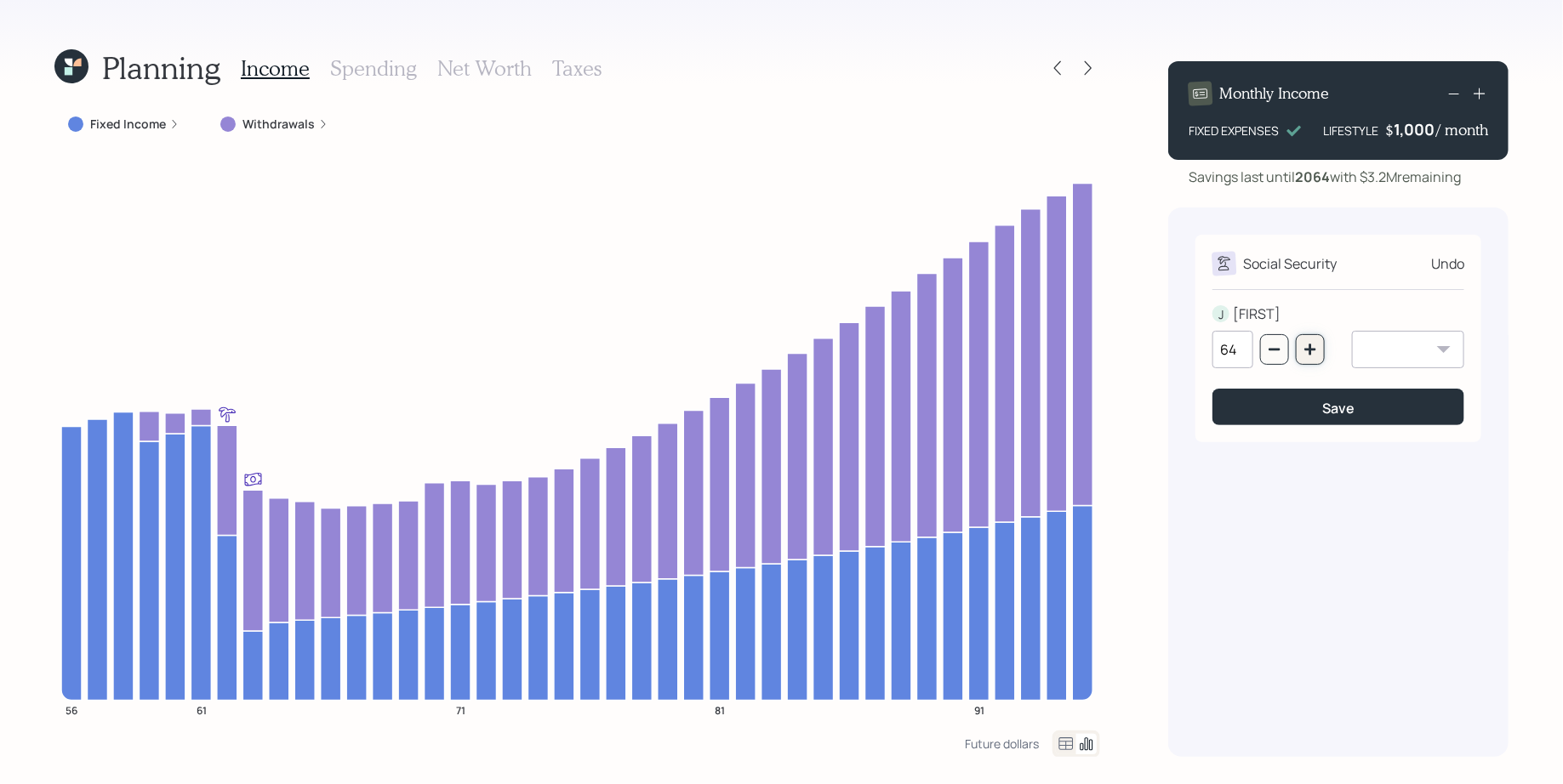 click 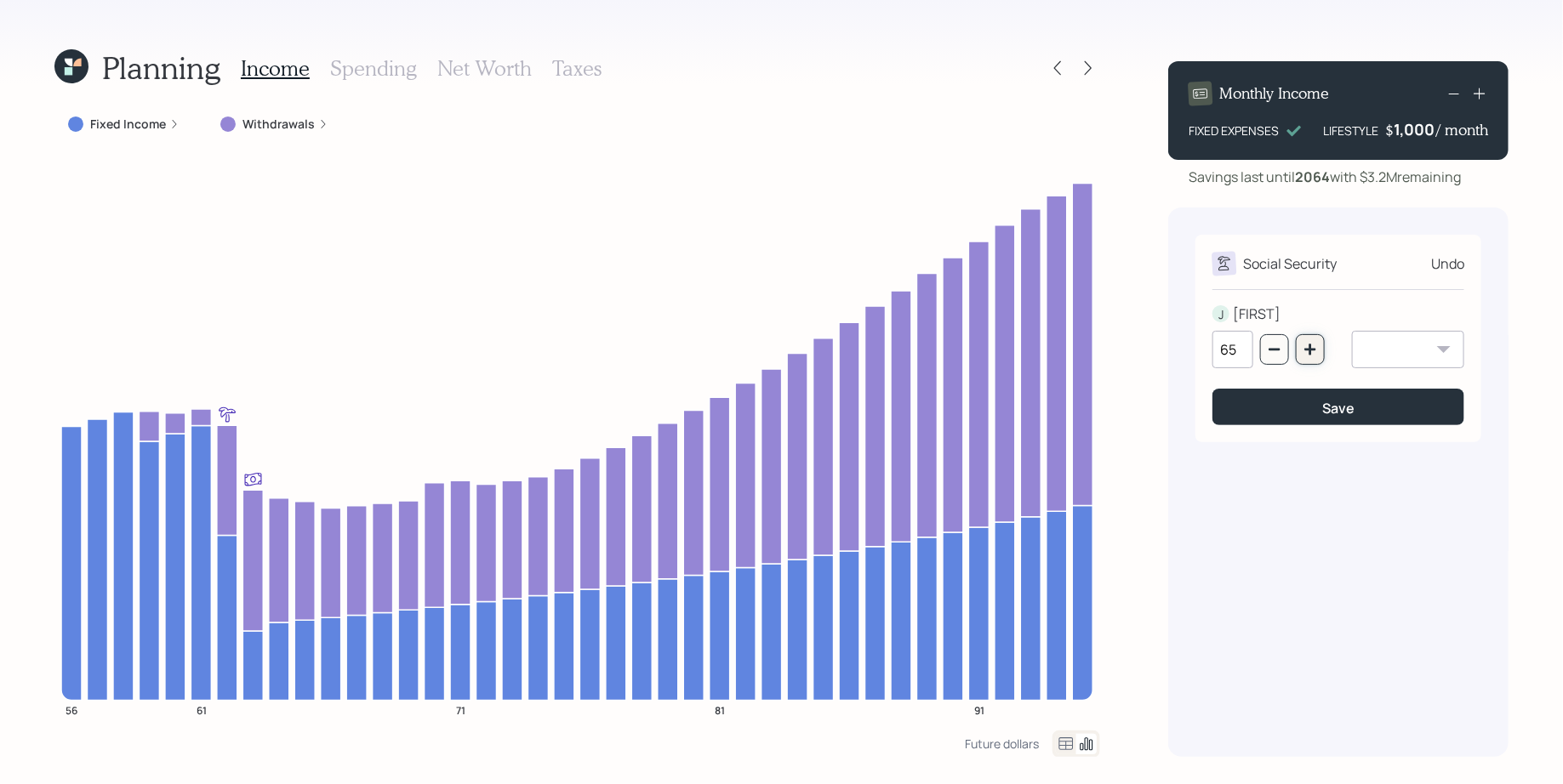 click 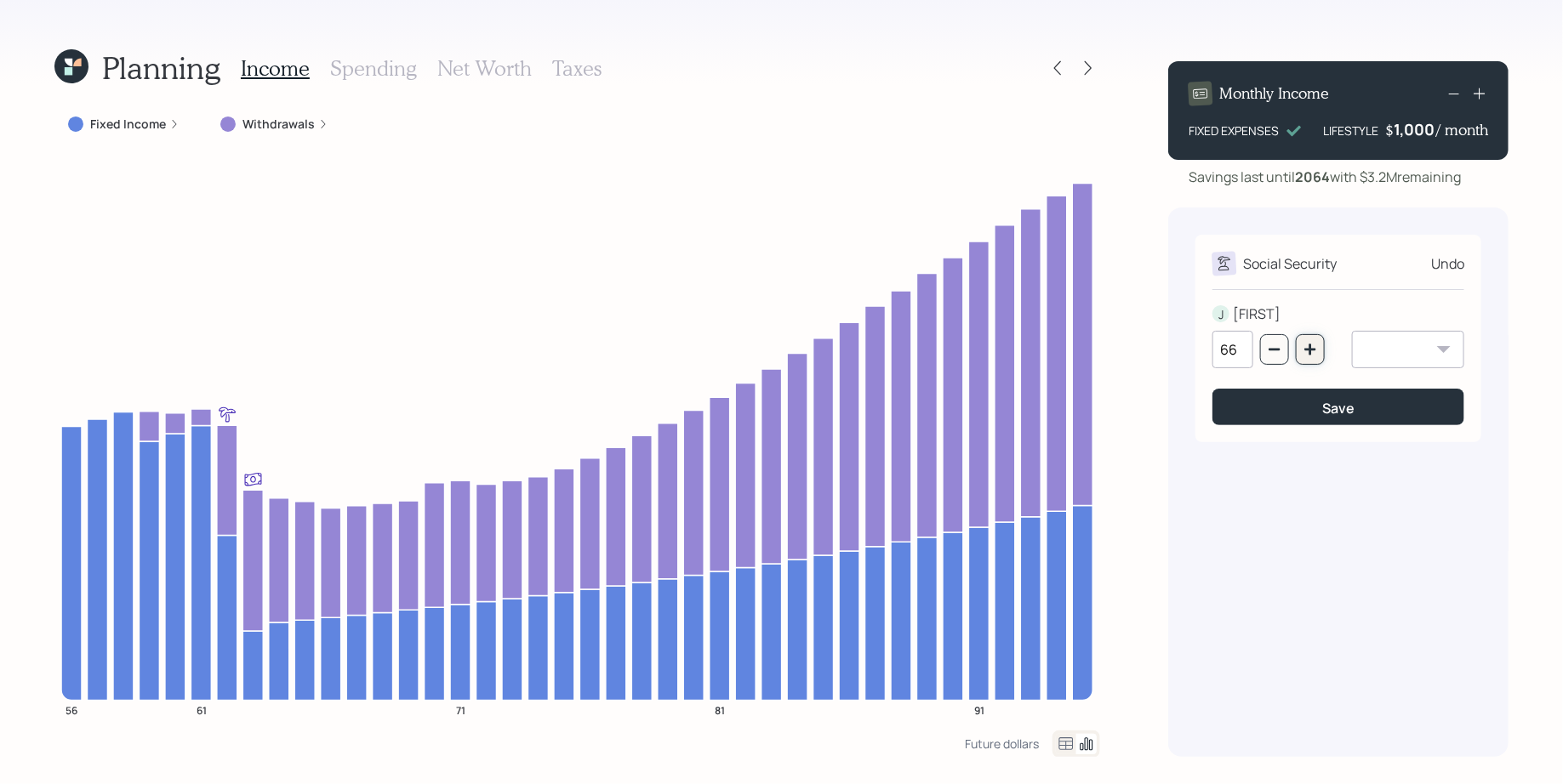 click 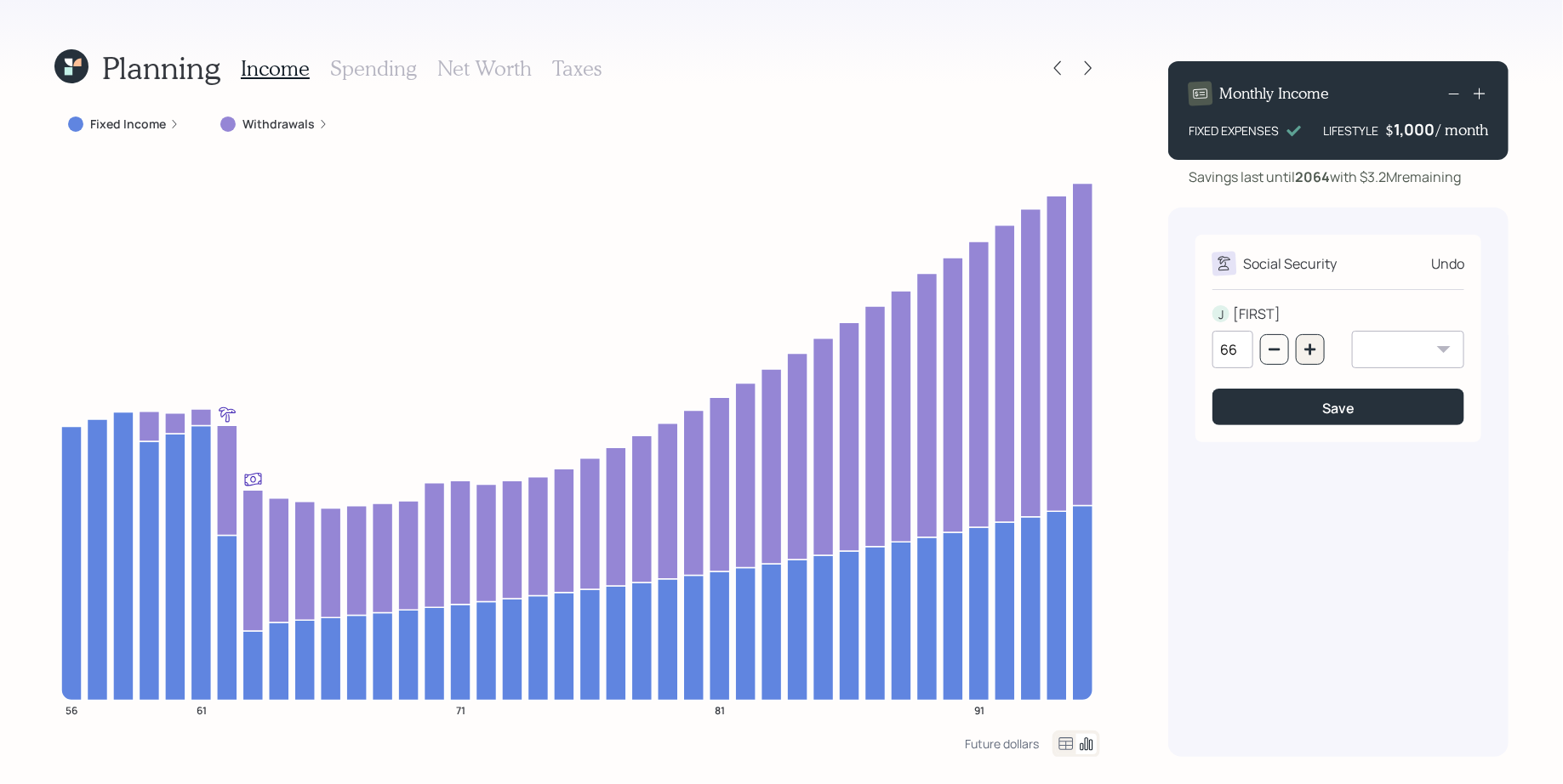 type on "67" 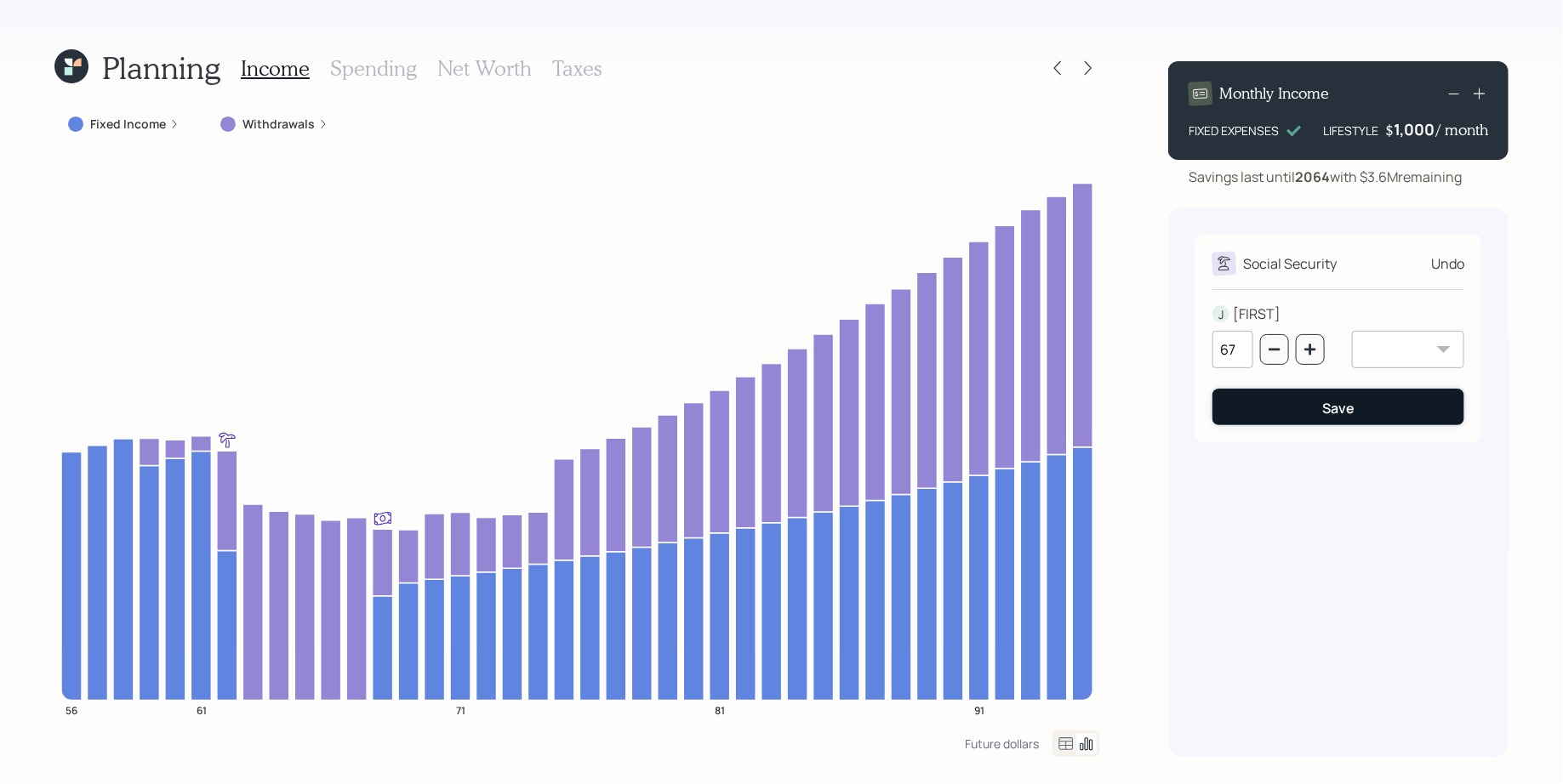 click on "Save" at bounding box center [1338, 406] 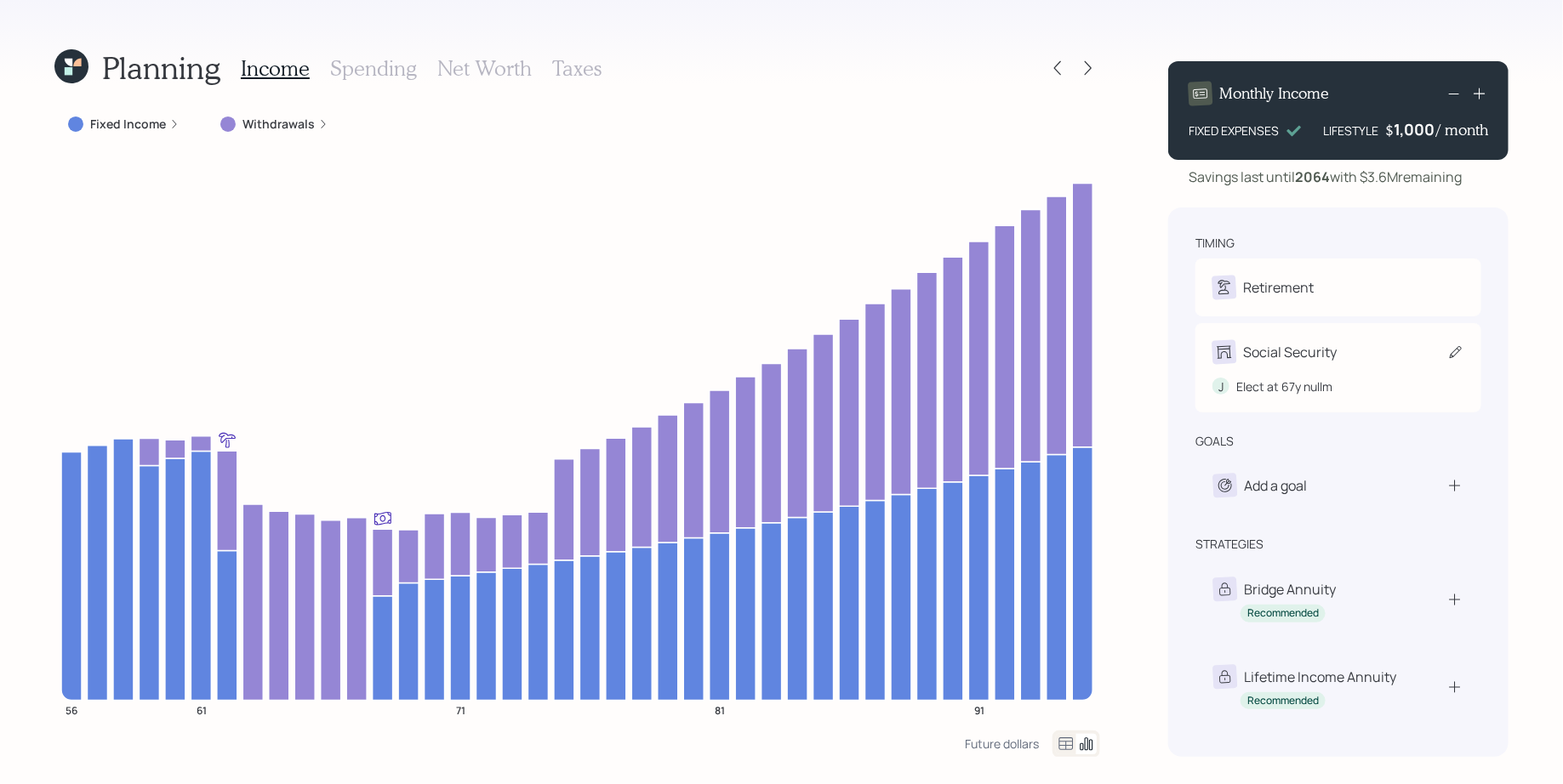 click on "Social Security J Elect at 67y nullm" at bounding box center [1338, 367] 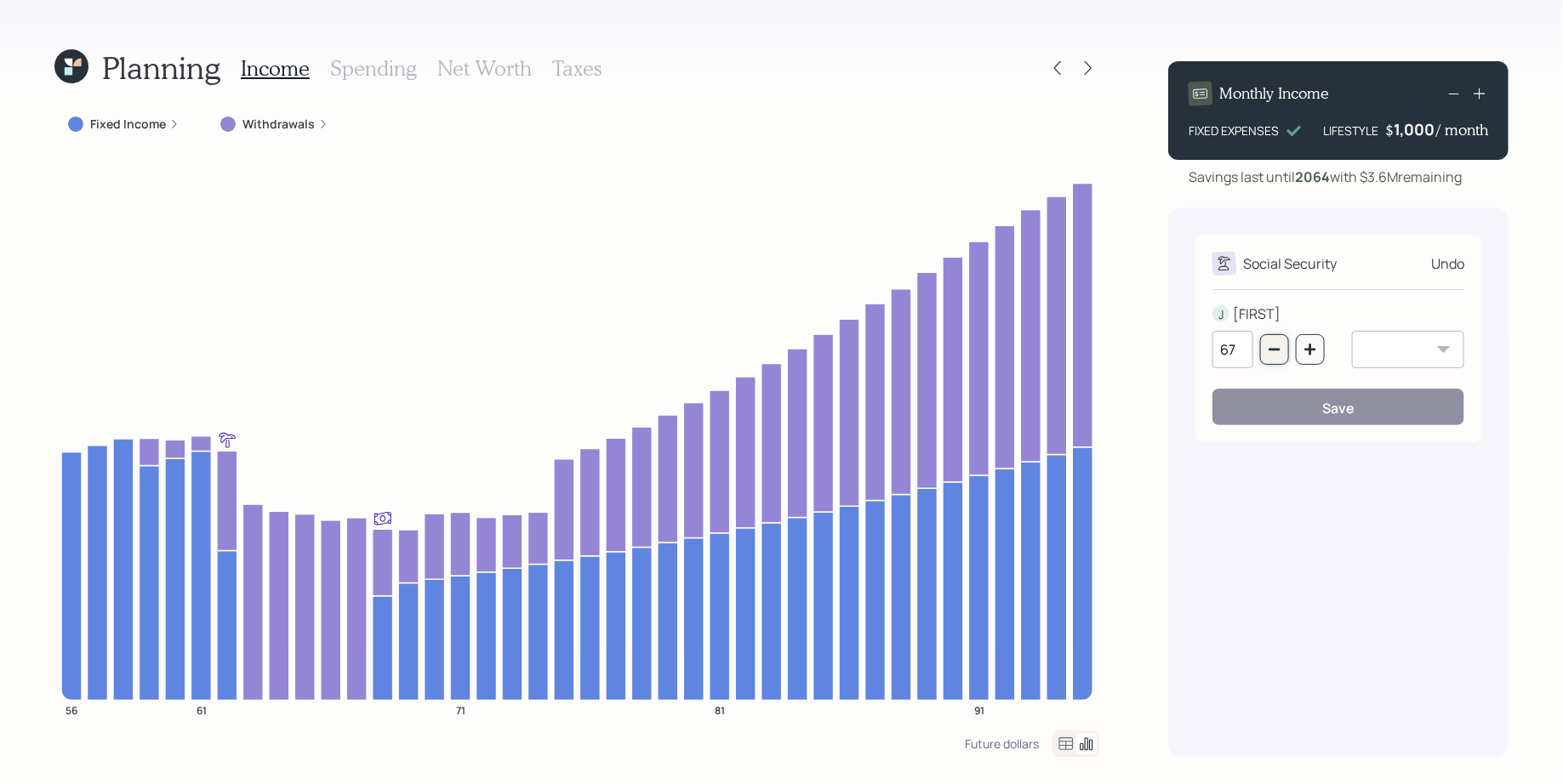 click 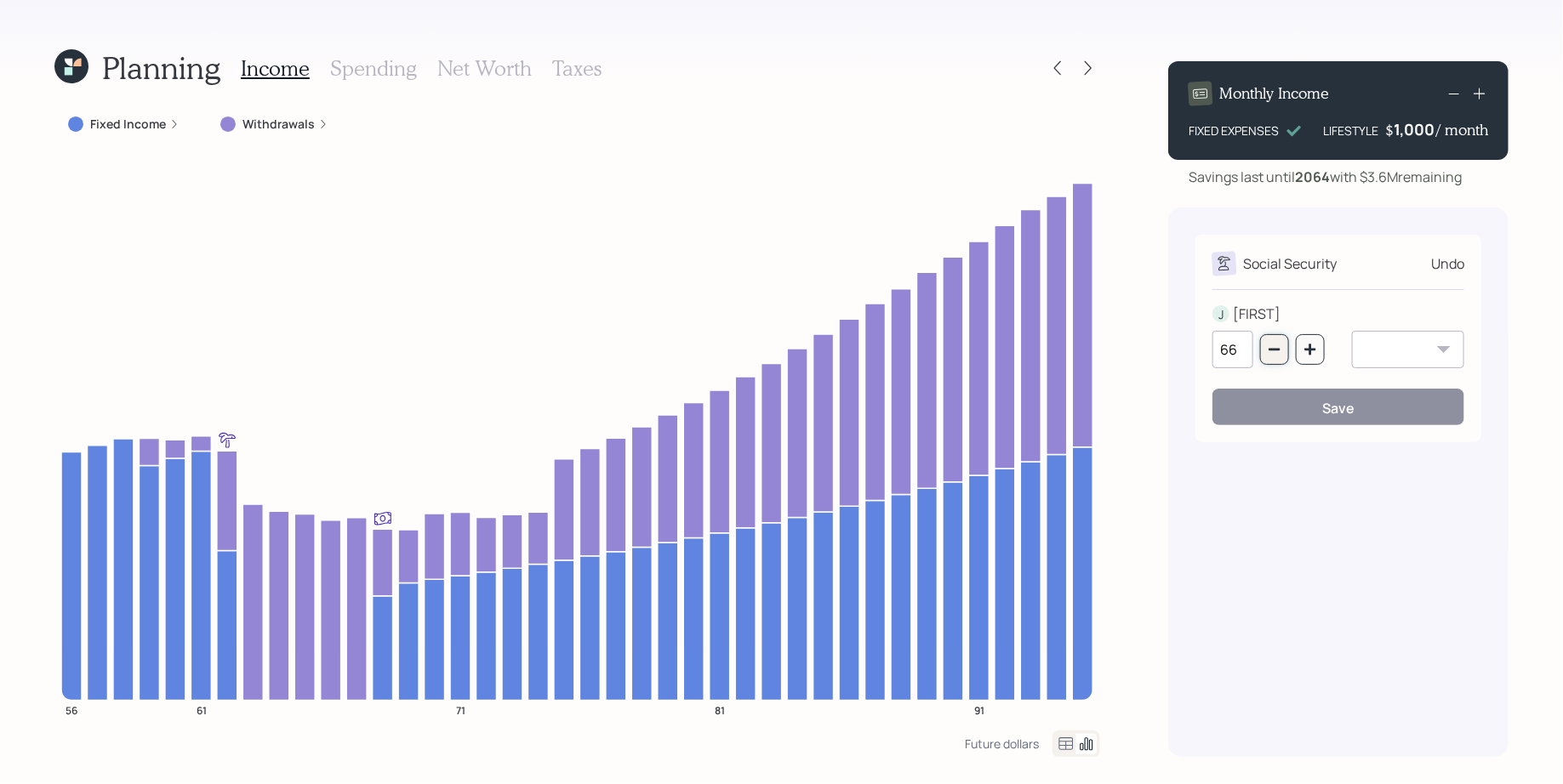 click 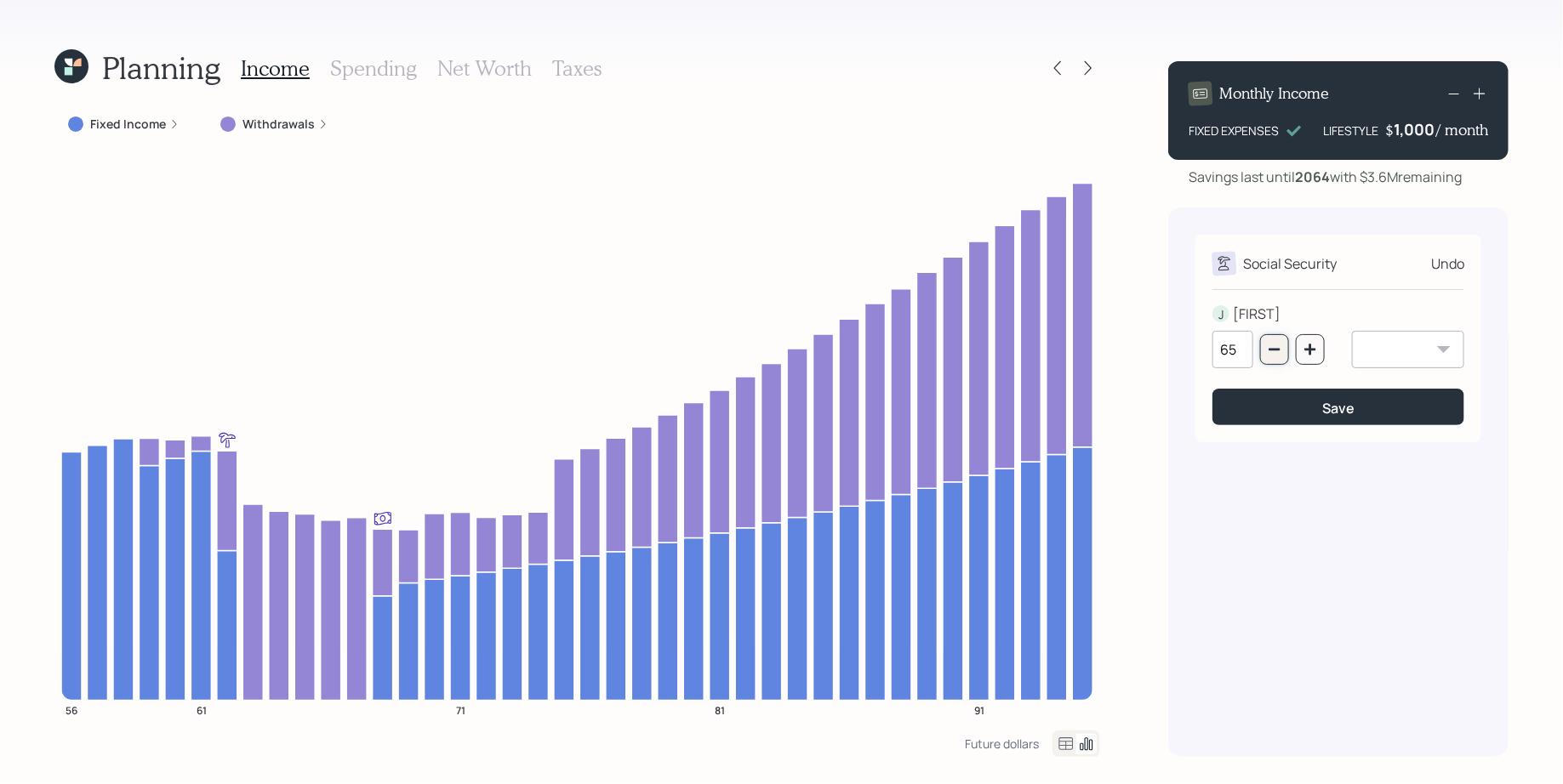 click 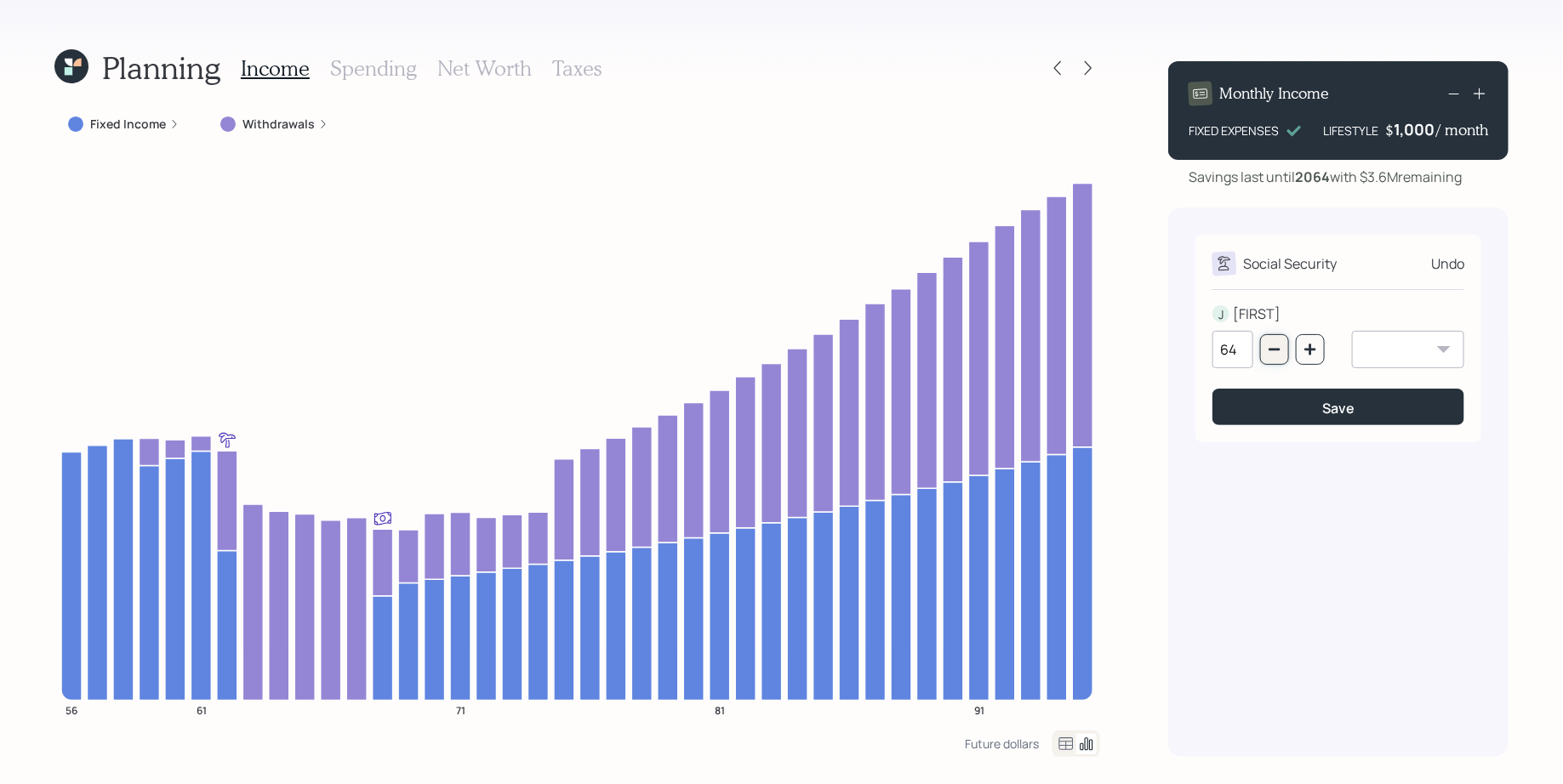 click 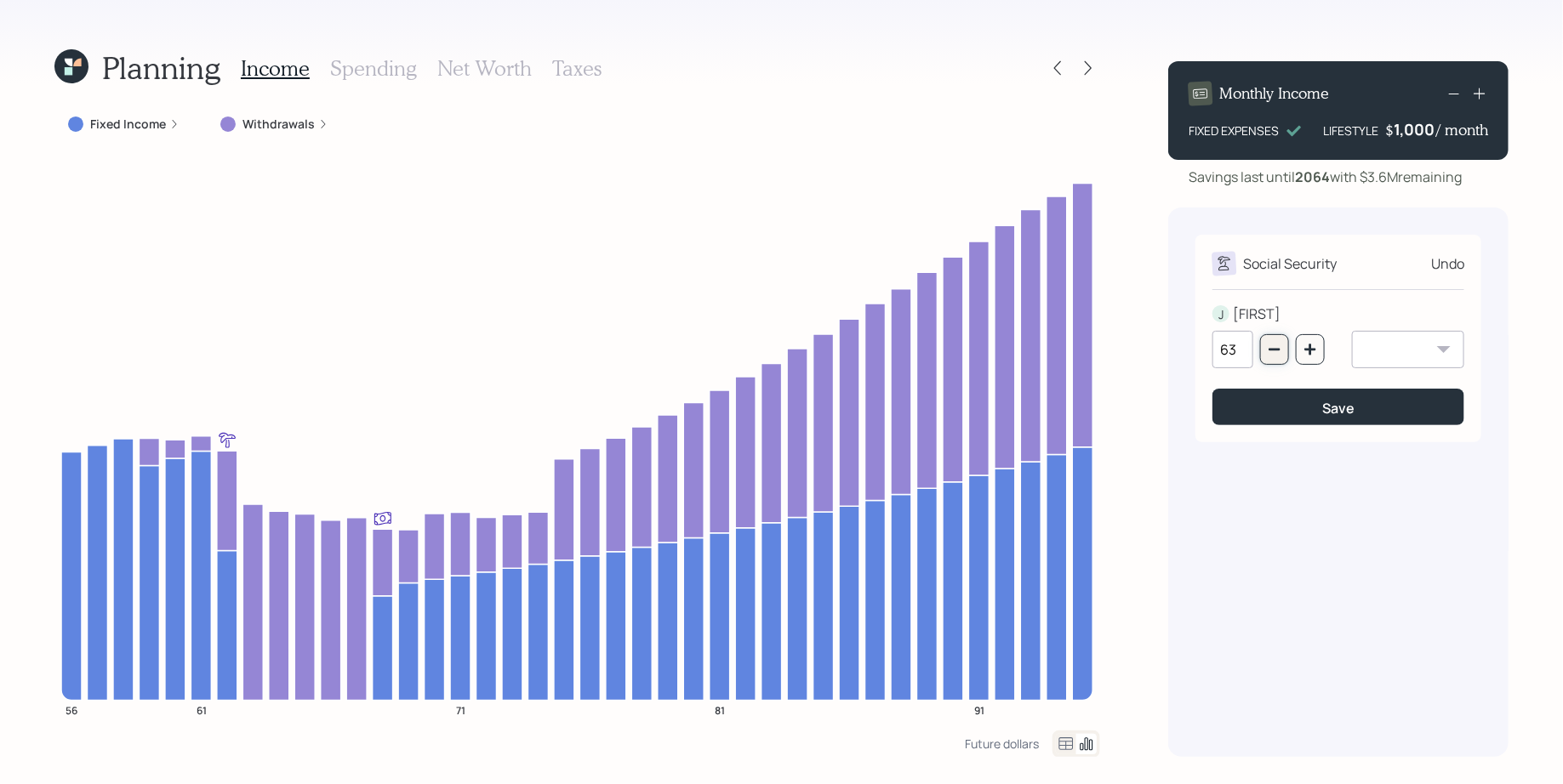 click 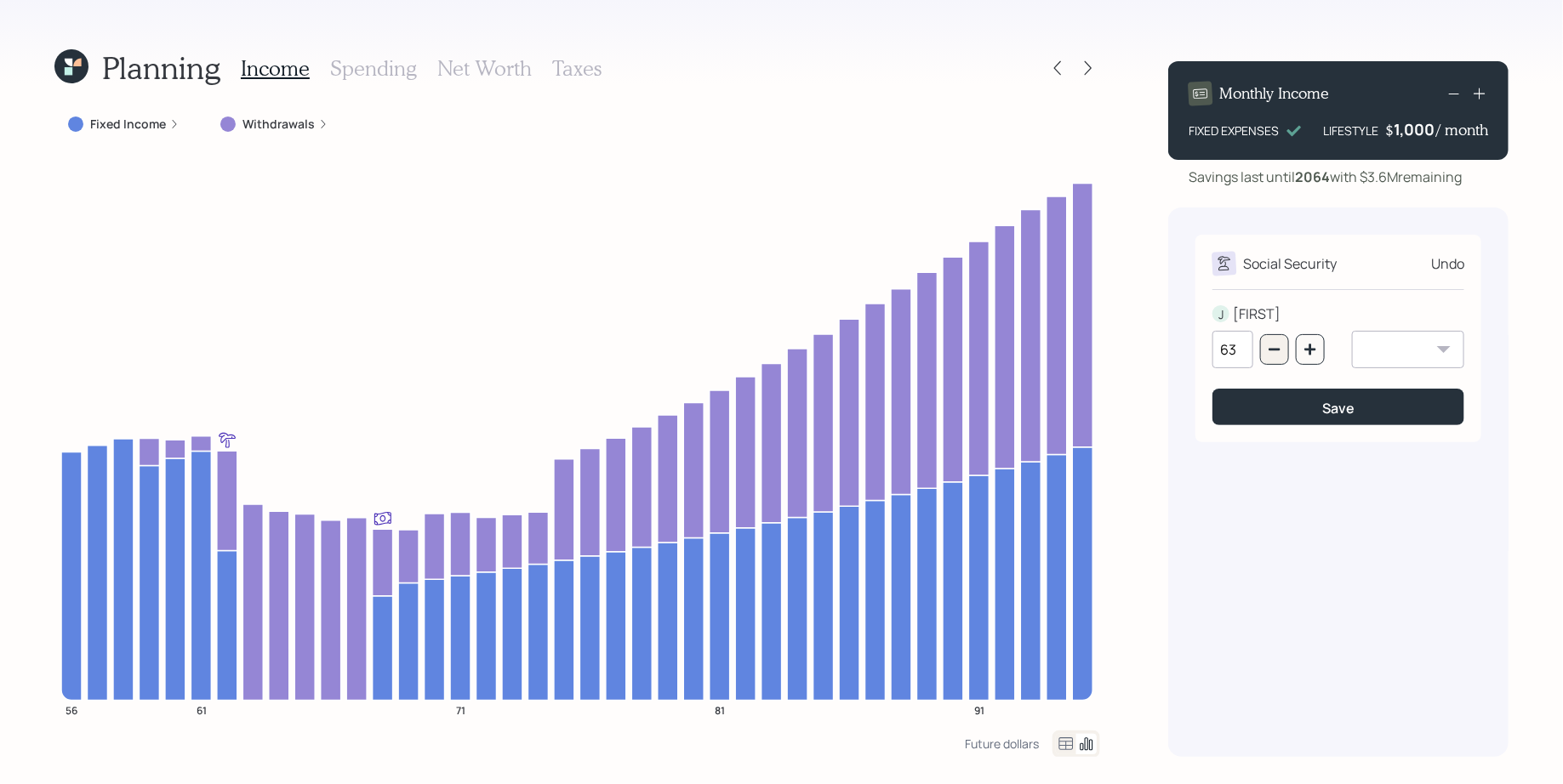 type on "62" 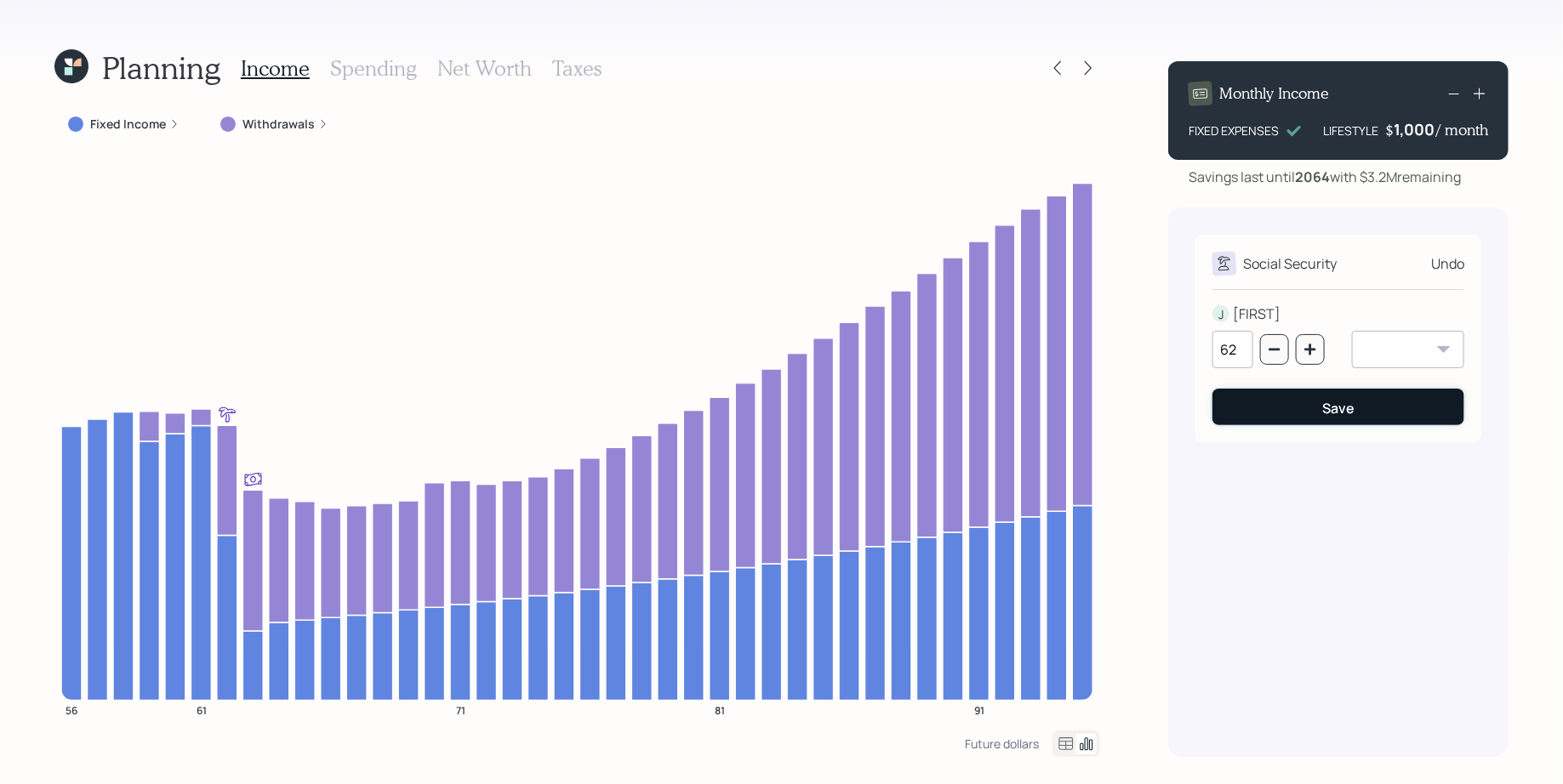 click on "Save" at bounding box center [1338, 406] 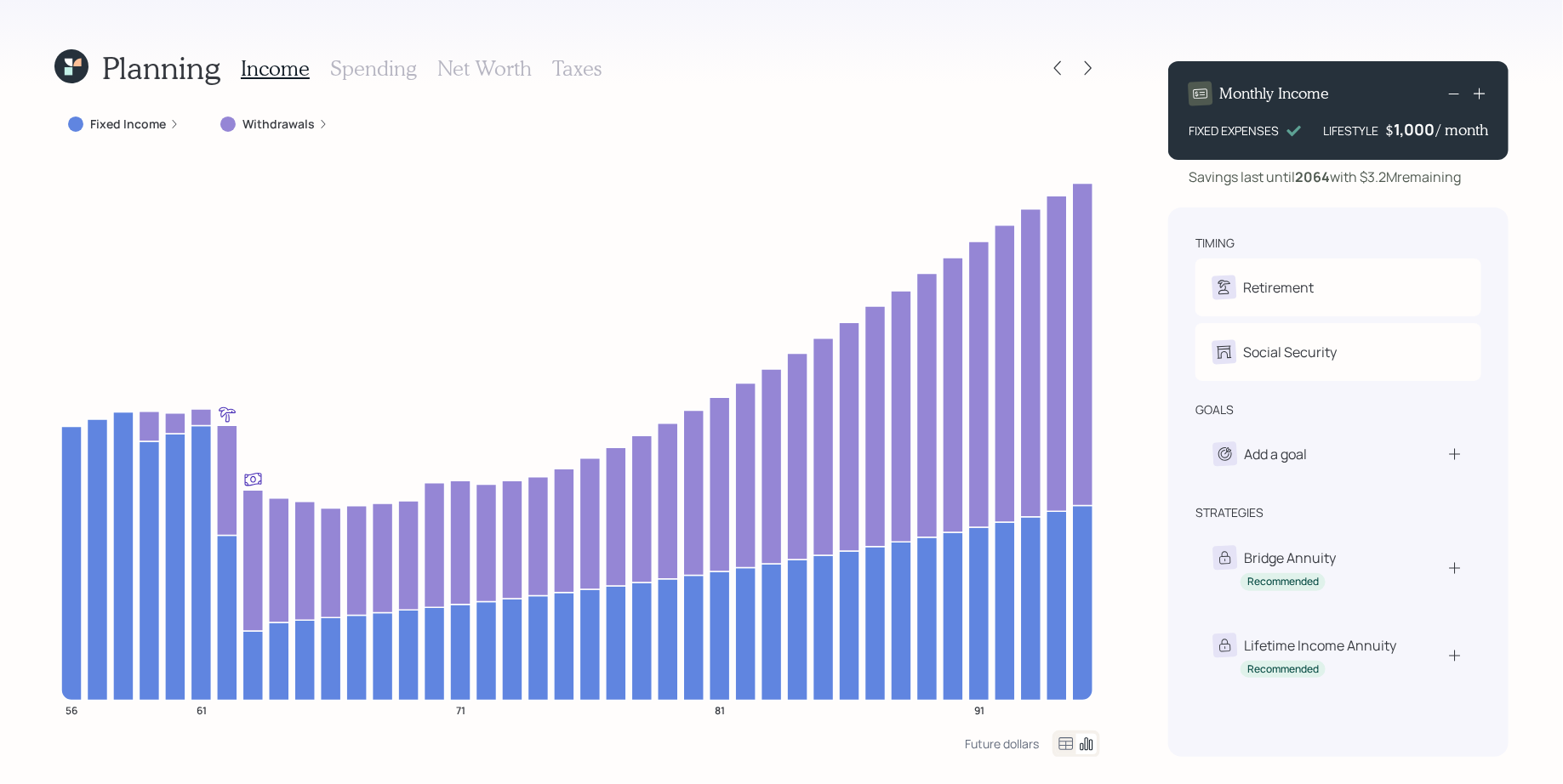 drag, startPoint x: 1372, startPoint y: 178, endPoint x: 1471, endPoint y: 177, distance: 99.00505 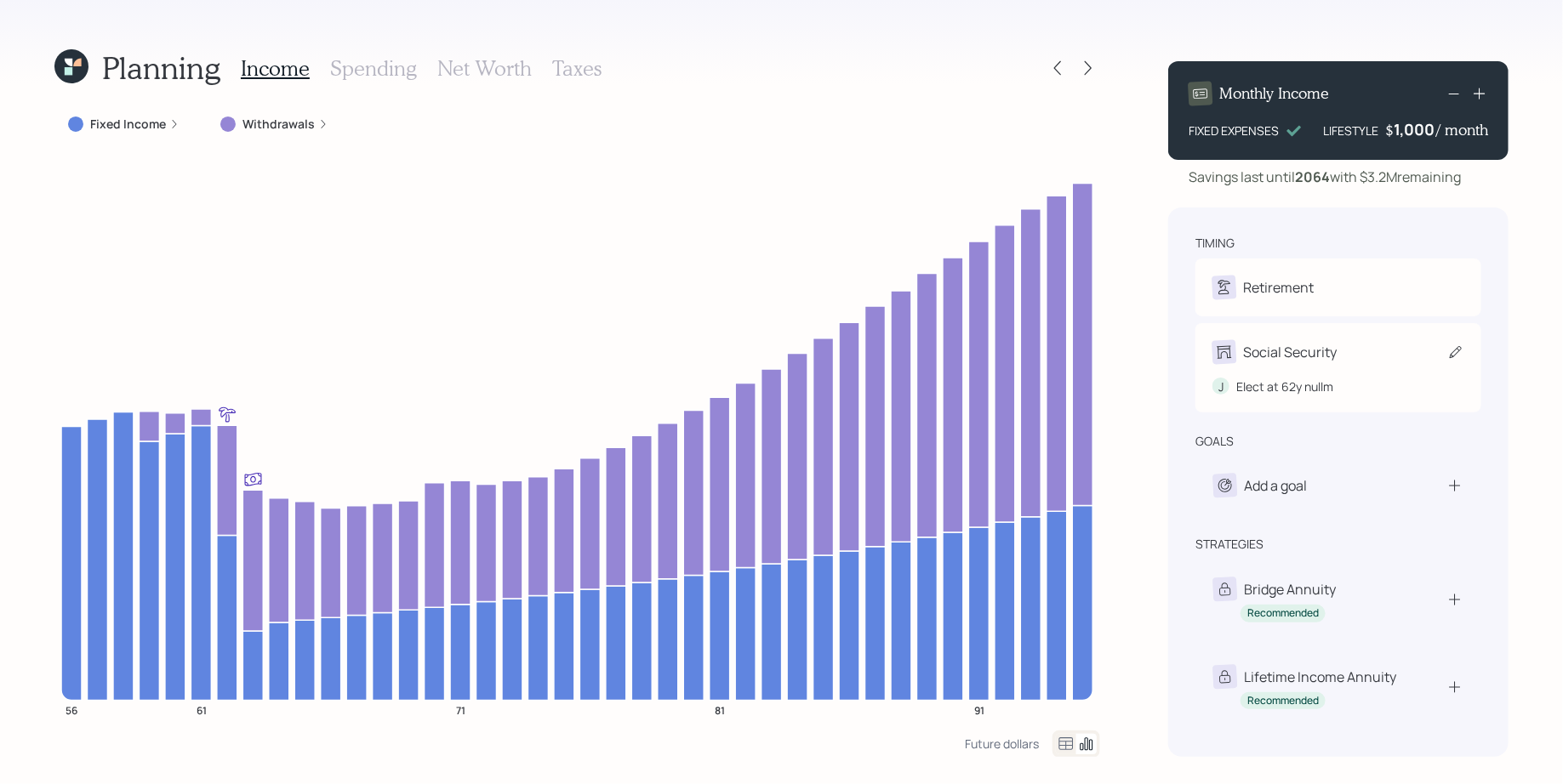 click 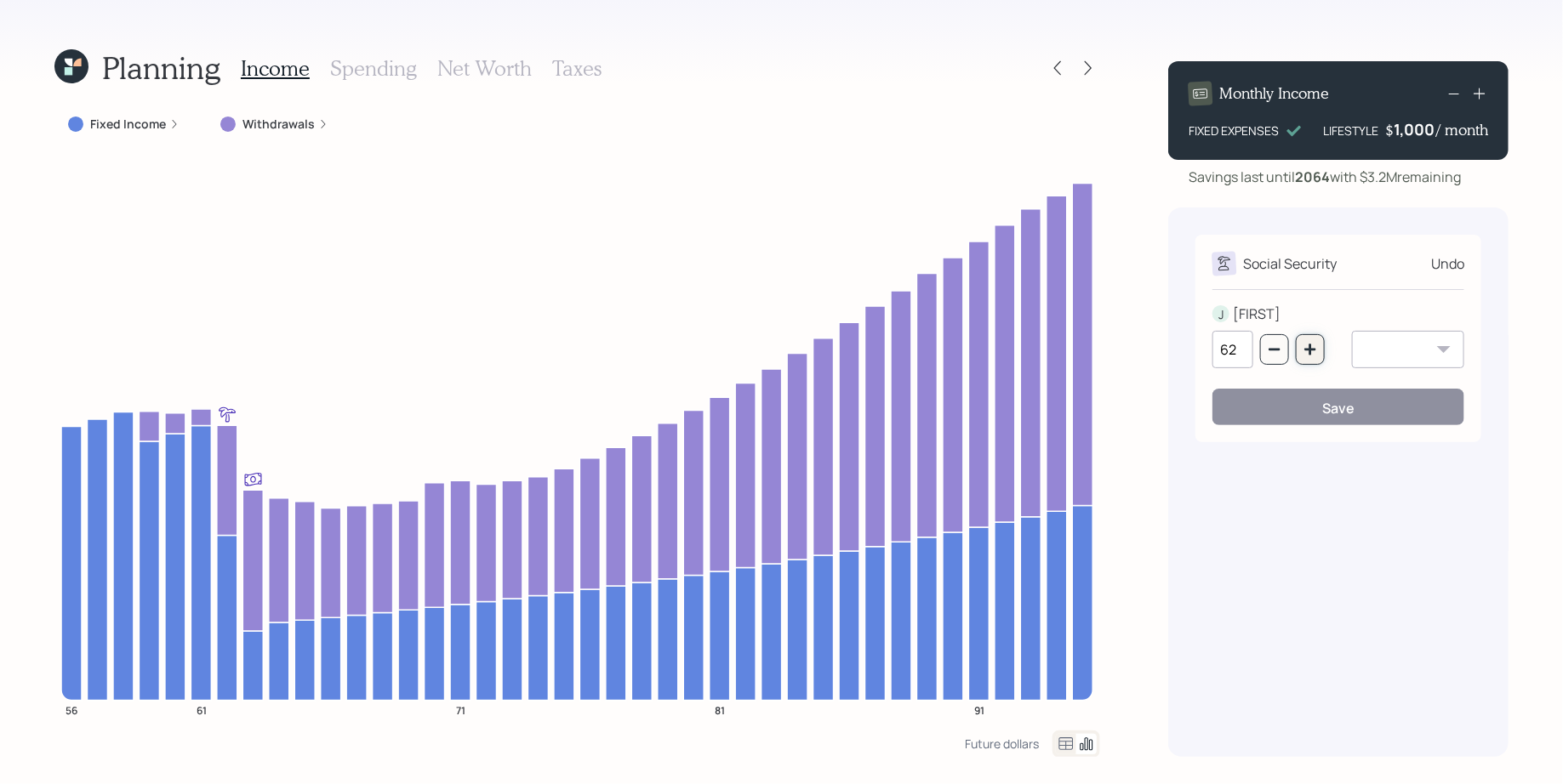 click 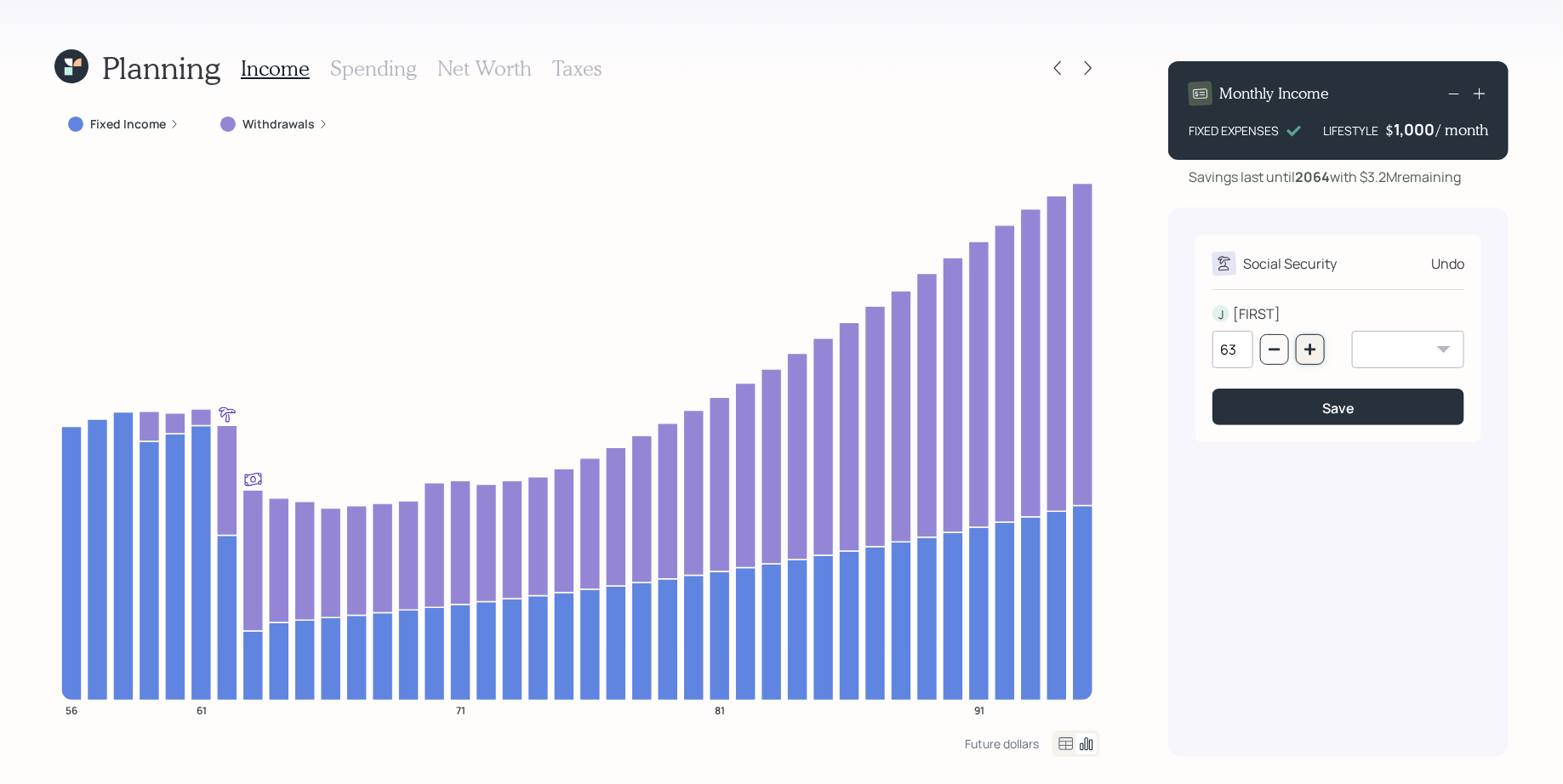 click 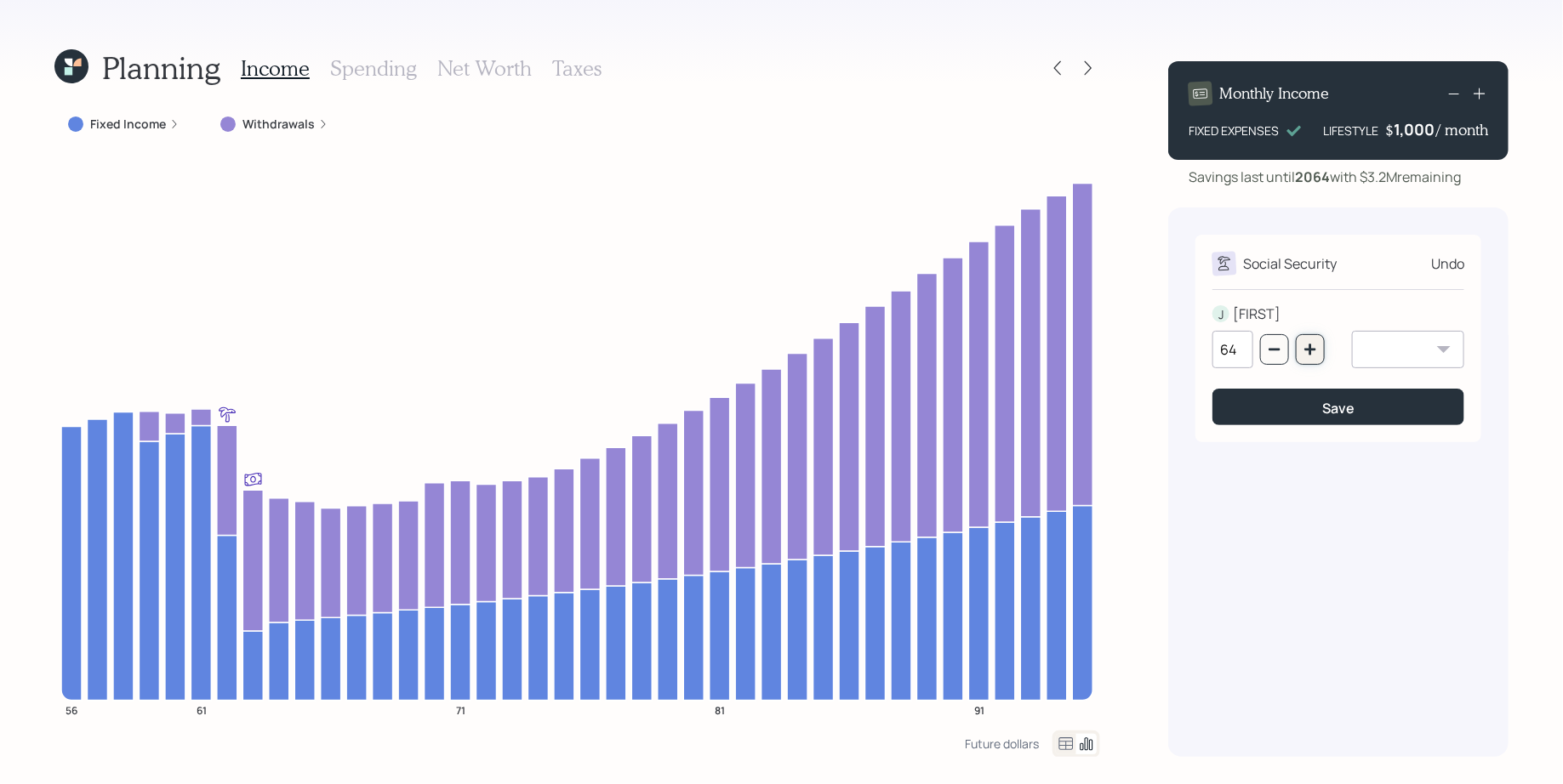 click 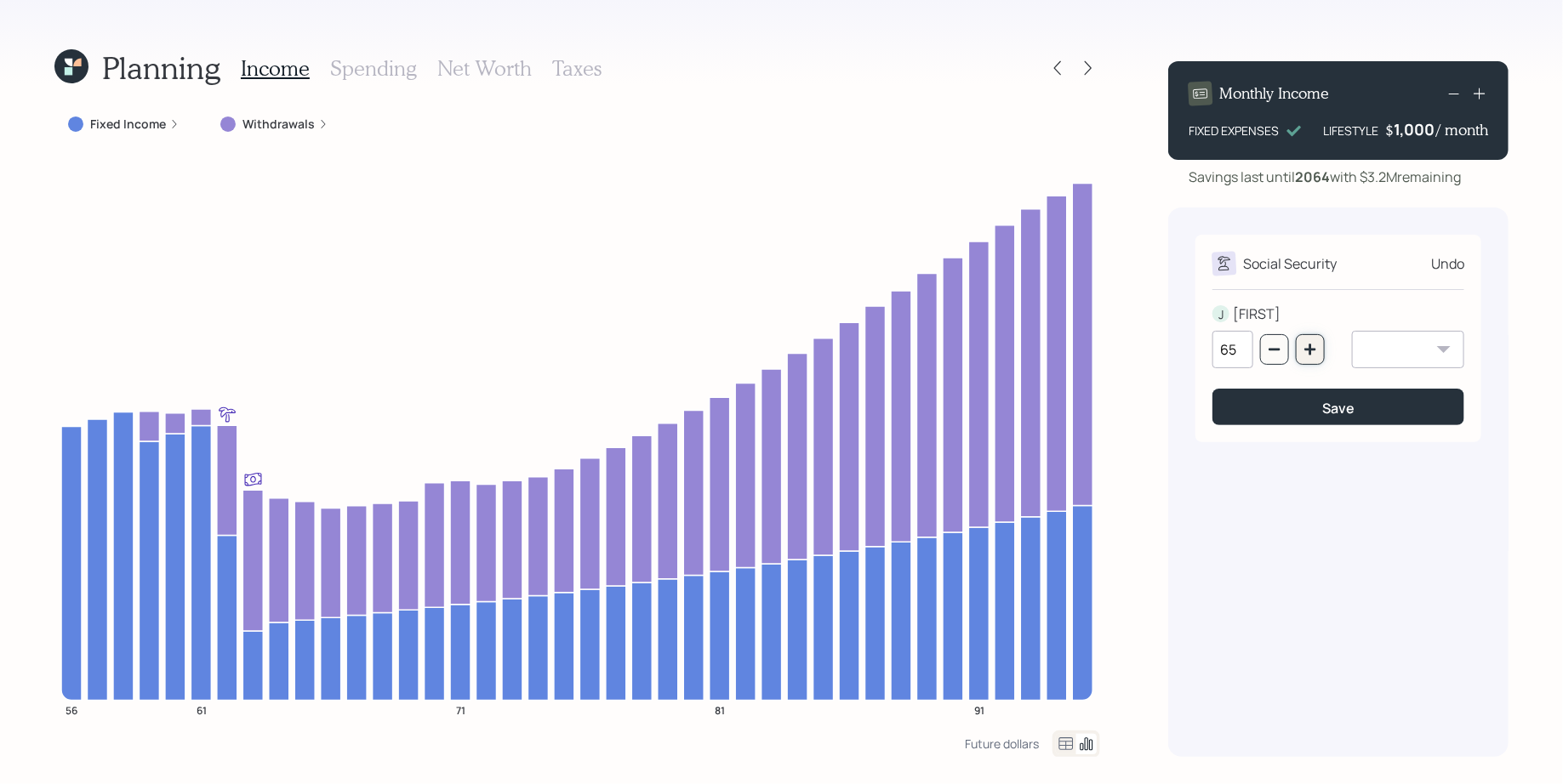 click 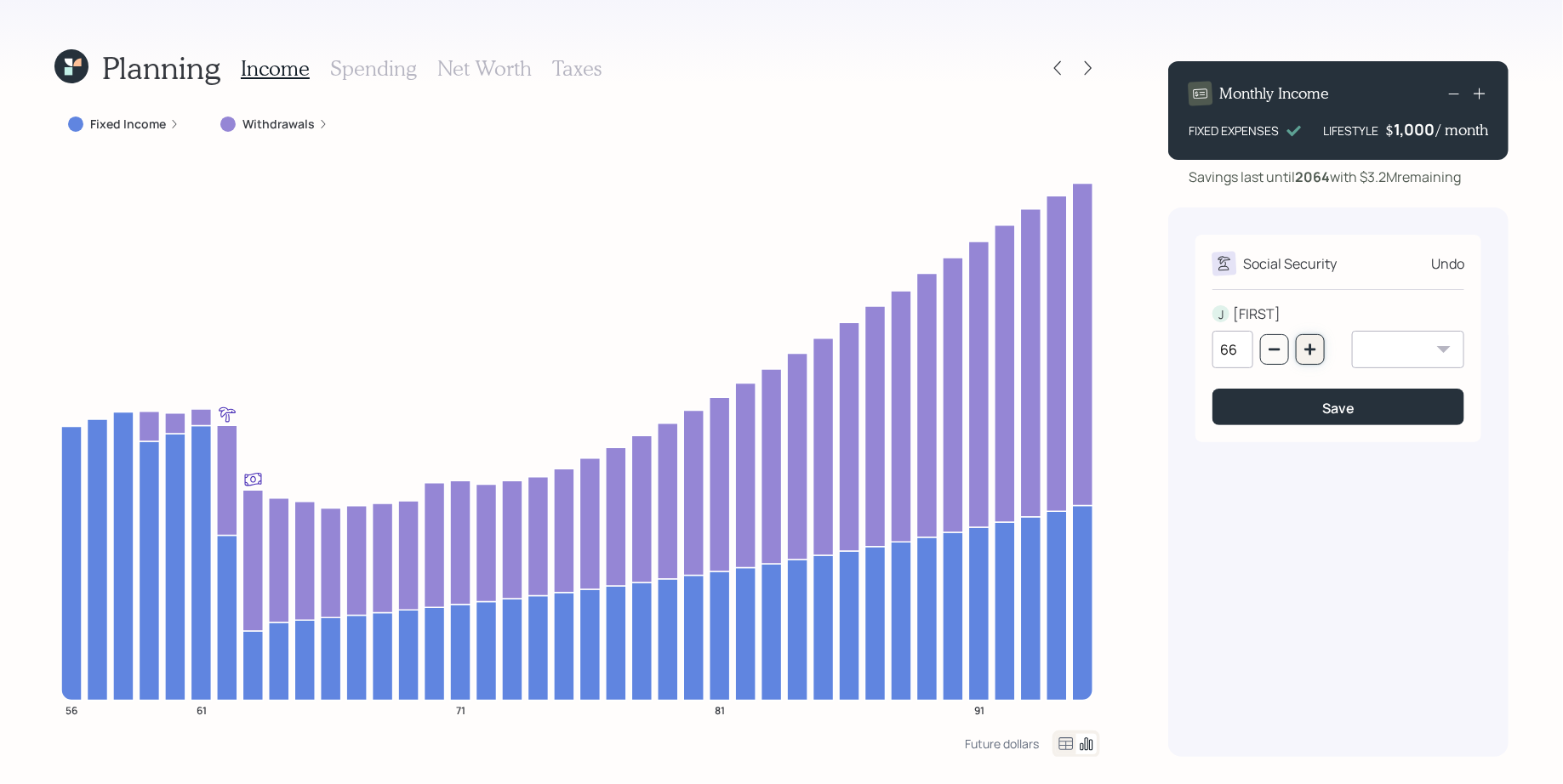 click 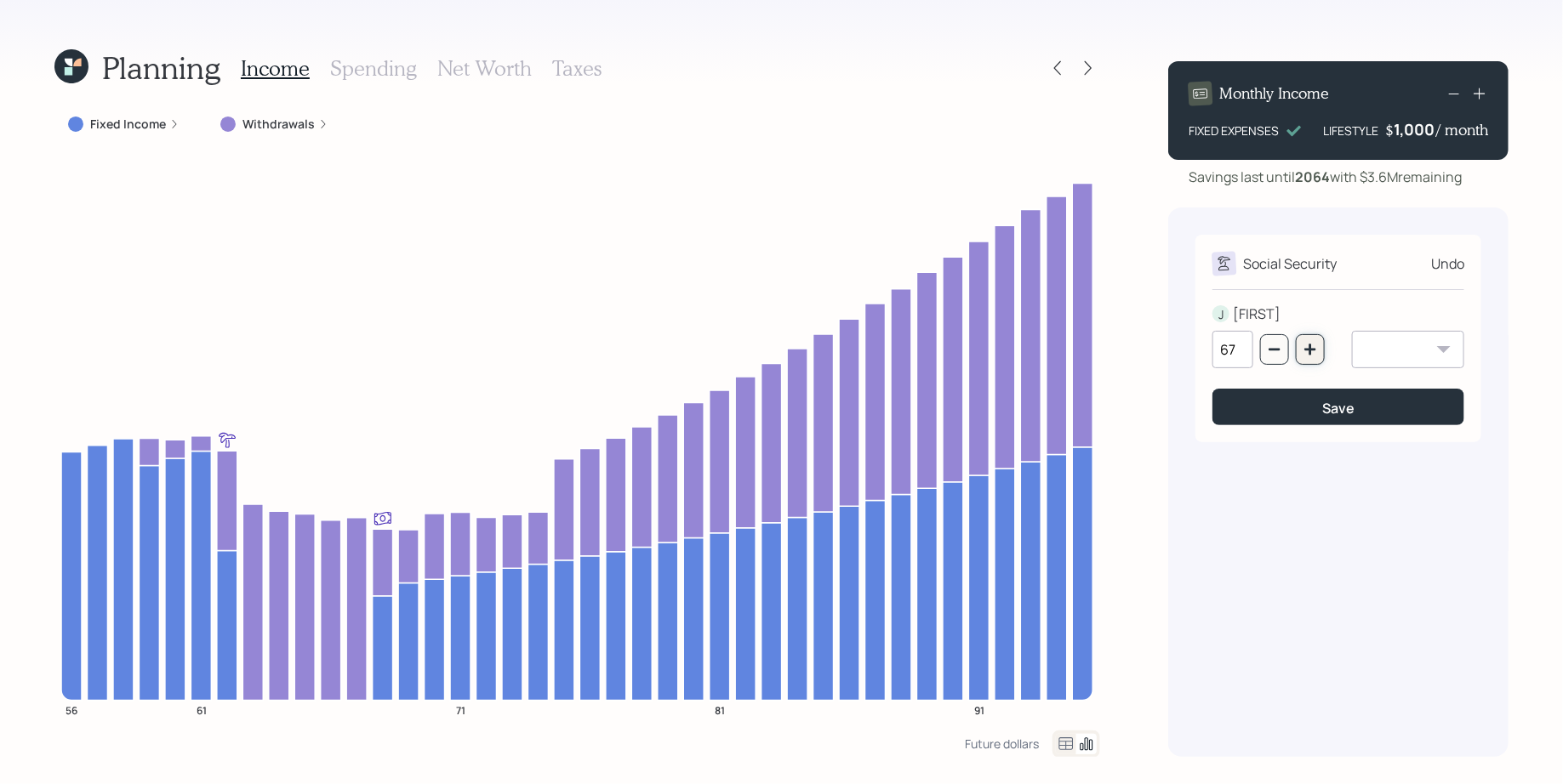 click 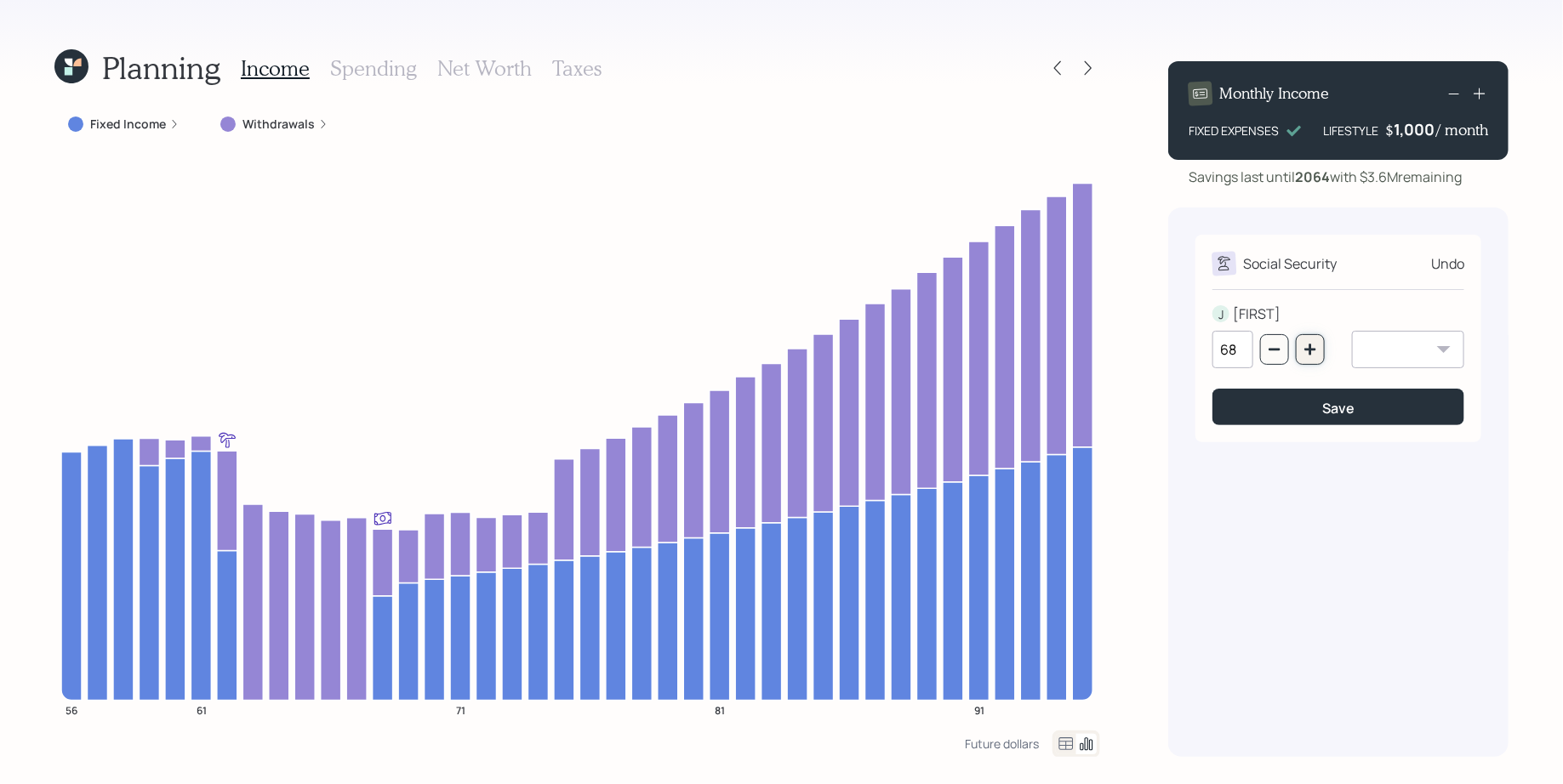 click 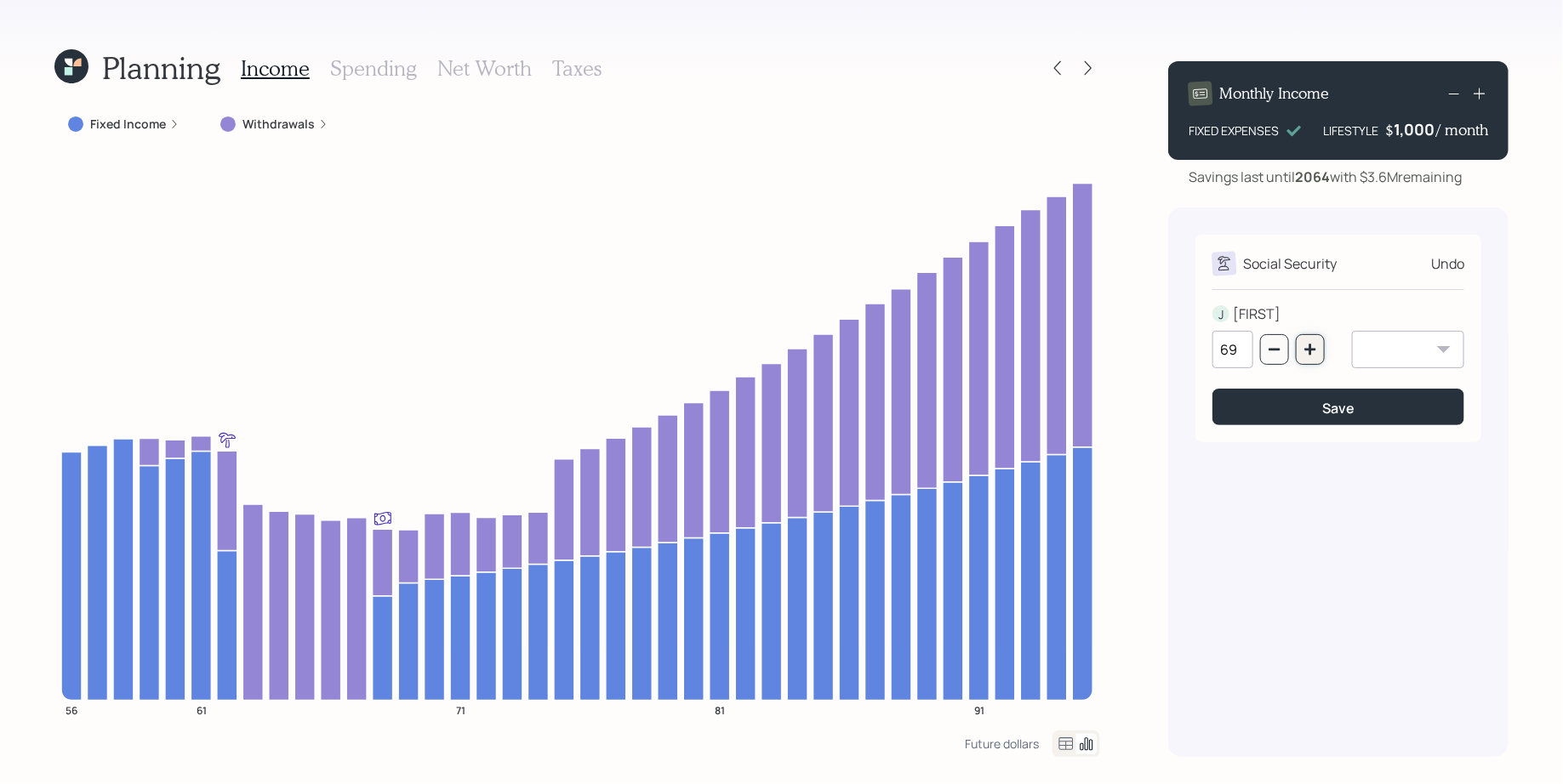 click 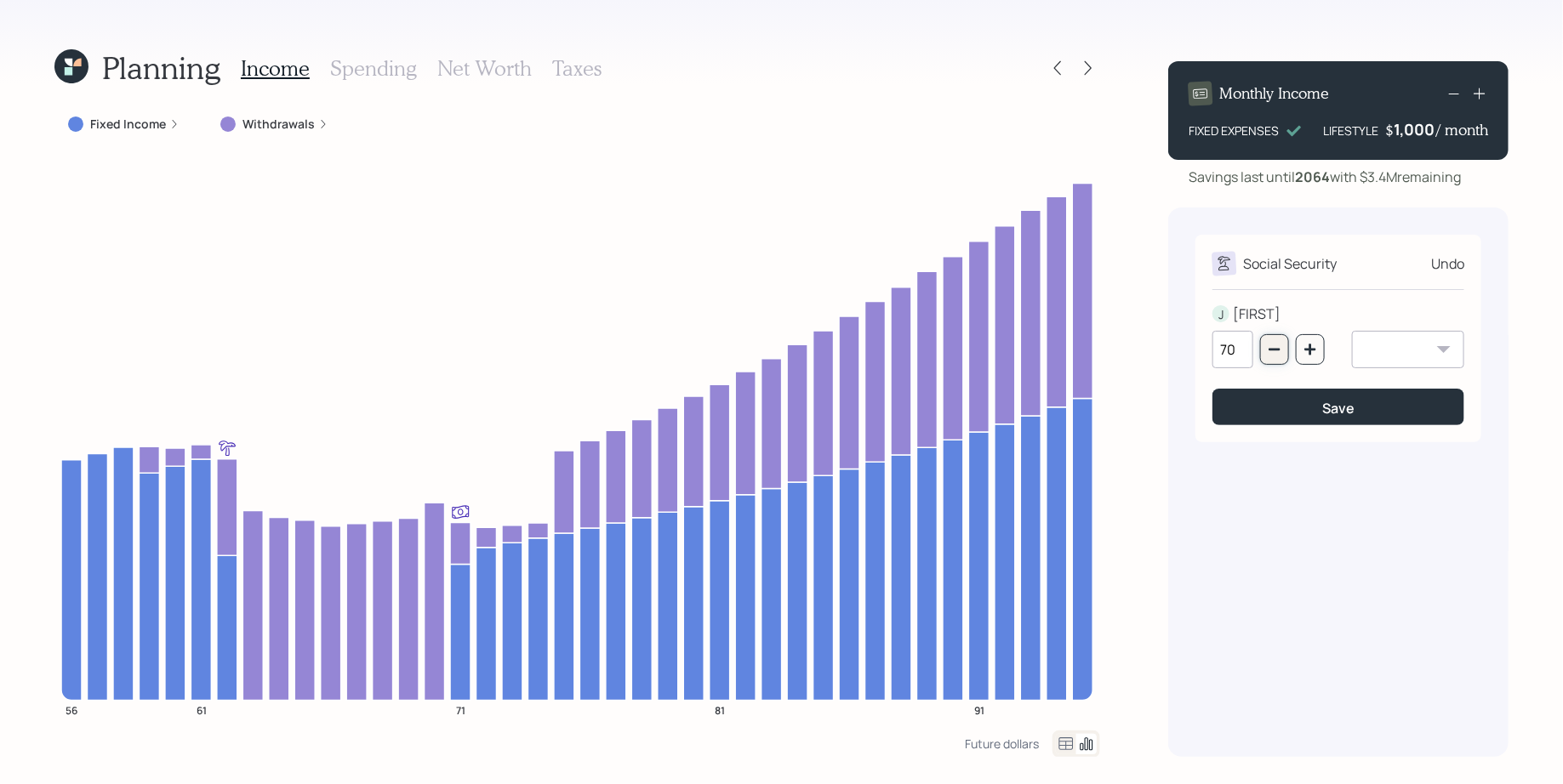 click 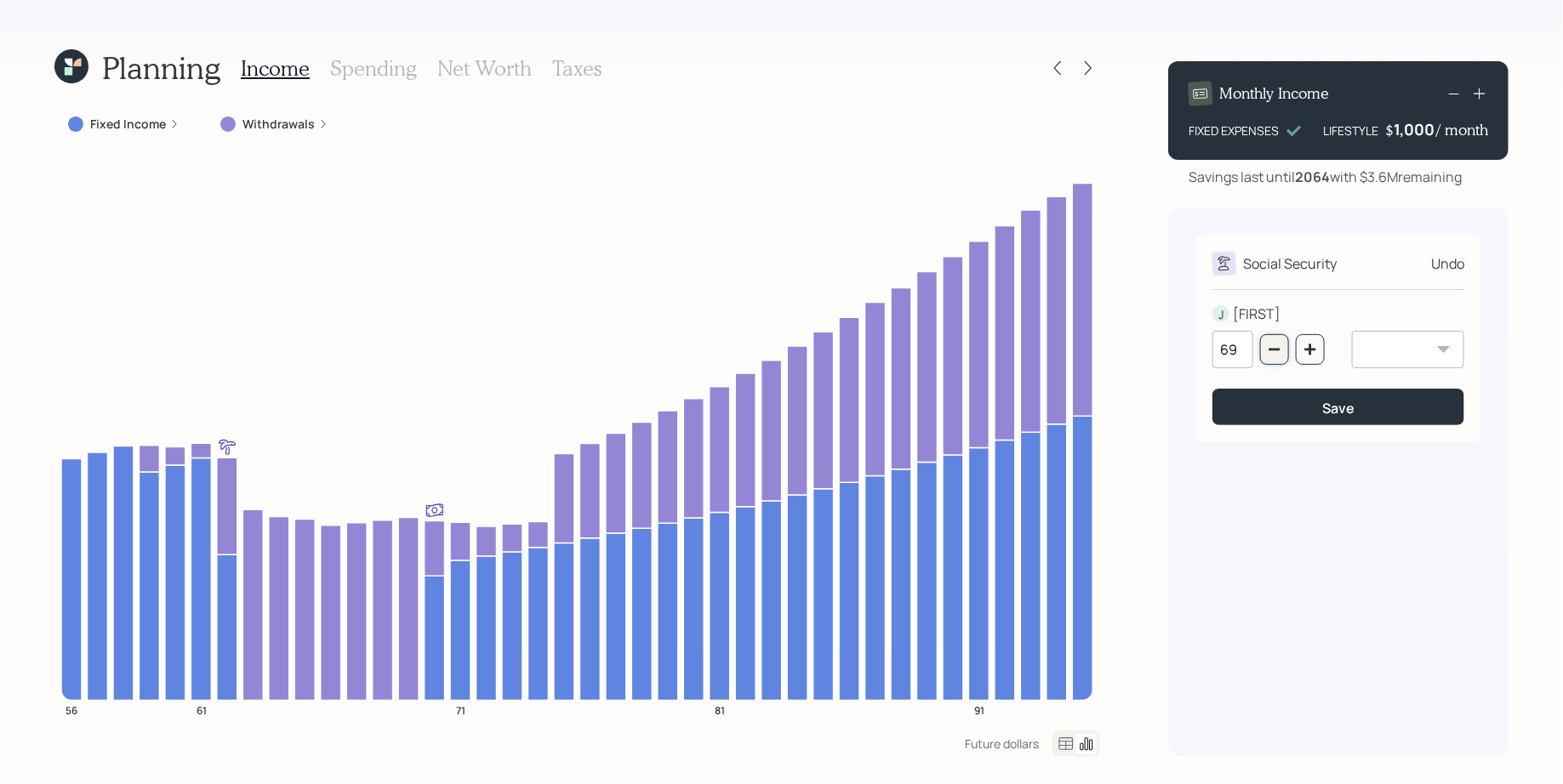 click 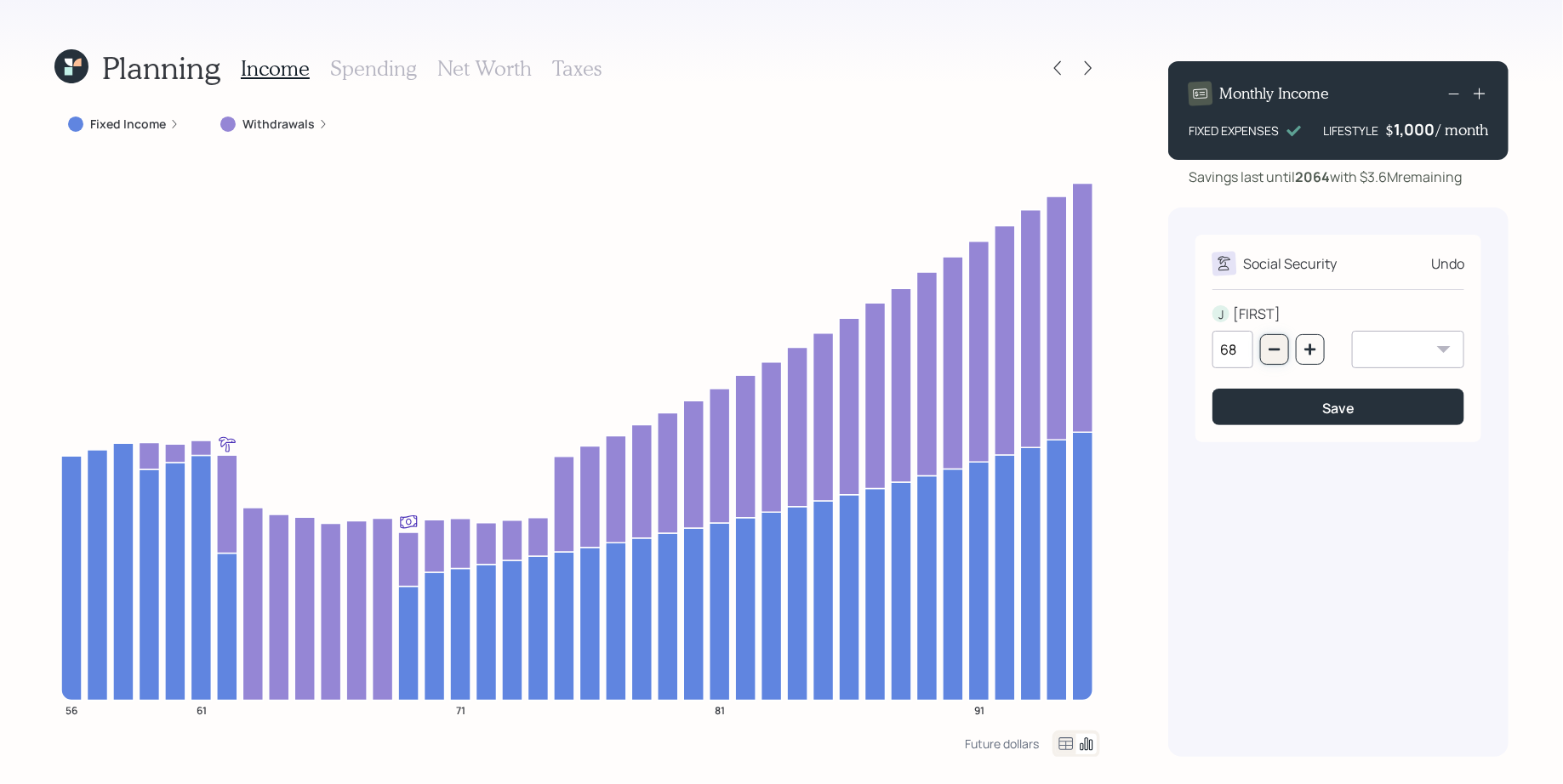 click 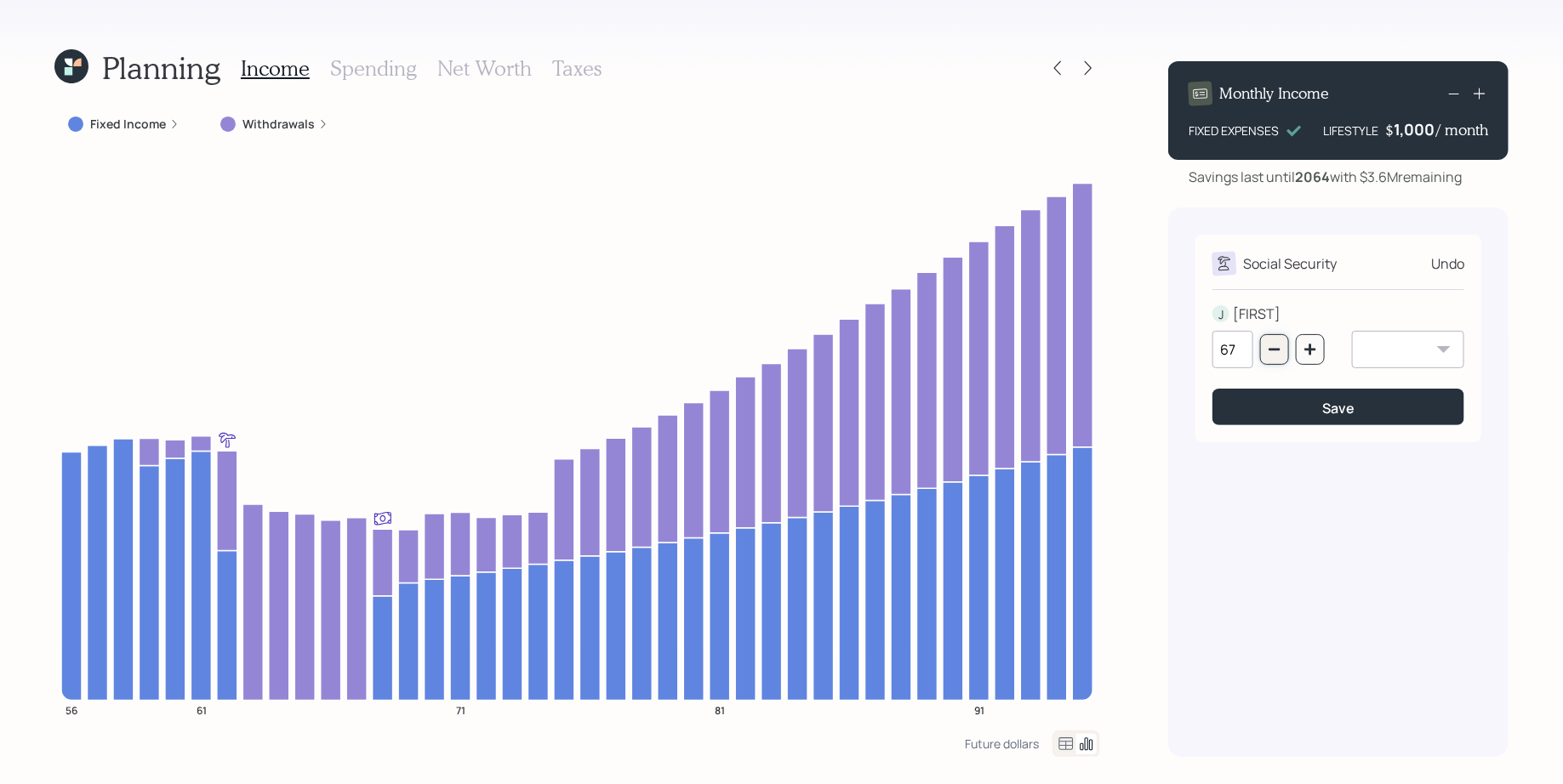 click 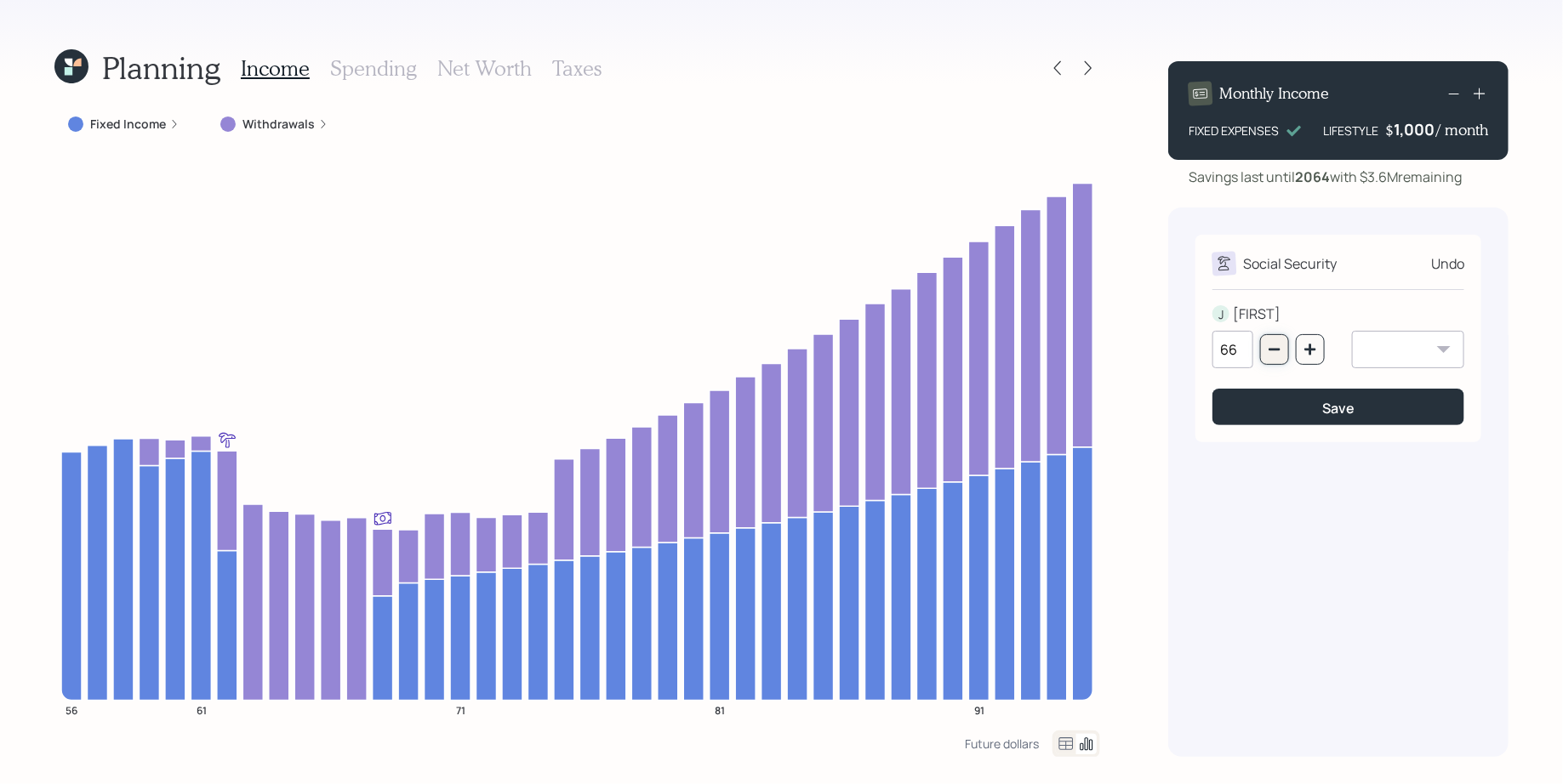 click 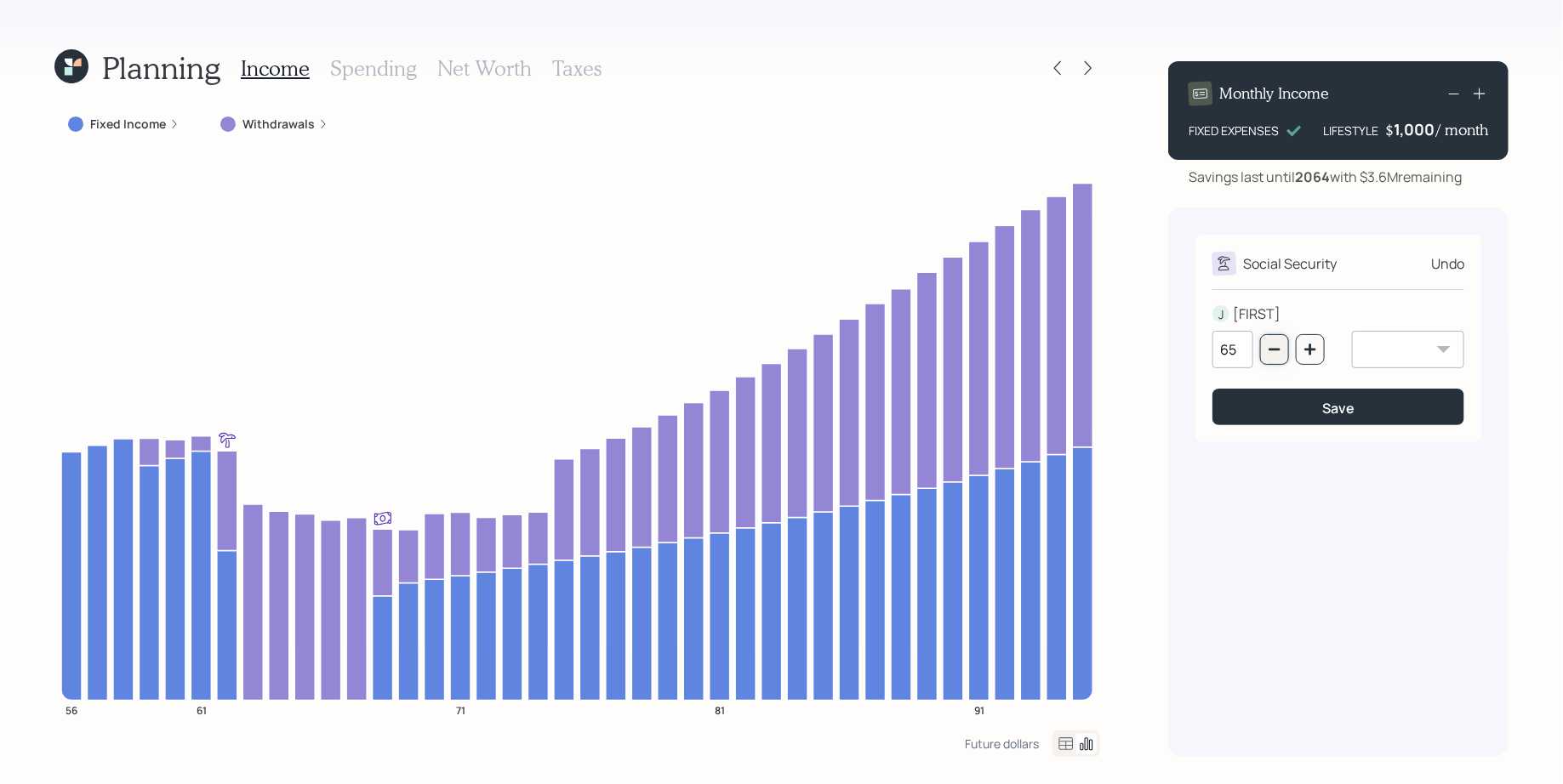 click 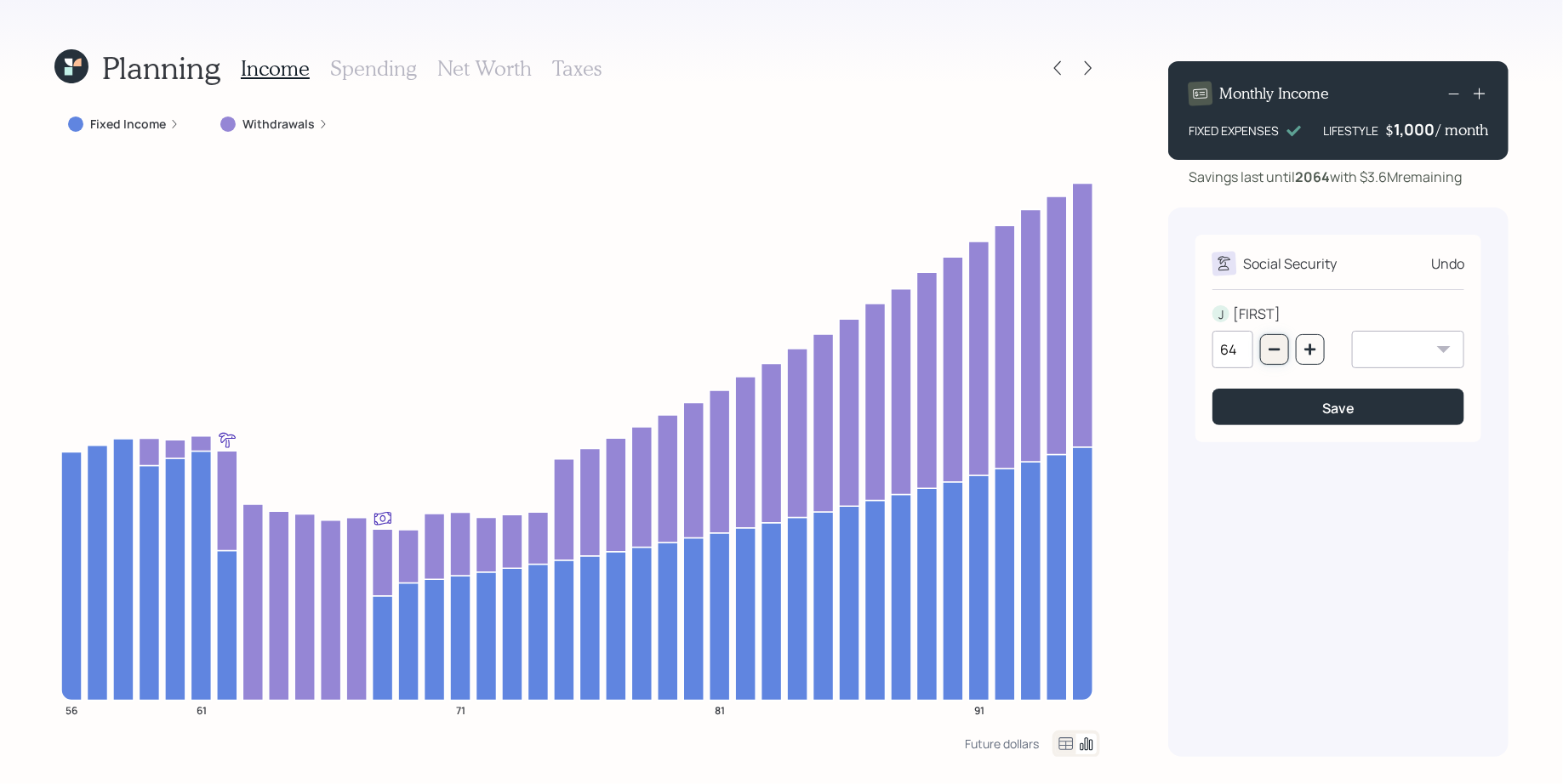 click 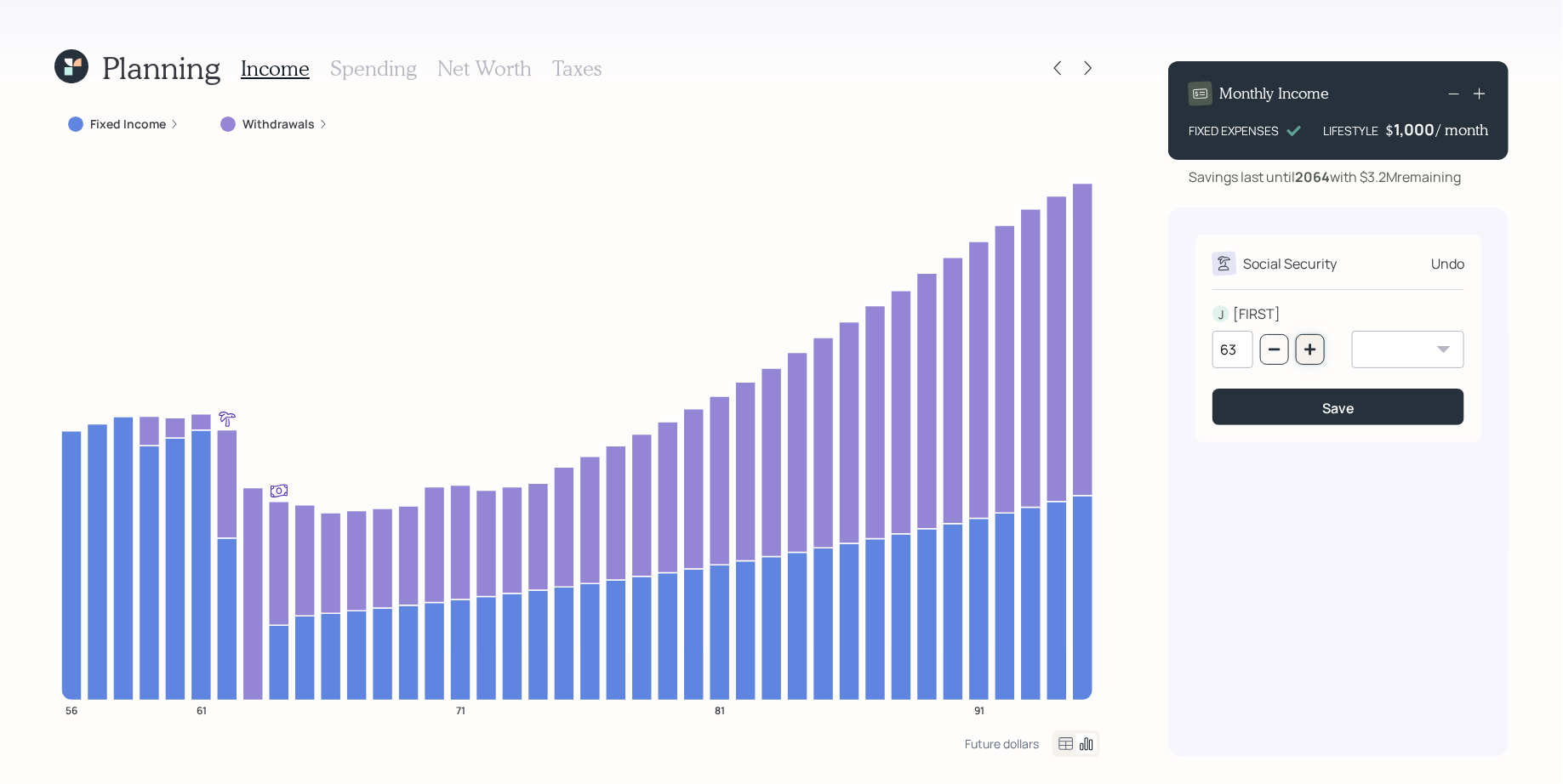 click 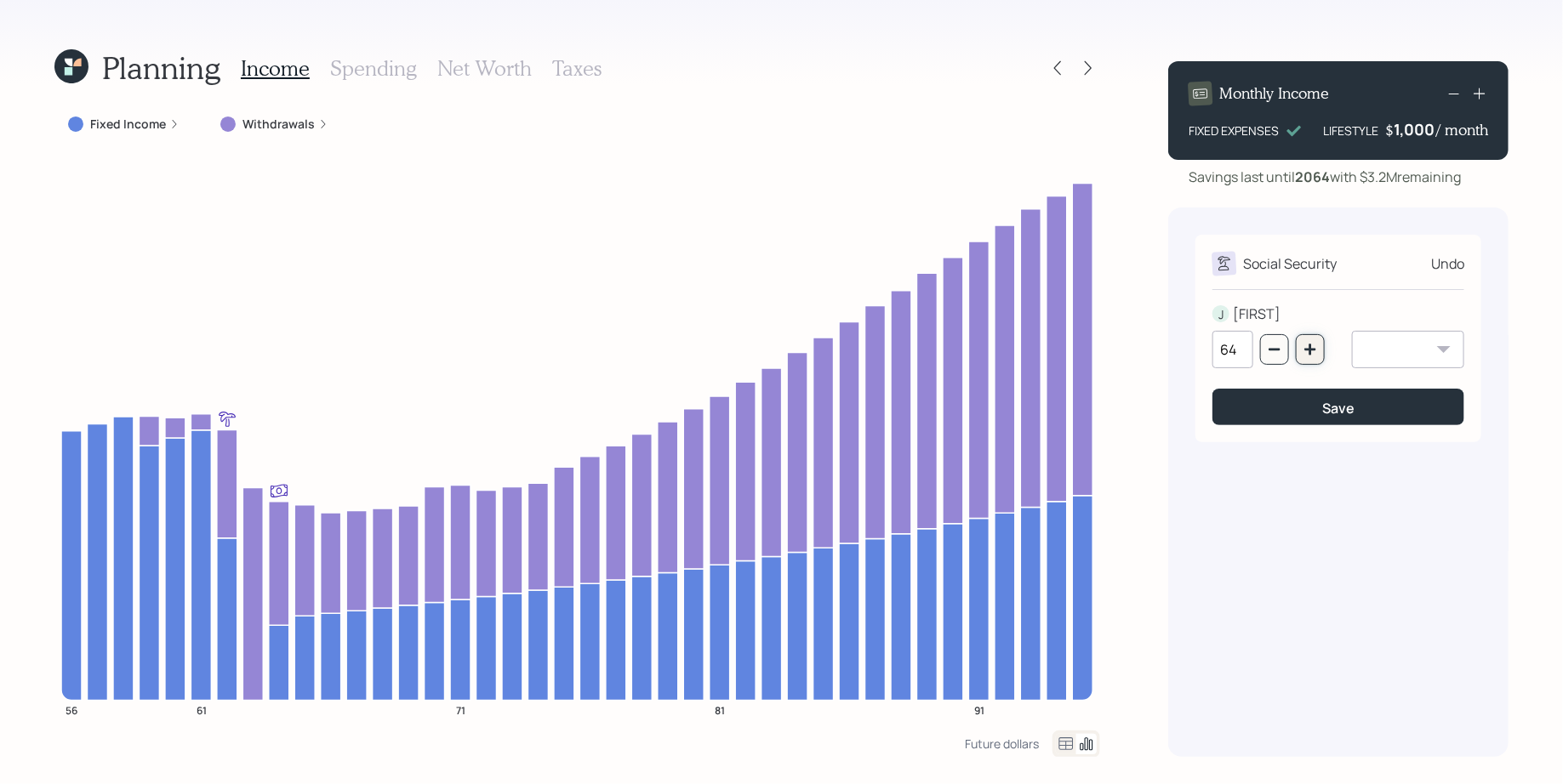 click 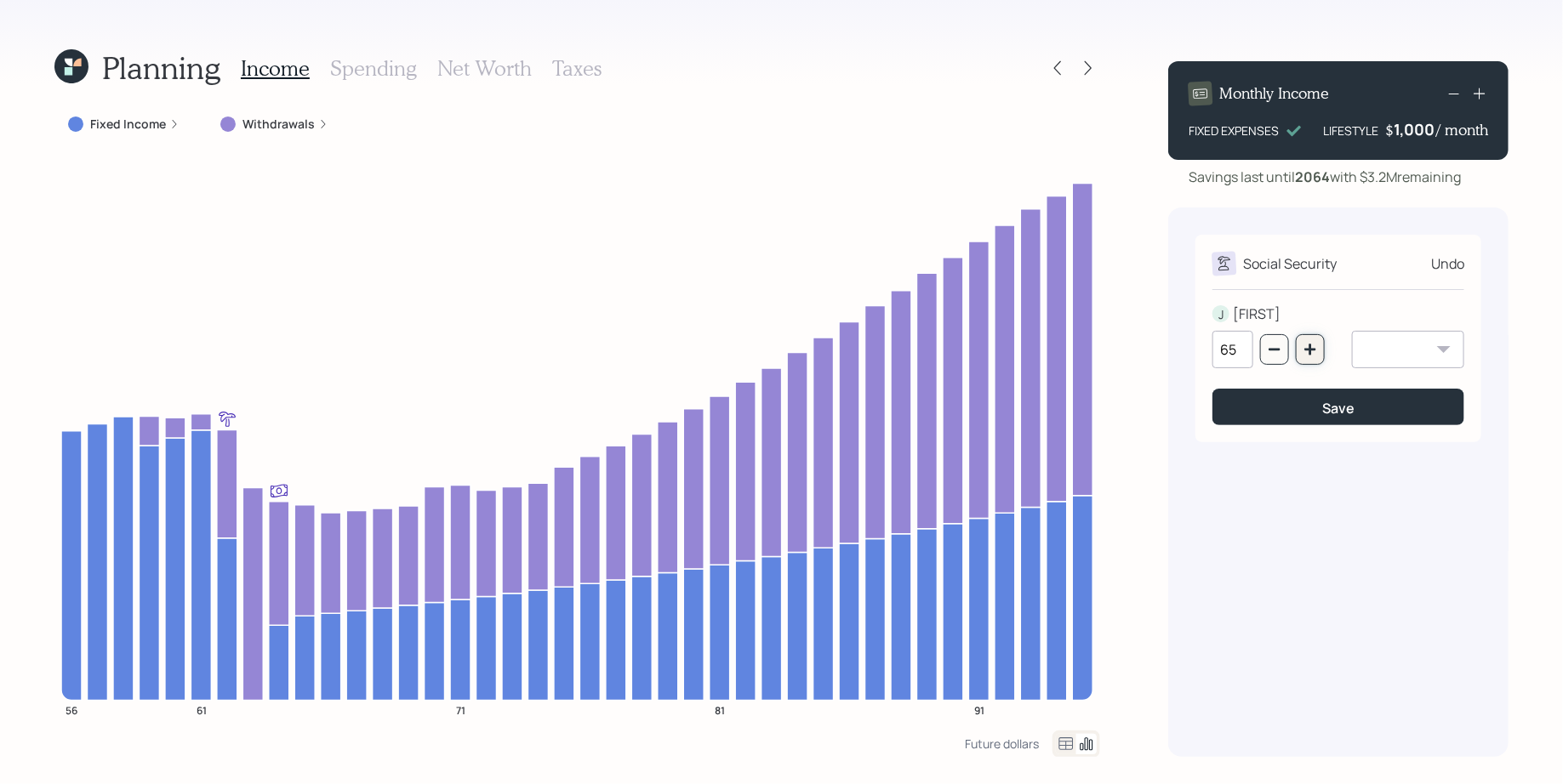 click 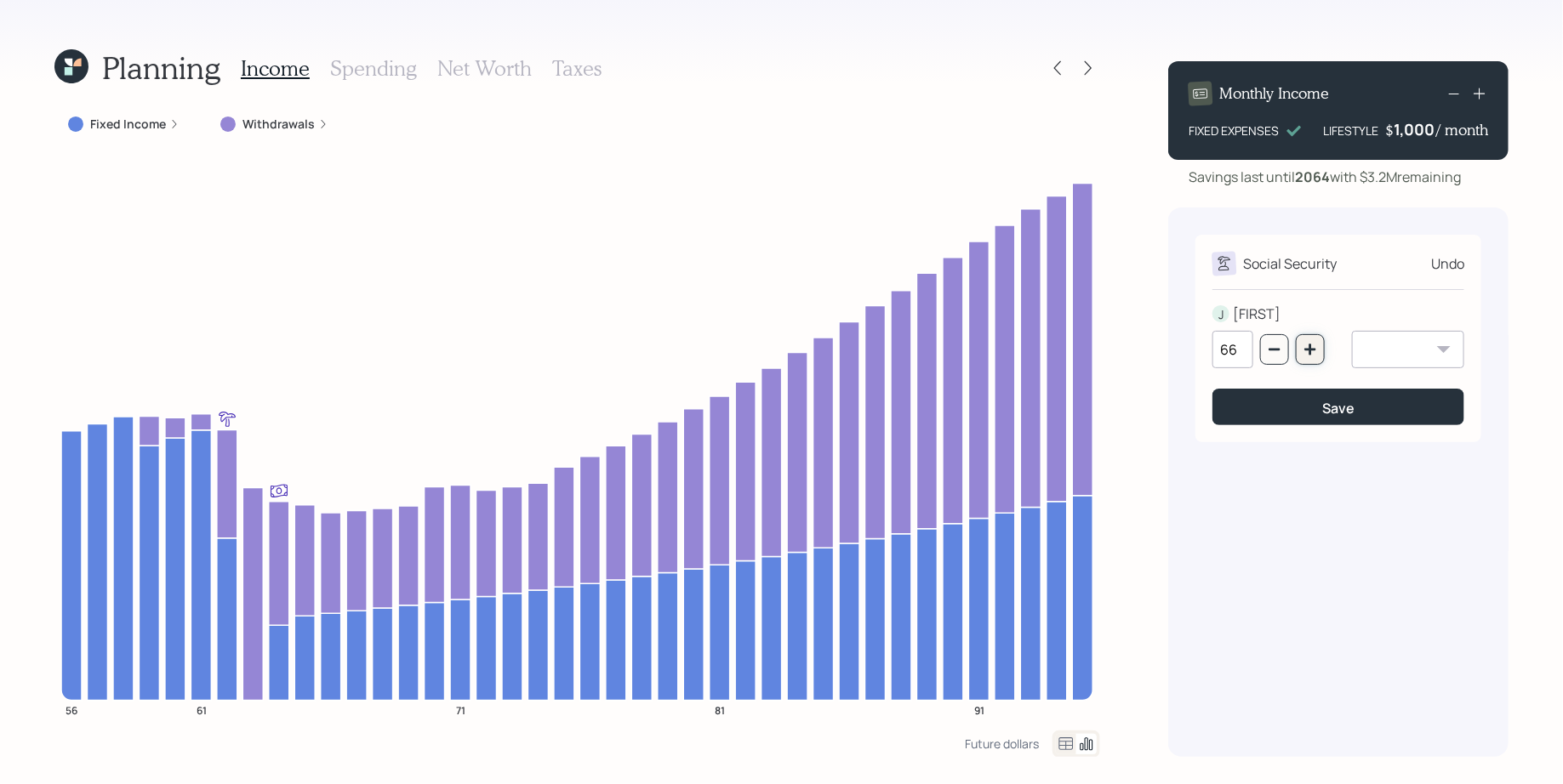 click 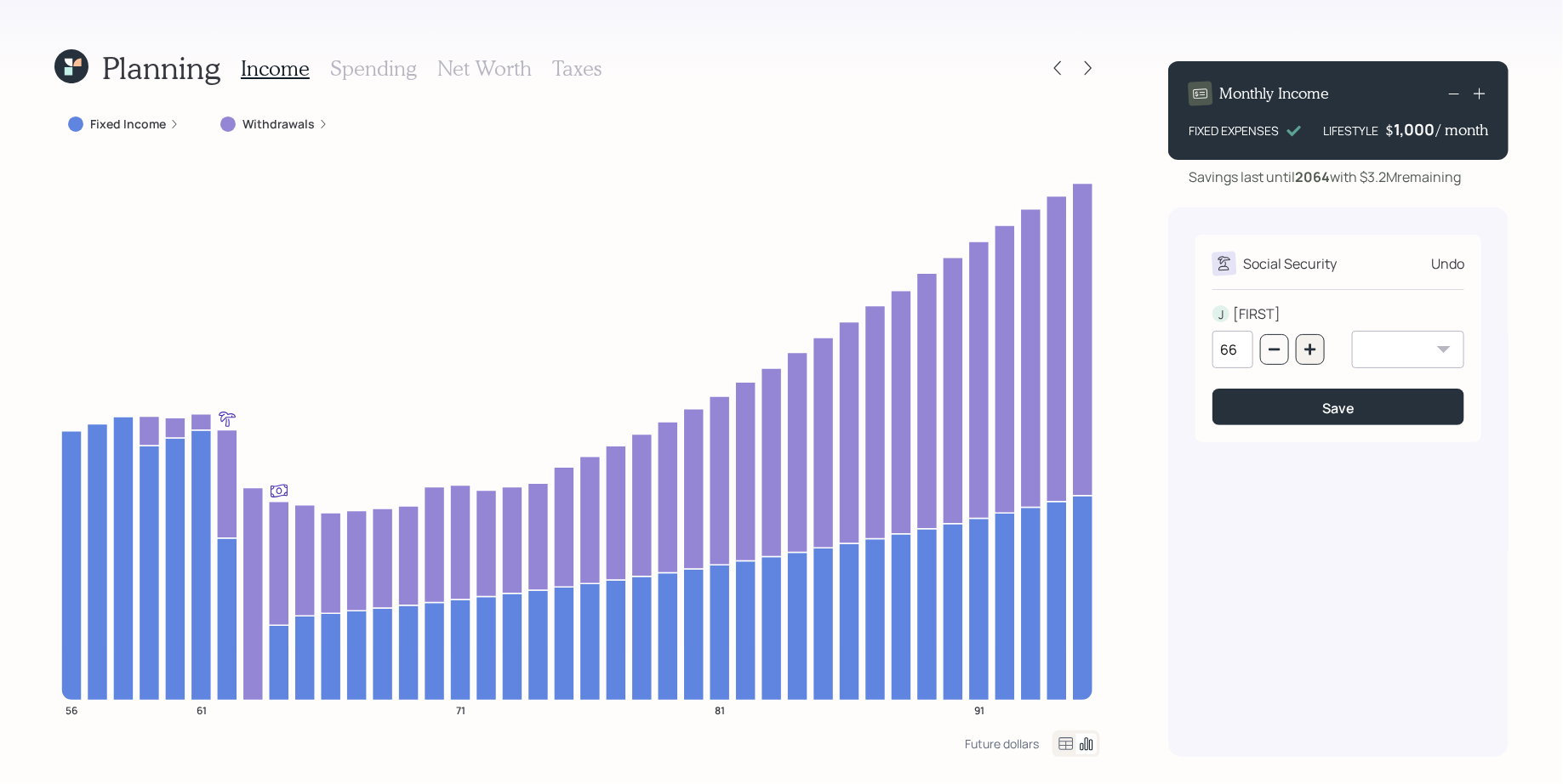 type on "67" 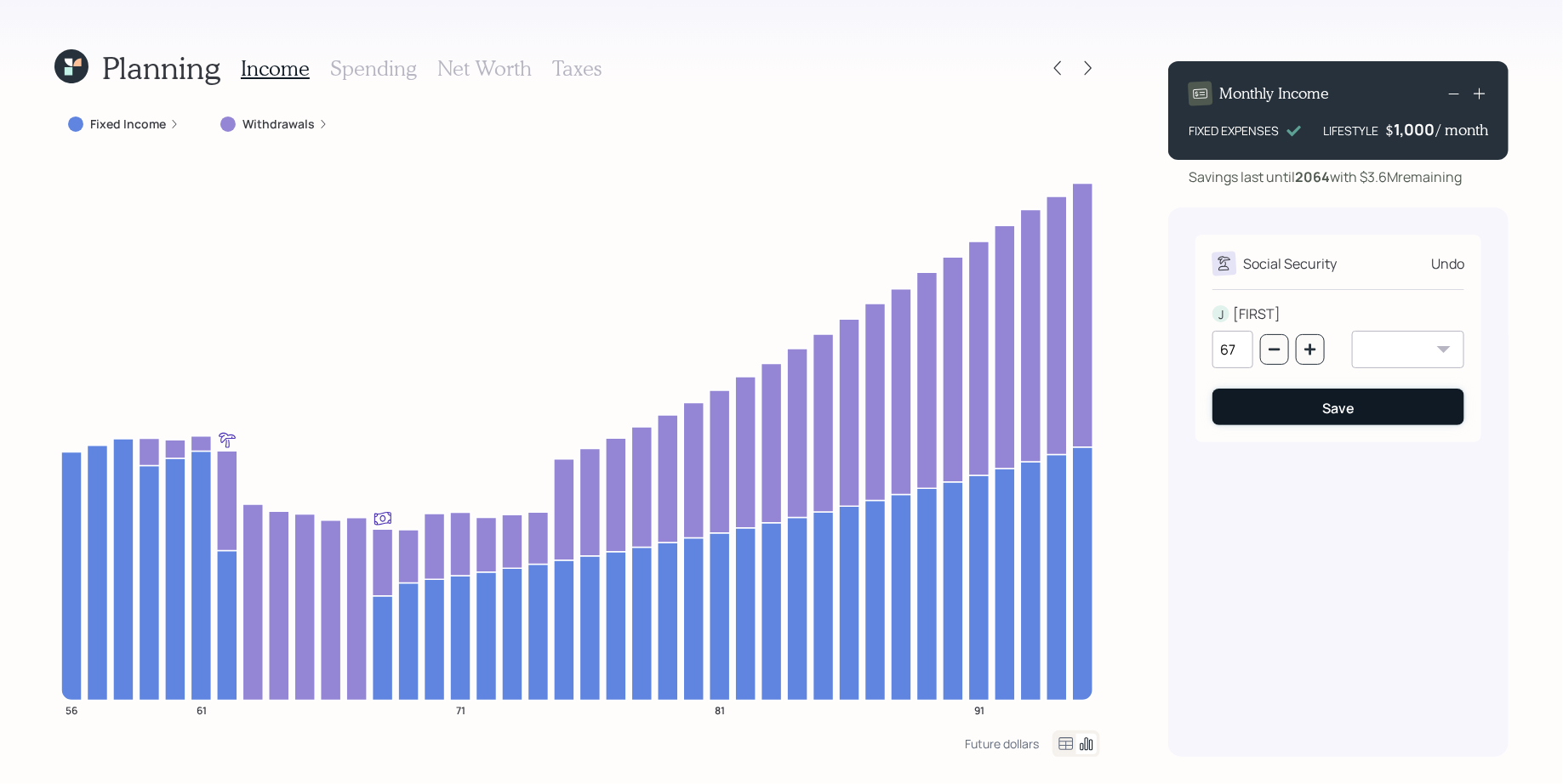 click on "Save" at bounding box center [1338, 406] 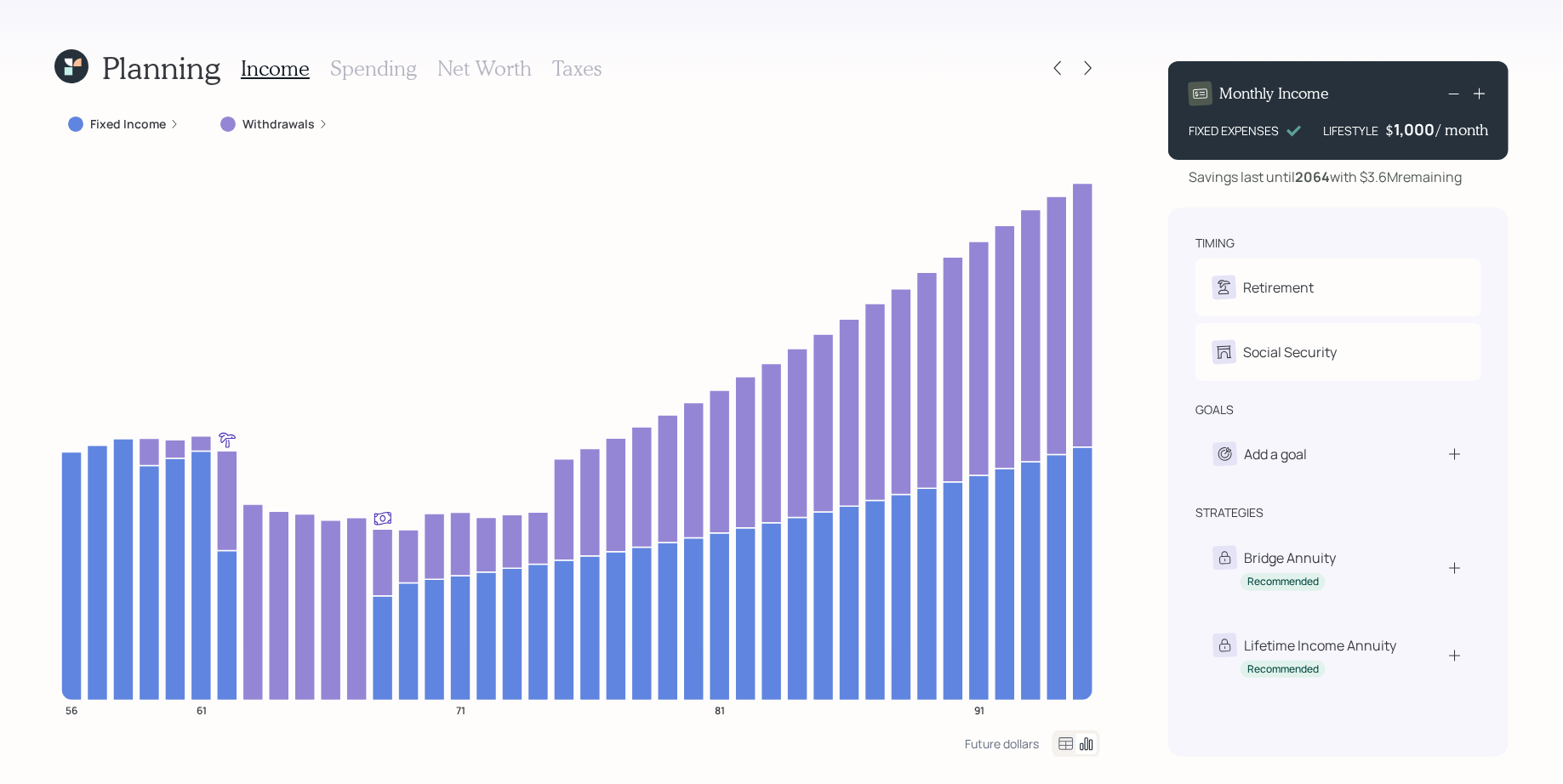 click on "Future dollars" at bounding box center (577, 744) 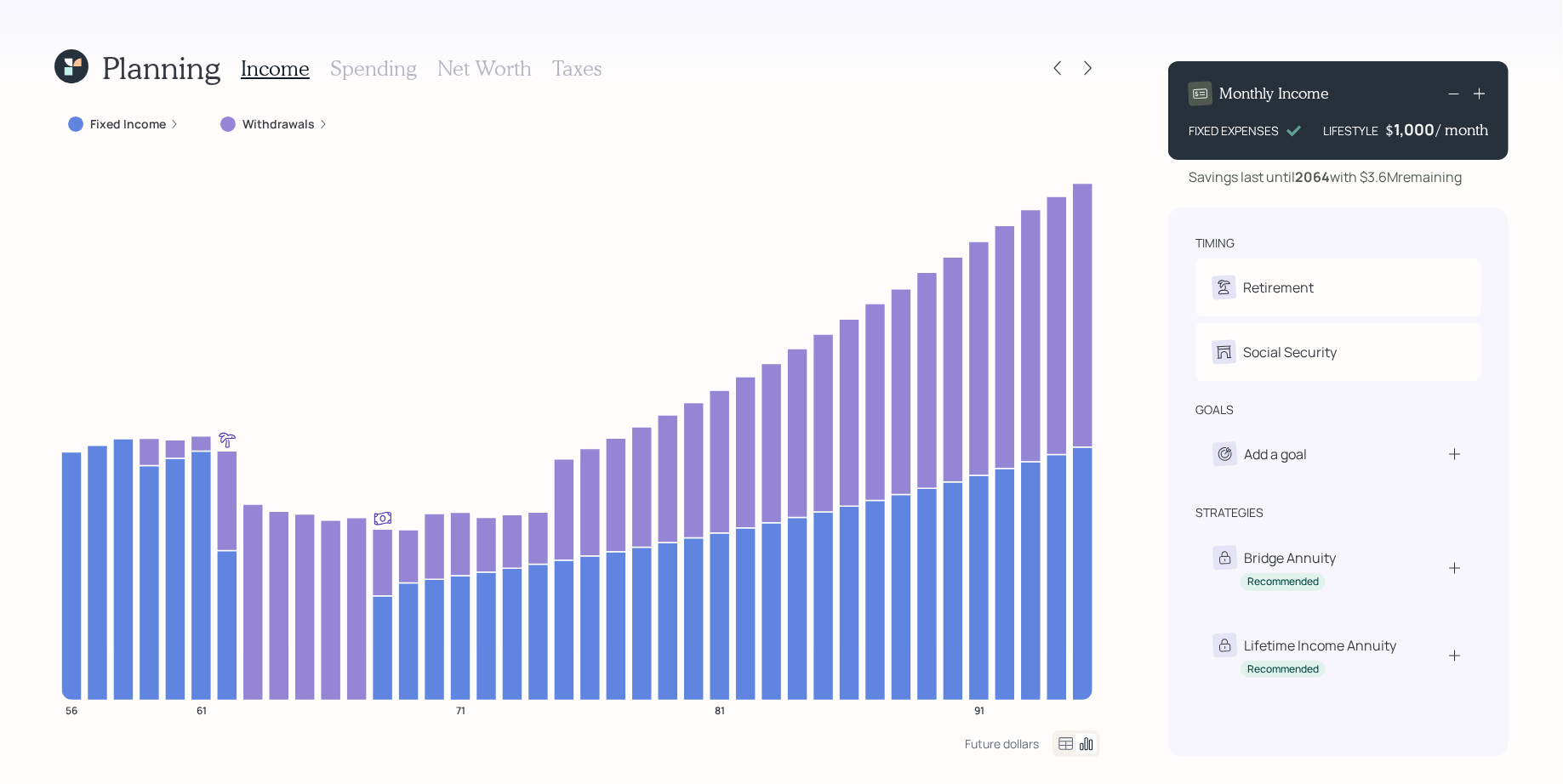 click on "Planning Income Spending Net Worth Taxes Fixed Income Withdrawals 56 61 71 81 91 Future dollars Monthly Income FIXED EXPENSES LIFESTYLE $ 1,000 / month Savings last until [YEAR] with $3.6M remaining timing Retirement J Retire at [AGE]y [AGE]m Social Security J Elect at [AGE]y nullm goals Add a goal strategies Bridge Annuity Recommended Lifetime Income Annuity Recommended" at bounding box center [781, 392] 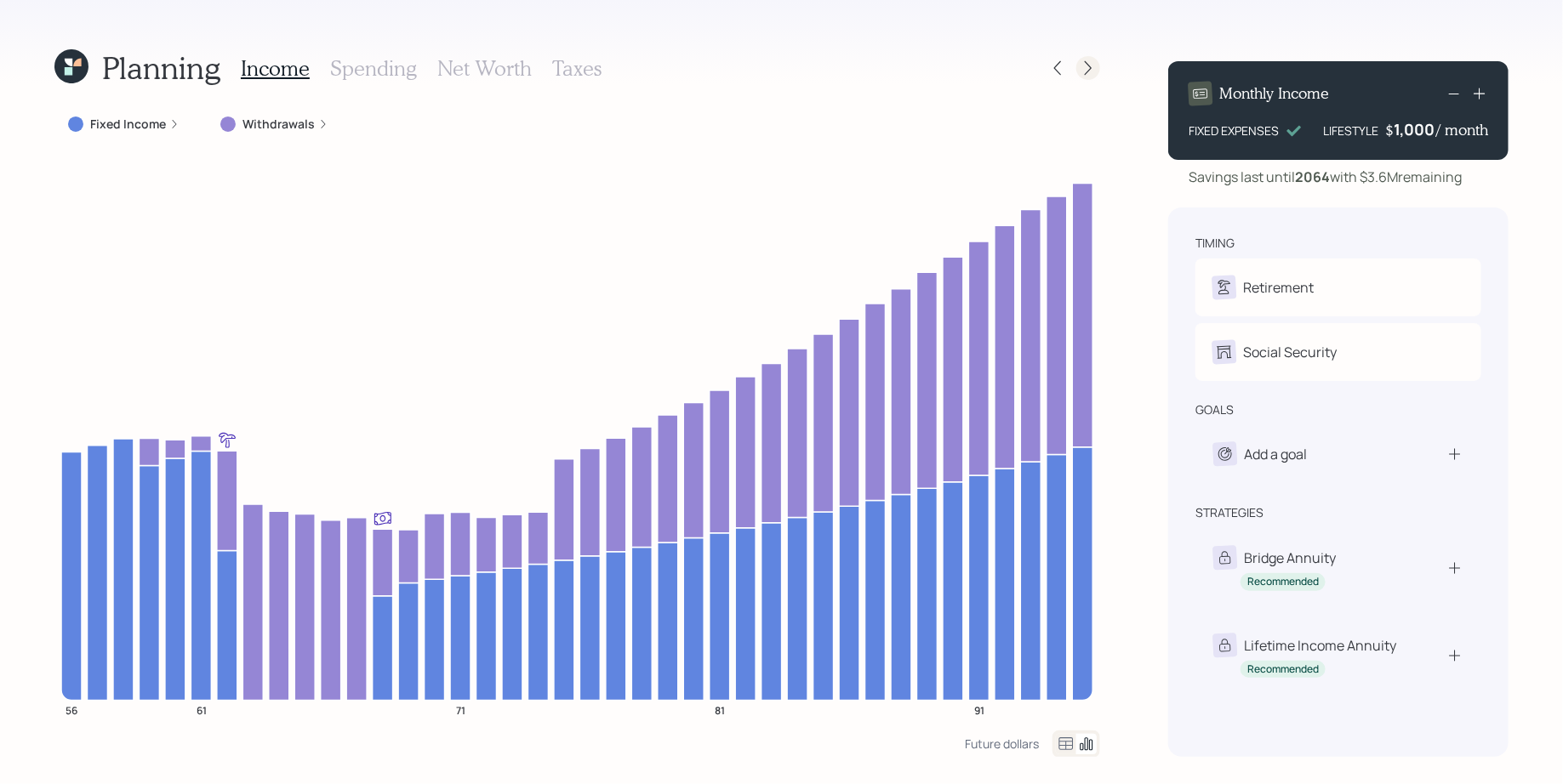 click at bounding box center [1088, 68] 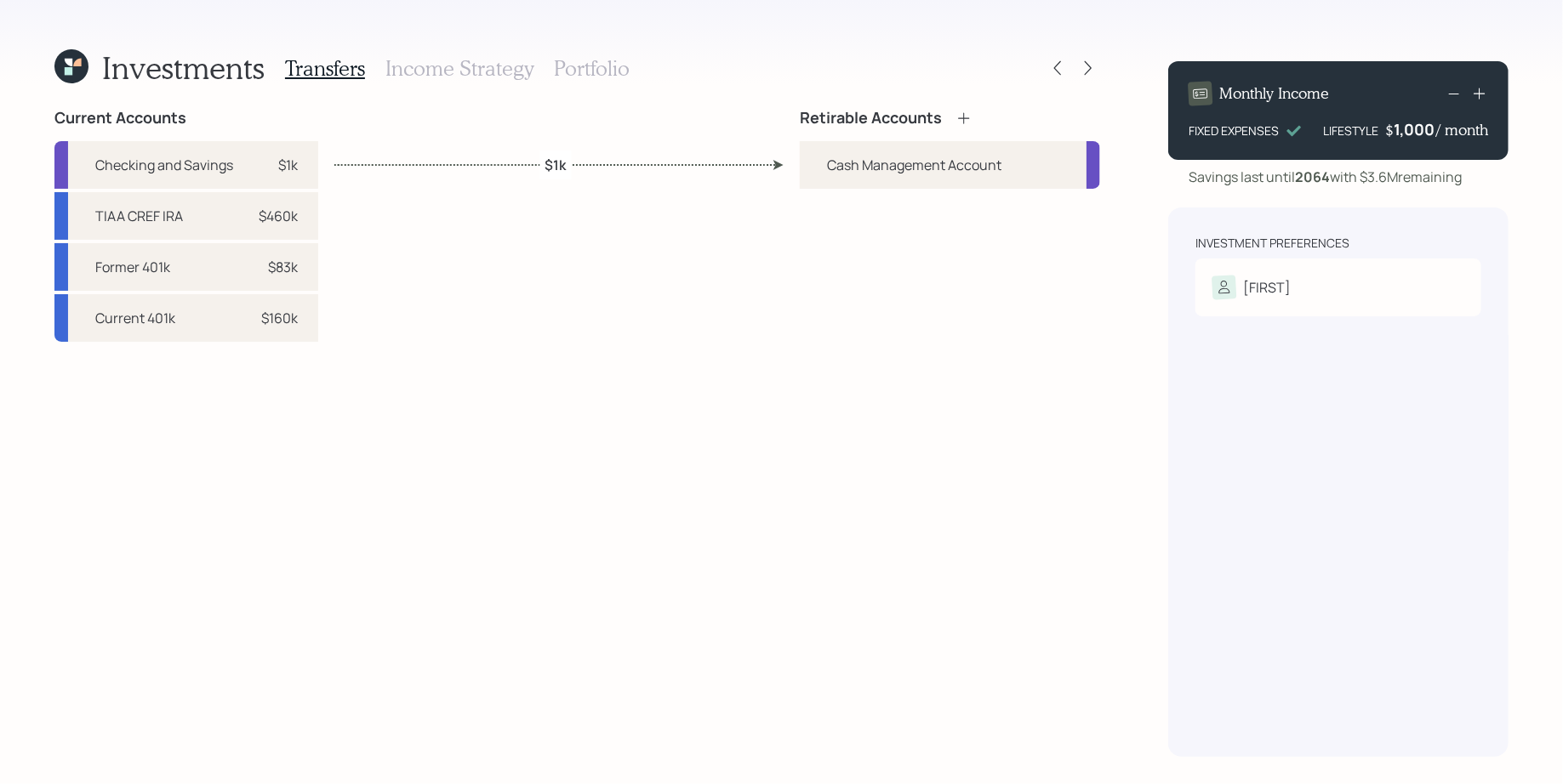 click on "Retirable Accounts Cash Management Account" at bounding box center (950, 433) 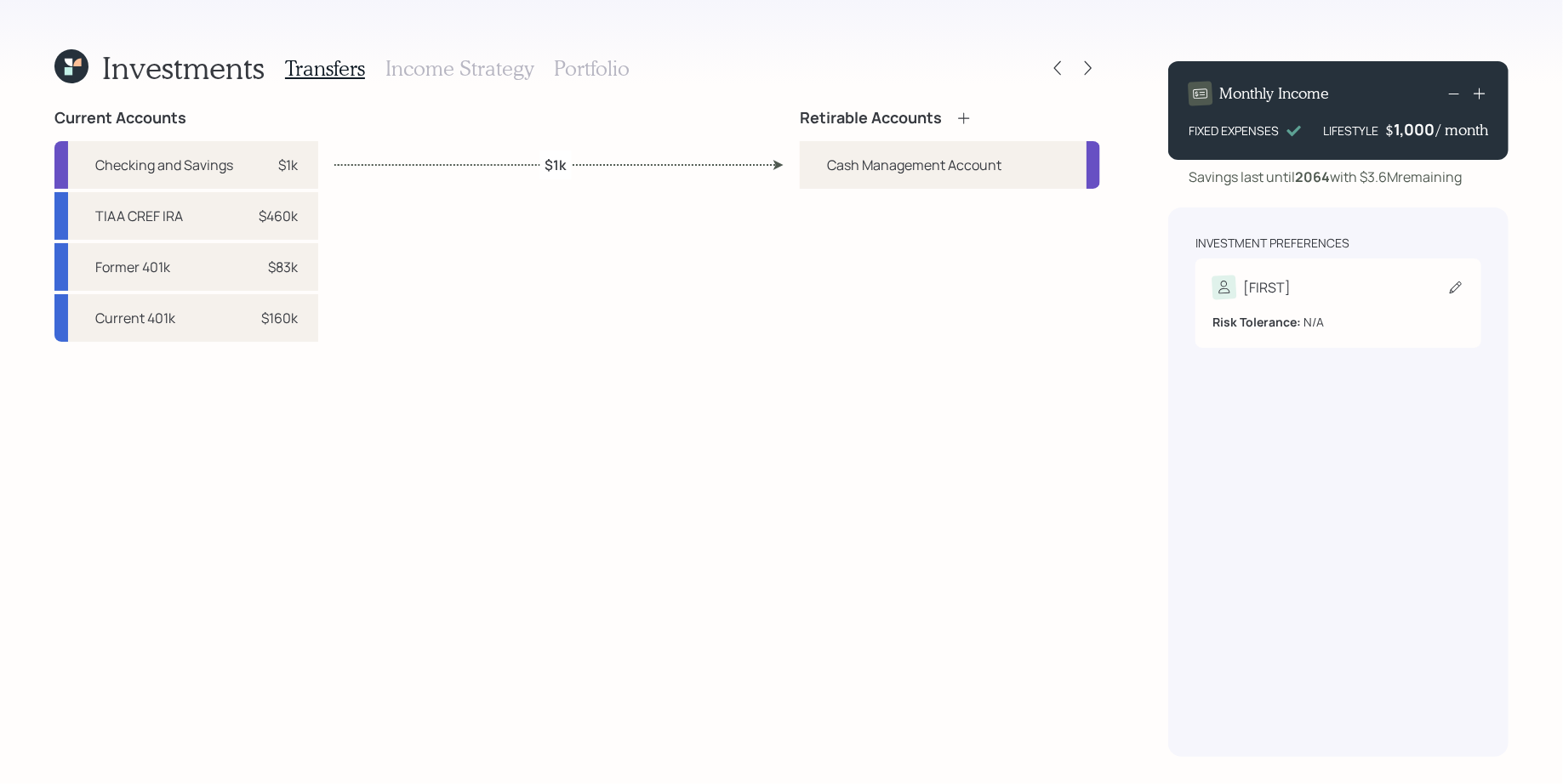 click 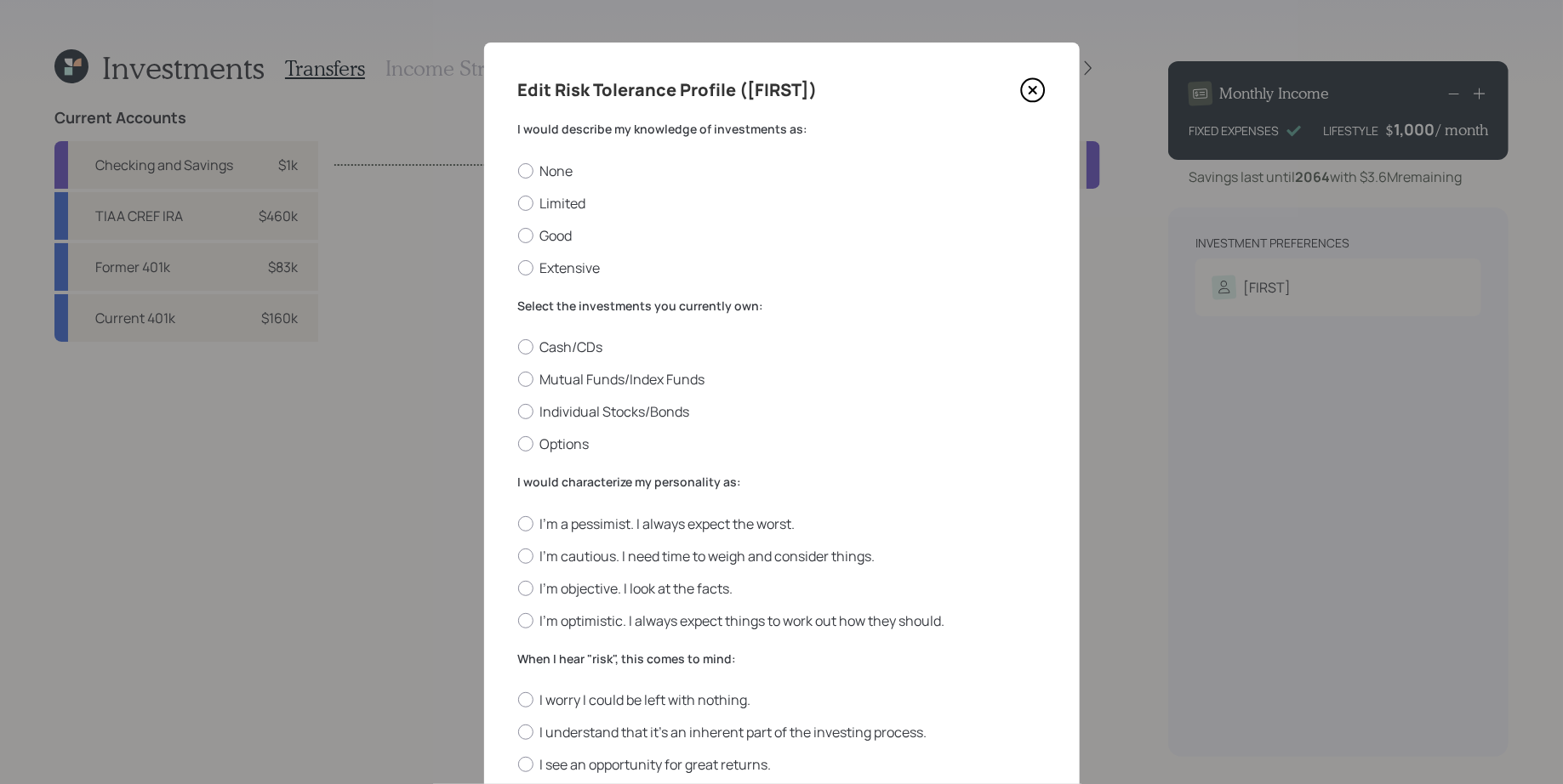 click on "Edit Risk Tolerance Profile ([FIRST]) I would describe my knowledge of investments as: None Limited Good Extensive Select the investments you currently own: Cash/CDs Mutual Funds/Index Funds Individual Stocks/Bonds Options I would characterize my personality as: I'm a pessimist. I always expect the worst. I'm cautious. I need time to weigh and consider things. I'm objective. I look at the facts. I'm optimistic. I always expect things to work out how they should. When I hear "risk", this comes to mind: I worry I could be left with nothing. I understand that it’s an inherent part of the investing process. I see an opportunity for great returns. If my entire investment portfolio lost 10% of its value in a month during a market decline, I would: Sell all of my shares Sell some of my shares Do nothing Buy more shares How would you describe your approach to making important financial decisions? I try to avoid making decisions I reluctantly make decisions I confidently make decisions and don’t look back Save" at bounding box center (782, 622) 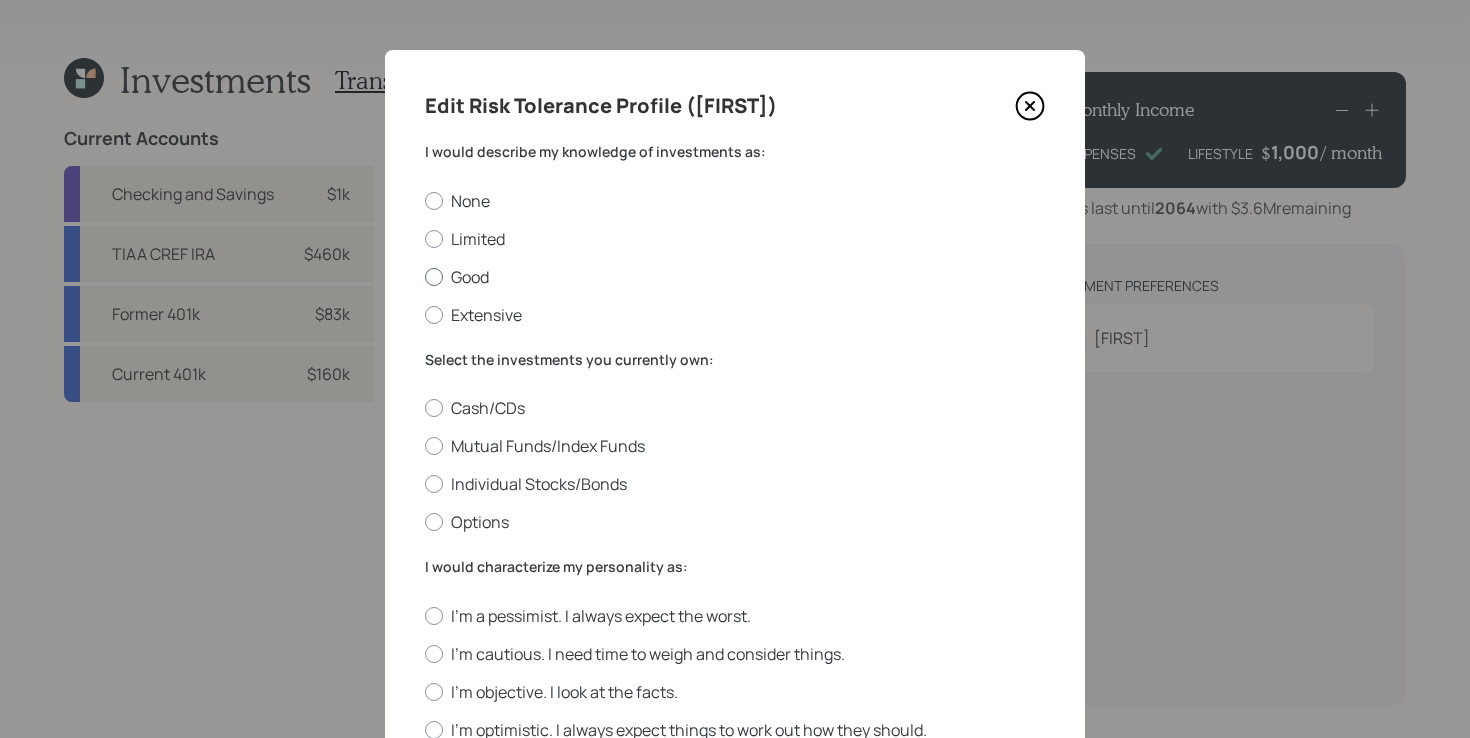 click on "Good" at bounding box center [735, 277] 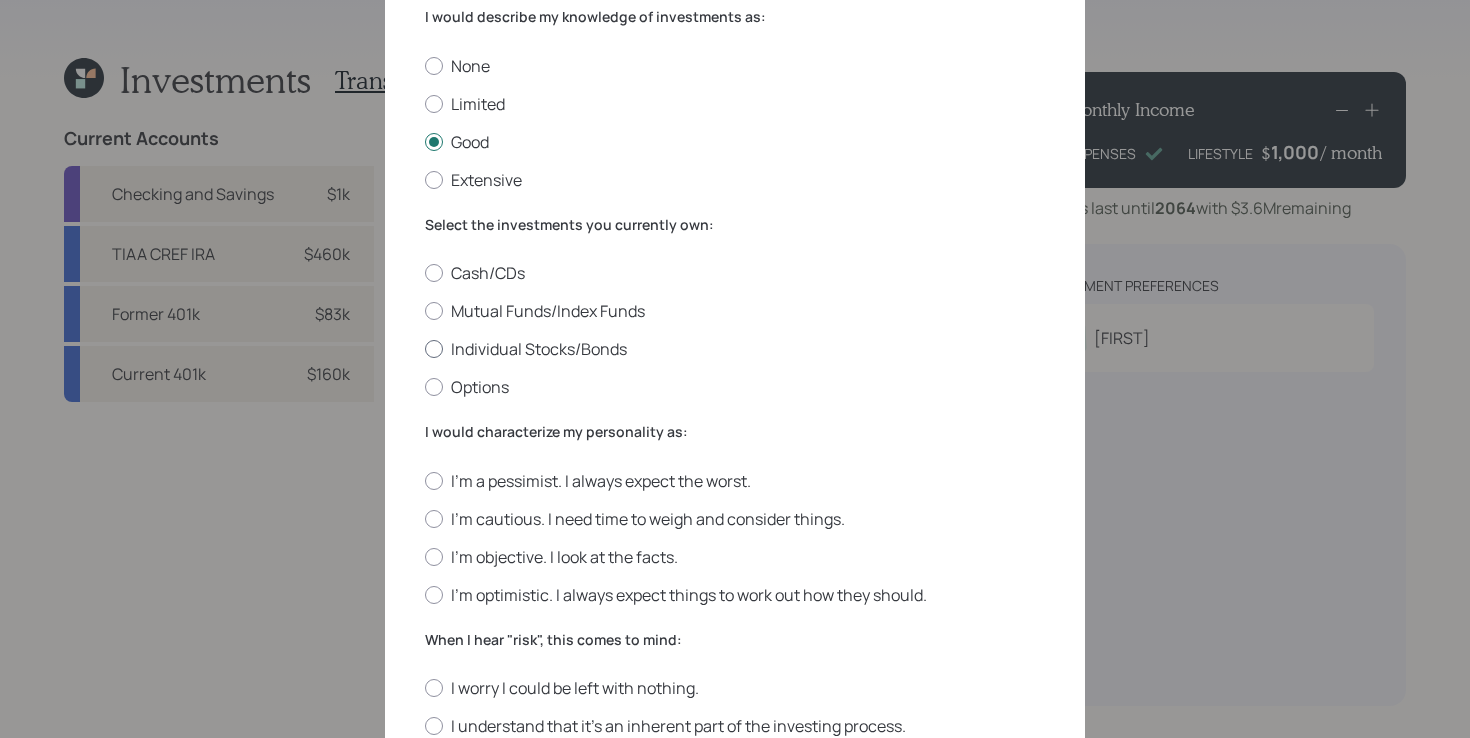 scroll, scrollTop: 137, scrollLeft: 0, axis: vertical 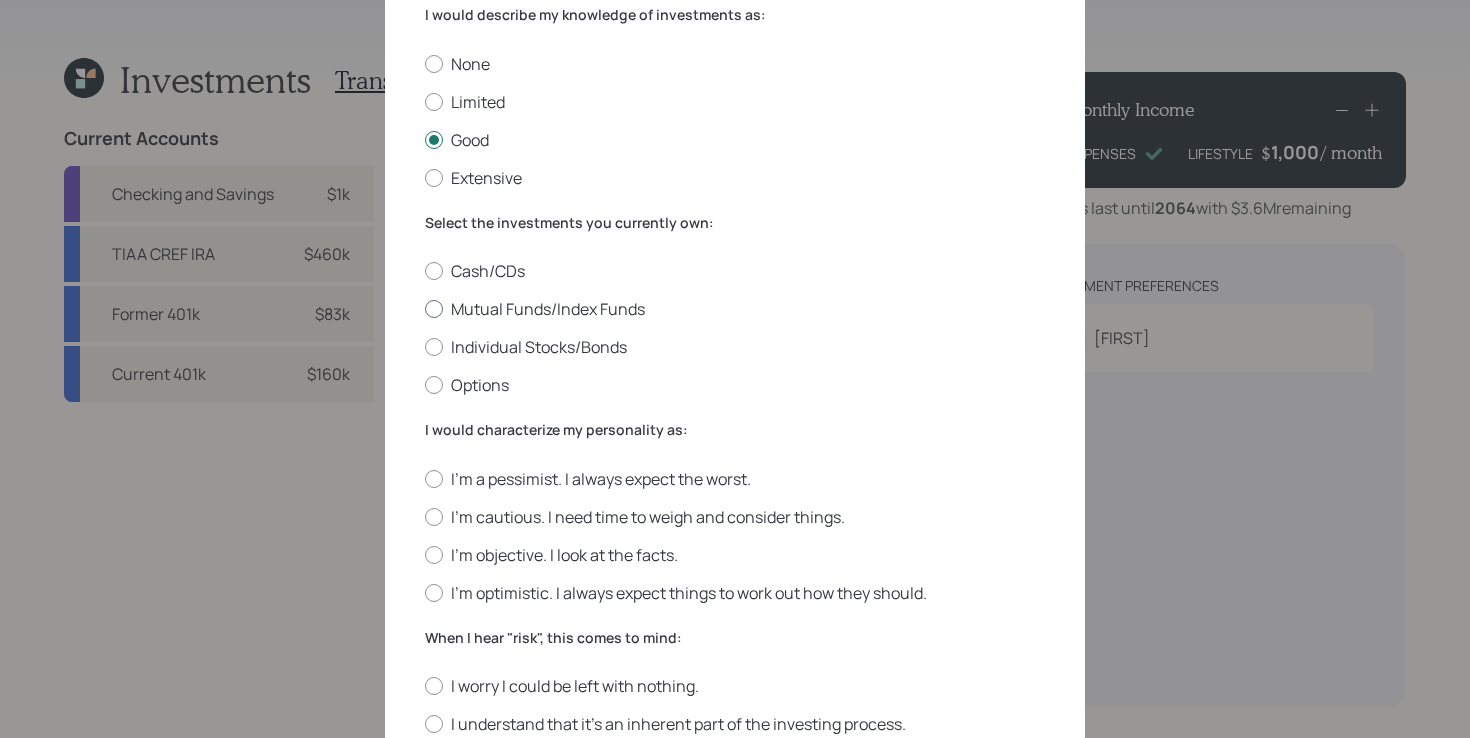 click on "Mutual Funds/Index Funds" at bounding box center (735, 309) 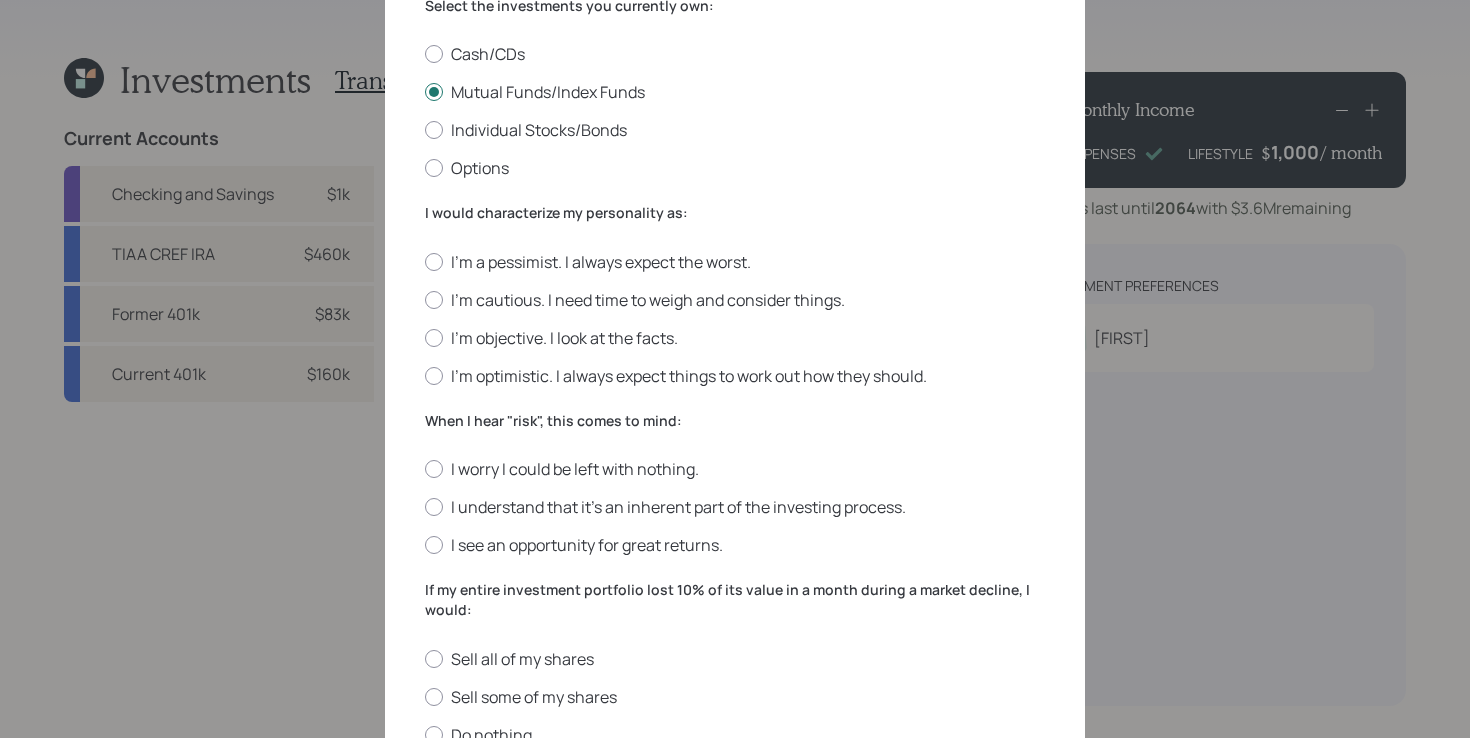 scroll, scrollTop: 357, scrollLeft: 0, axis: vertical 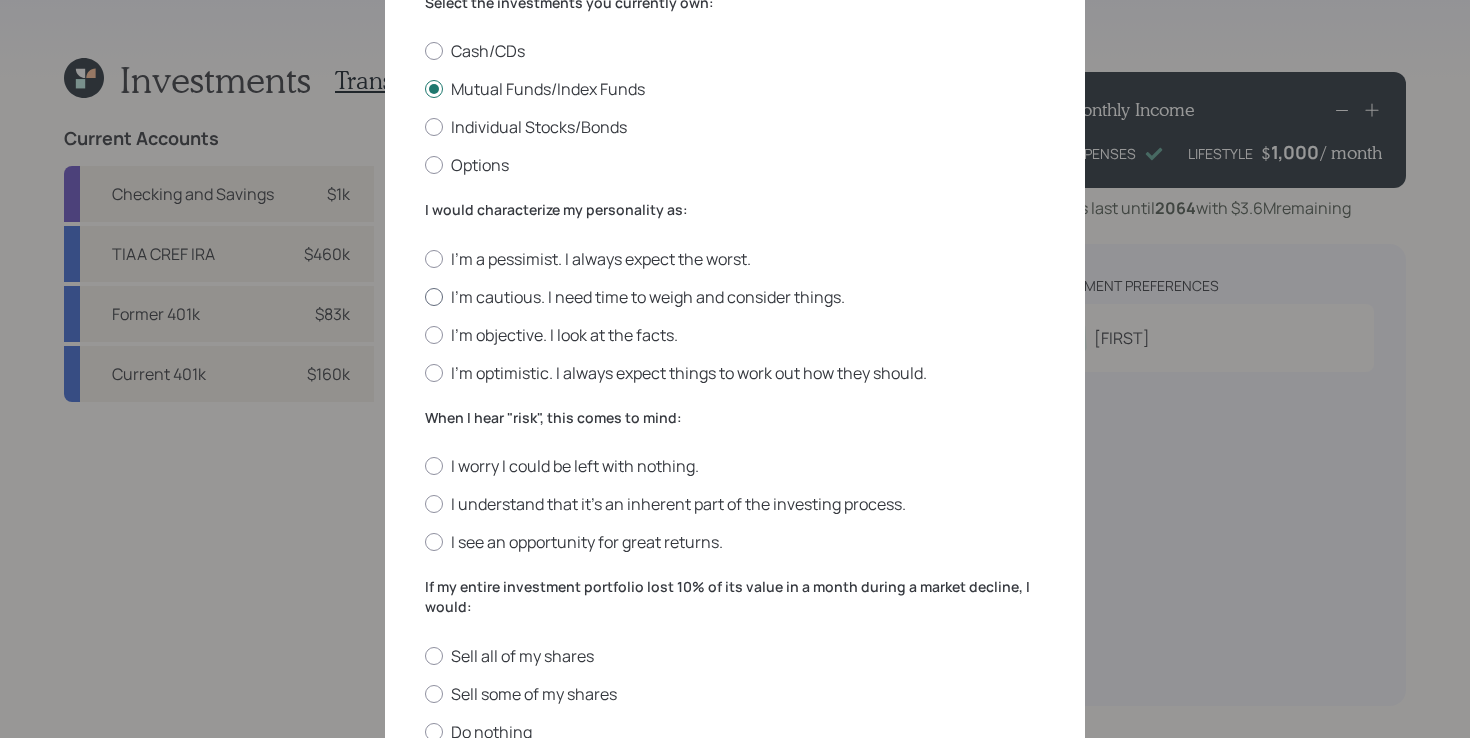 click on "I'm cautious. I need time to weigh and consider things." at bounding box center (735, 297) 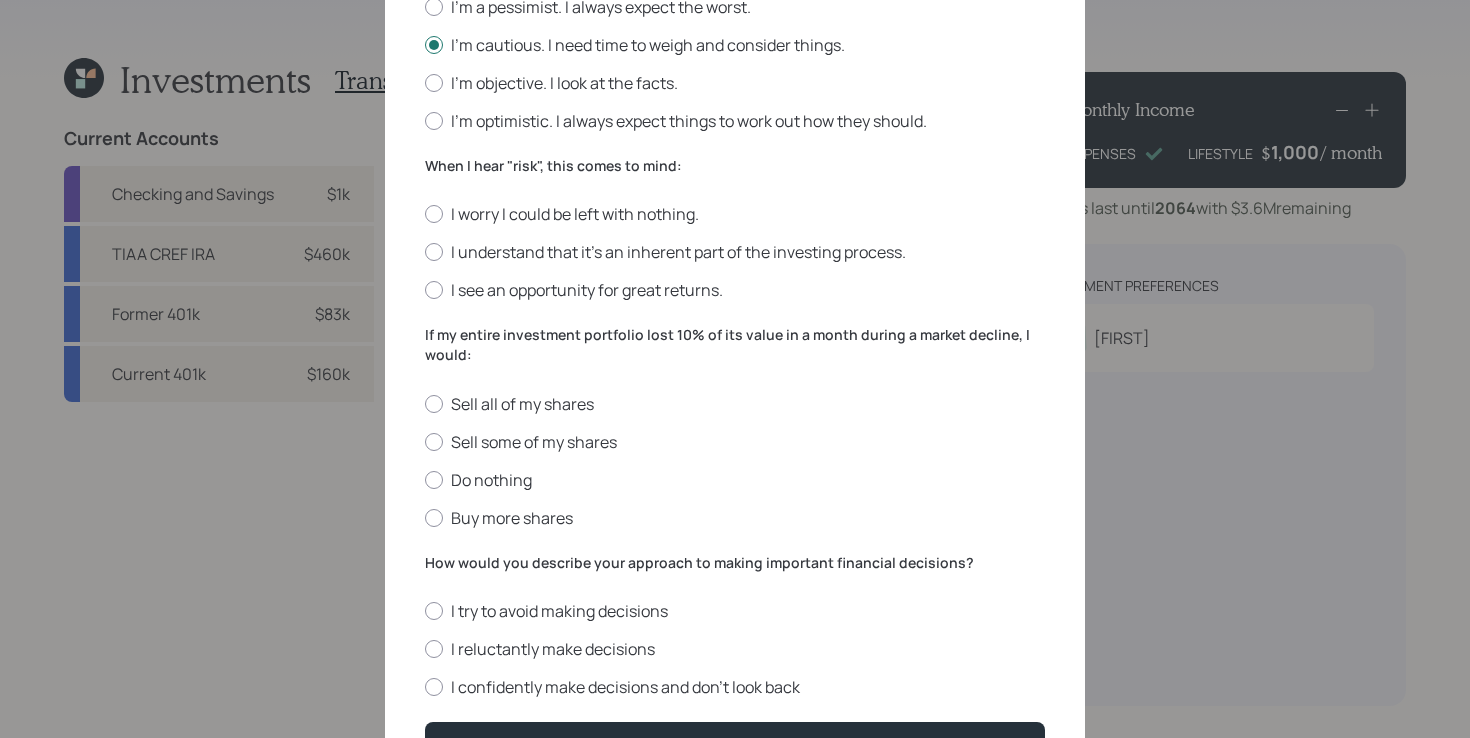 scroll, scrollTop: 612, scrollLeft: 0, axis: vertical 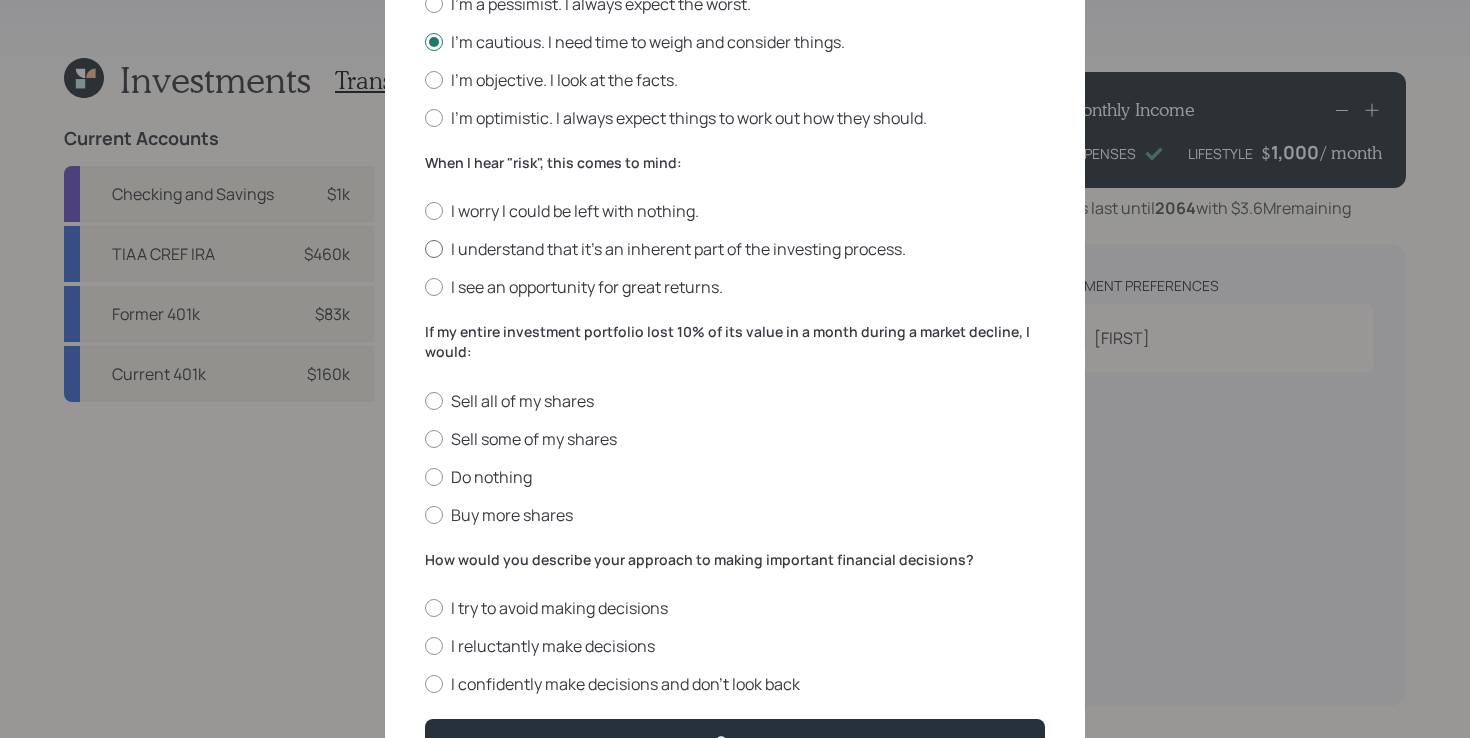 click on "I understand that it’s an inherent part of the investing process." at bounding box center (735, 249) 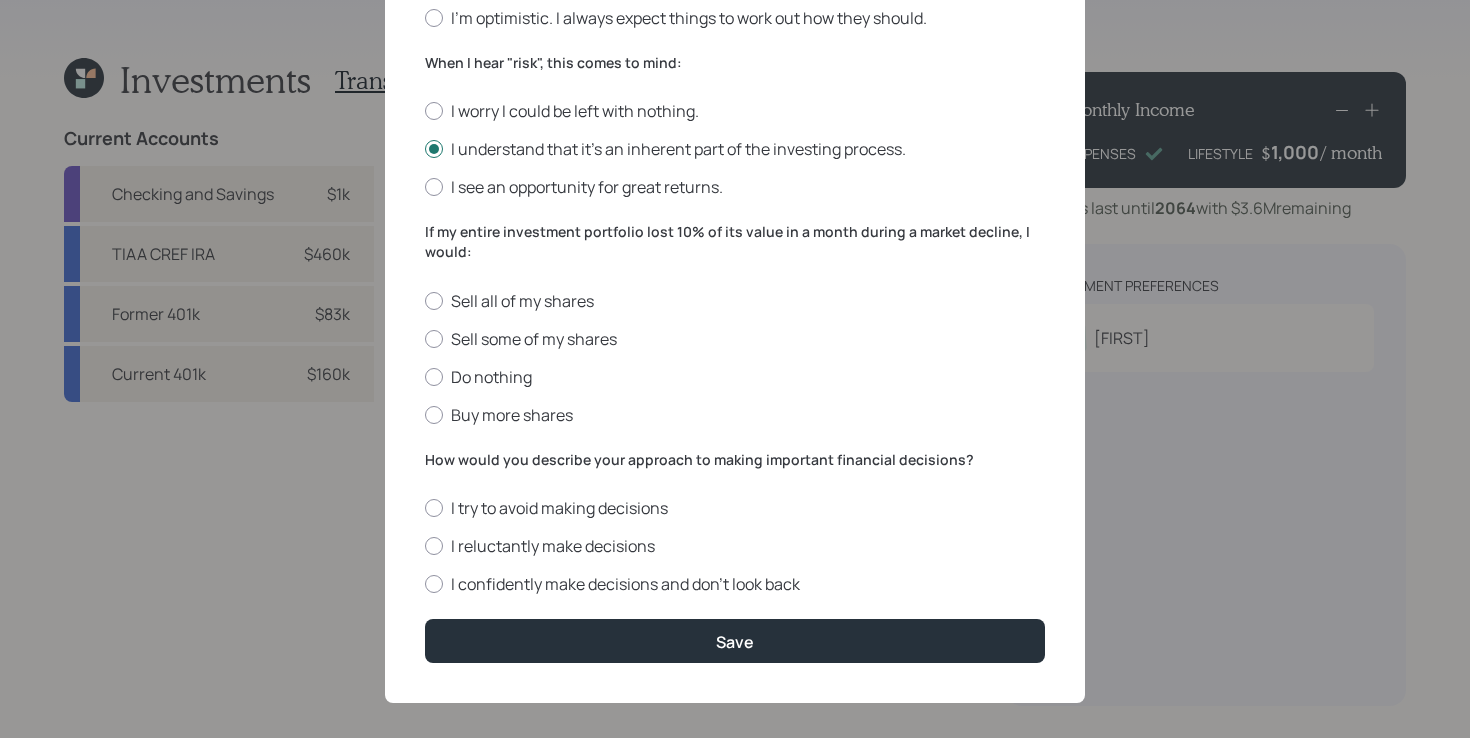 scroll, scrollTop: 716, scrollLeft: 0, axis: vertical 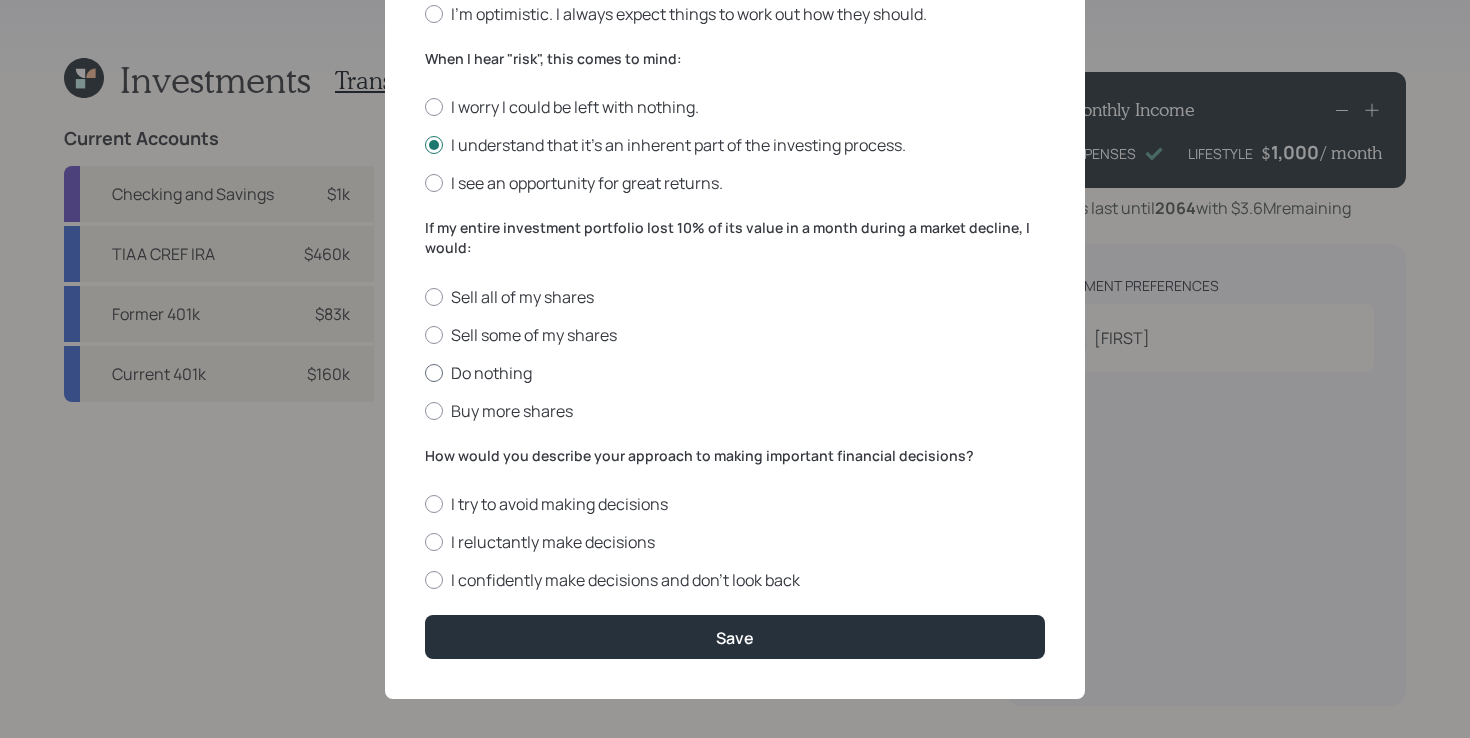 click on "Do nothing" at bounding box center [735, 373] 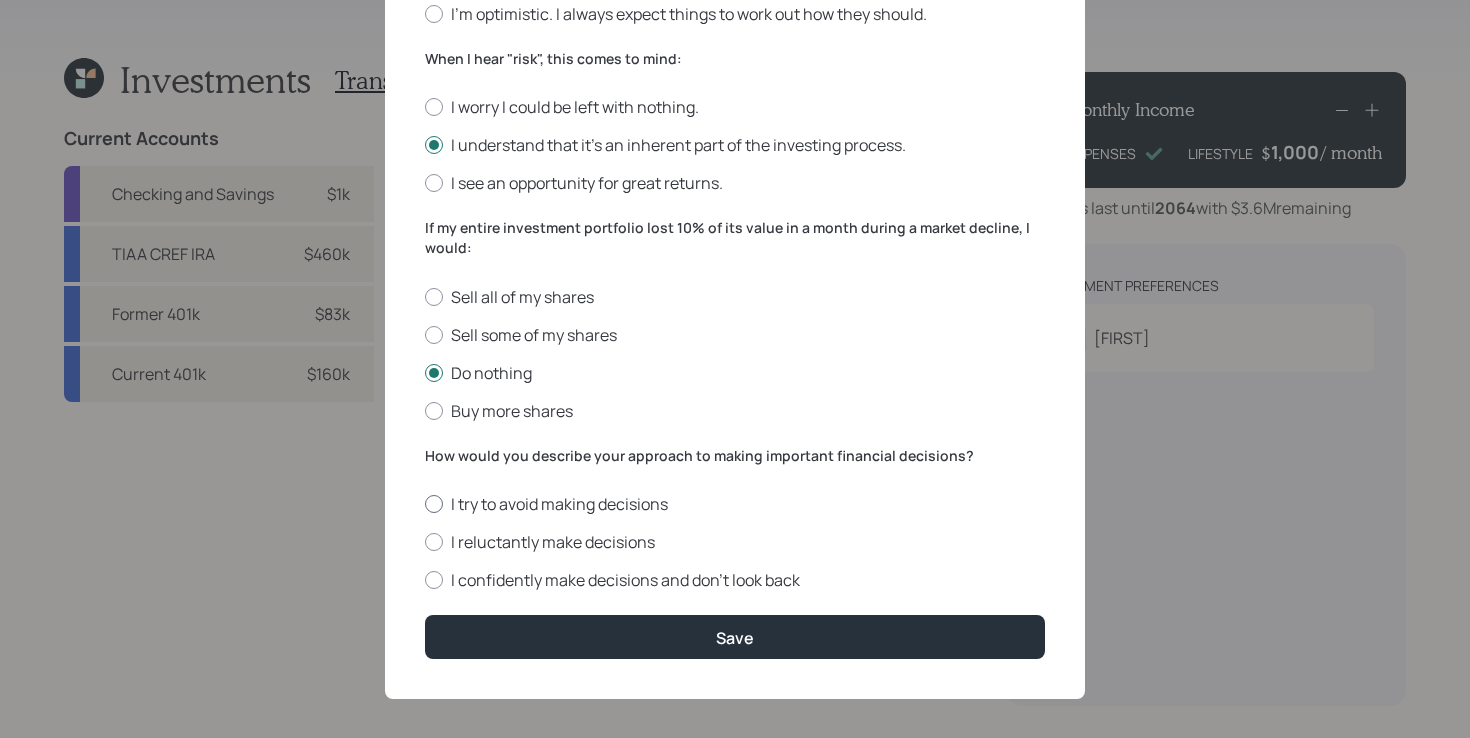 scroll, scrollTop: 727, scrollLeft: 0, axis: vertical 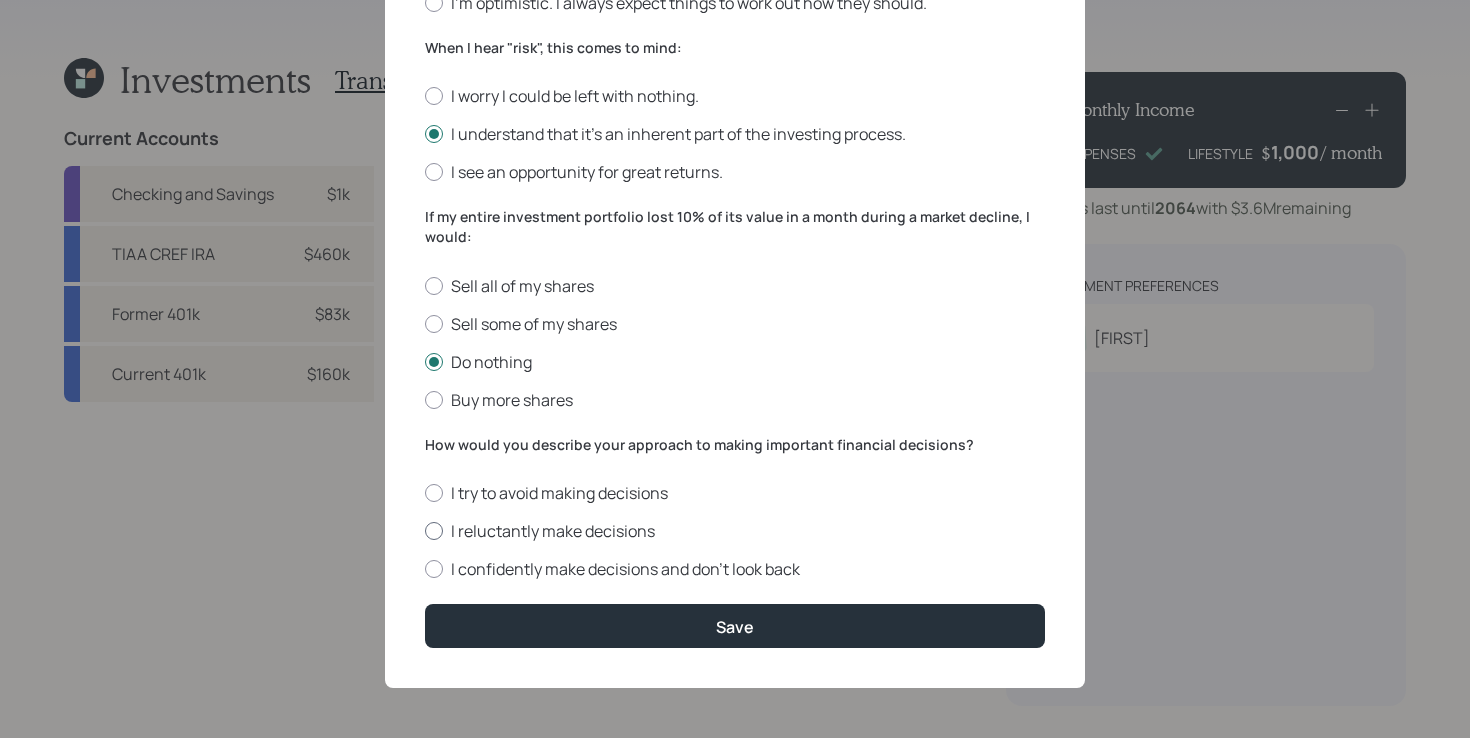 click on "I reluctantly make decisions" at bounding box center (735, 531) 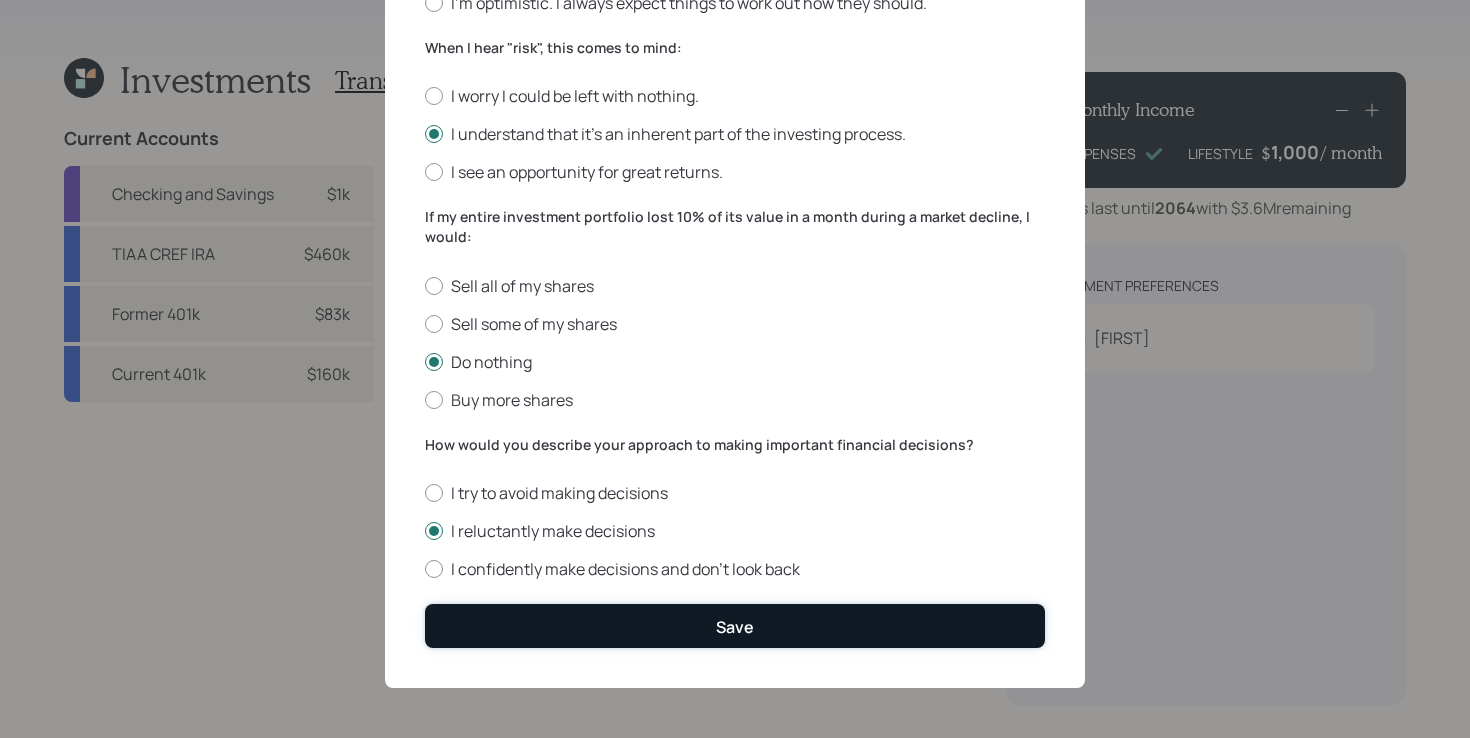 click on "Save" at bounding box center [735, 625] 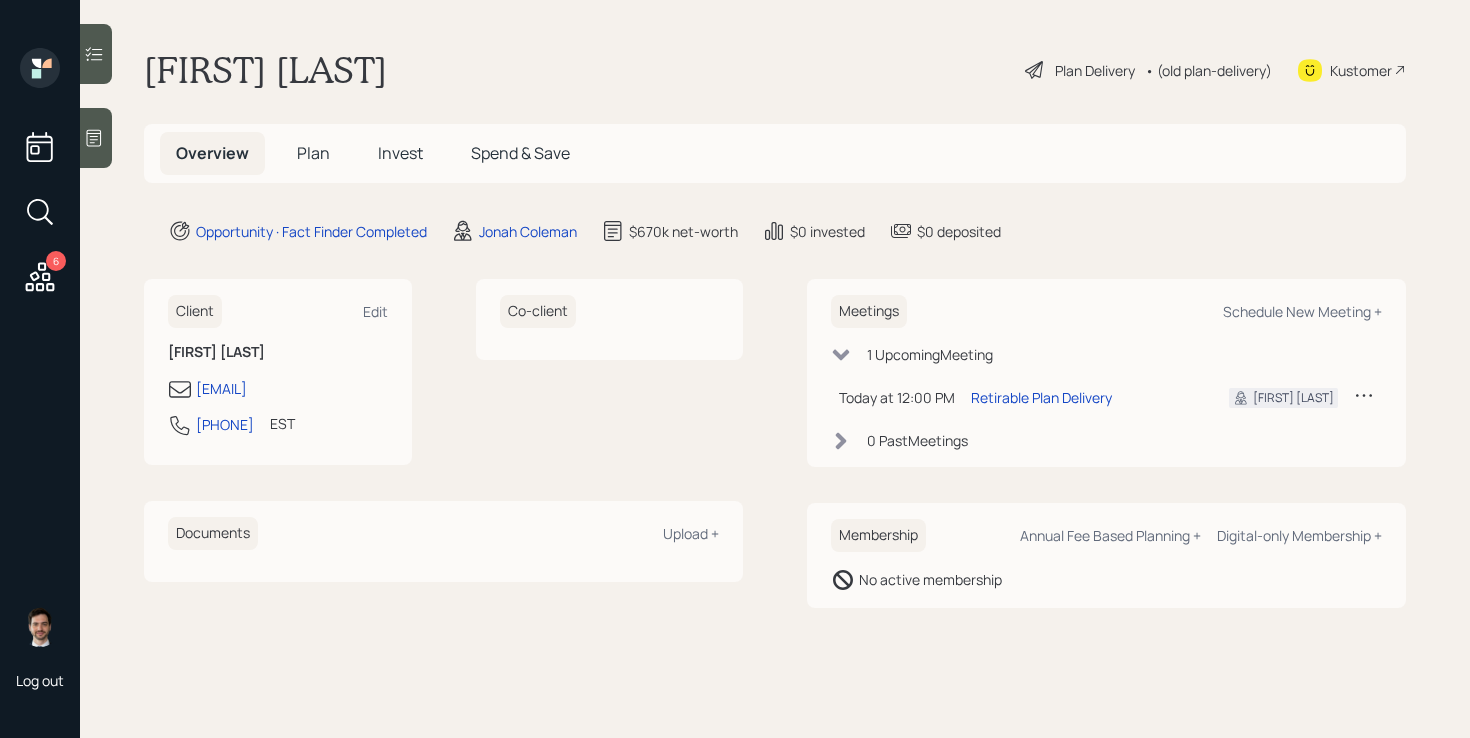 scroll, scrollTop: 0, scrollLeft: 0, axis: both 